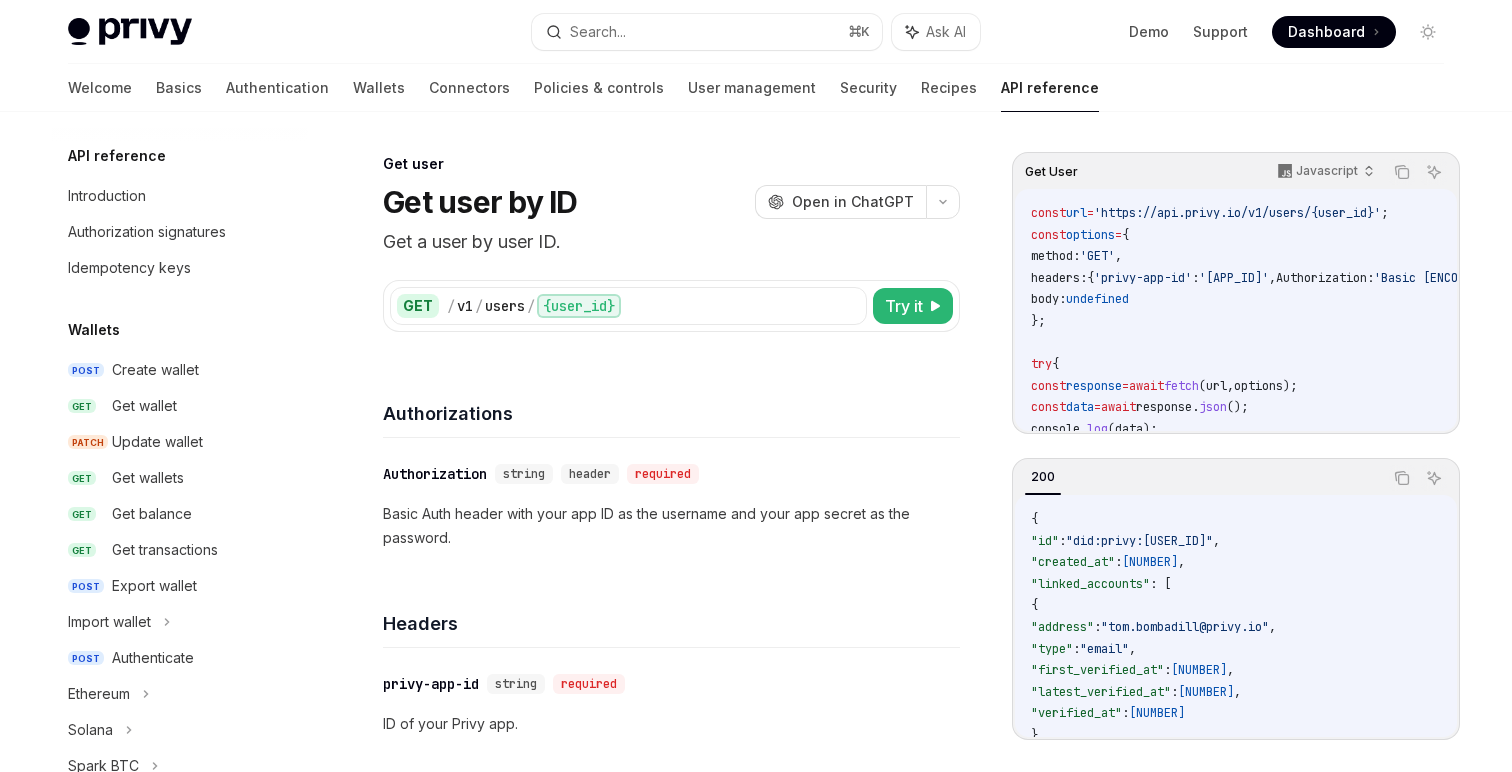 scroll, scrollTop: 0, scrollLeft: 0, axis: both 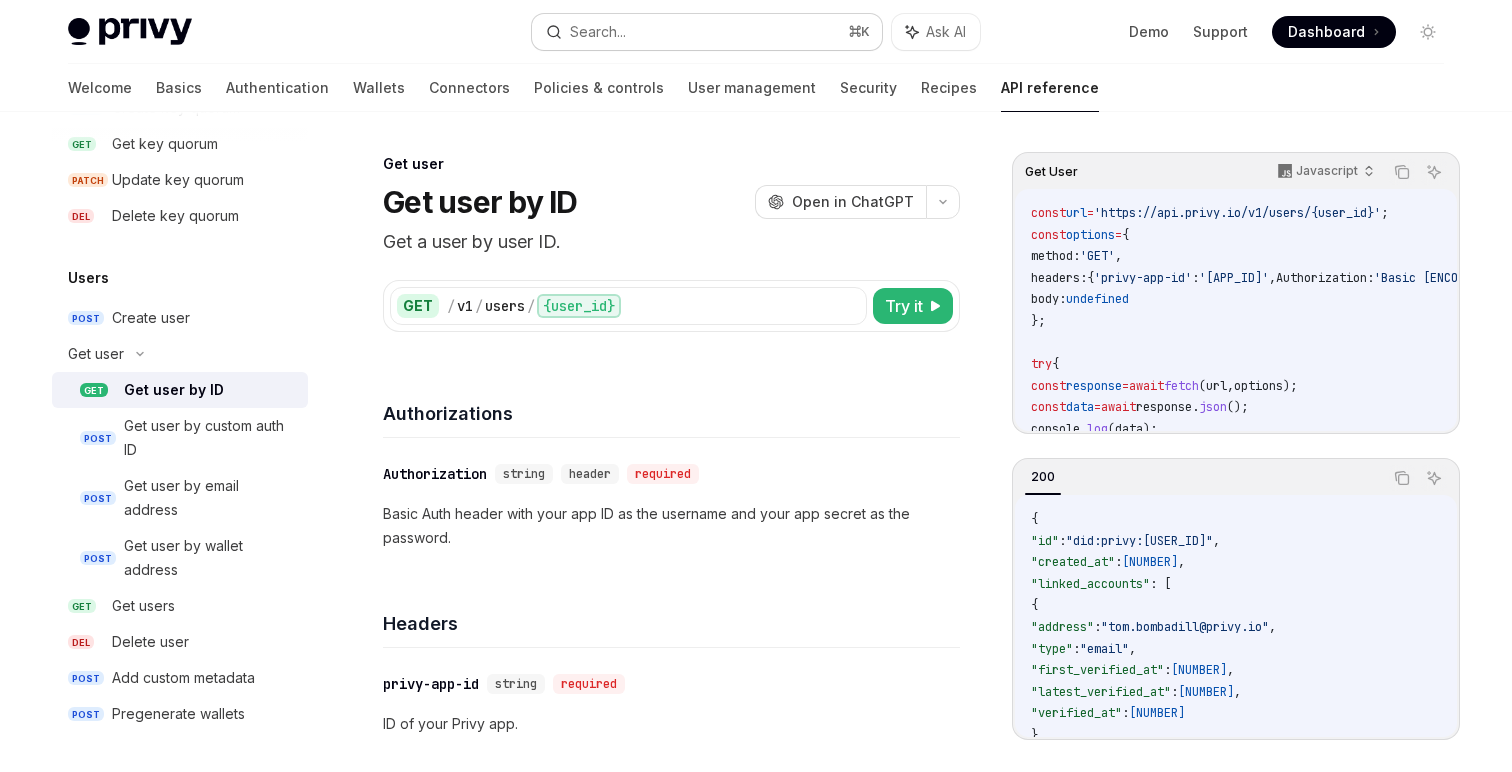 click on "Search..." at bounding box center (598, 32) 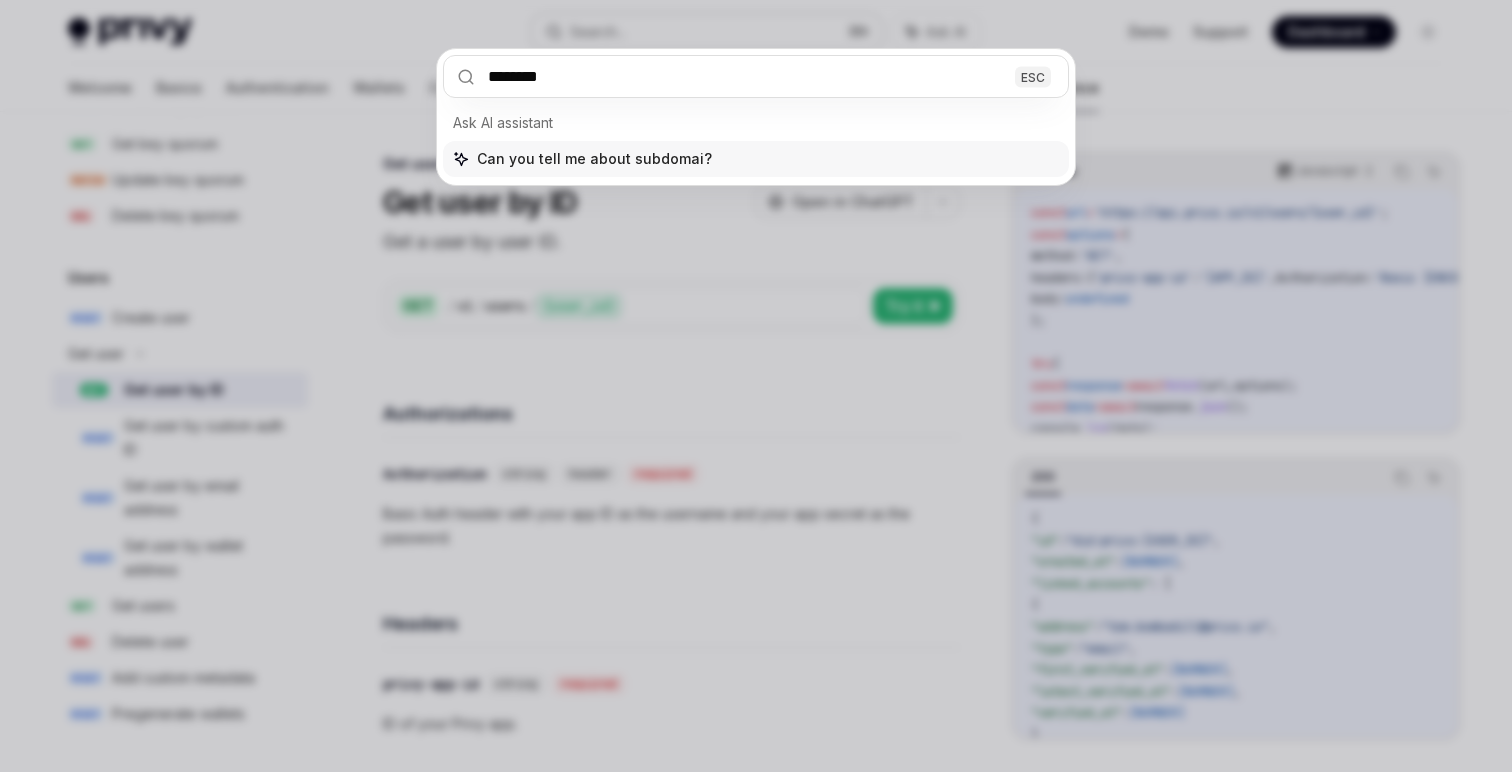 type on "*********" 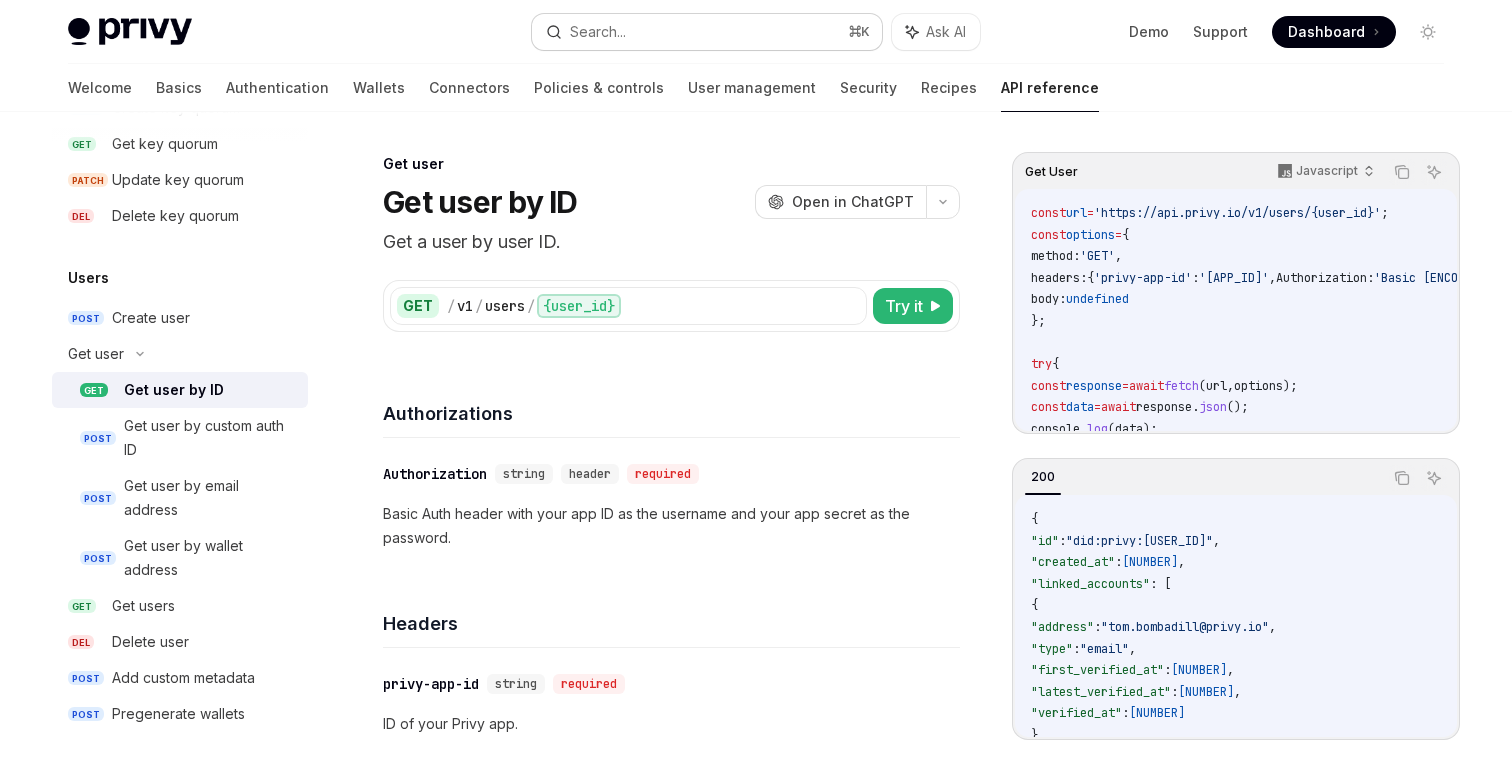type on "*" 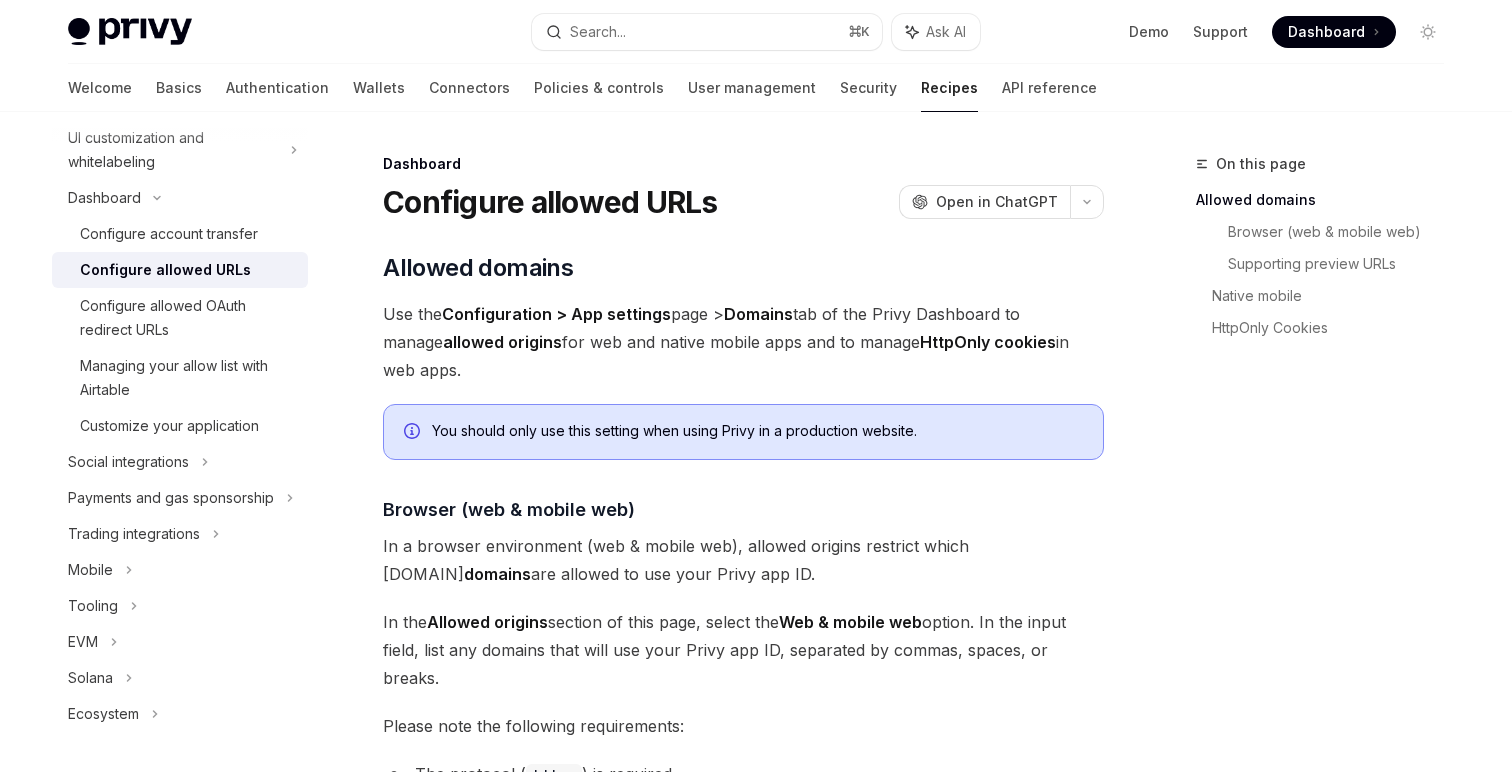 scroll, scrollTop: 112, scrollLeft: 0, axis: vertical 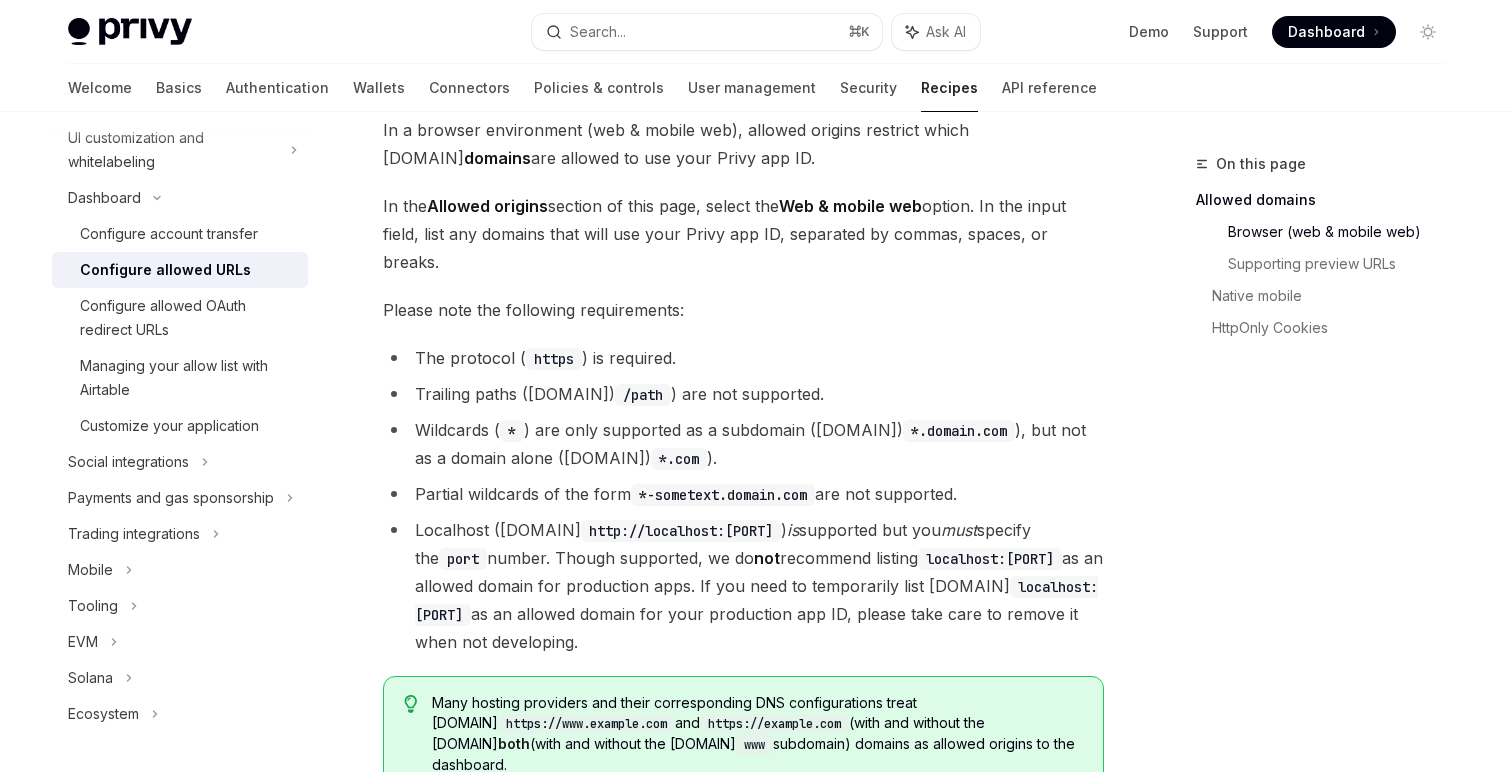 click on "Trailing paths ( /path ) are not supported." at bounding box center [743, 394] 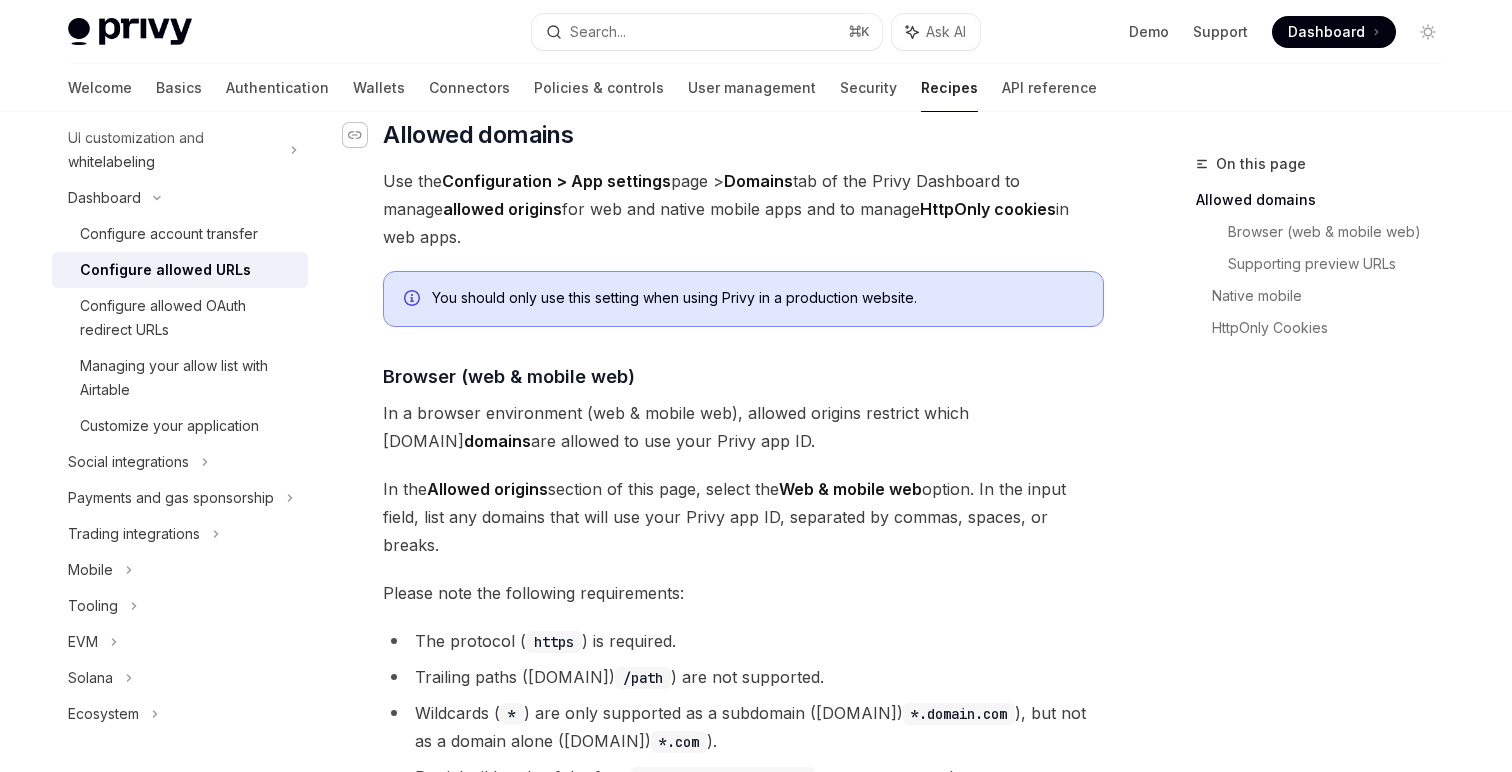 click at bounding box center (355, 135) 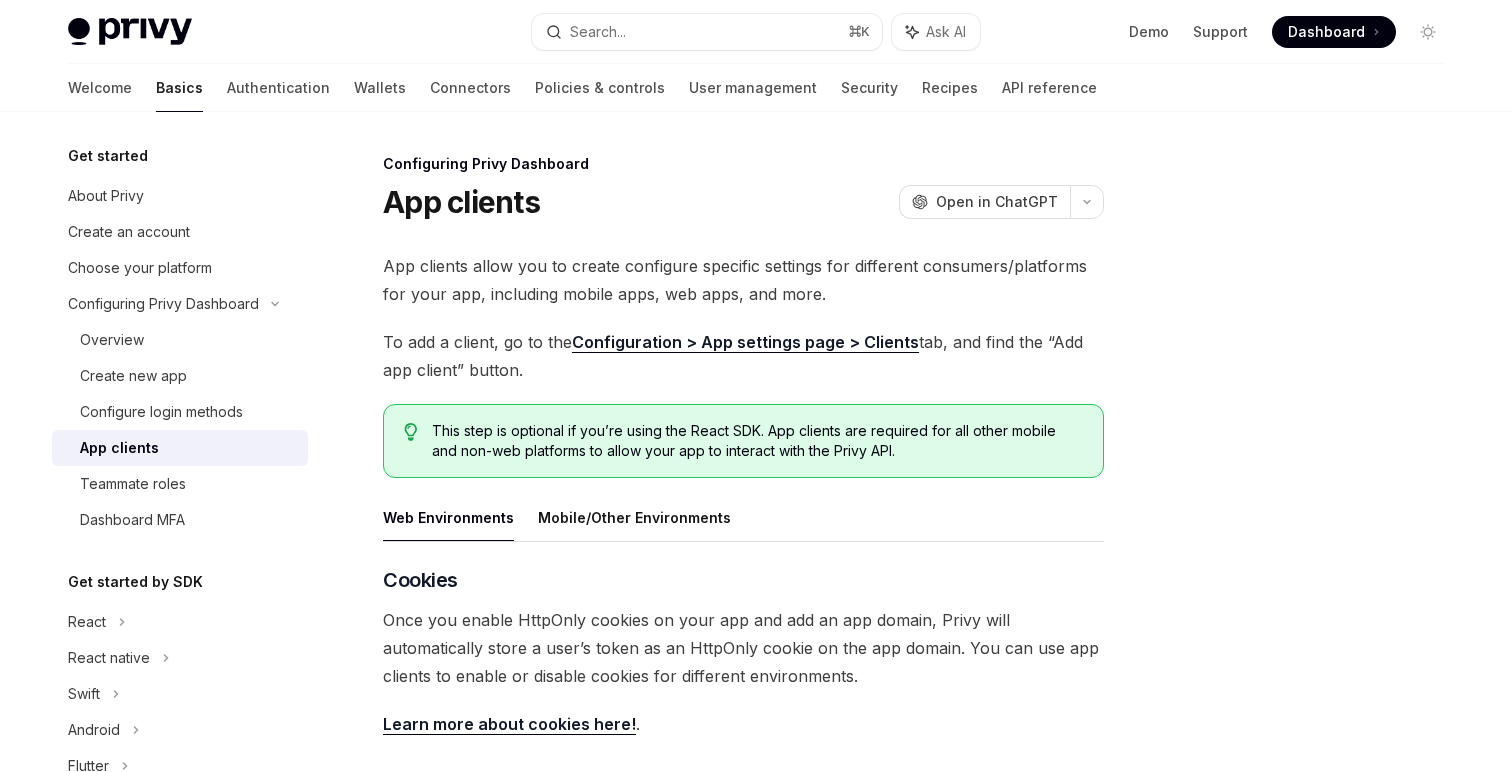 scroll, scrollTop: 0, scrollLeft: 0, axis: both 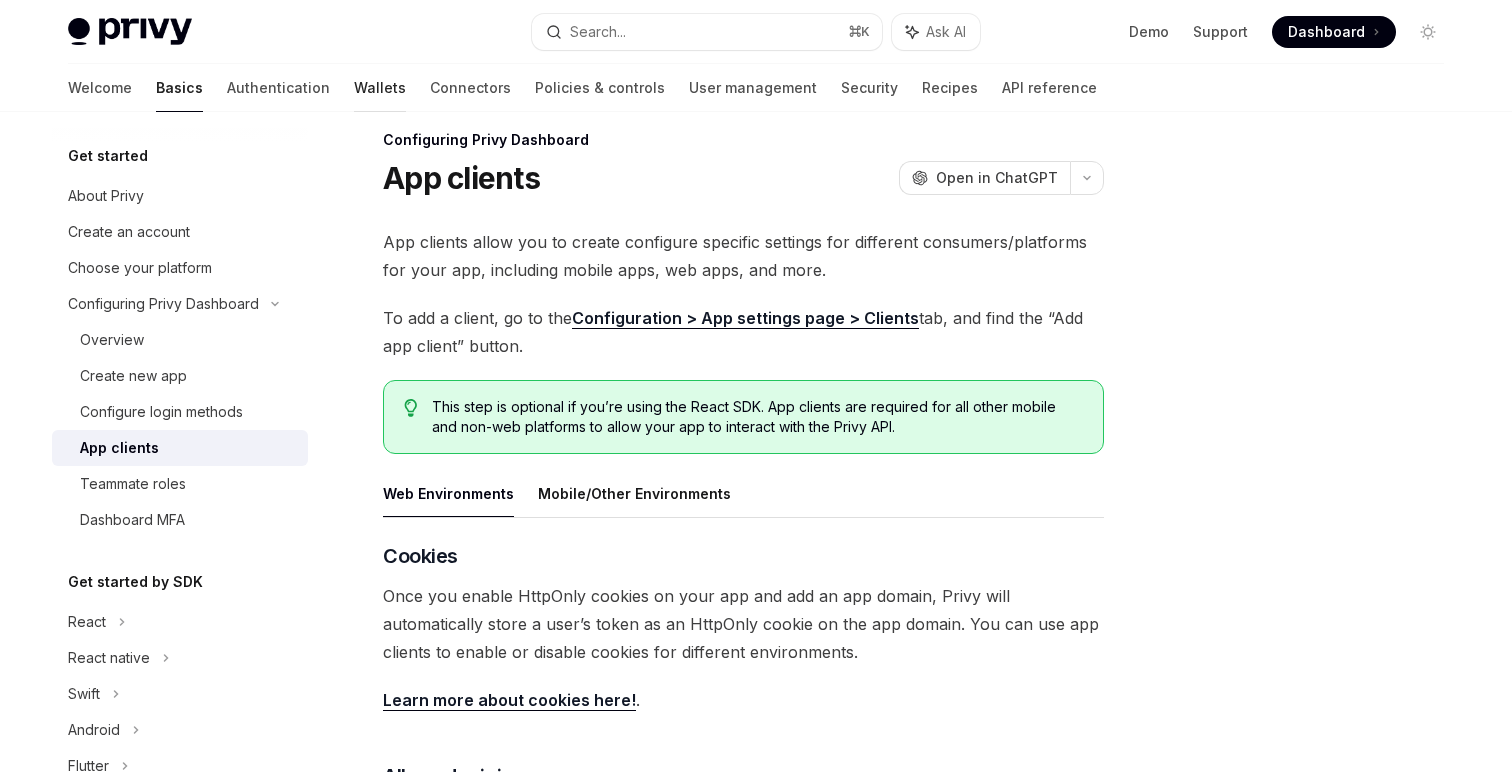 click on "Wallets" at bounding box center (380, 88) 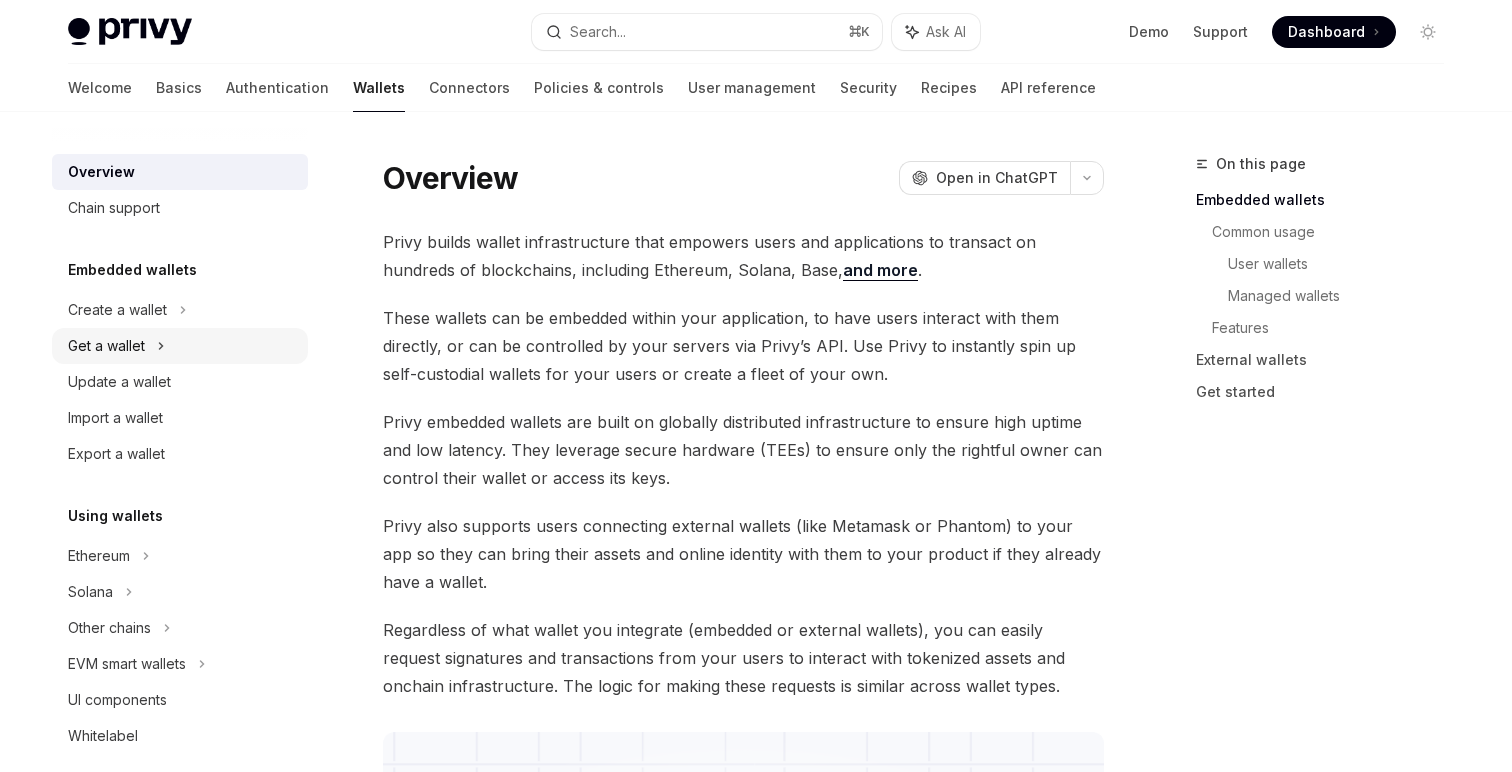 click on "Get a wallet" at bounding box center [180, 346] 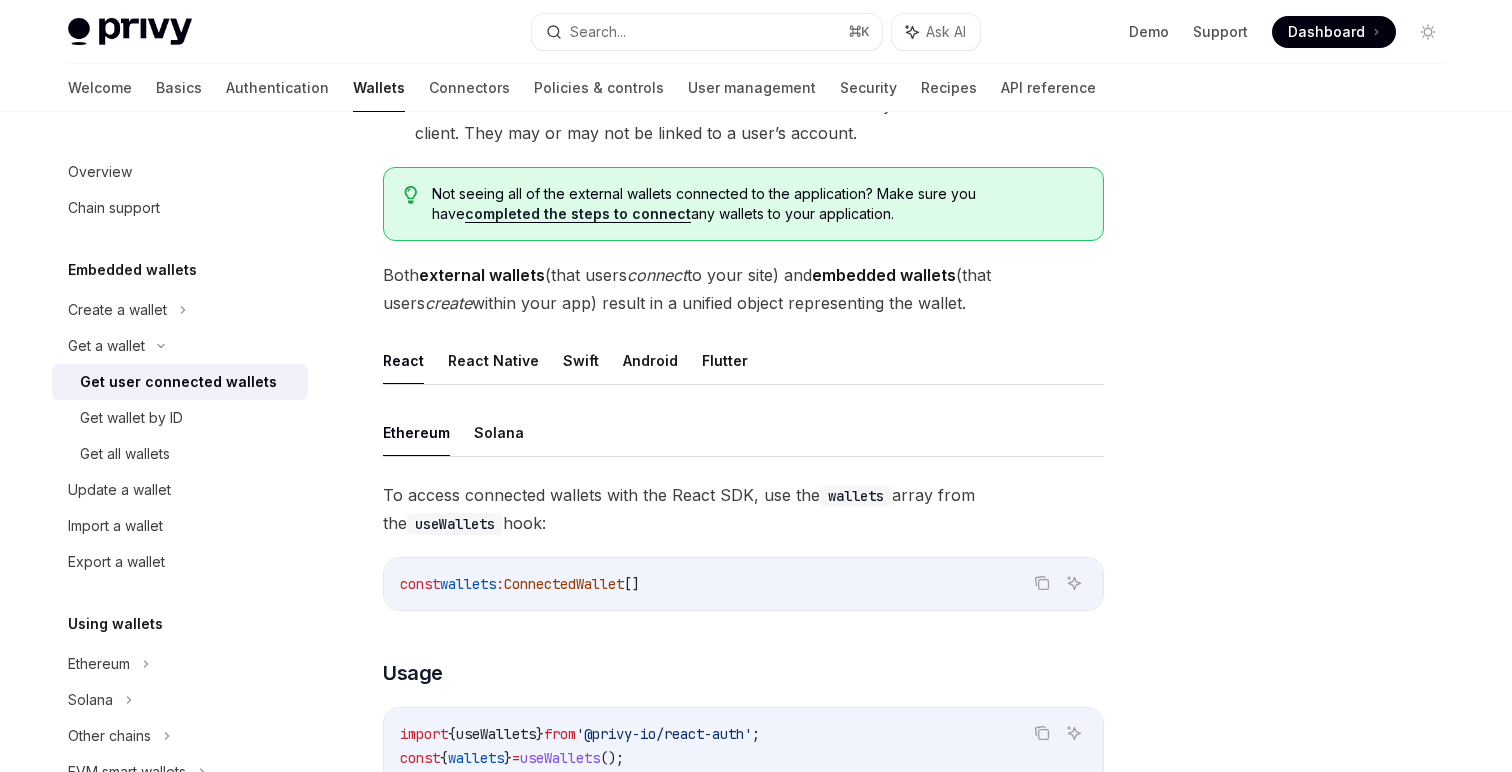 scroll, scrollTop: 407, scrollLeft: 0, axis: vertical 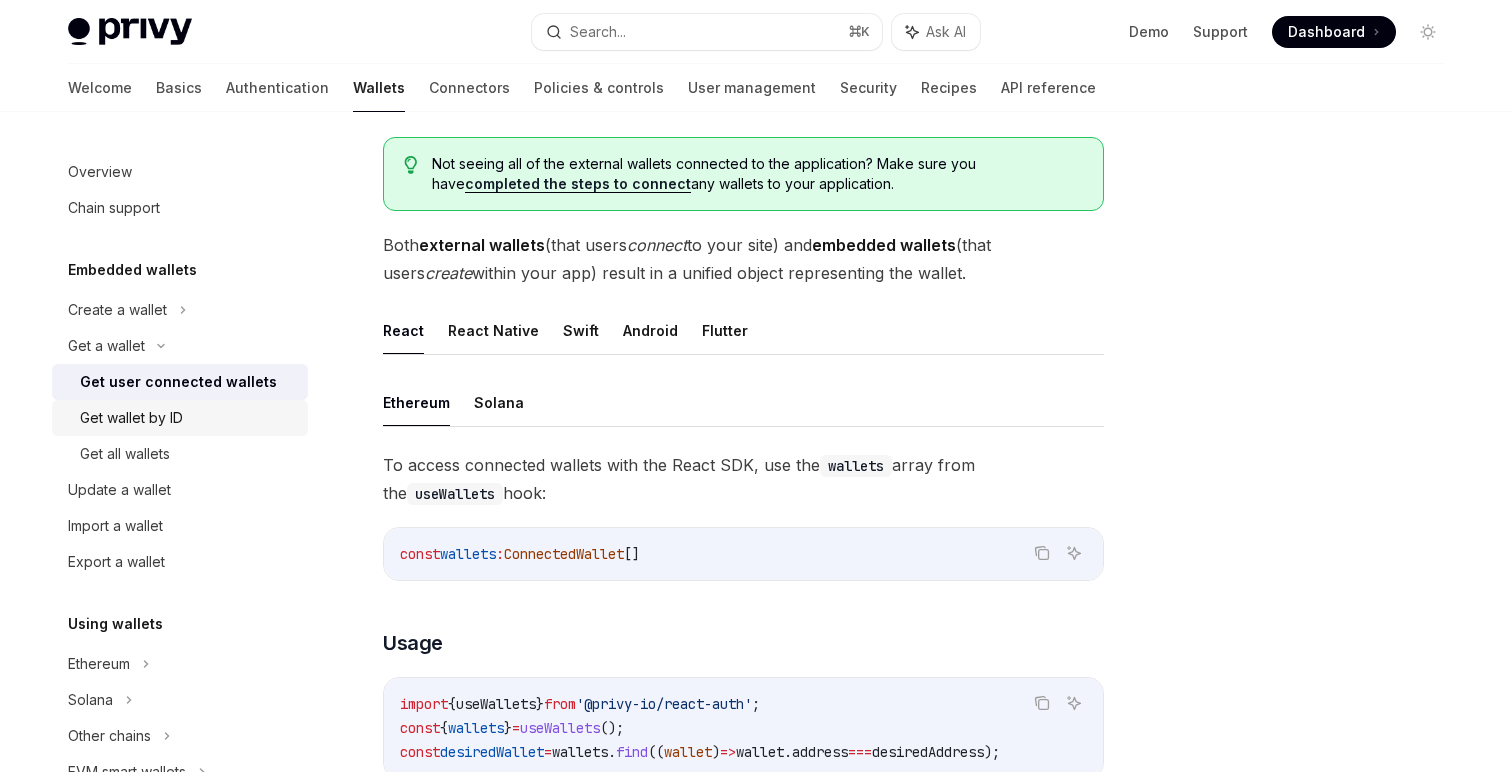 click on "Get wallet by ID" at bounding box center [131, 418] 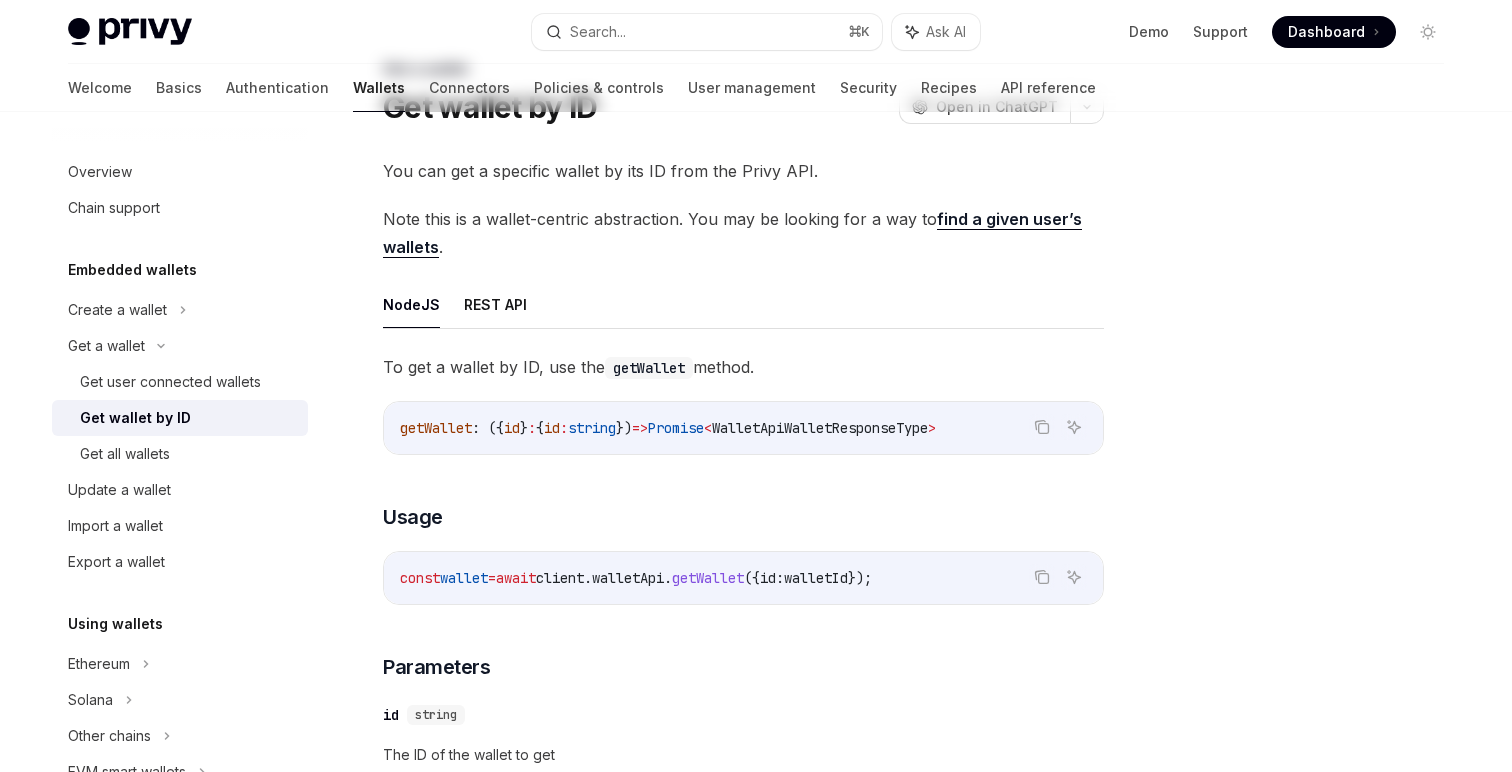 scroll, scrollTop: 117, scrollLeft: 0, axis: vertical 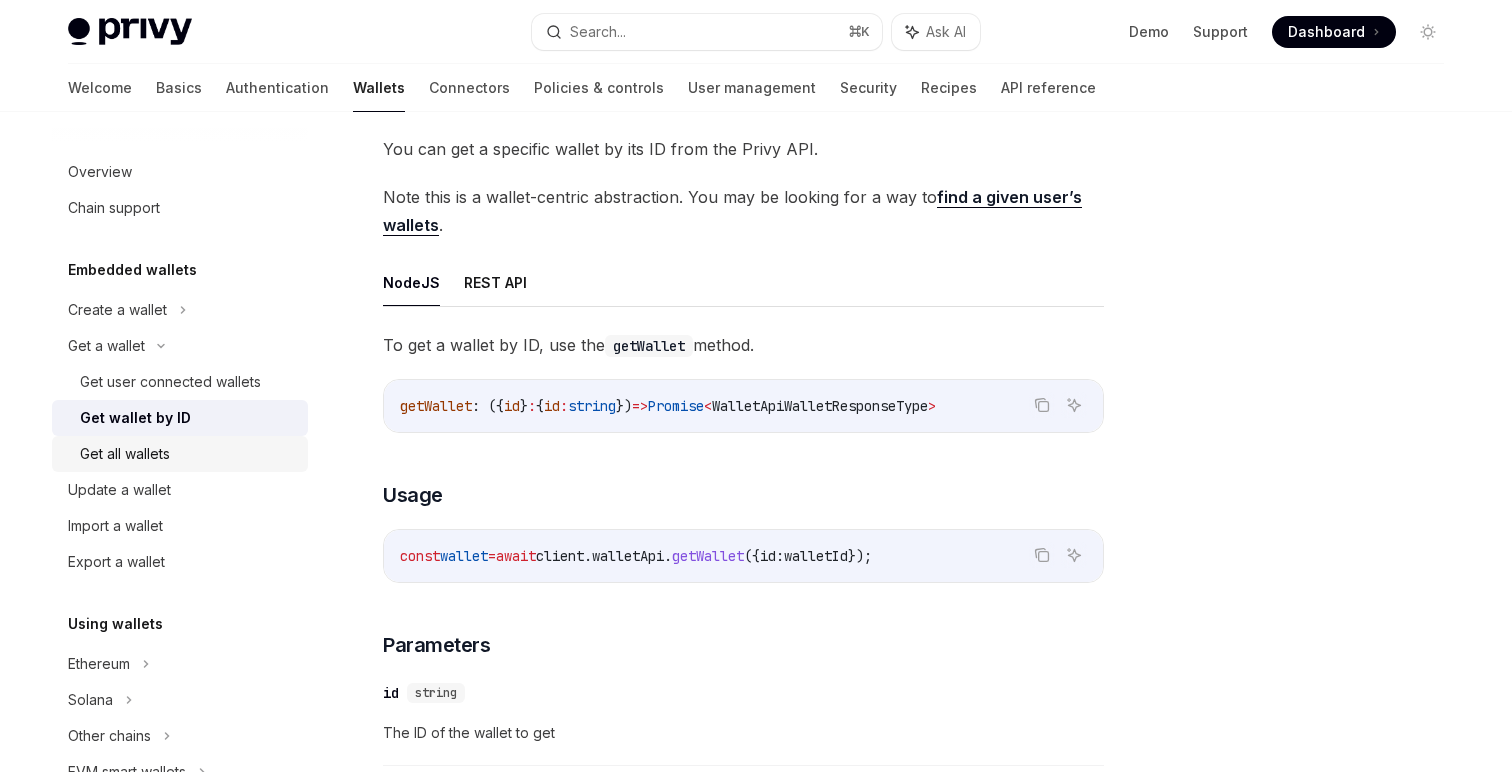 click on "Get all wallets" at bounding box center (188, 454) 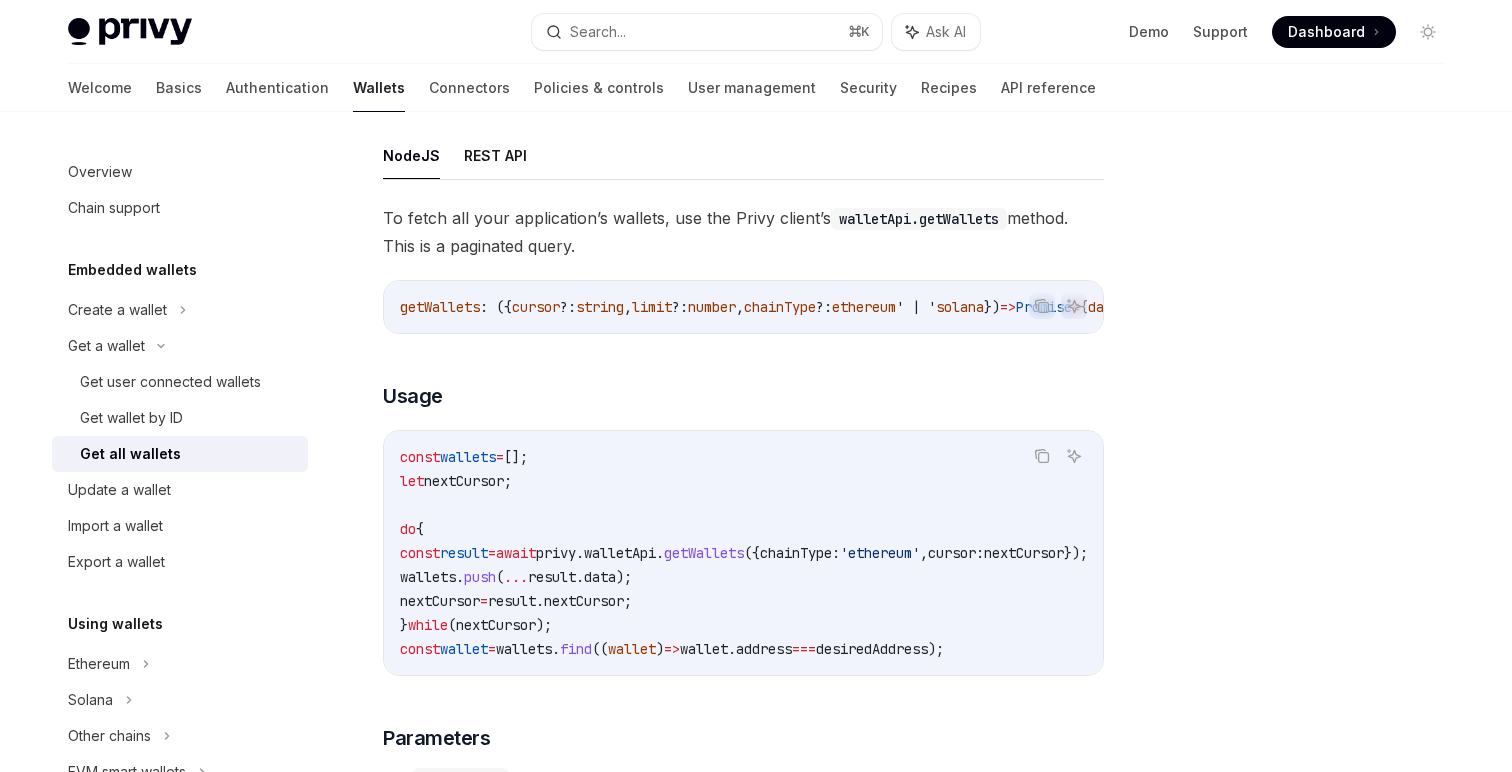 scroll, scrollTop: 206, scrollLeft: 0, axis: vertical 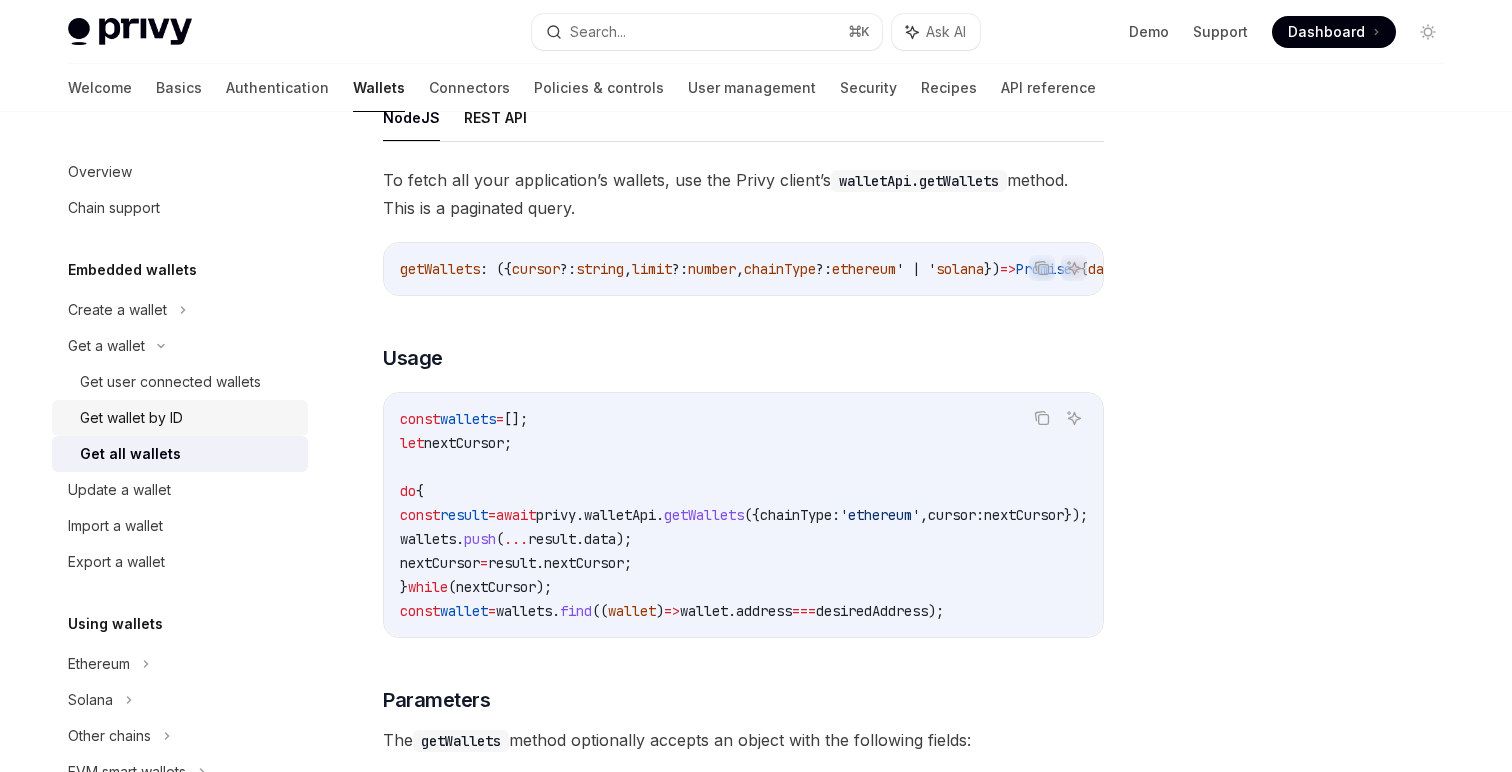 click on "Get wallet by ID" at bounding box center [180, 418] 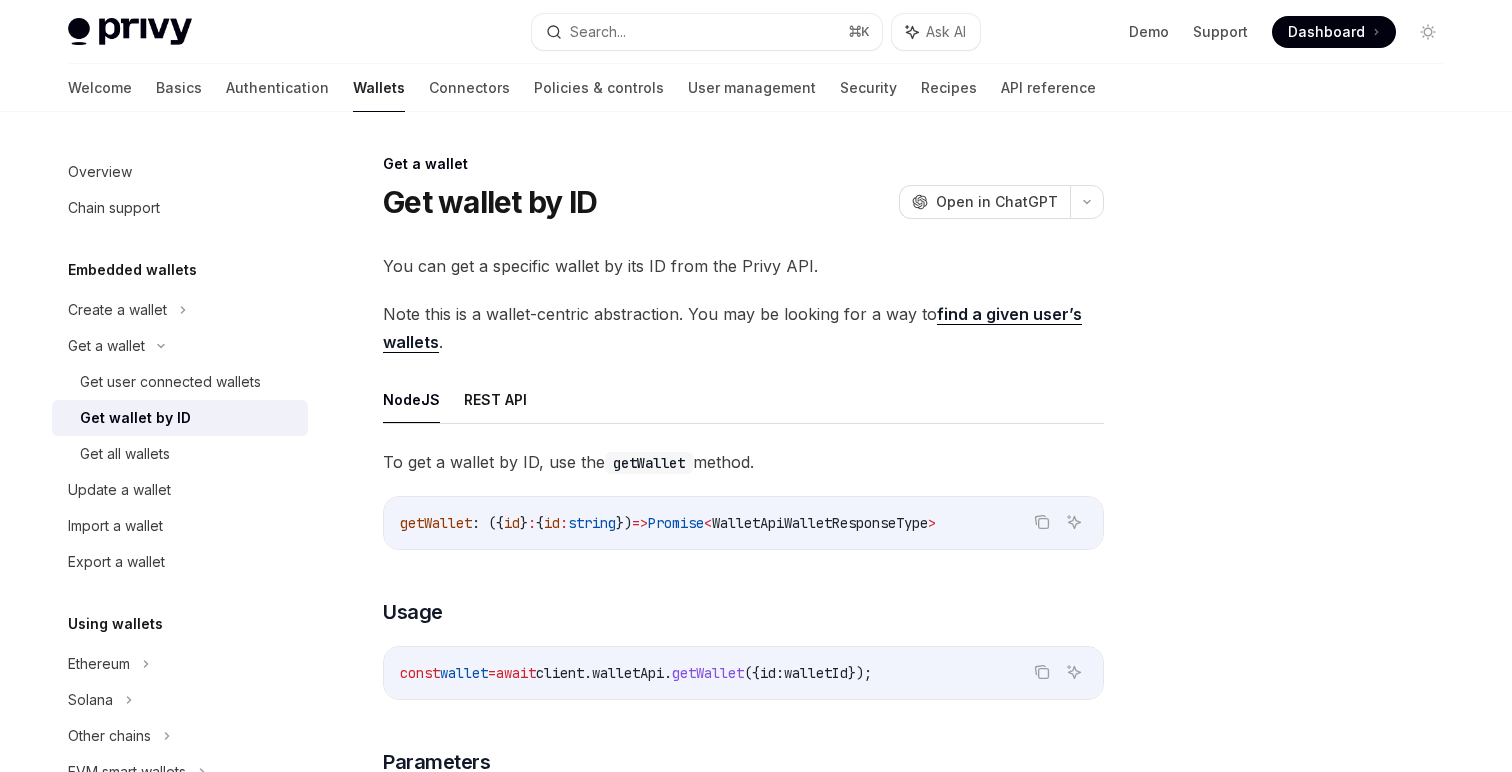 click on "Note this is a wallet-centric abstraction. You may be looking for a way to  find a given user’s wallets ." at bounding box center [743, 328] 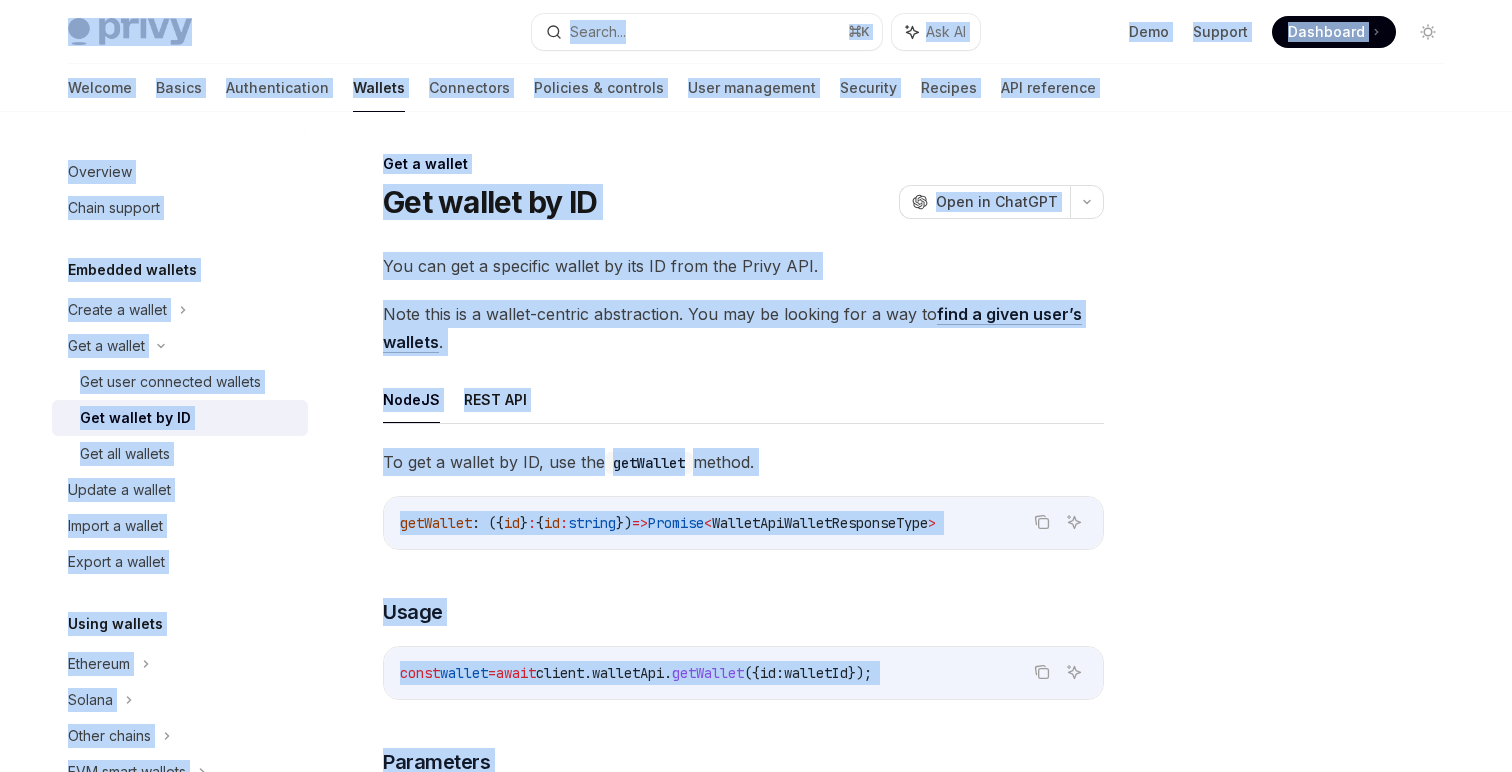 copy on "Privy Docs  home page Search... ⌘ K Ask AI Demo Support Dashboard Dashboard Search... Navigation Get a wallet Get wallet by ID Welcome Basics Authentication Wallets Connectors Policies & controls User management Security Recipes API reference   Overview Chain support Embedded wallets Create a wallet Get a wallet Get user connected wallets Get wallet by ID Get all wallets Update a wallet Import a wallet Export a wallet Using wallets Ethereum Solana Other chains EVM smart wallets UI components Whitelabel Enabling access to user wallets Overview Quickstart Configure session signers Add session signers Remove session signers Use session signers Use cases Funding Overview Methods Configuring funding methods Prompting users to fund Gas and asset management Overview Assets Gas management Global wallets Overview Launch your global wallet Integrate a global wallet Get a wallet Get wallet by ID OpenAI Open in ChatGPT OpenAI Open in ChatGPT You can get a specific wallet by its ID from the Privy API.
Note this is a ..." 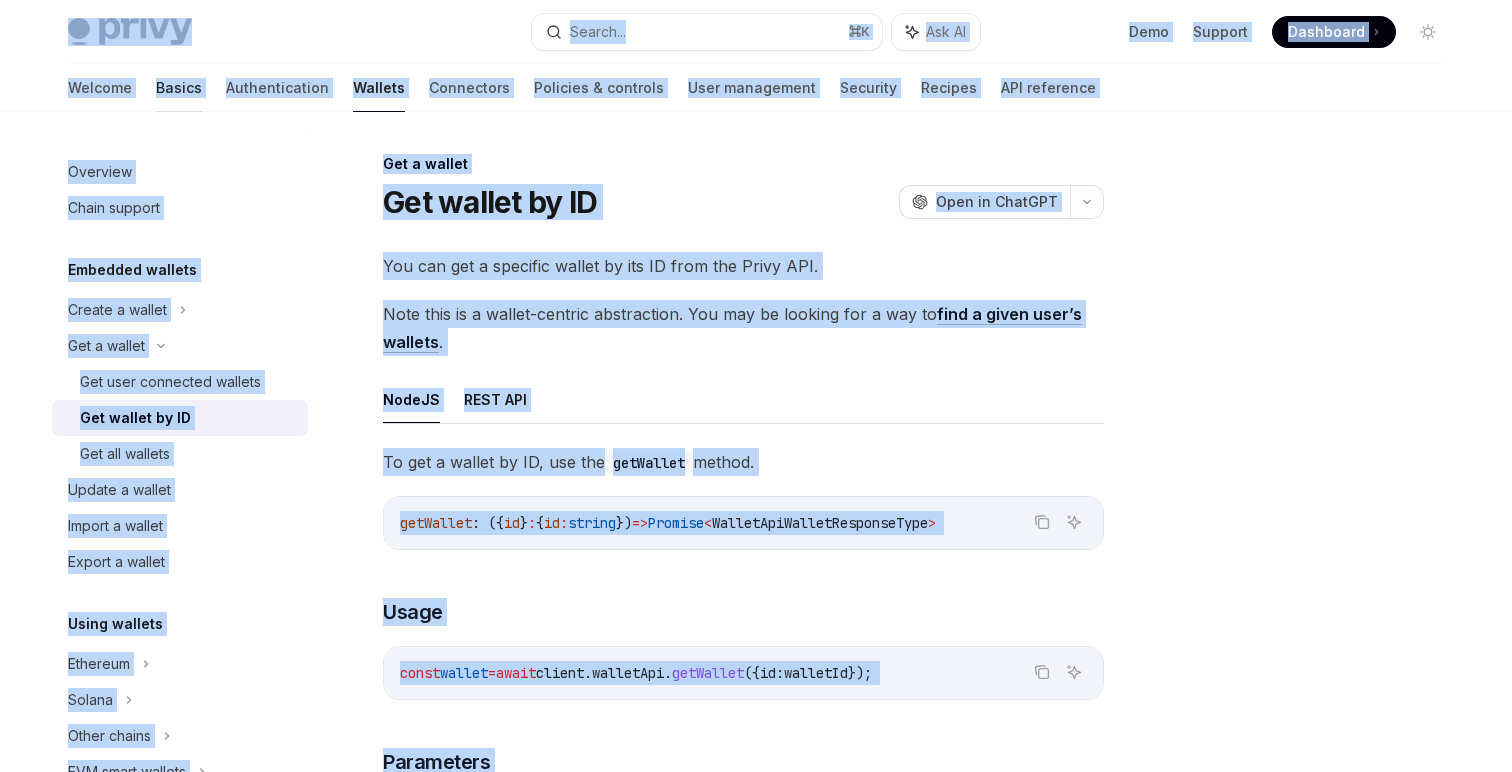 click on "Basics" at bounding box center [179, 88] 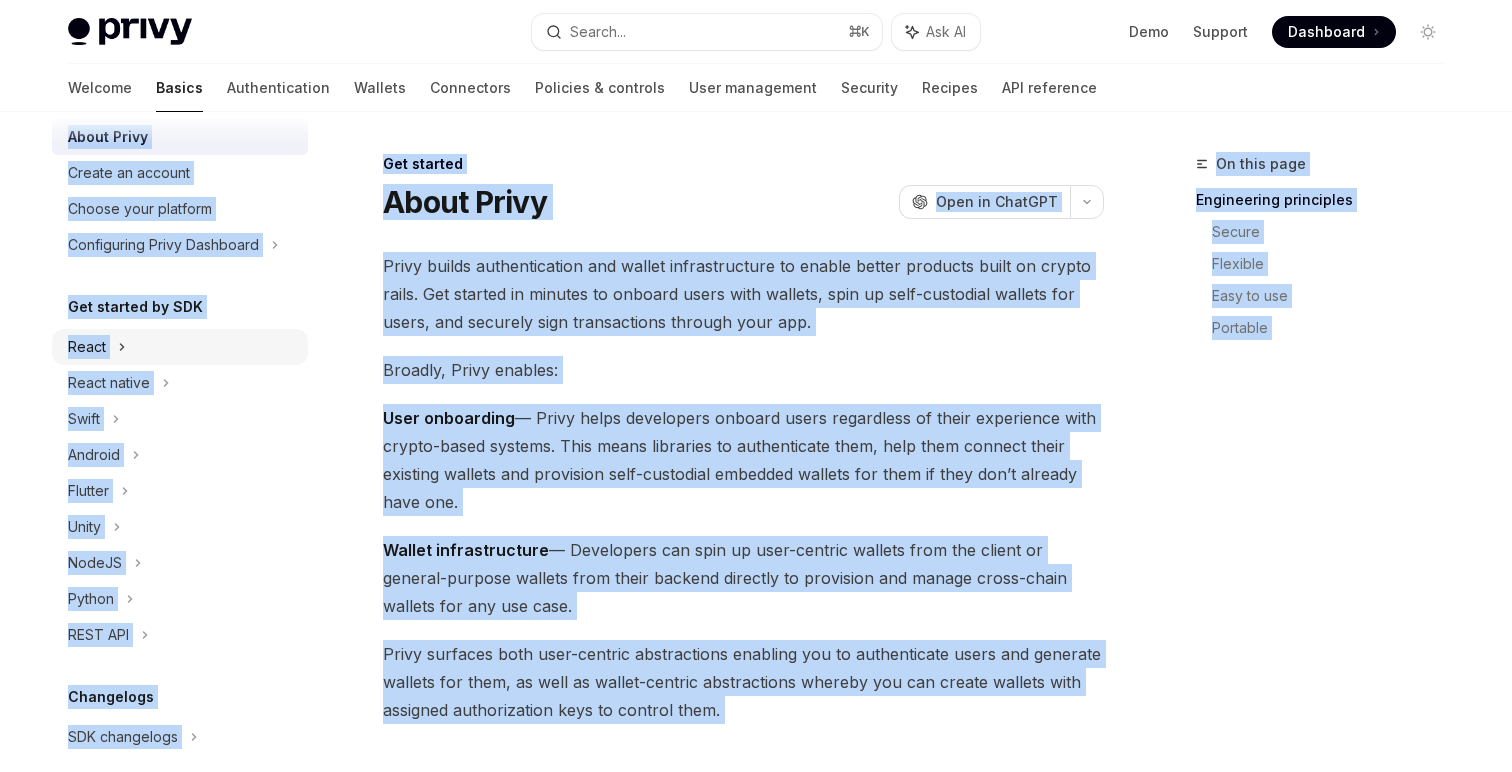 scroll, scrollTop: 66, scrollLeft: 0, axis: vertical 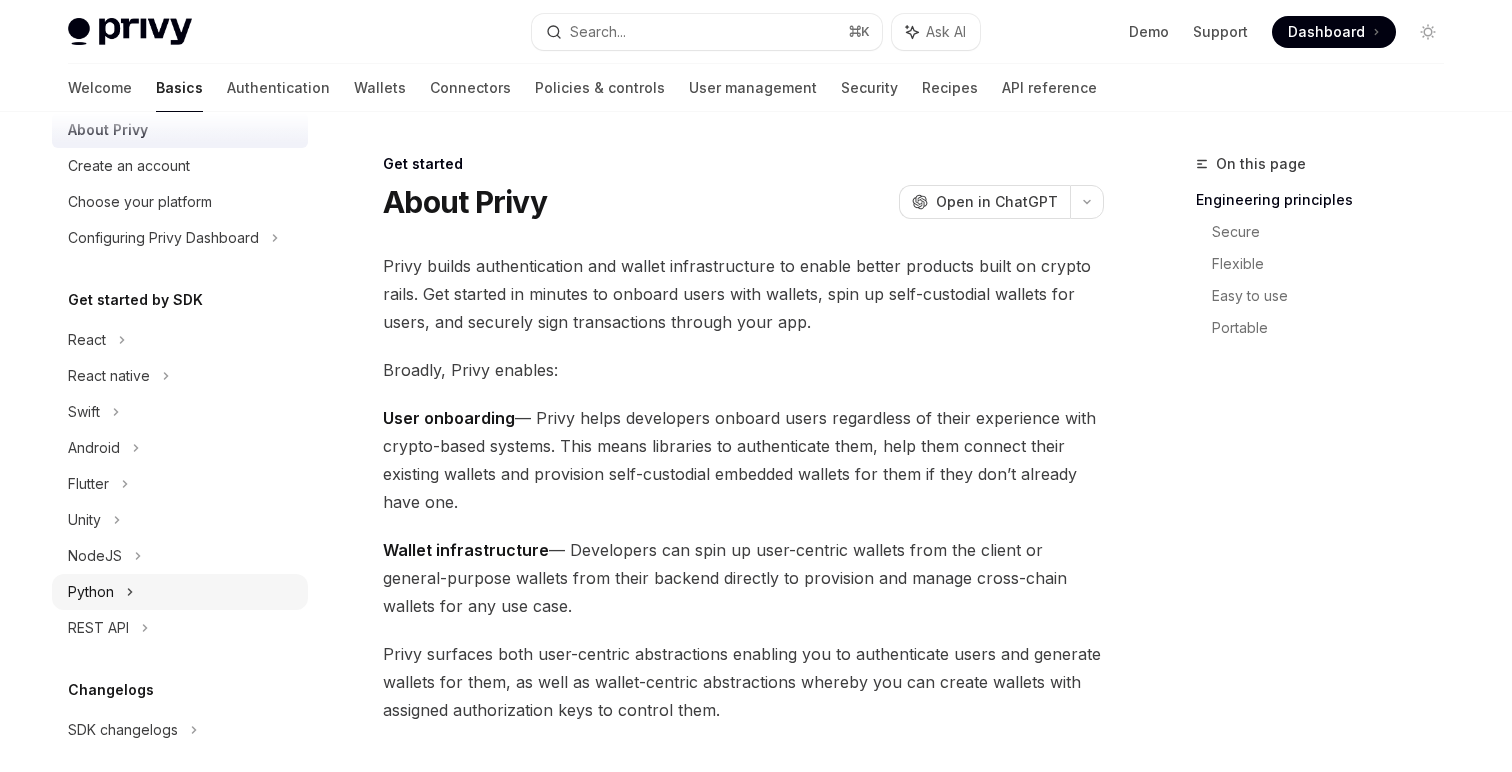click on "Python" at bounding box center (180, 592) 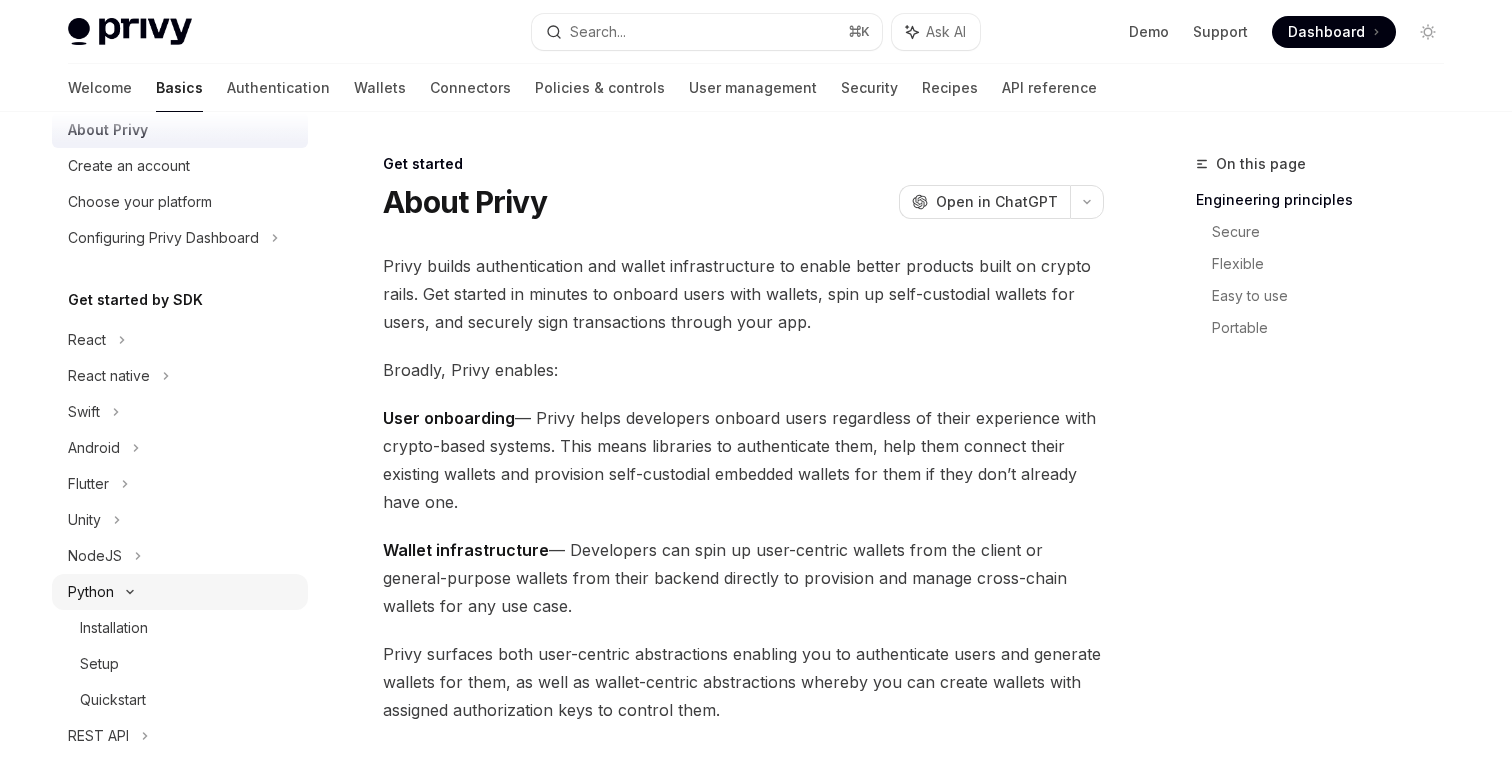 scroll, scrollTop: 184, scrollLeft: 0, axis: vertical 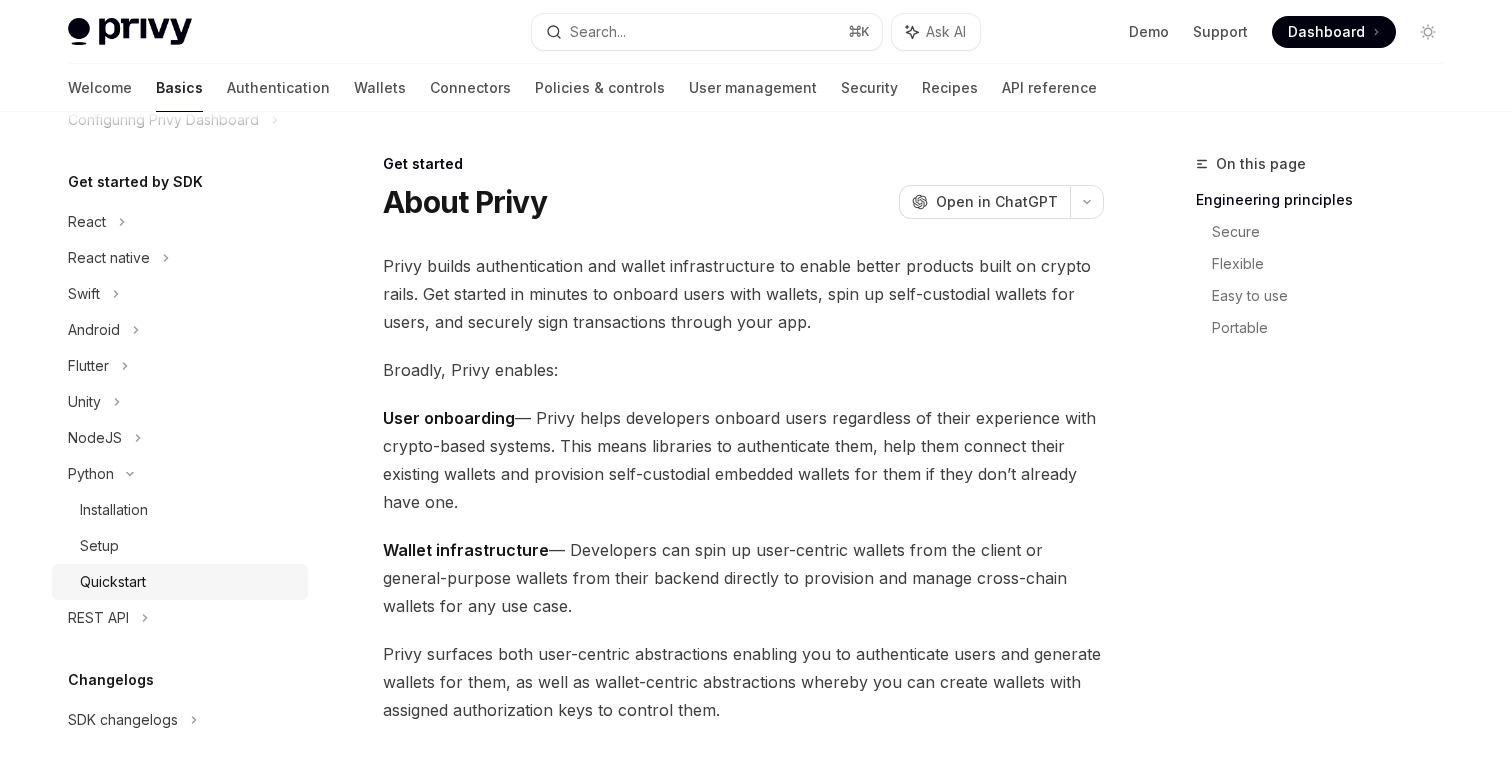 click on "Quickstart" at bounding box center (180, 582) 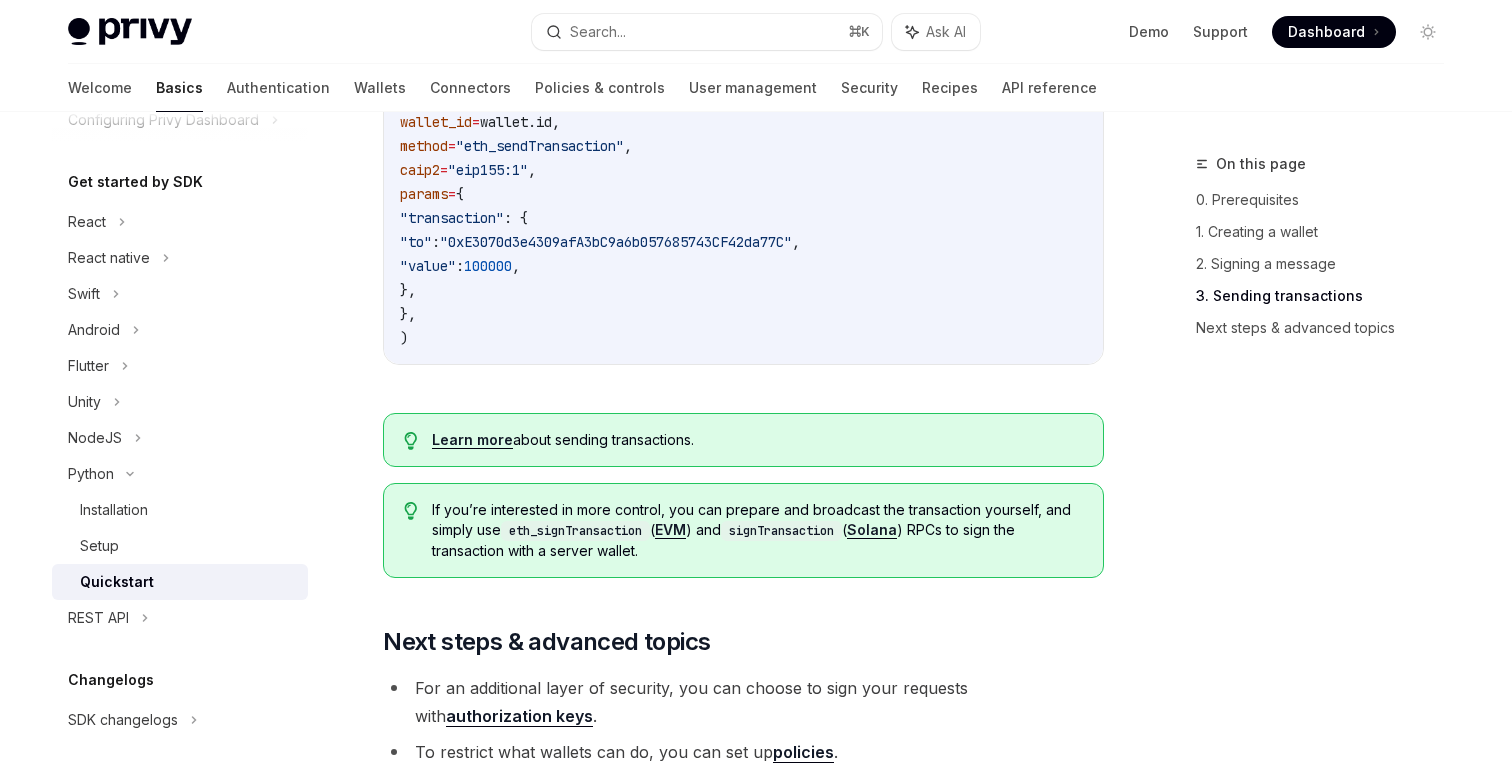 scroll, scrollTop: 2227, scrollLeft: 0, axis: vertical 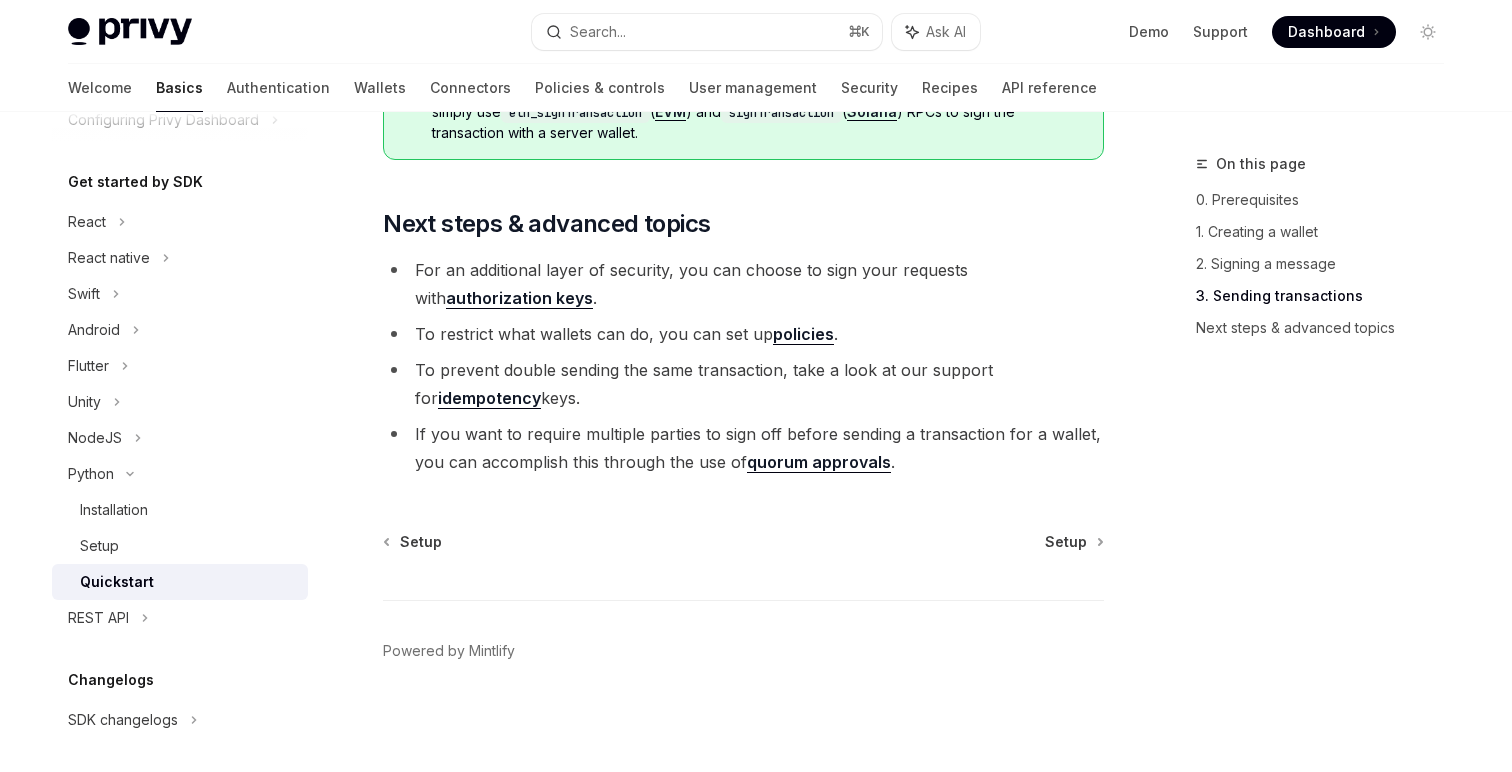 click on "Quickstart" at bounding box center (180, 582) 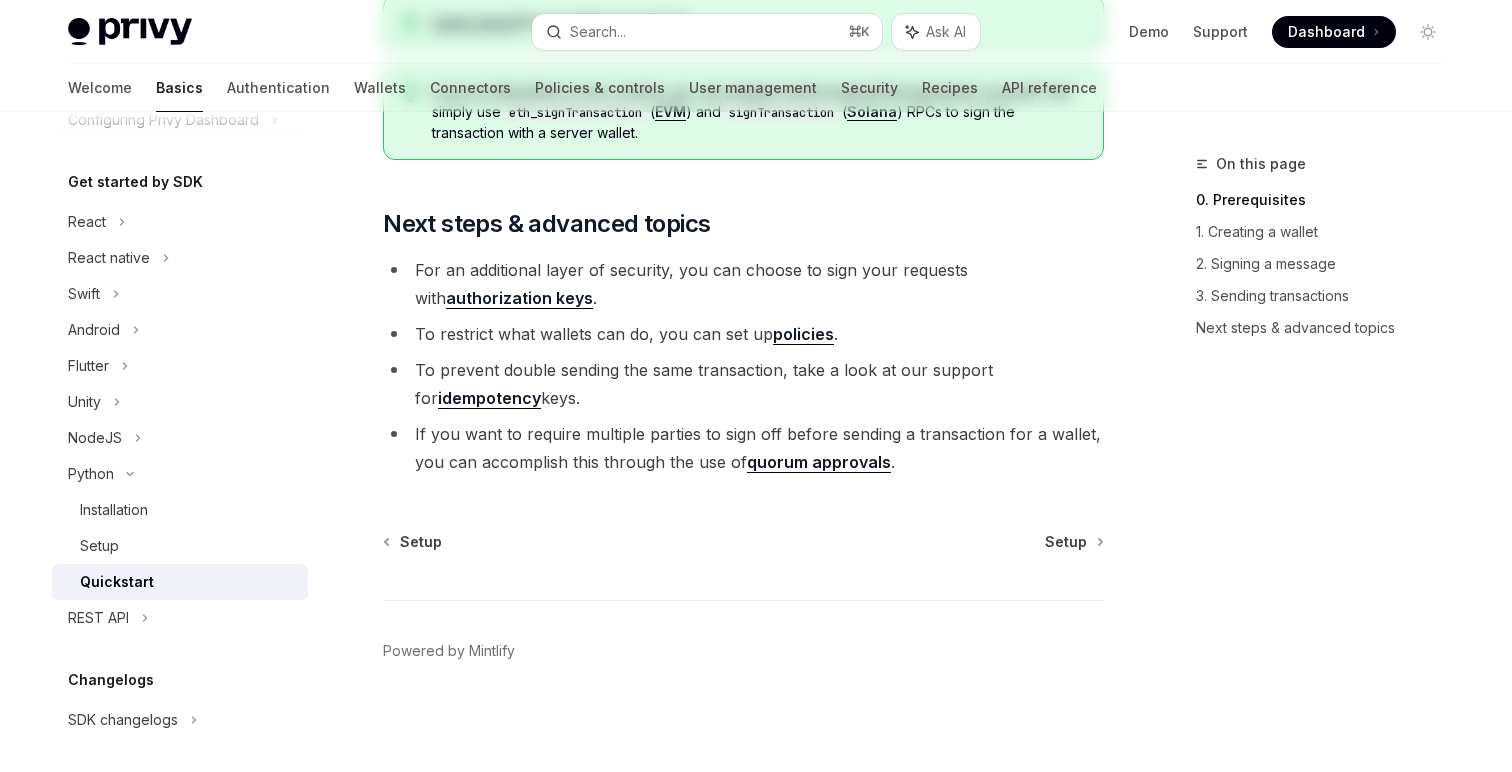 scroll, scrollTop: 0, scrollLeft: 0, axis: both 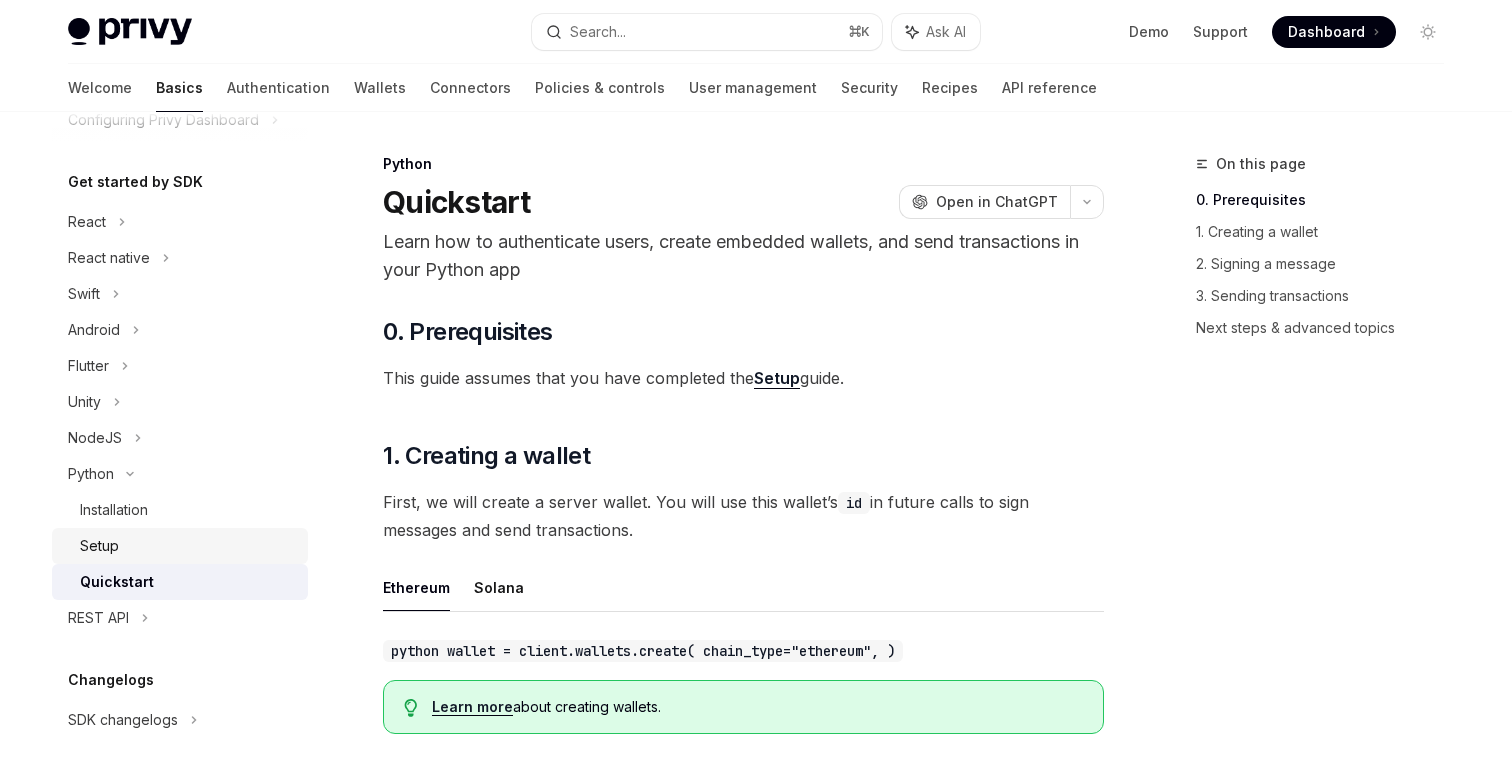 click on "Setup" at bounding box center [188, 546] 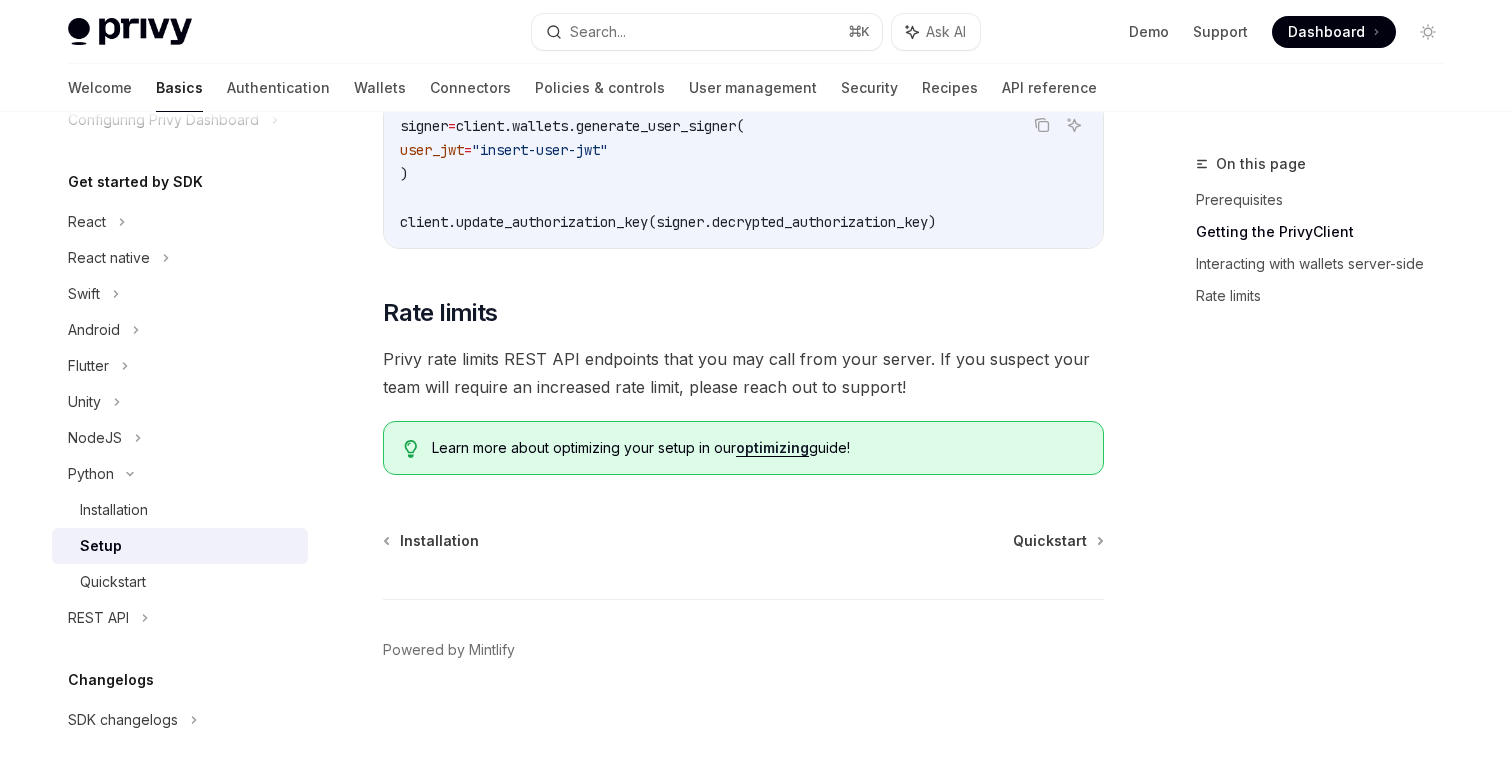 scroll, scrollTop: 0, scrollLeft: 0, axis: both 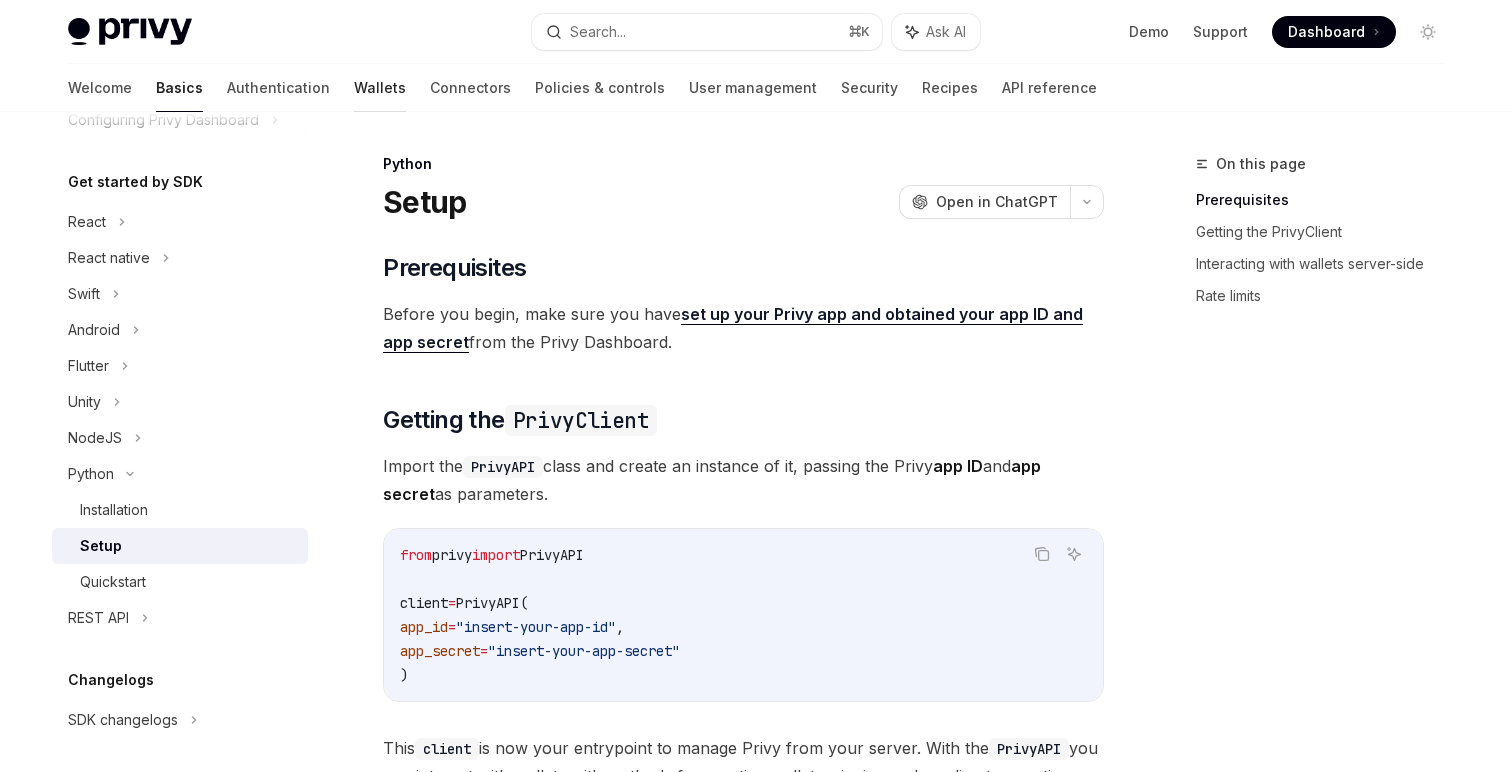 click on "Wallets" at bounding box center (380, 88) 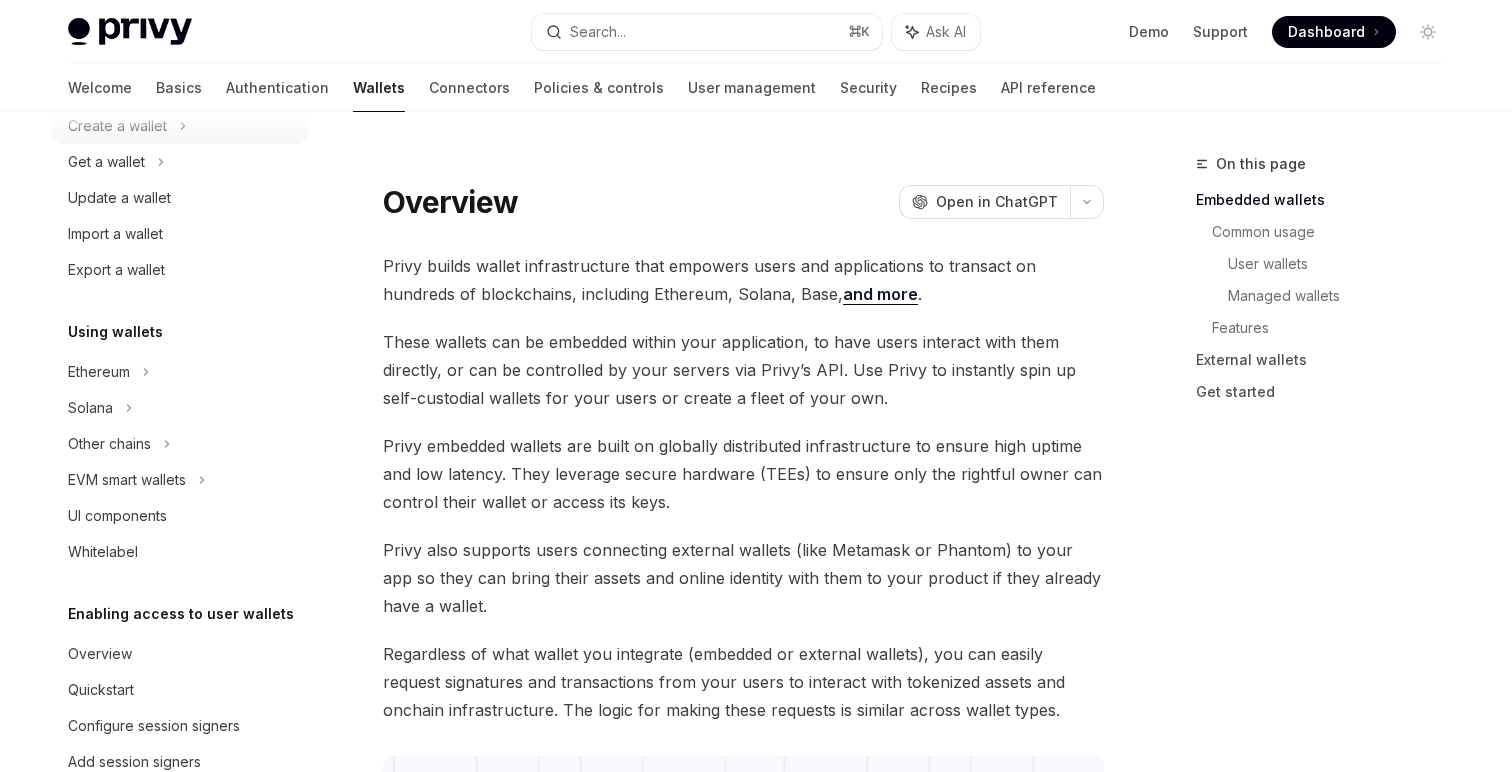 scroll, scrollTop: 0, scrollLeft: 0, axis: both 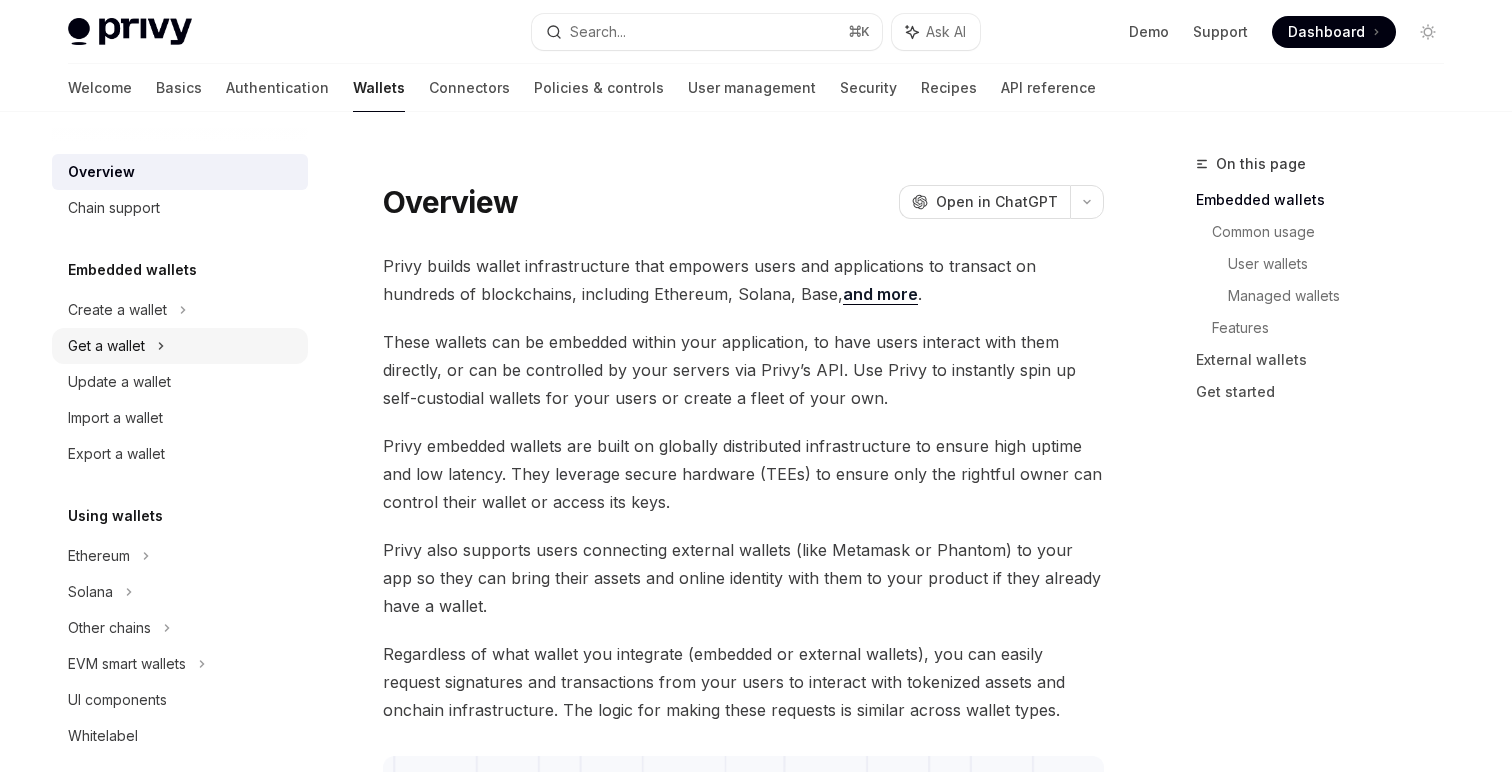 click on "Get a wallet" at bounding box center [180, 346] 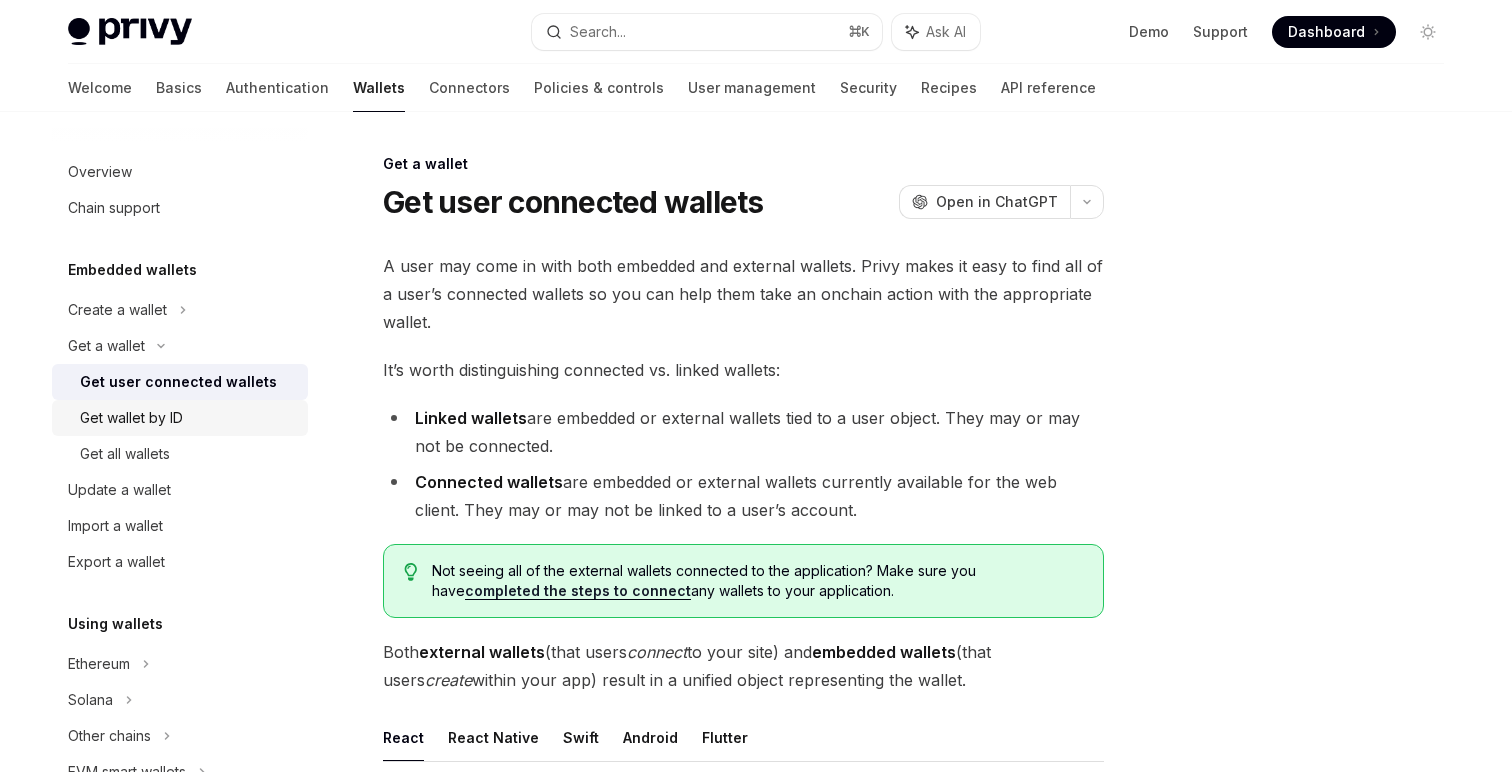 click on "Get wallet by ID" at bounding box center (180, 418) 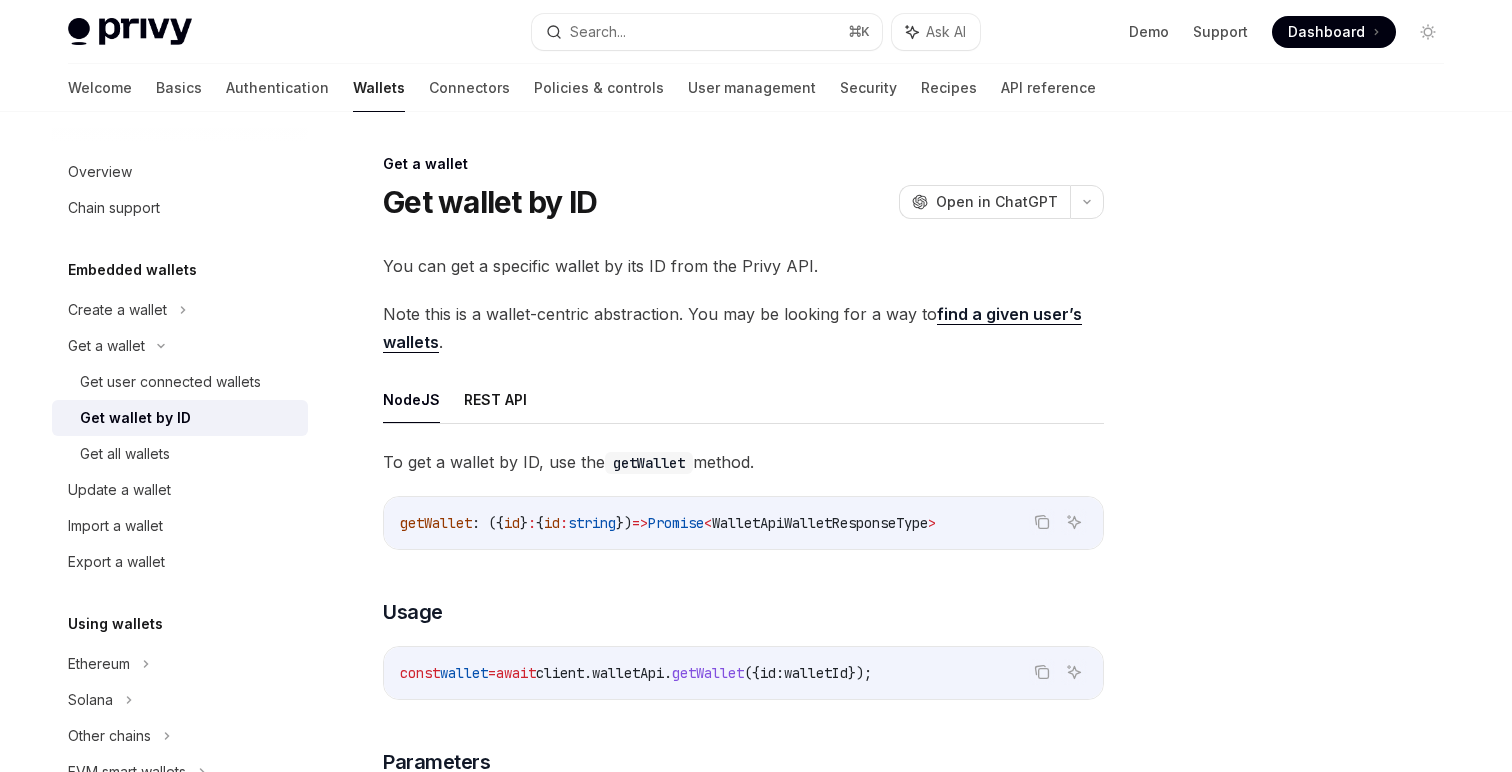 click on "**********" at bounding box center [743, 1047] 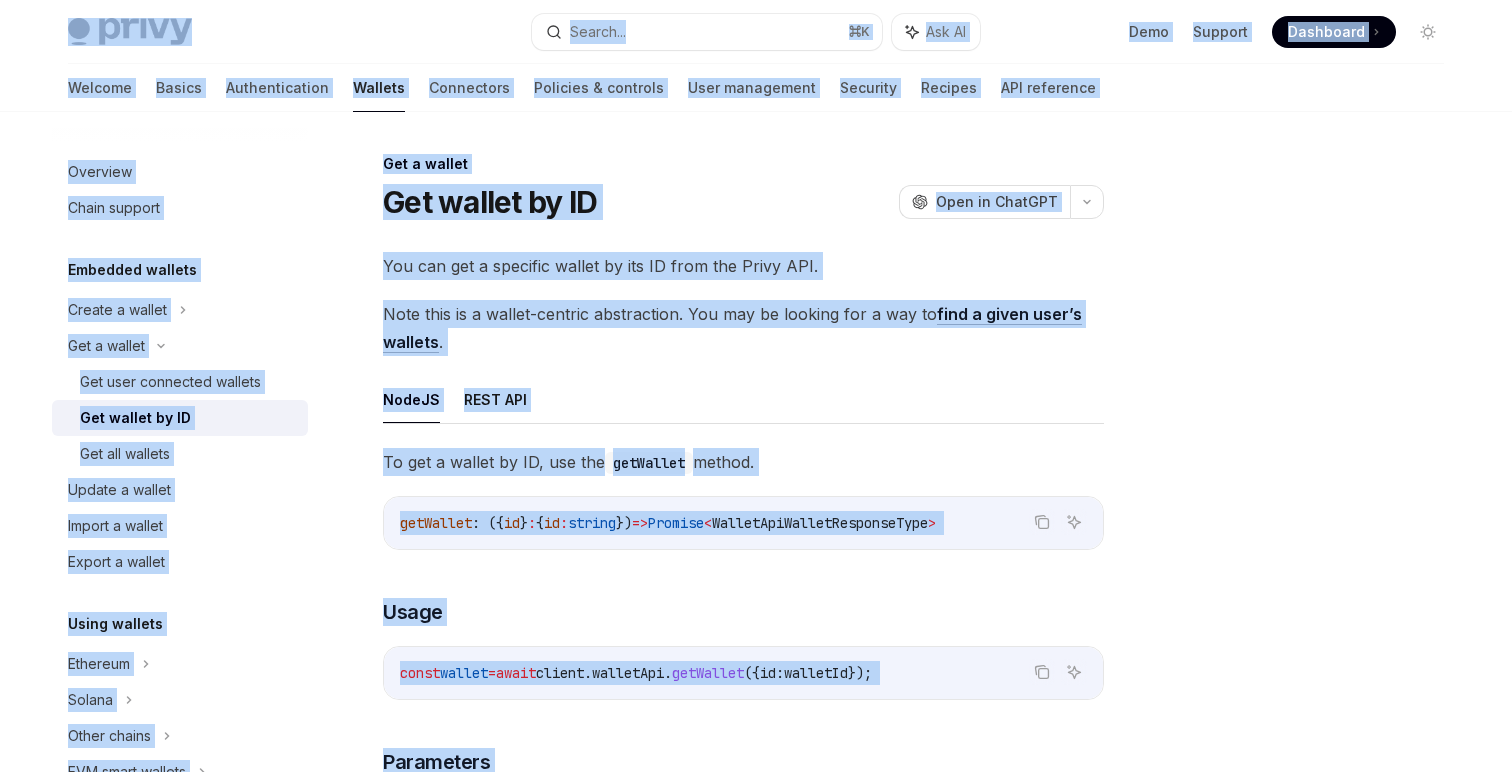 copy on "Privy Docs  home page Search... ⌘ K Ask AI Demo Support Dashboard Dashboard Search... Navigation Get a wallet Get wallet by ID Welcome Basics Authentication Wallets Connectors Policies & controls User management Security Recipes API reference   Overview Chain support Embedded wallets Create a wallet Get a wallet Get user connected wallets Get wallet by ID Get all wallets Update a wallet Import a wallet Export a wallet Using wallets Ethereum Solana Other chains EVM smart wallets UI components Whitelabel Enabling access to user wallets Overview Quickstart Configure session signers Add session signers Remove session signers Use session signers Use cases Funding Overview Methods Configuring funding methods Prompting users to fund Gas and asset management Overview Assets Gas management Global wallets Overview Launch your global wallet Integrate a global wallet Get a wallet Get wallet by ID OpenAI Open in ChatGPT OpenAI Open in ChatGPT You can get a specific wallet by its ID from the Privy API.
Note this is a ..." 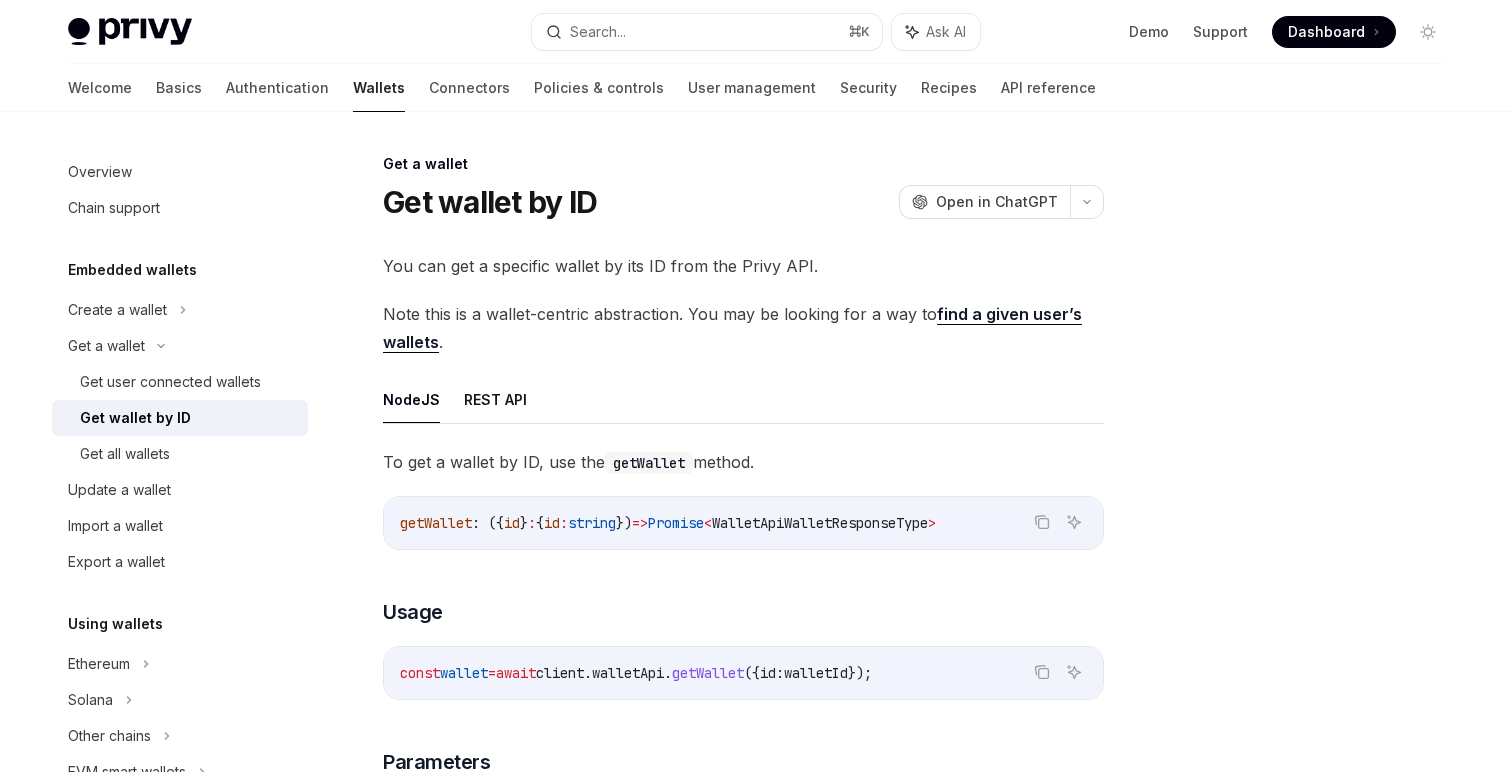 click on "You can get a specific wallet by its ID from the Privy API." at bounding box center [743, 266] 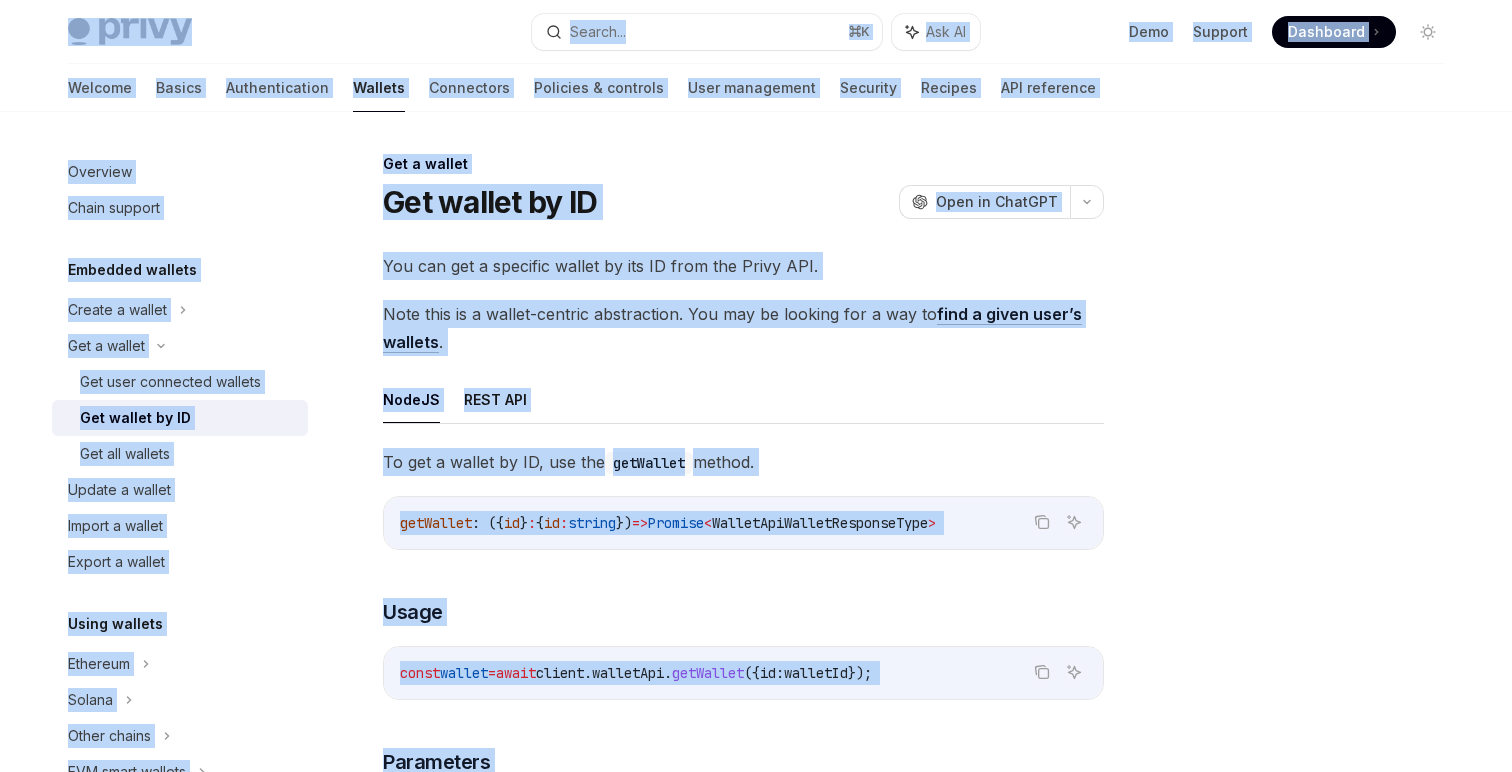 copy on "Privy Docs  home page Search... ⌘ K Ask AI Demo Support Dashboard Dashboard Search... Navigation Get a wallet Get wallet by ID Welcome Basics Authentication Wallets Connectors Policies & controls User management Security Recipes API reference   Overview Chain support Embedded wallets Create a wallet Get a wallet Get user connected wallets Get wallet by ID Get all wallets Update a wallet Import a wallet Export a wallet Using wallets Ethereum Solana Other chains EVM smart wallets UI components Whitelabel Enabling access to user wallets Overview Quickstart Configure session signers Add session signers Remove session signers Use session signers Use cases Funding Overview Methods Configuring funding methods Prompting users to fund Gas and asset management Overview Assets Gas management Global wallets Overview Launch your global wallet Integrate a global wallet Get a wallet Get wallet by ID OpenAI Open in ChatGPT OpenAI Open in ChatGPT You can get a specific wallet by its ID from the Privy API.
Note this is a ..." 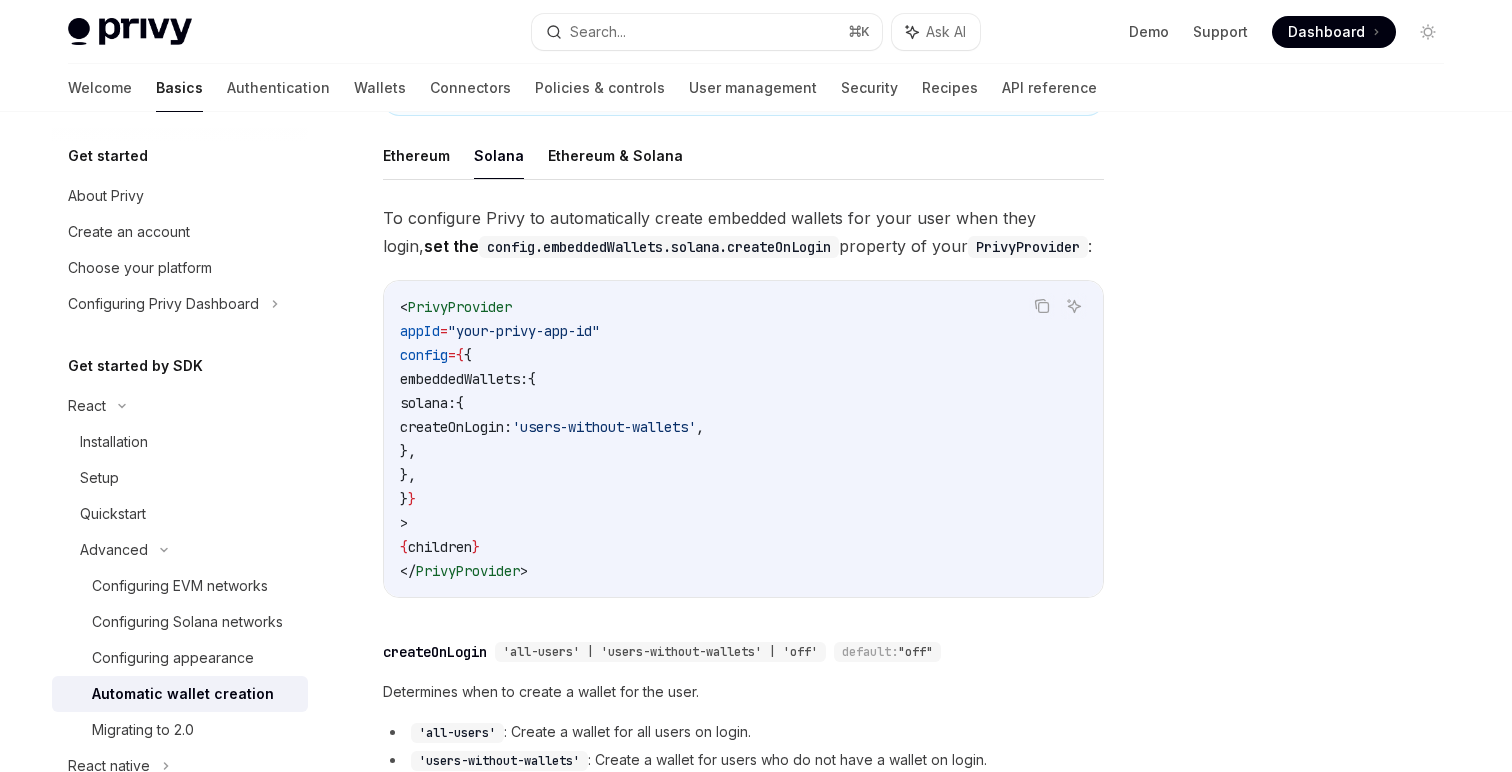 scroll, scrollTop: 222, scrollLeft: 0, axis: vertical 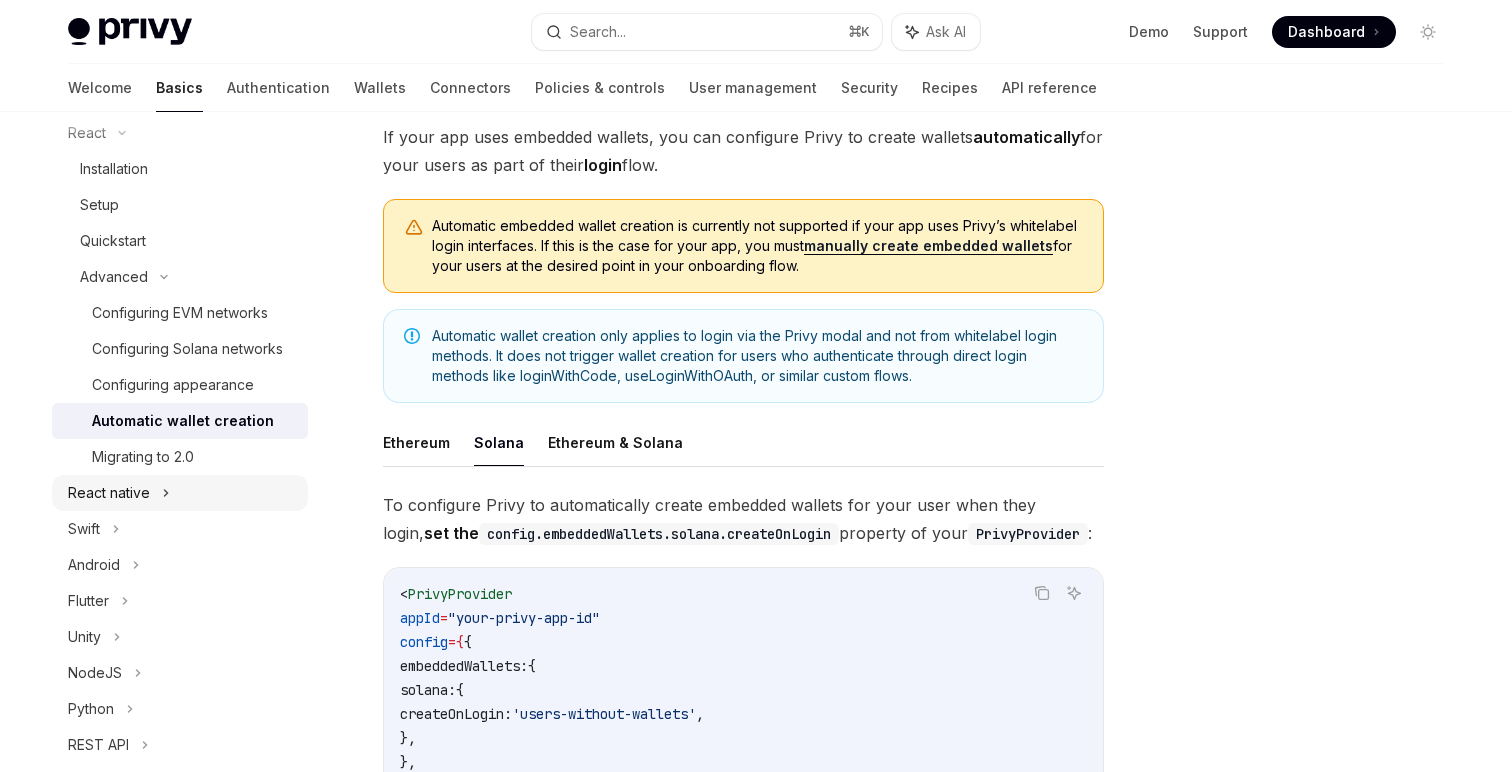 click on "React native" at bounding box center (180, 493) 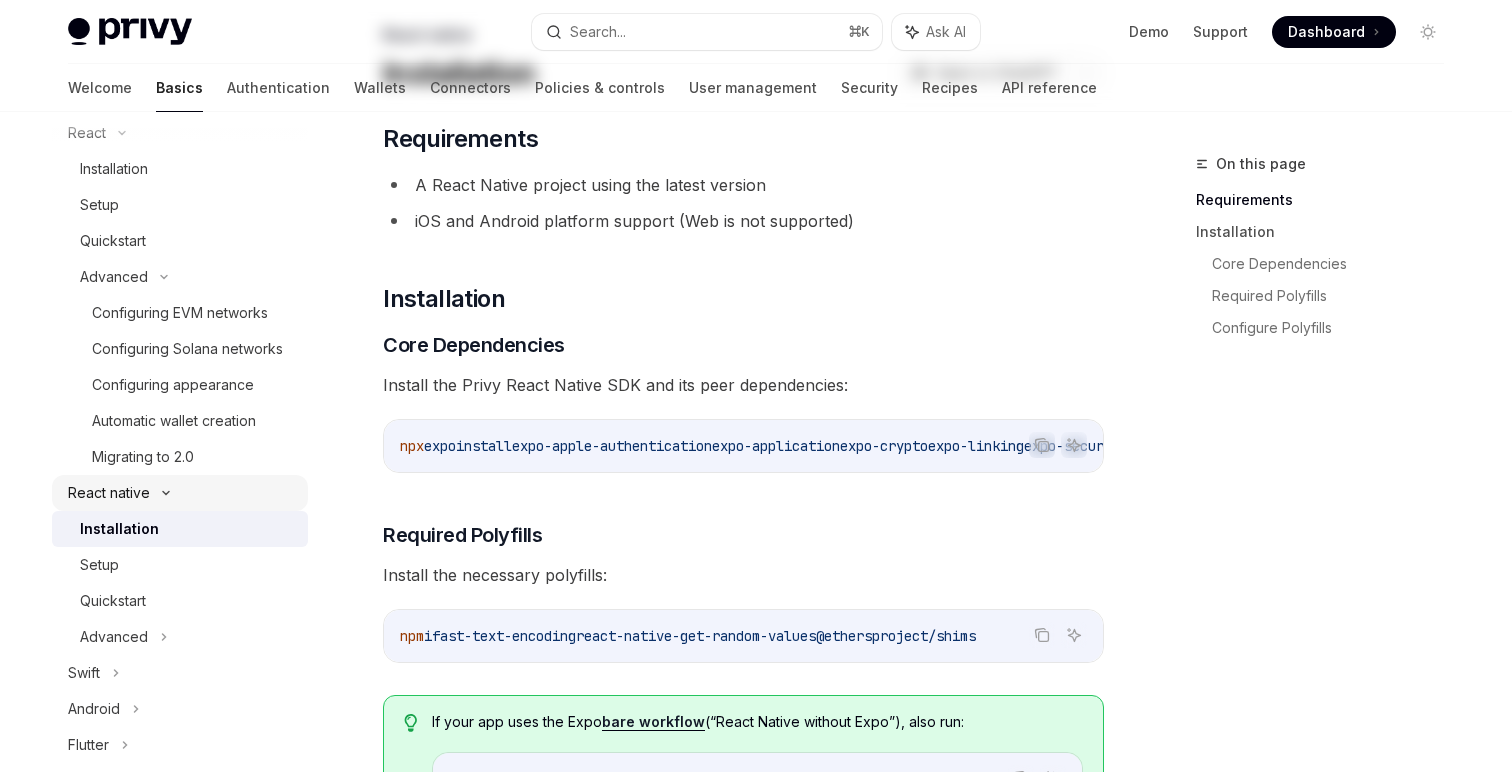 scroll, scrollTop: 0, scrollLeft: 0, axis: both 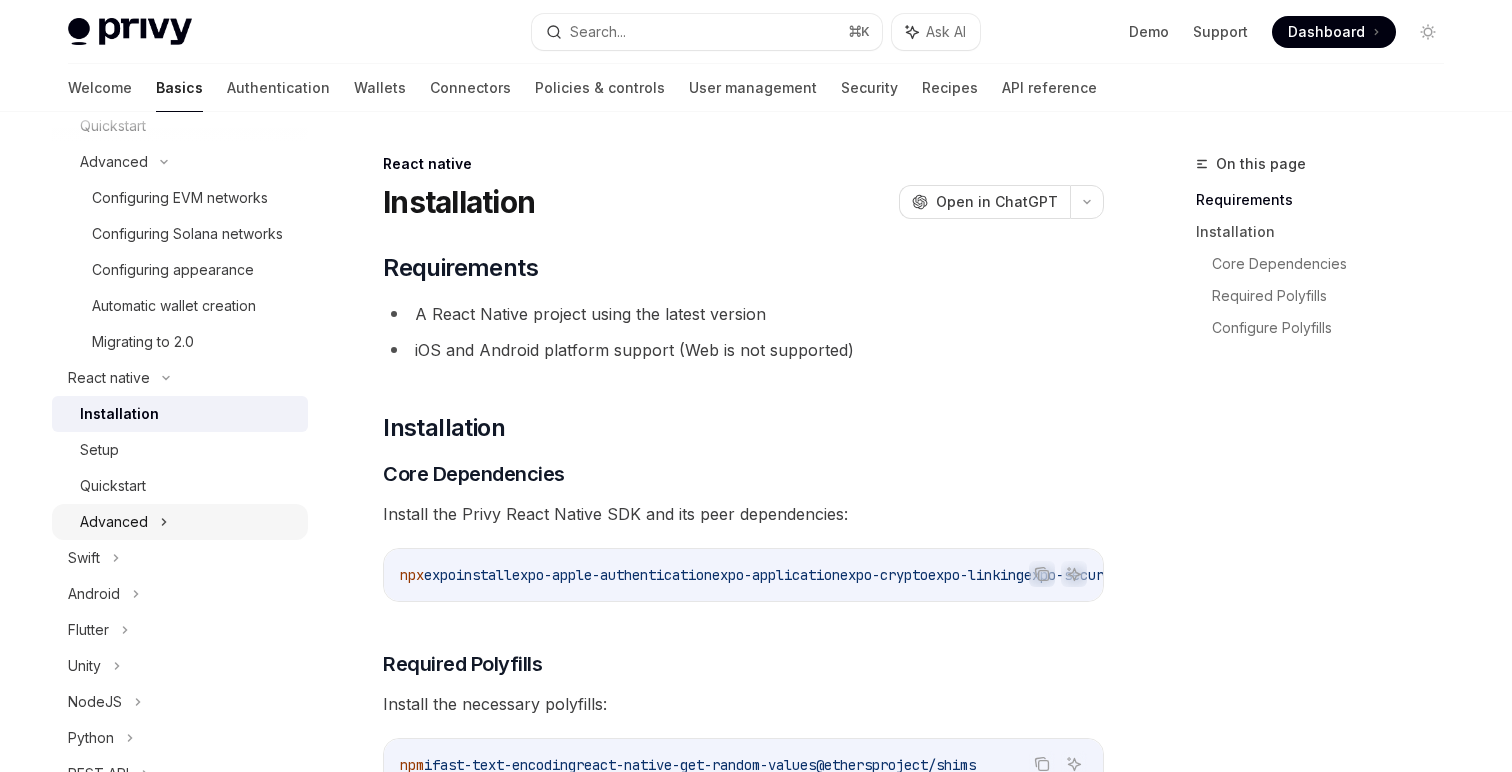 click on "Advanced" at bounding box center (180, 522) 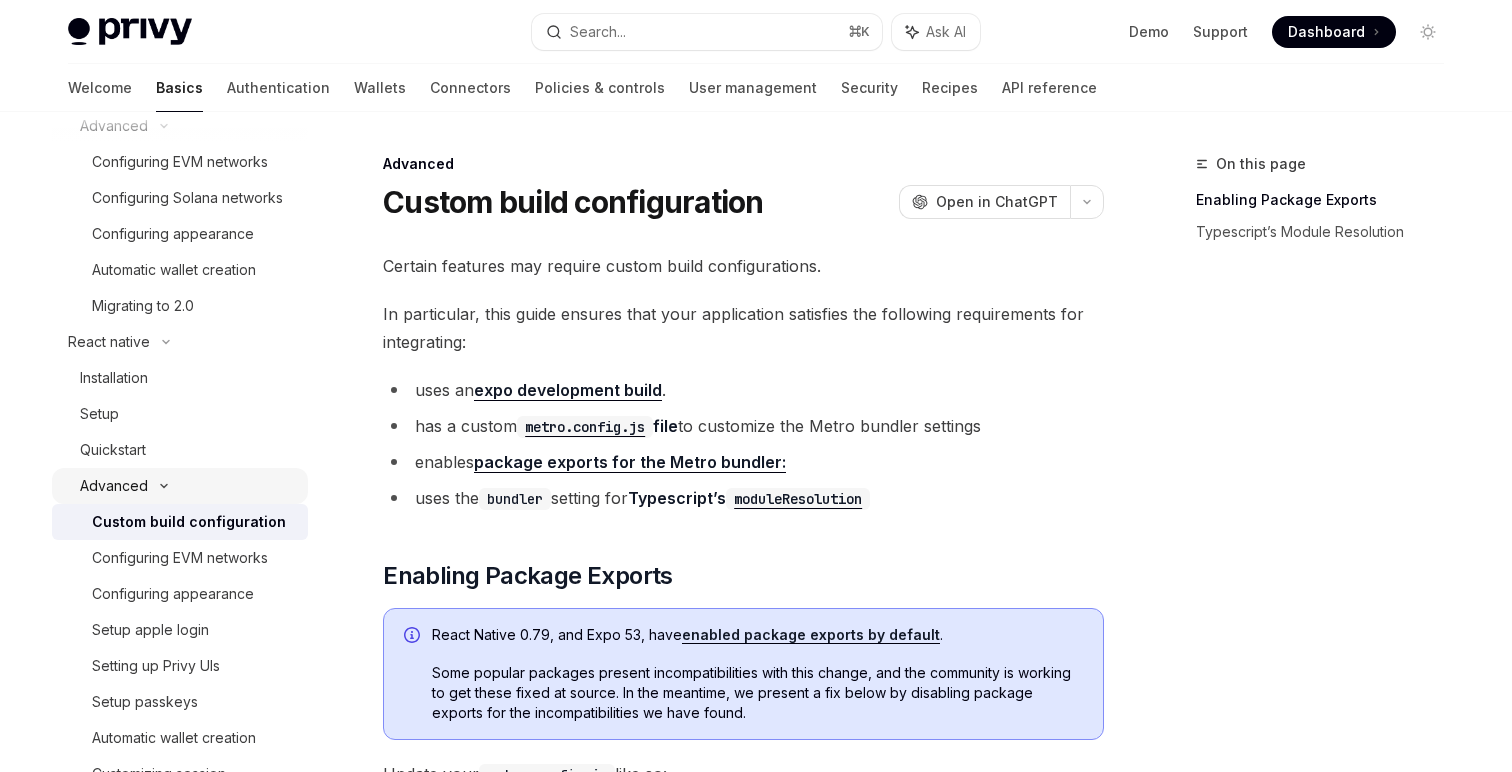 scroll, scrollTop: 428, scrollLeft: 0, axis: vertical 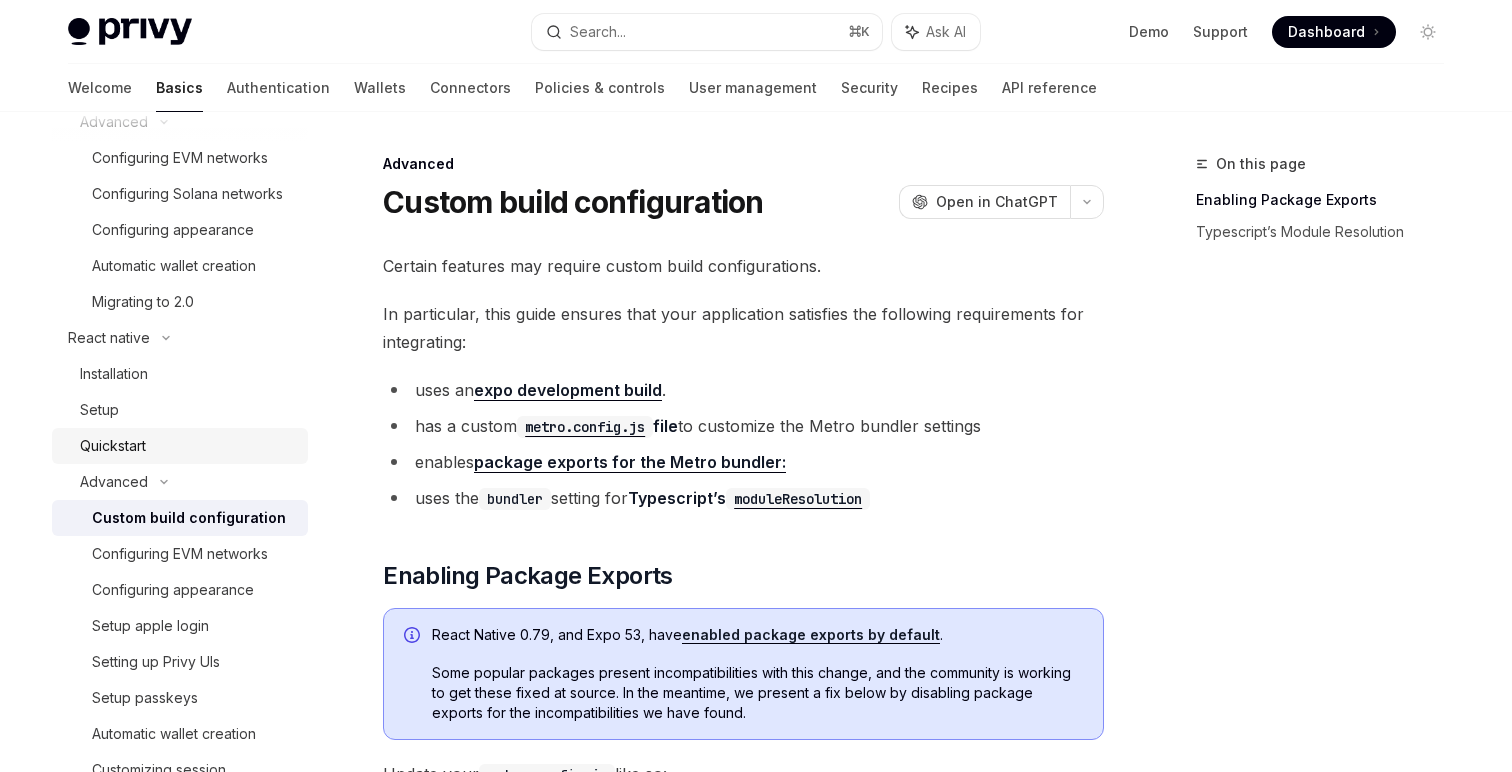 click on "Quickstart" at bounding box center [188, 446] 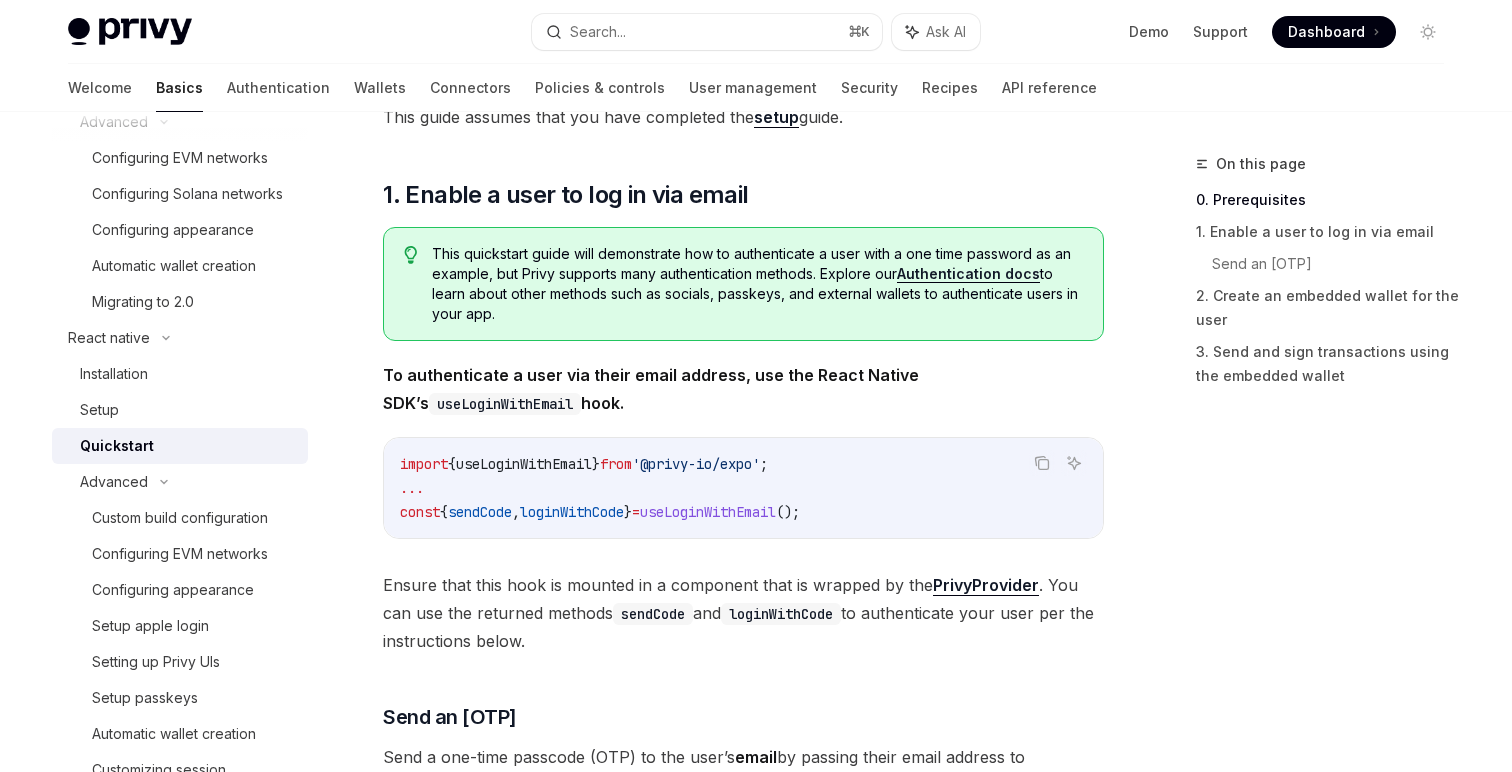 scroll, scrollTop: 424, scrollLeft: 0, axis: vertical 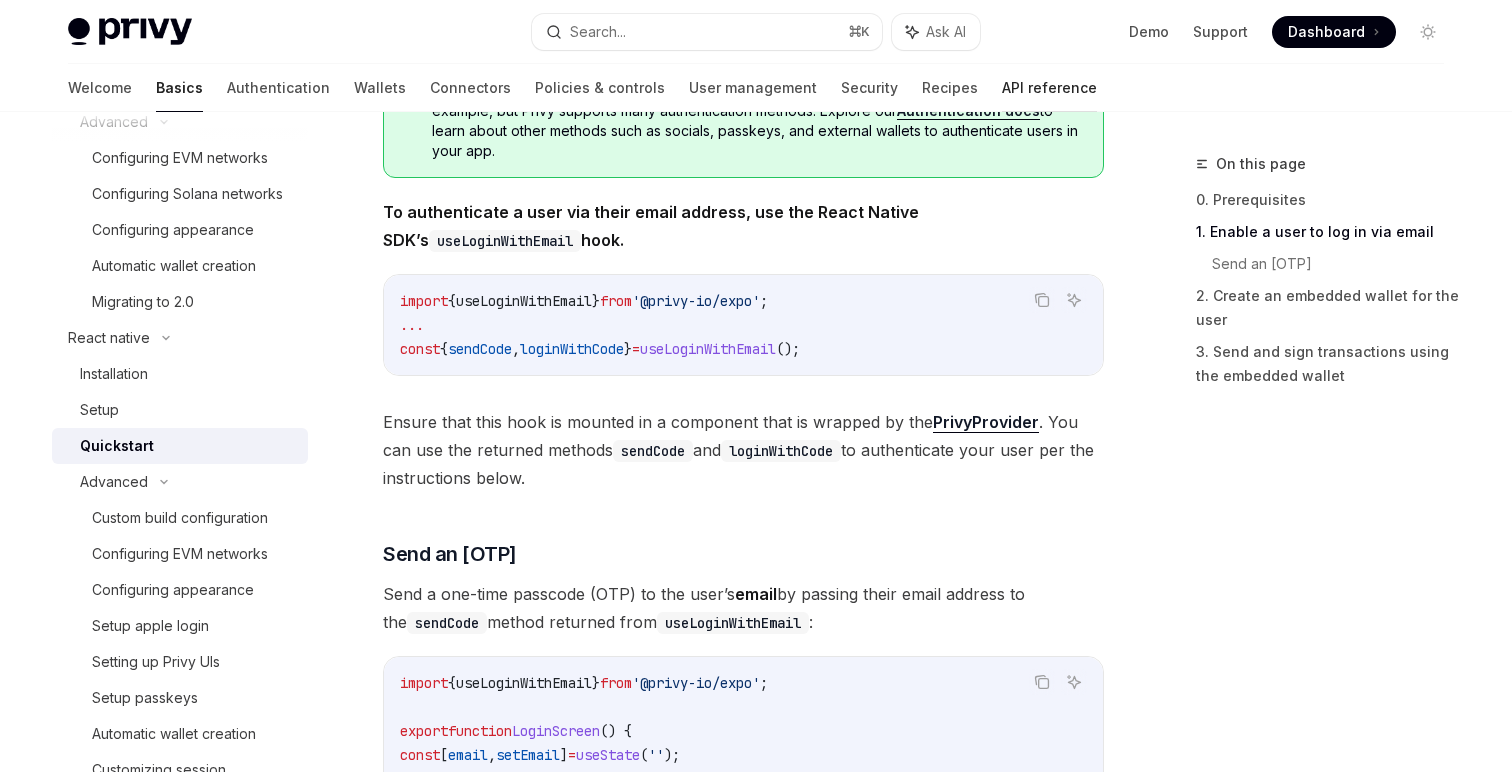 click on "API reference" at bounding box center (1049, 88) 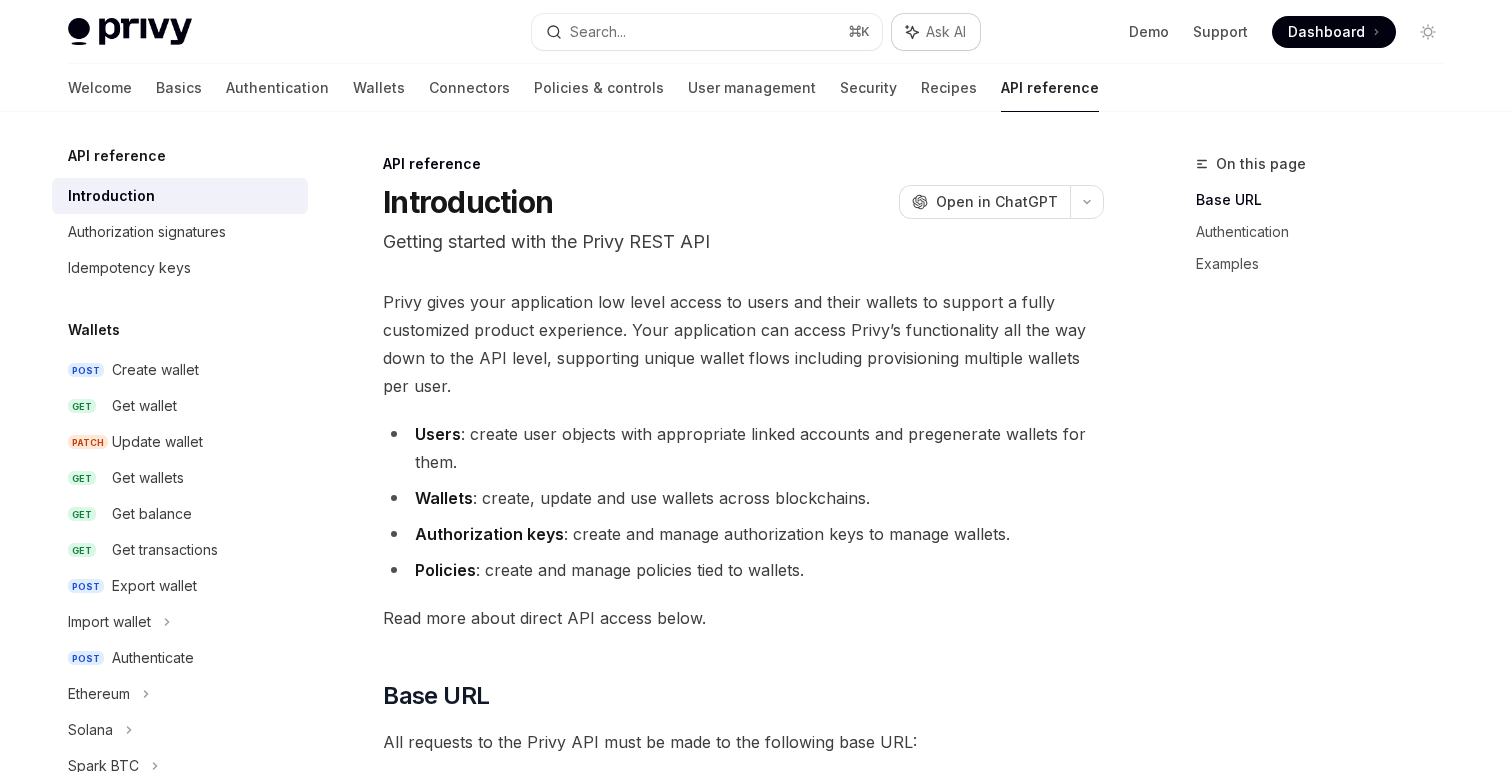 click on "Ask AI" at bounding box center (936, 32) 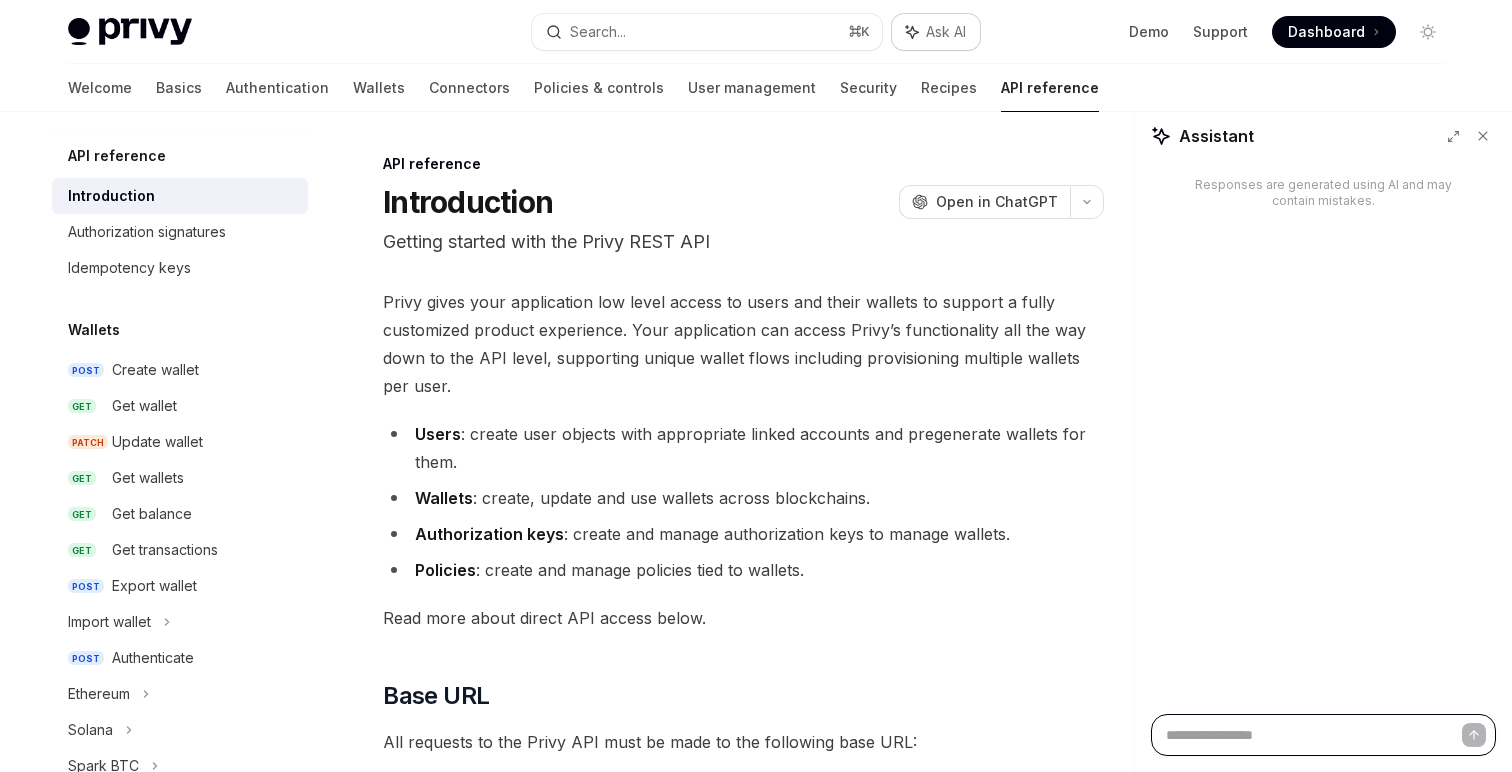 type on "*" 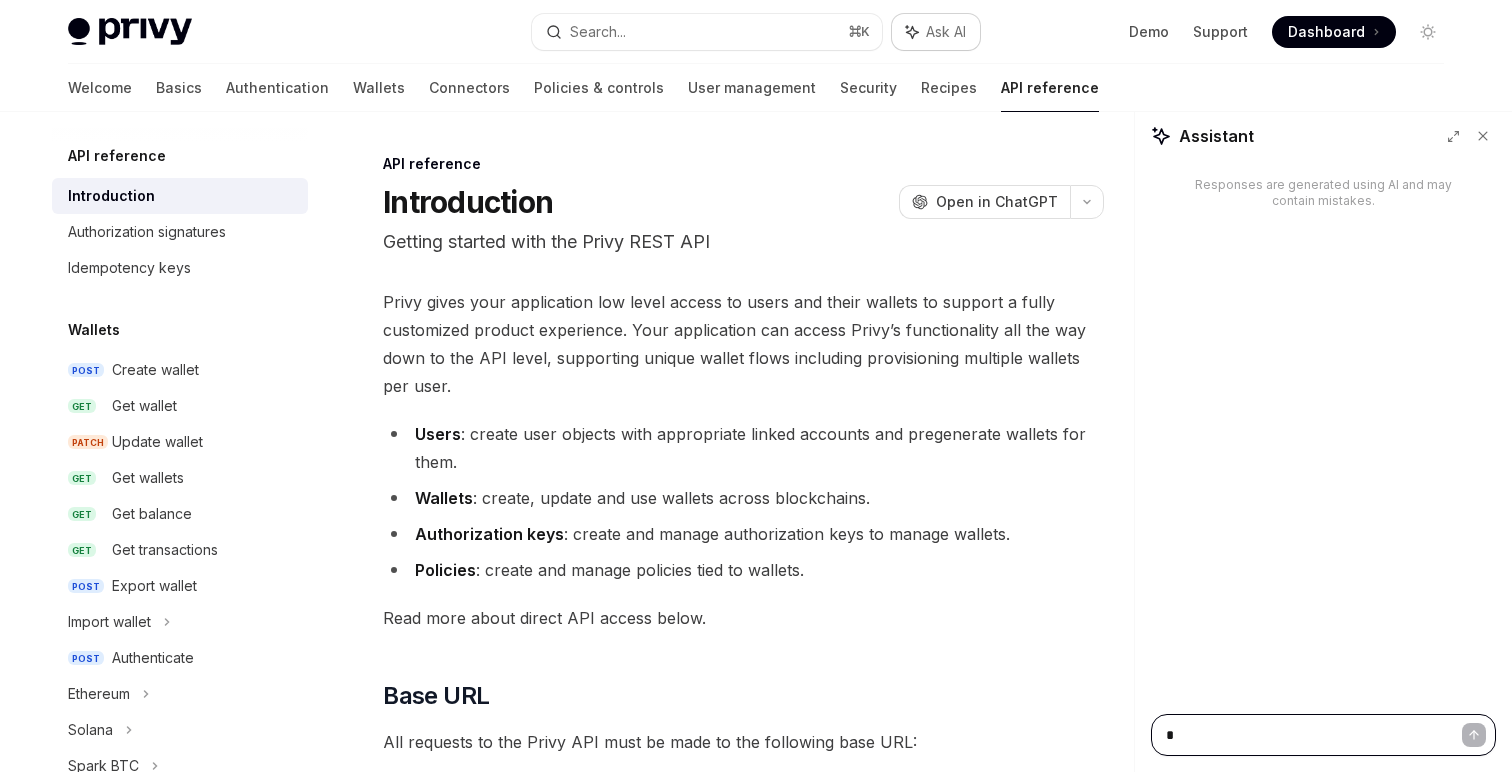 type on "**" 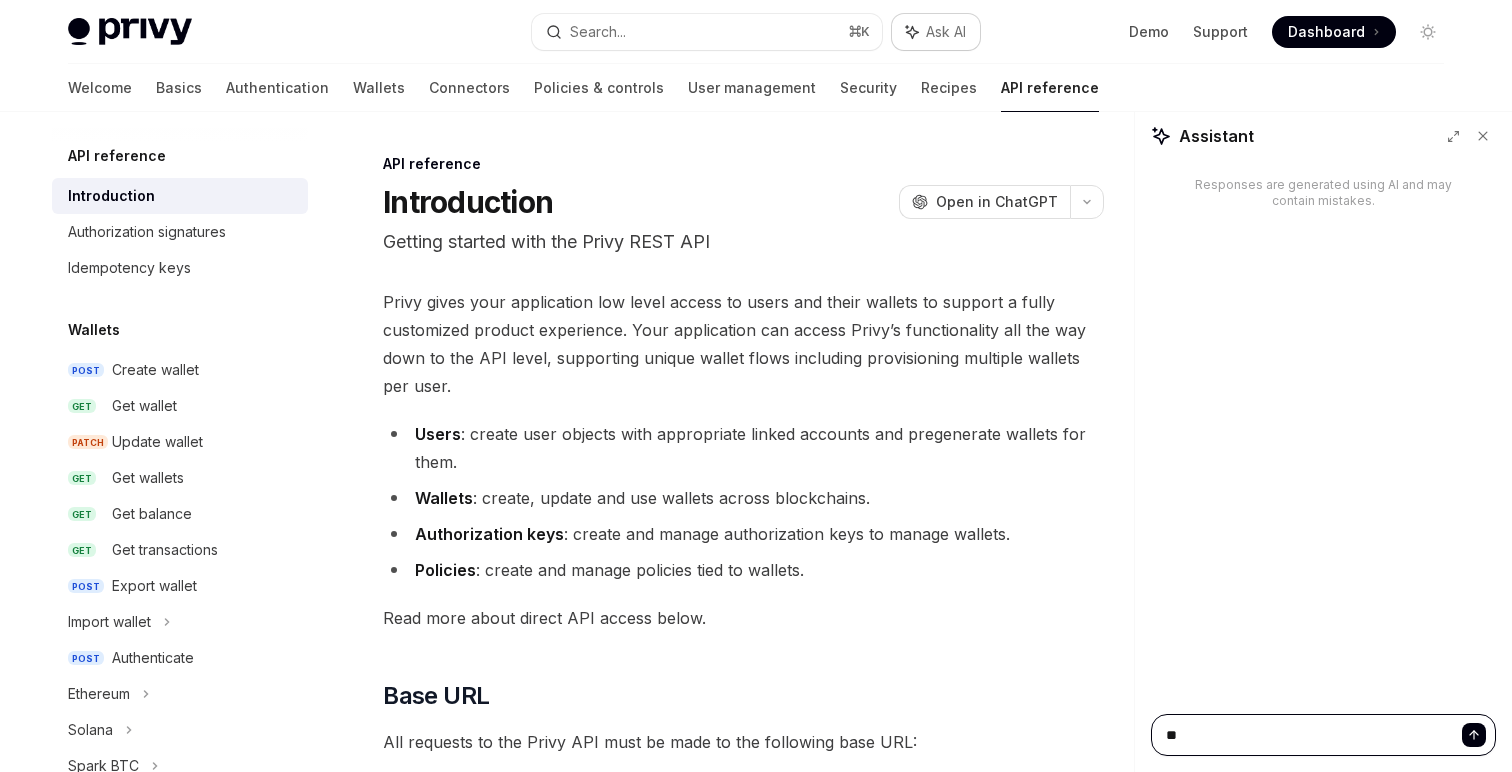 type on "***" 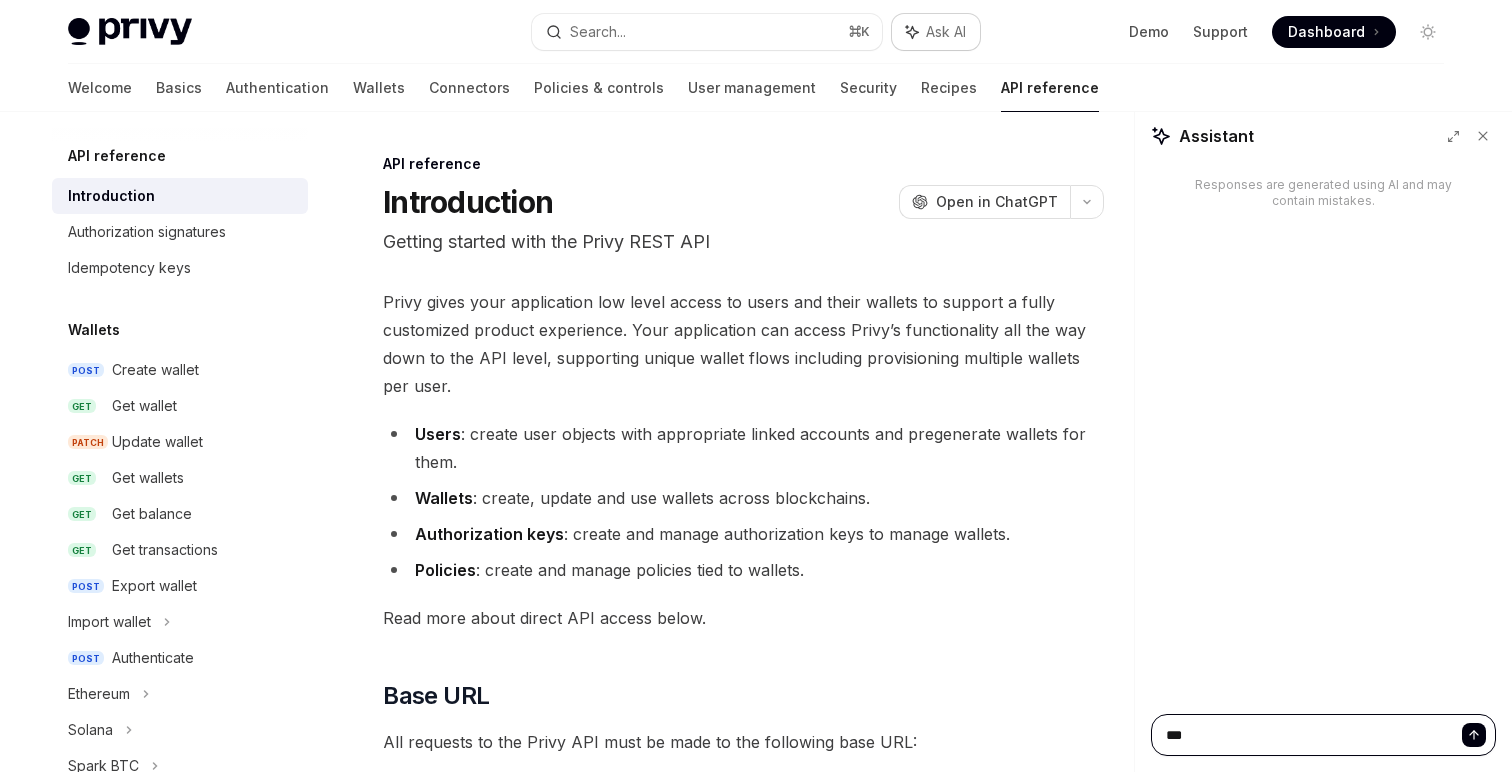 type on "****" 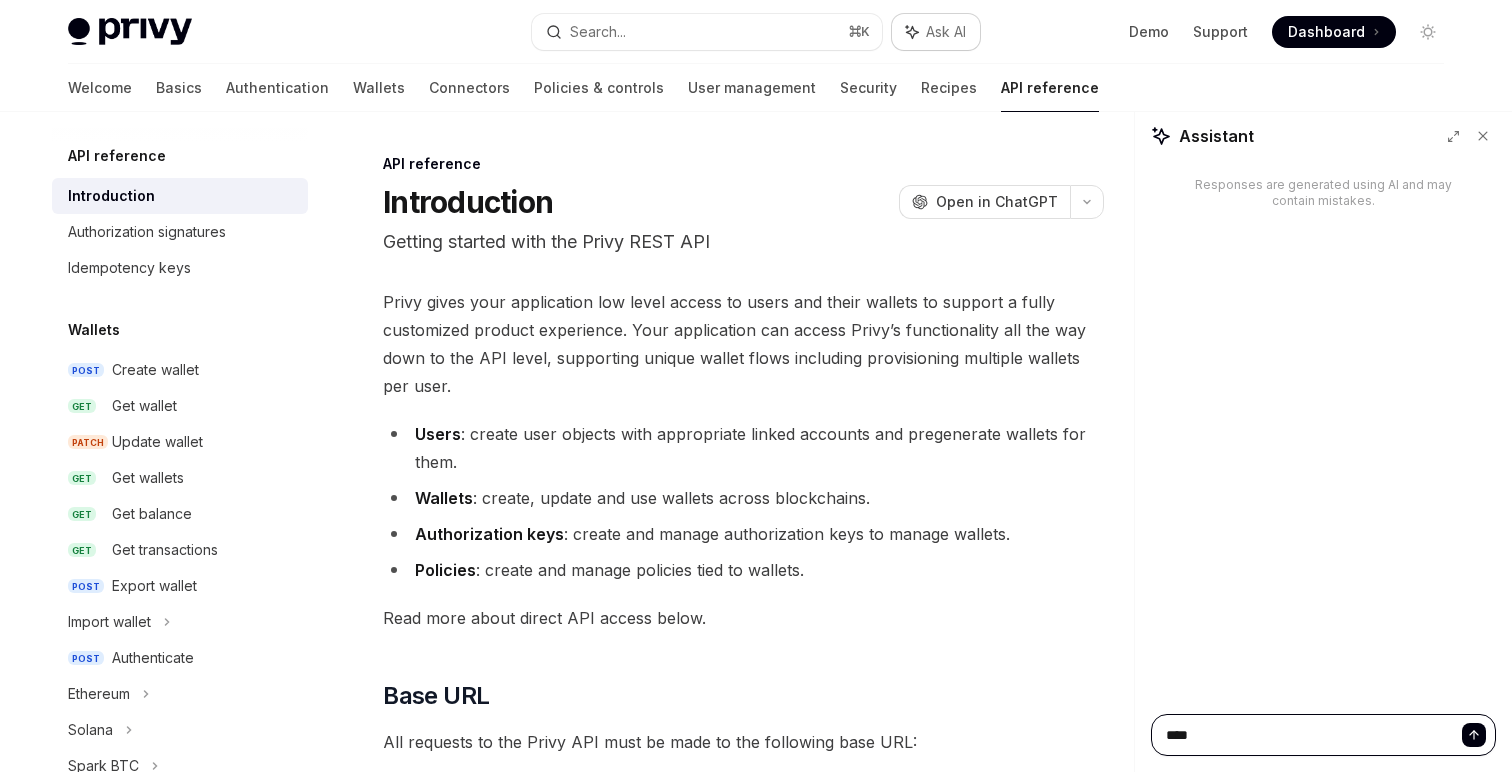 type on "*****" 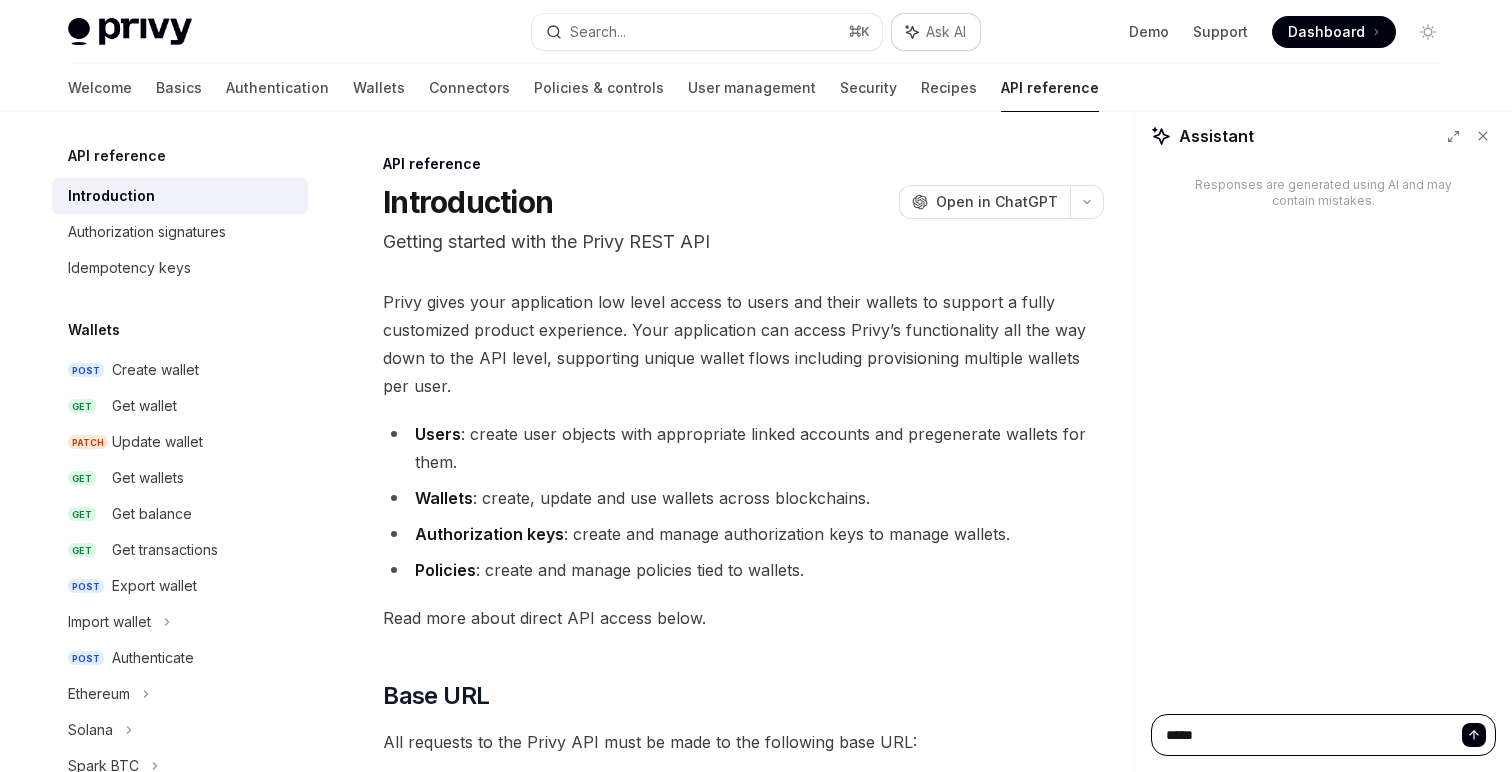 type on "******" 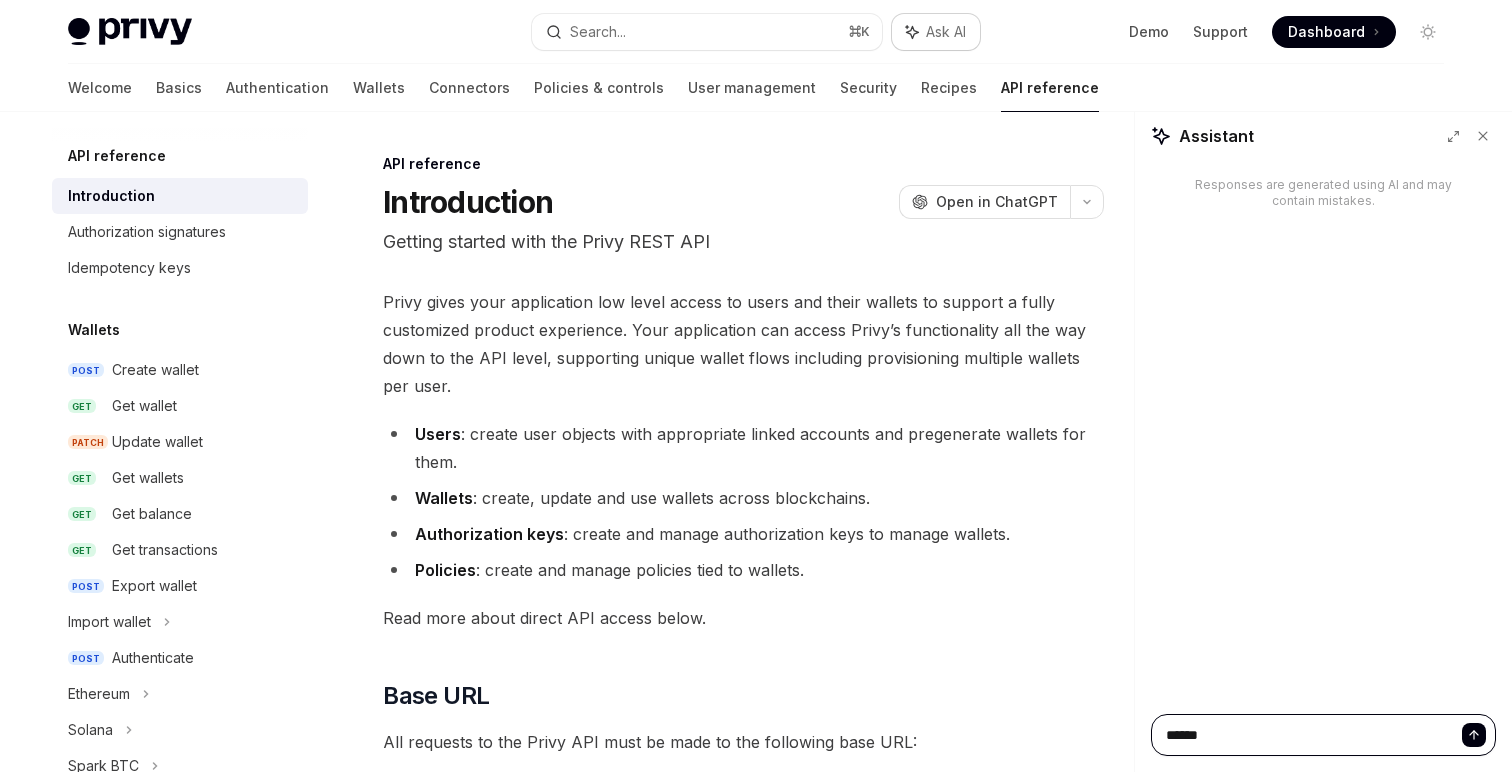 type on "*" 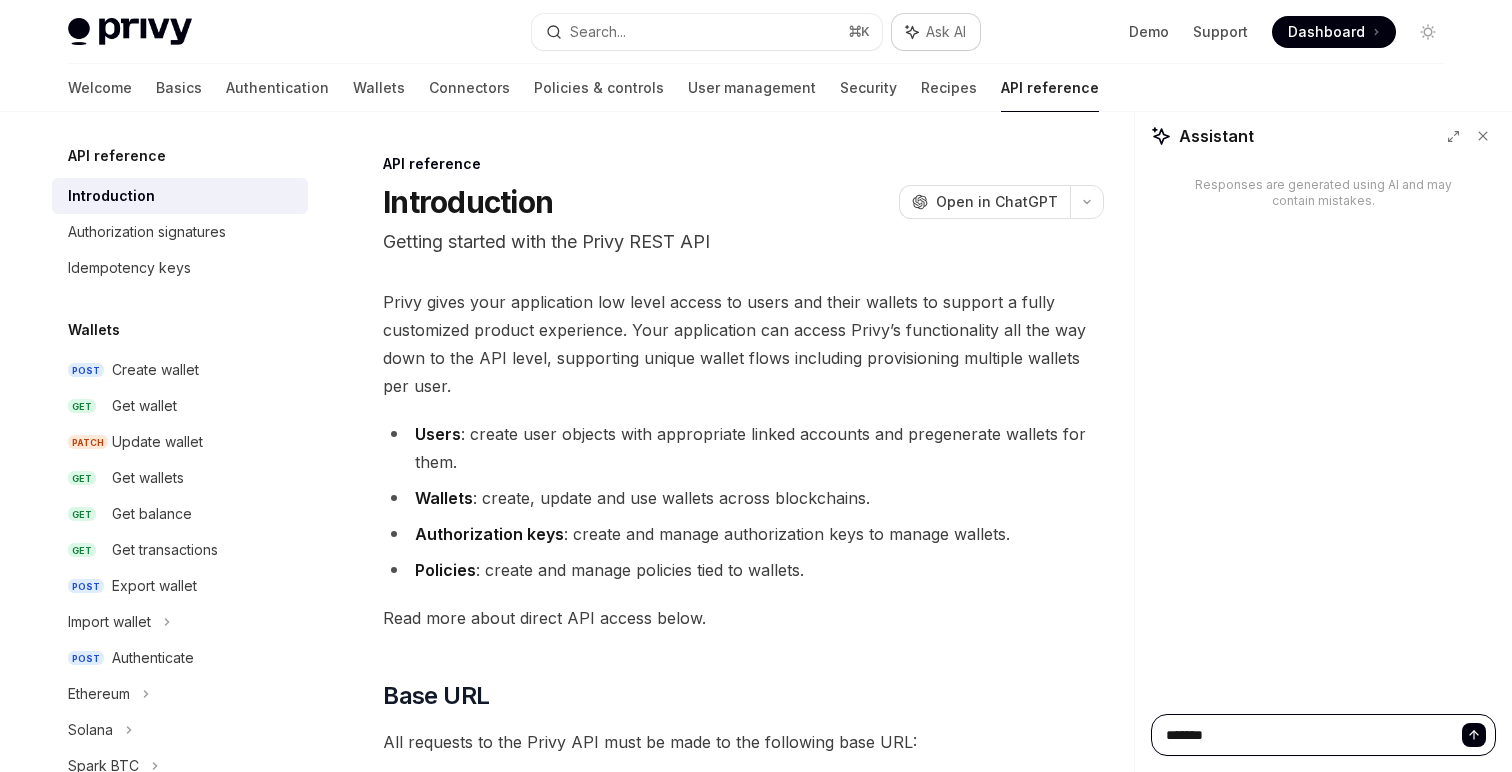type on "*" 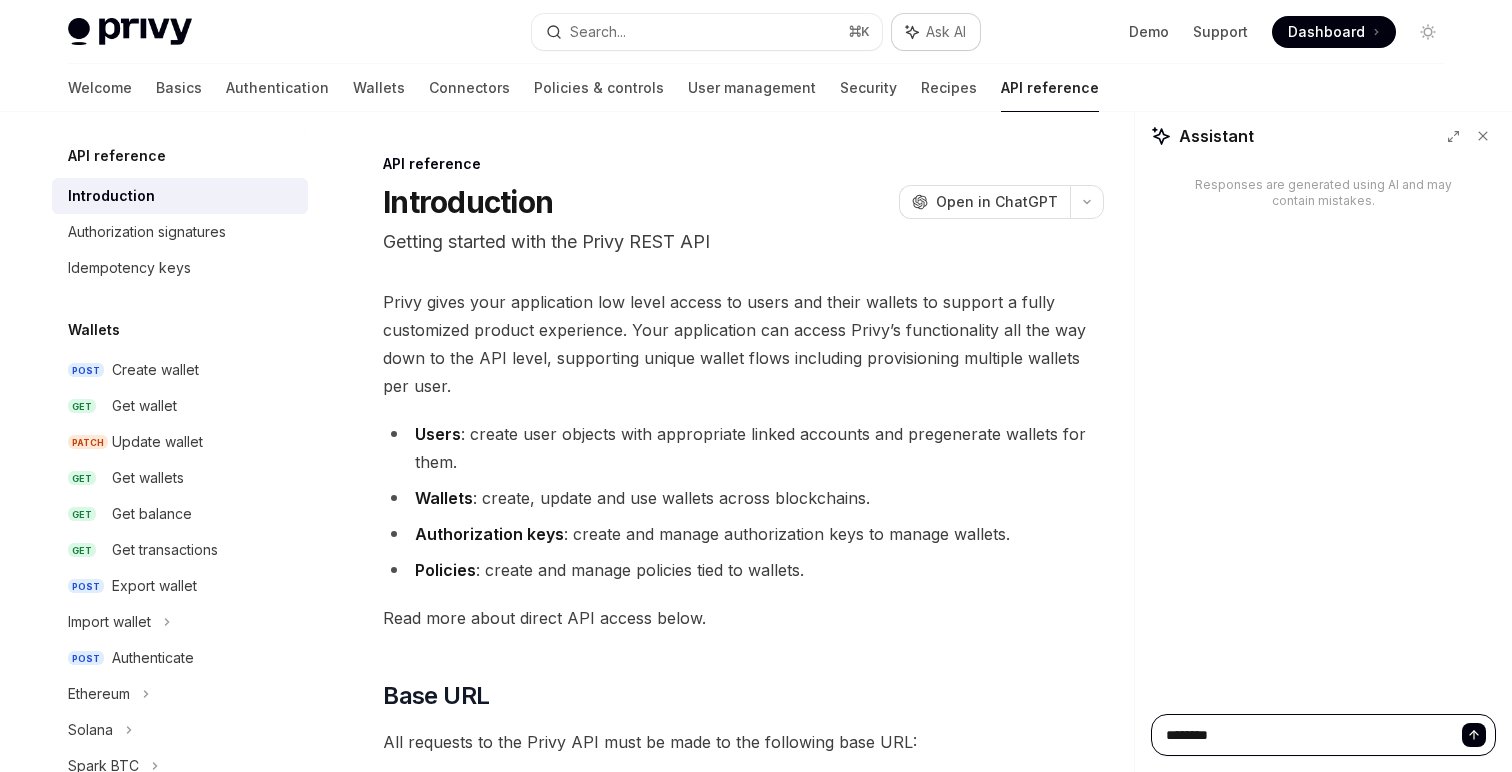 type on "*********" 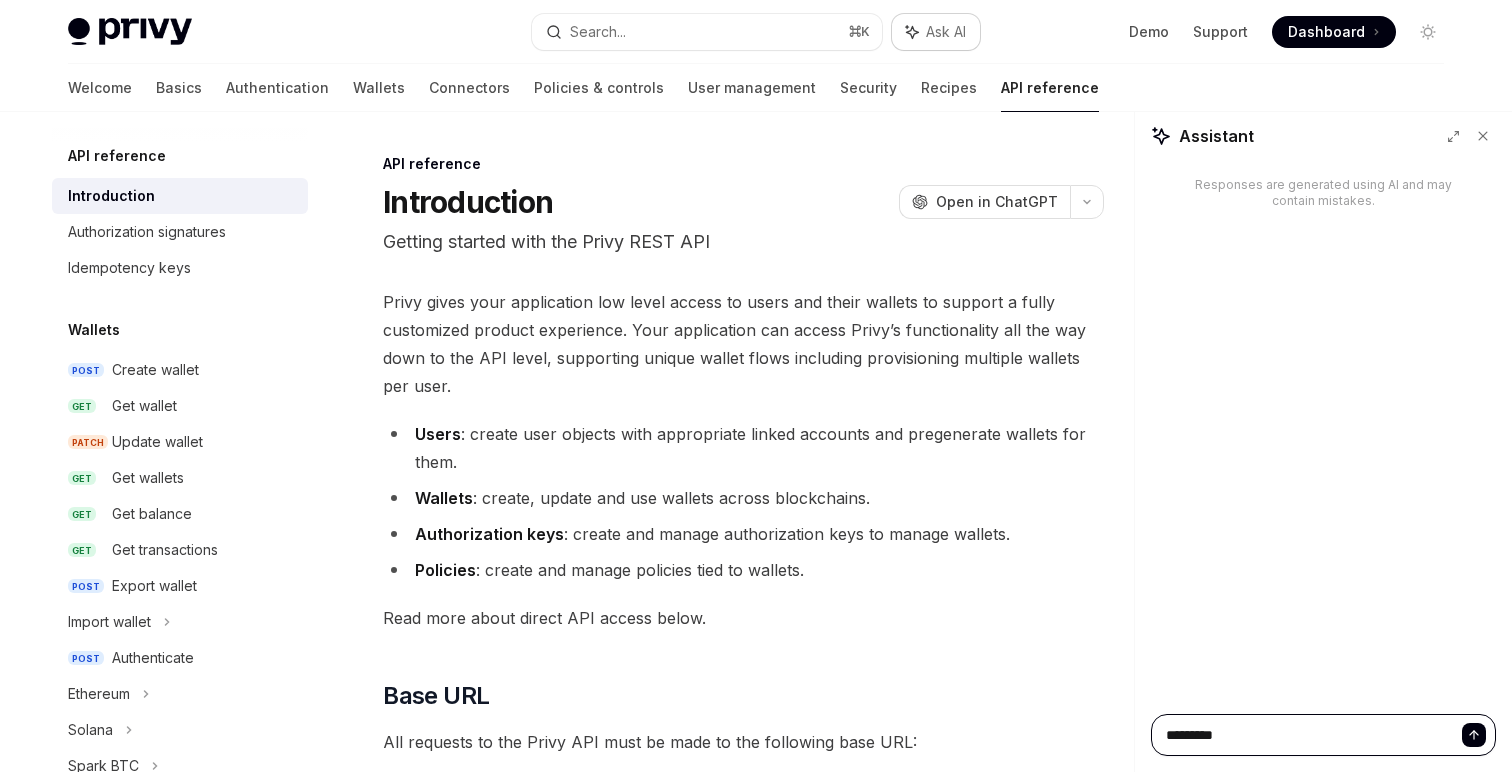 type on "*********" 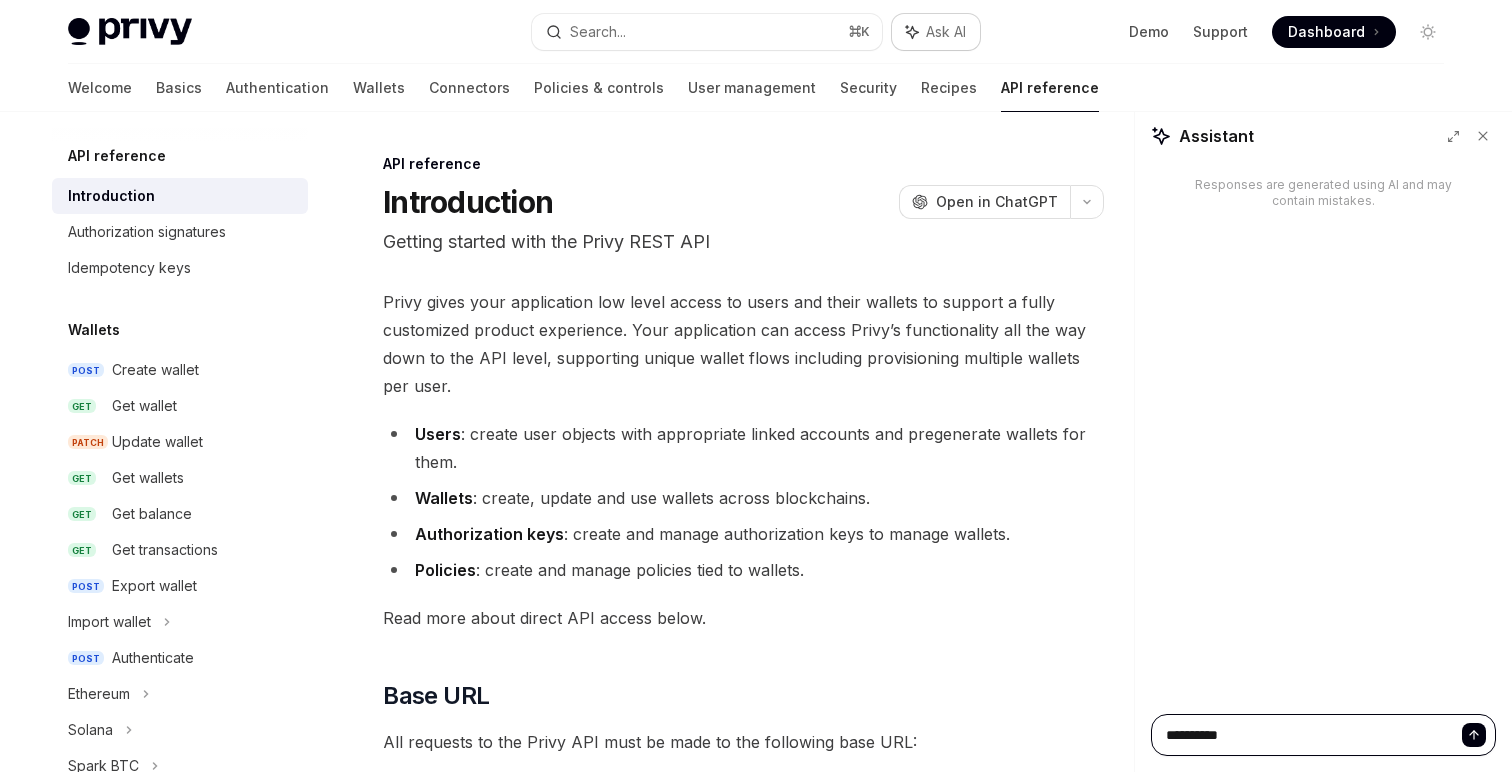 type on "**********" 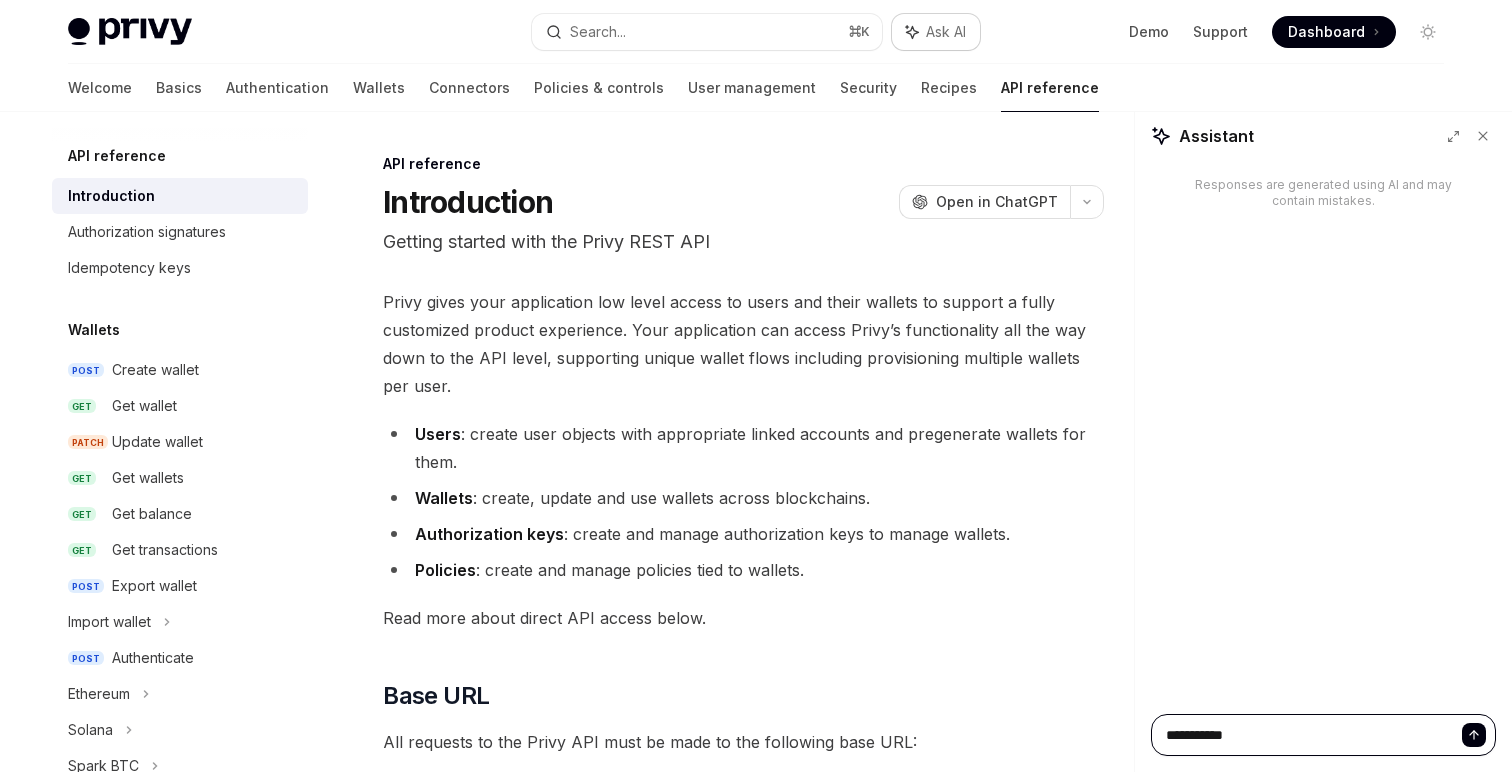 type on "*" 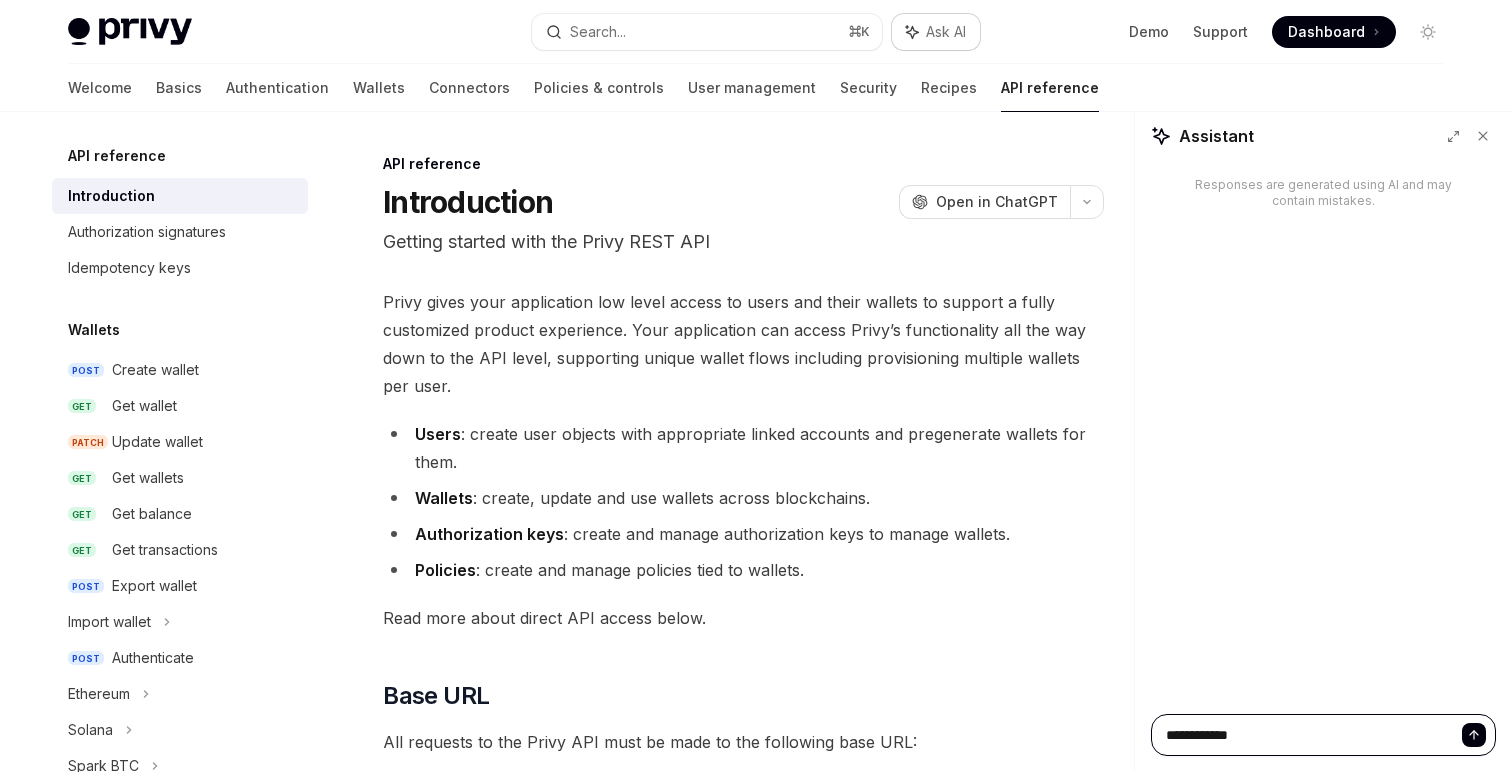 type on "**********" 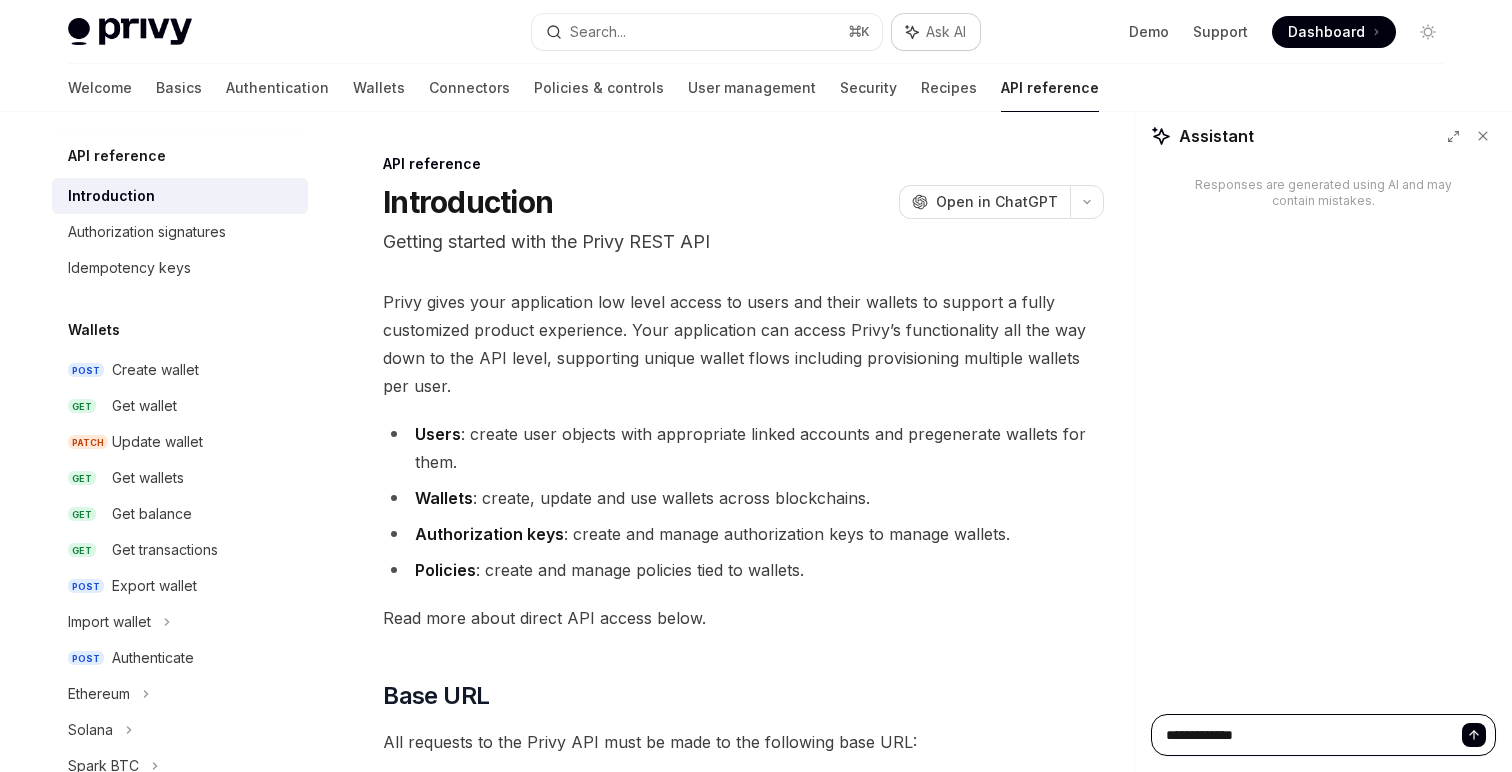 type on "**********" 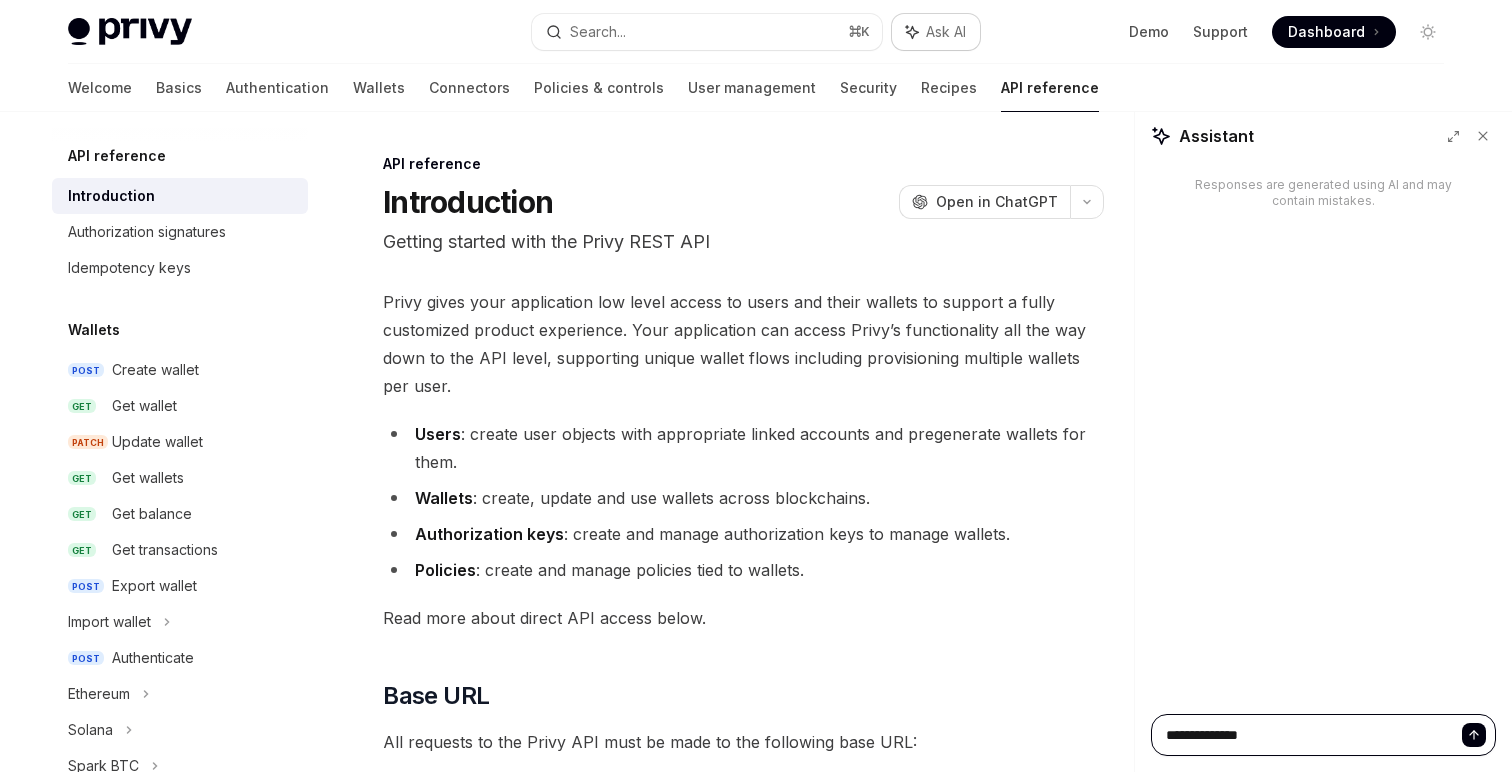 type on "**********" 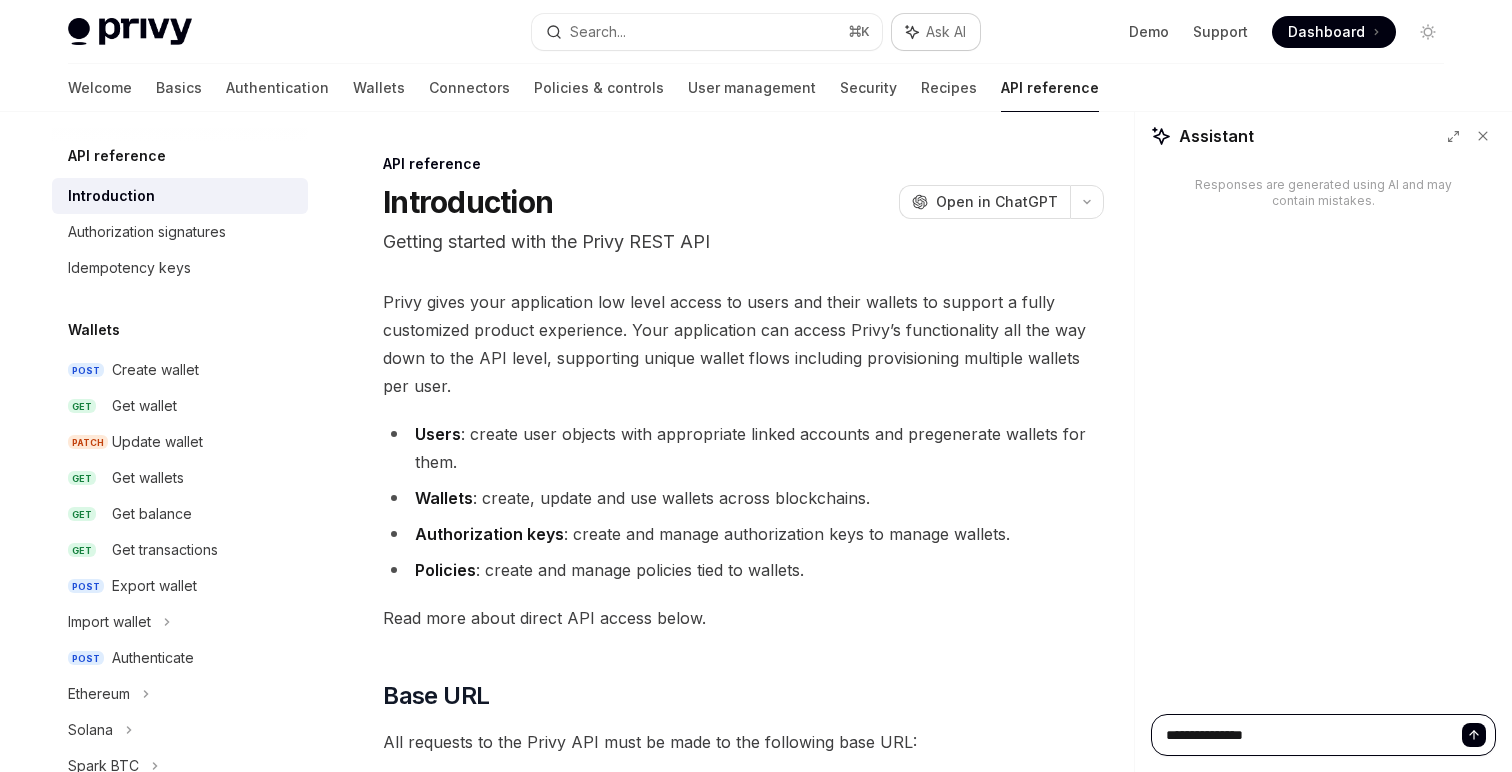 type on "**********" 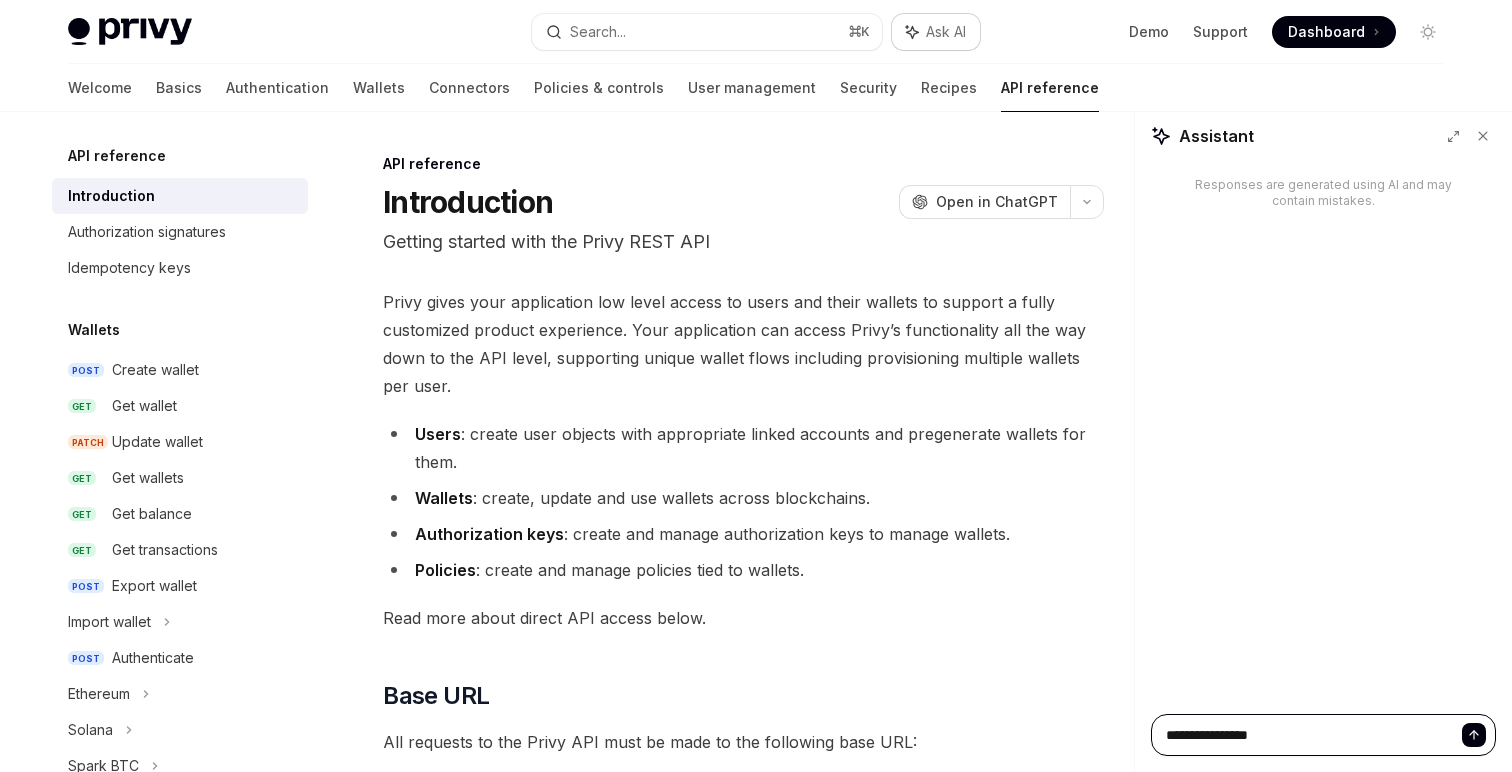 type on "**********" 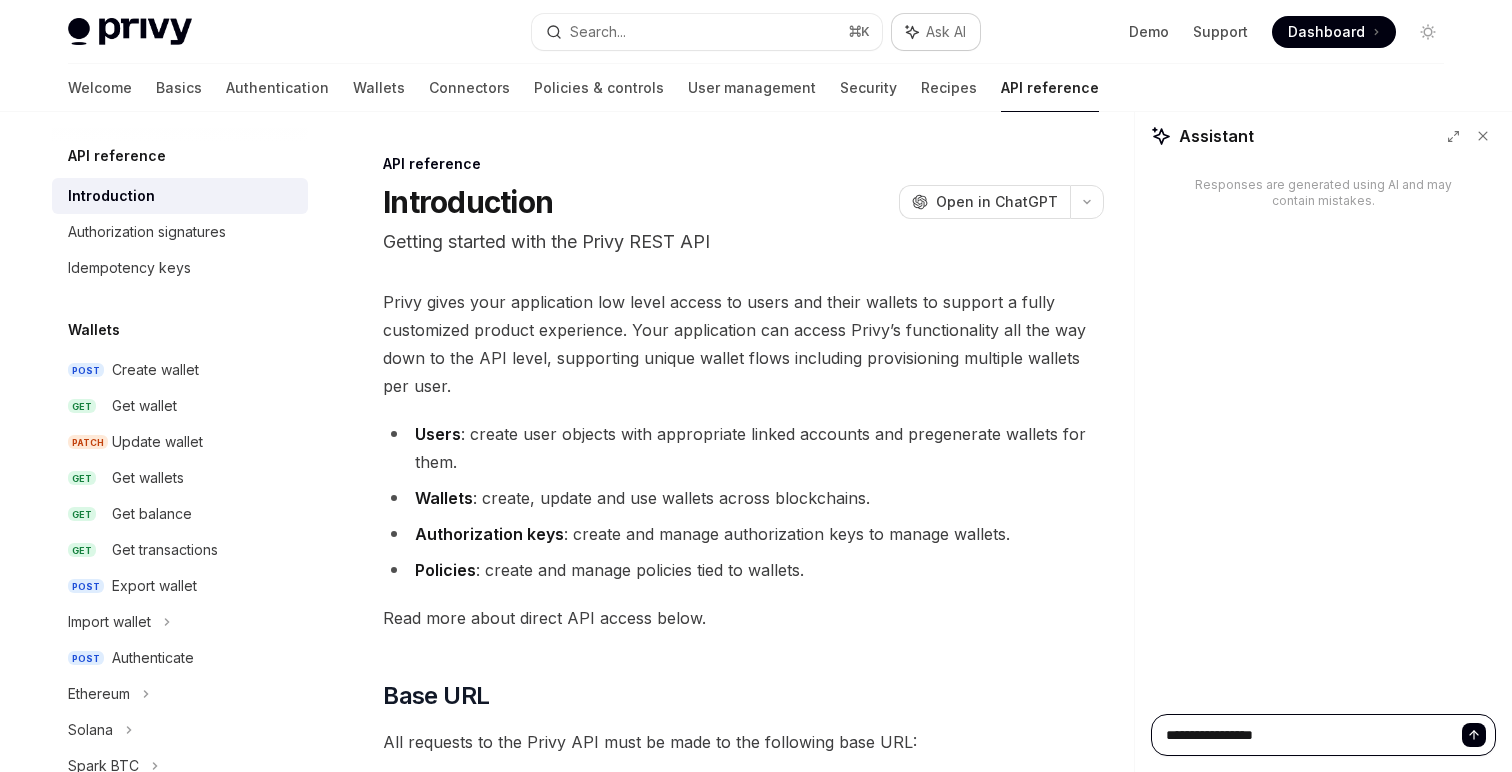 type on "**********" 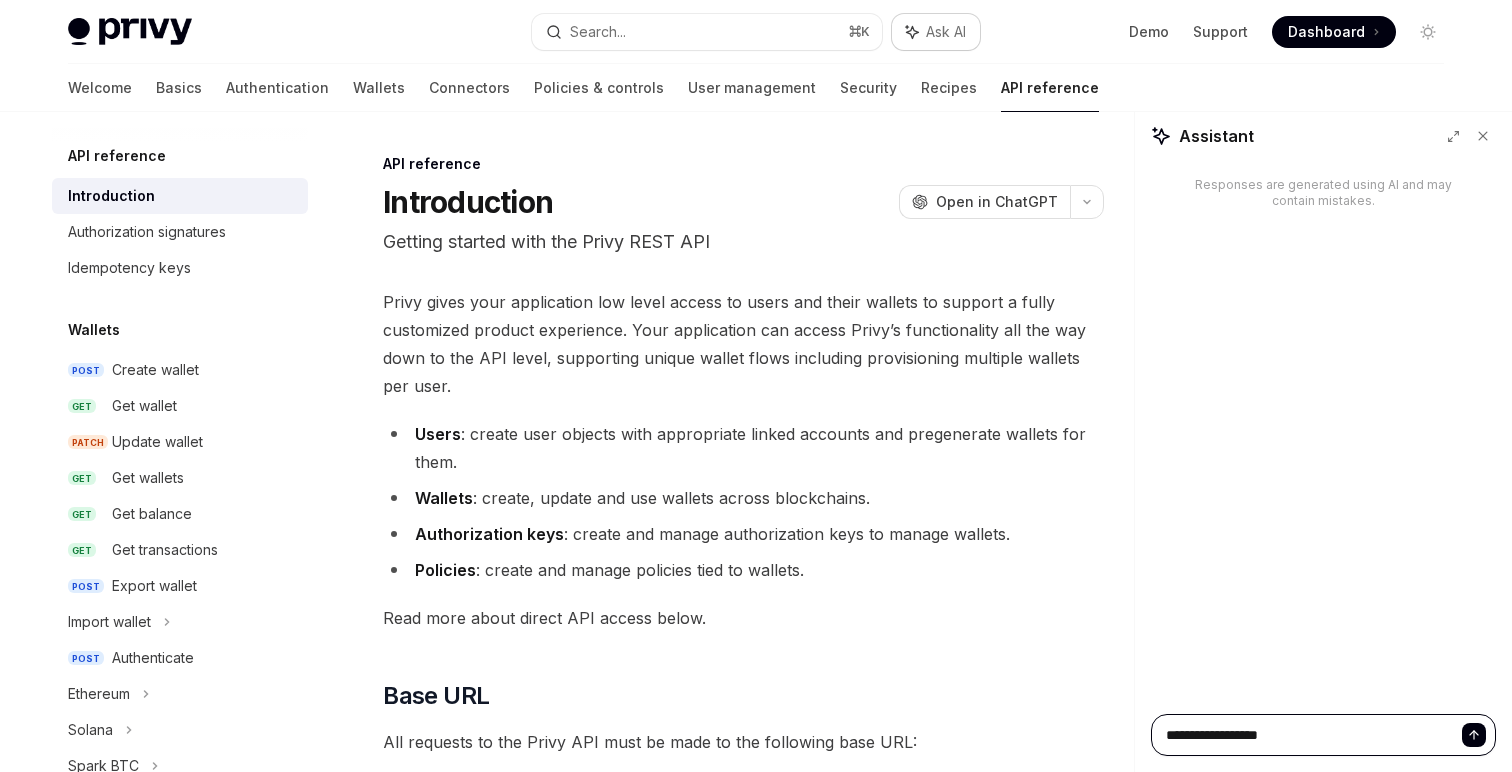 type on "**********" 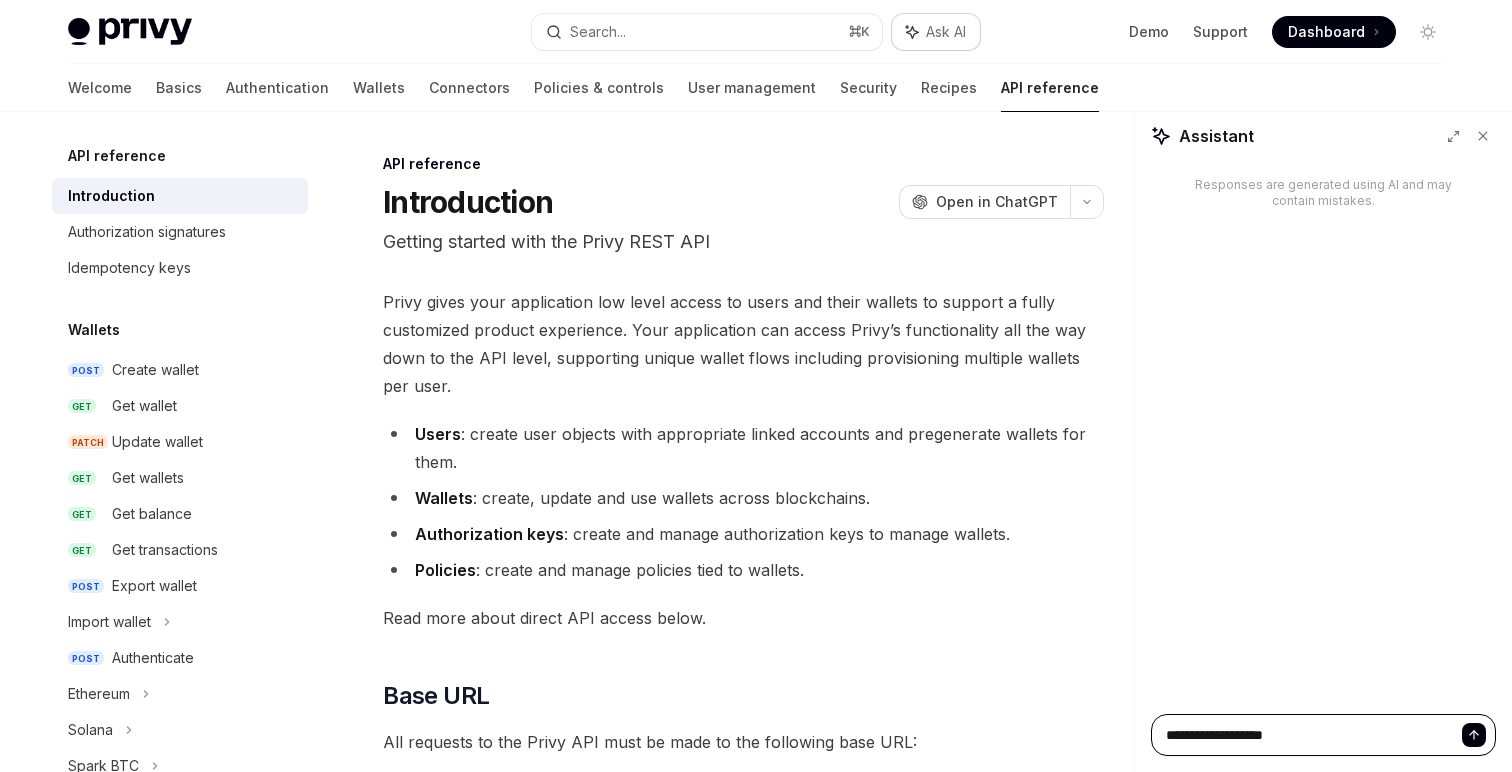 type on "**********" 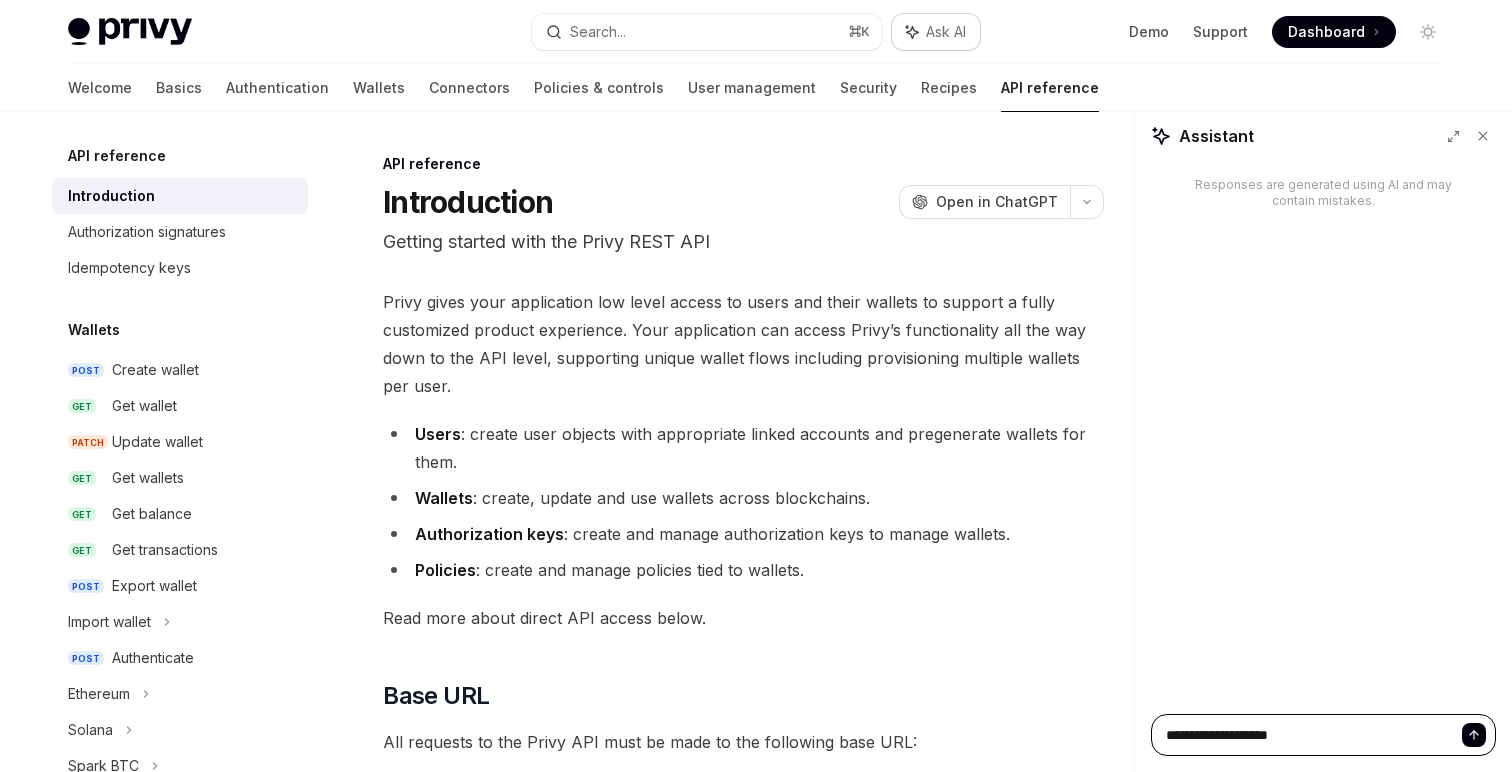 type on "**********" 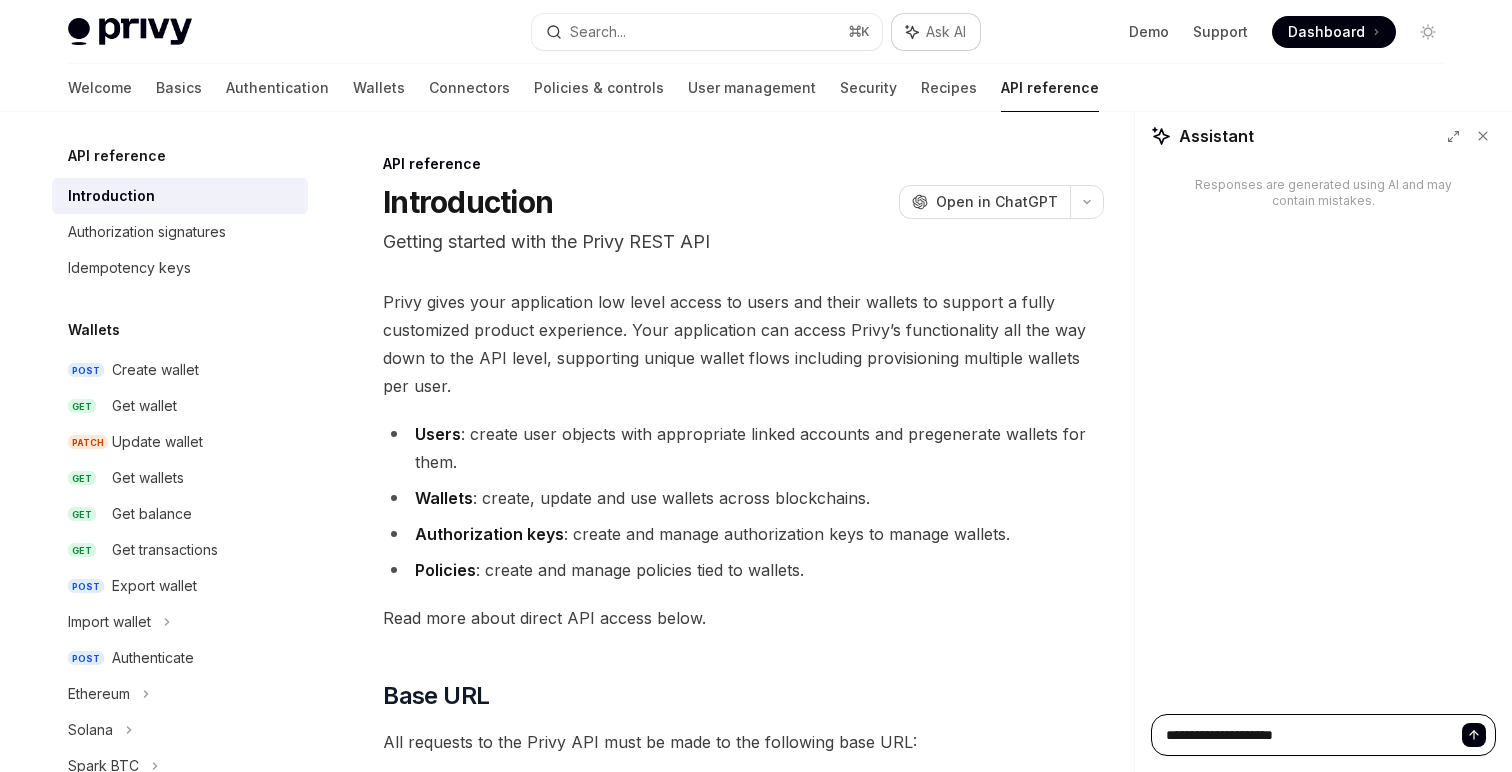 type on "**********" 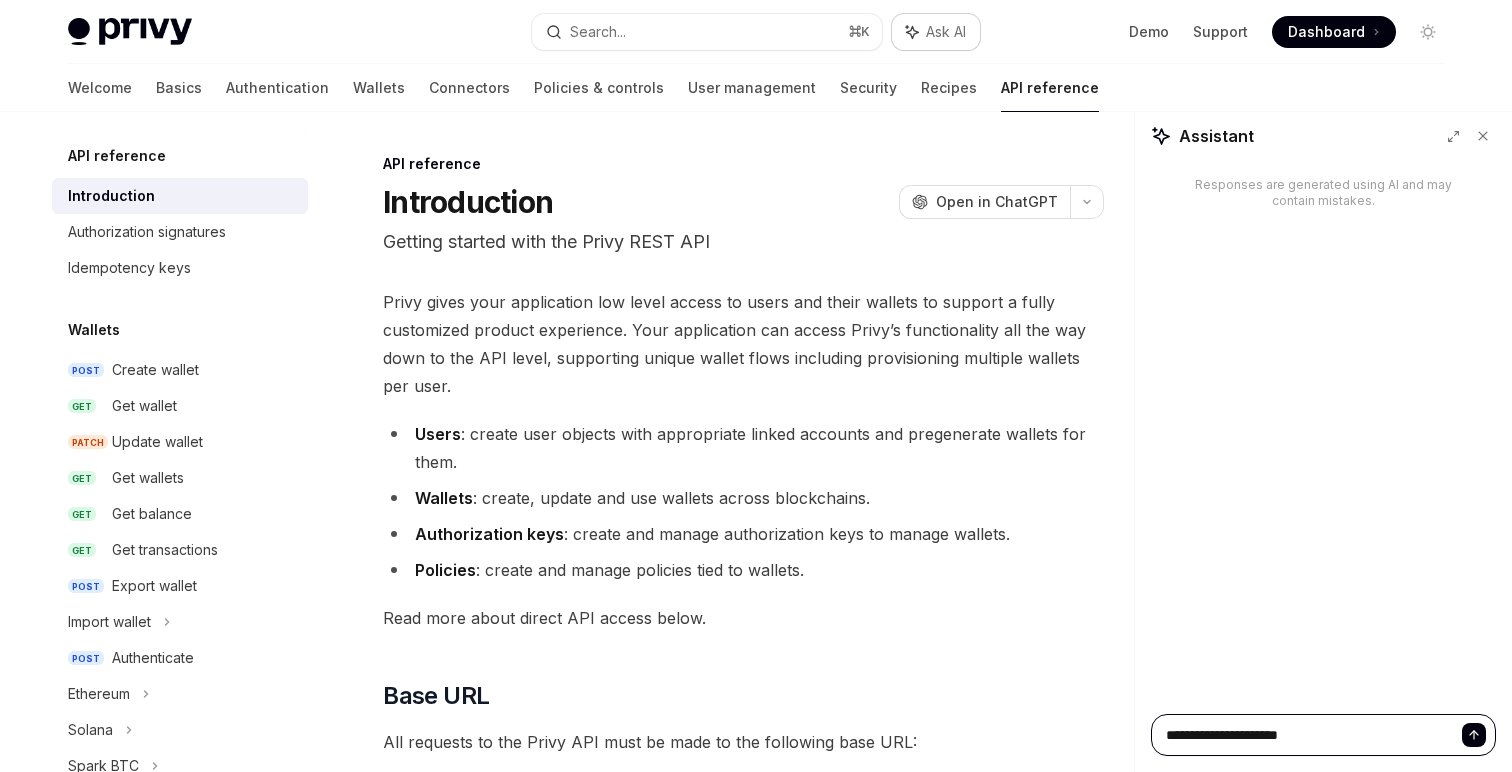 type on "**********" 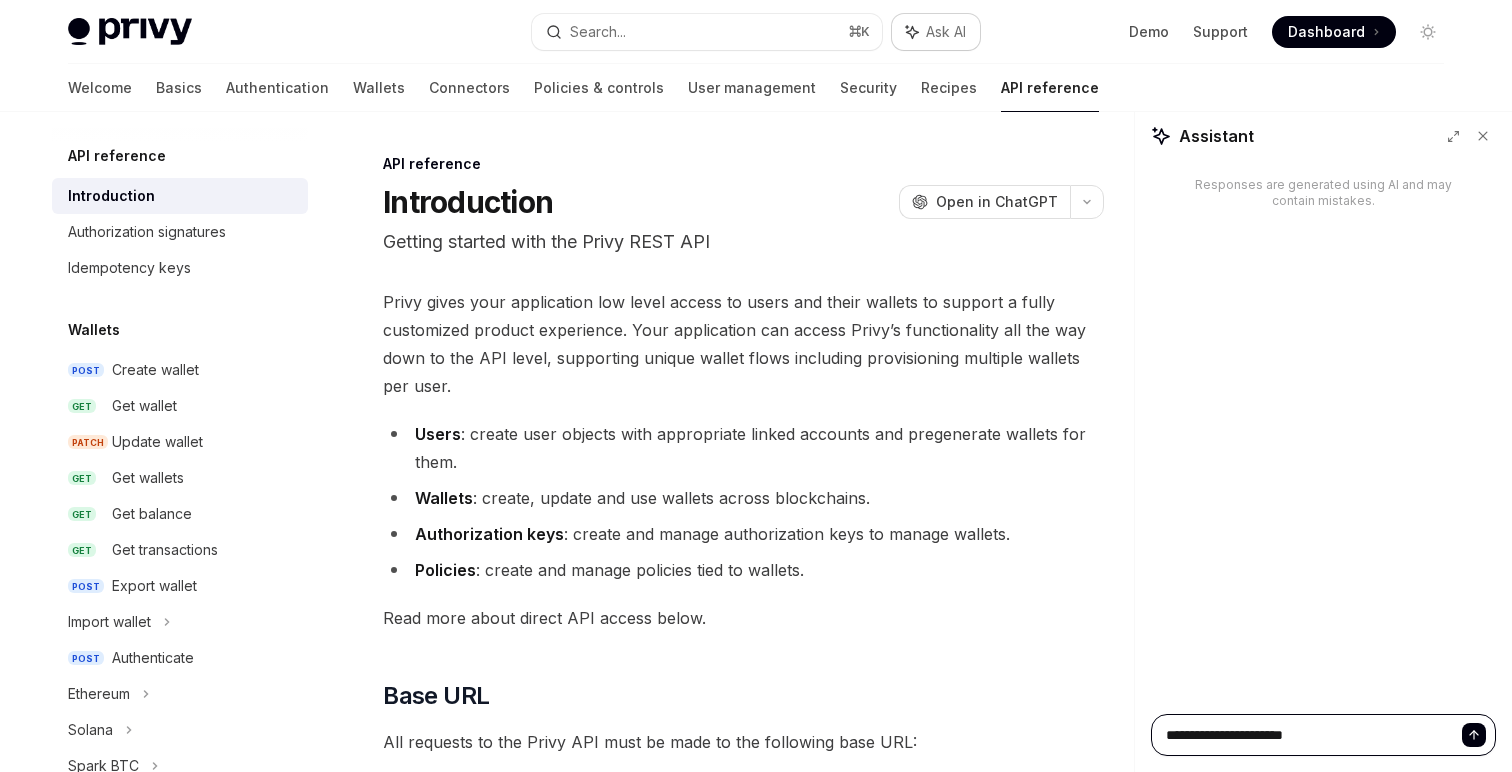type on "**********" 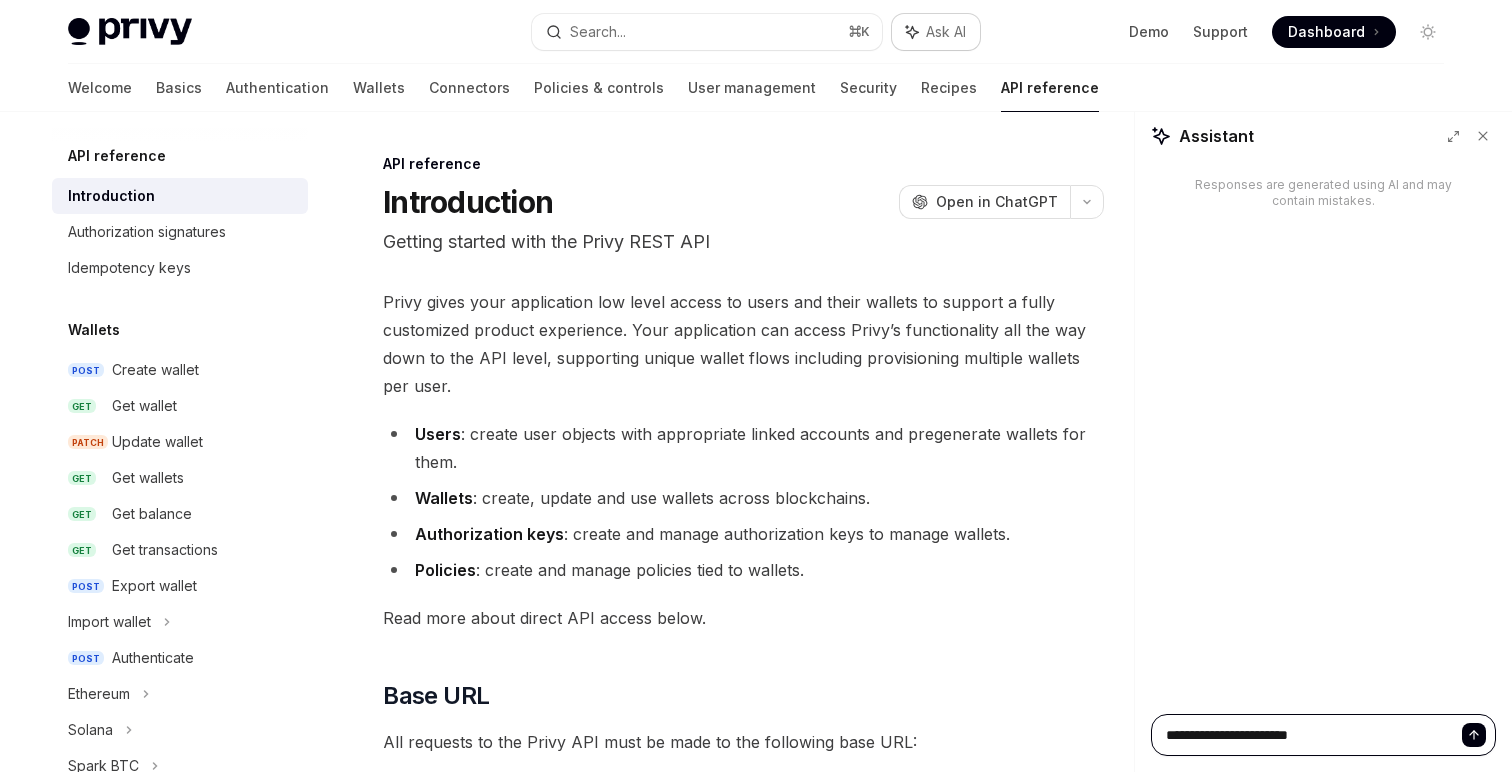 type on "**********" 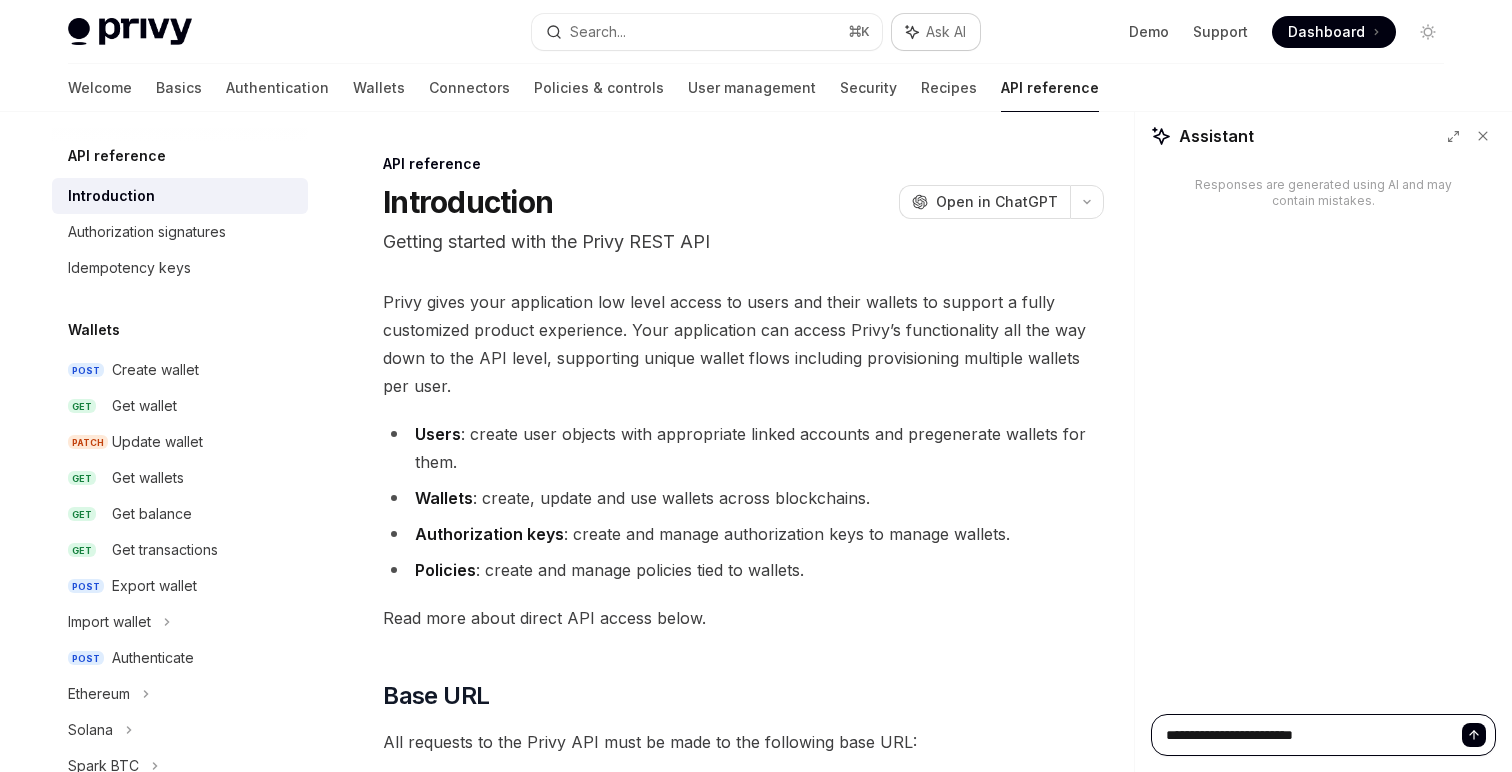 type on "**********" 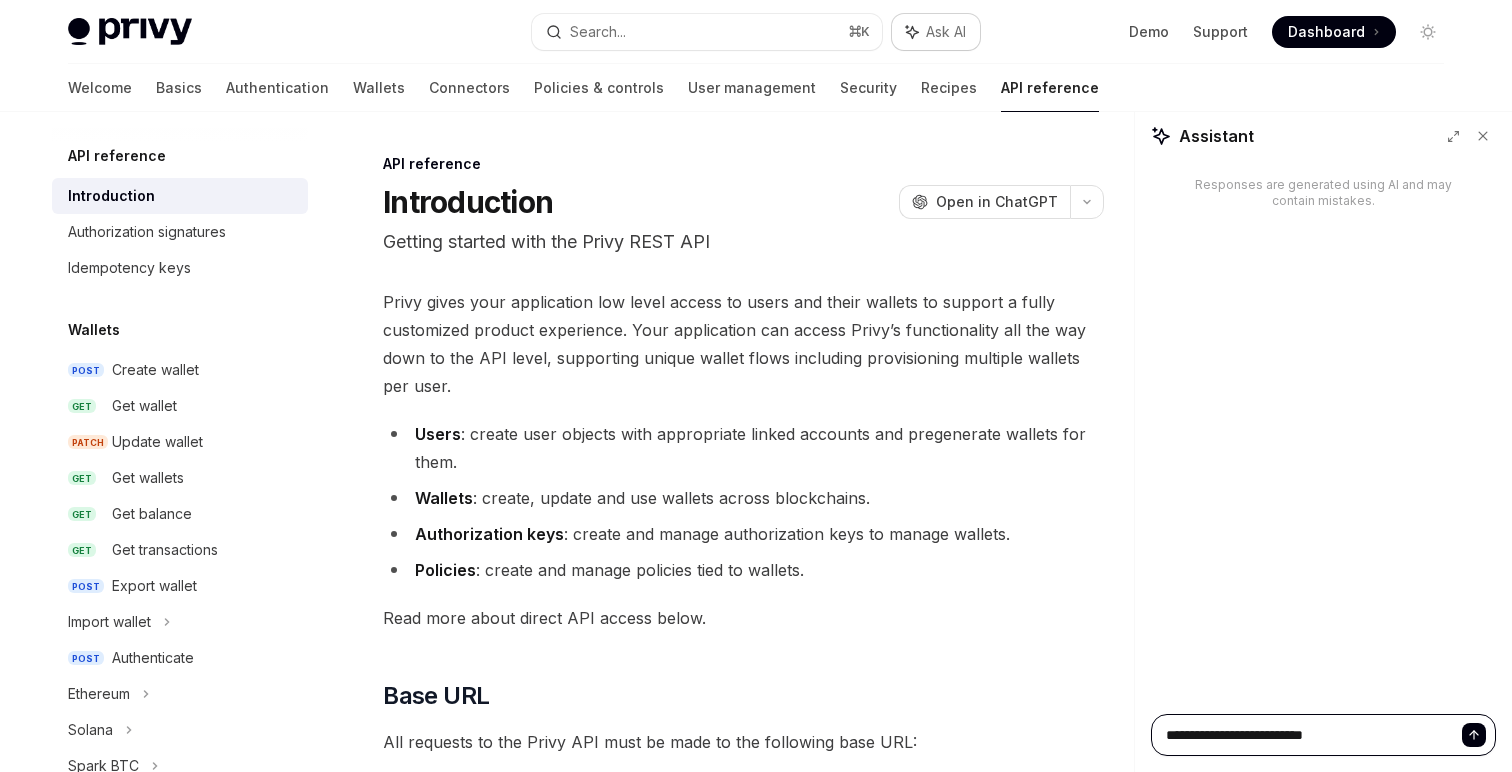 type on "**********" 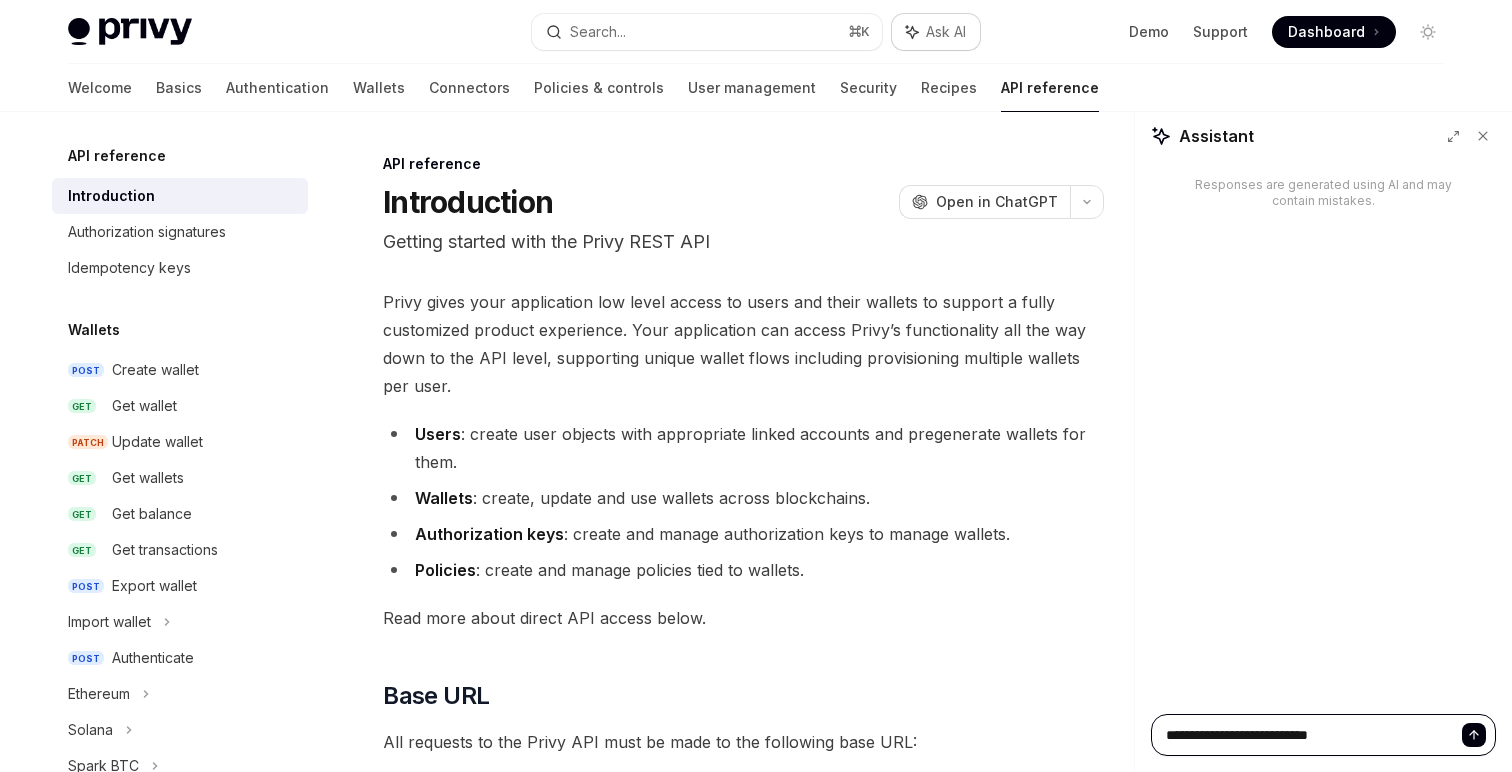 type on "**********" 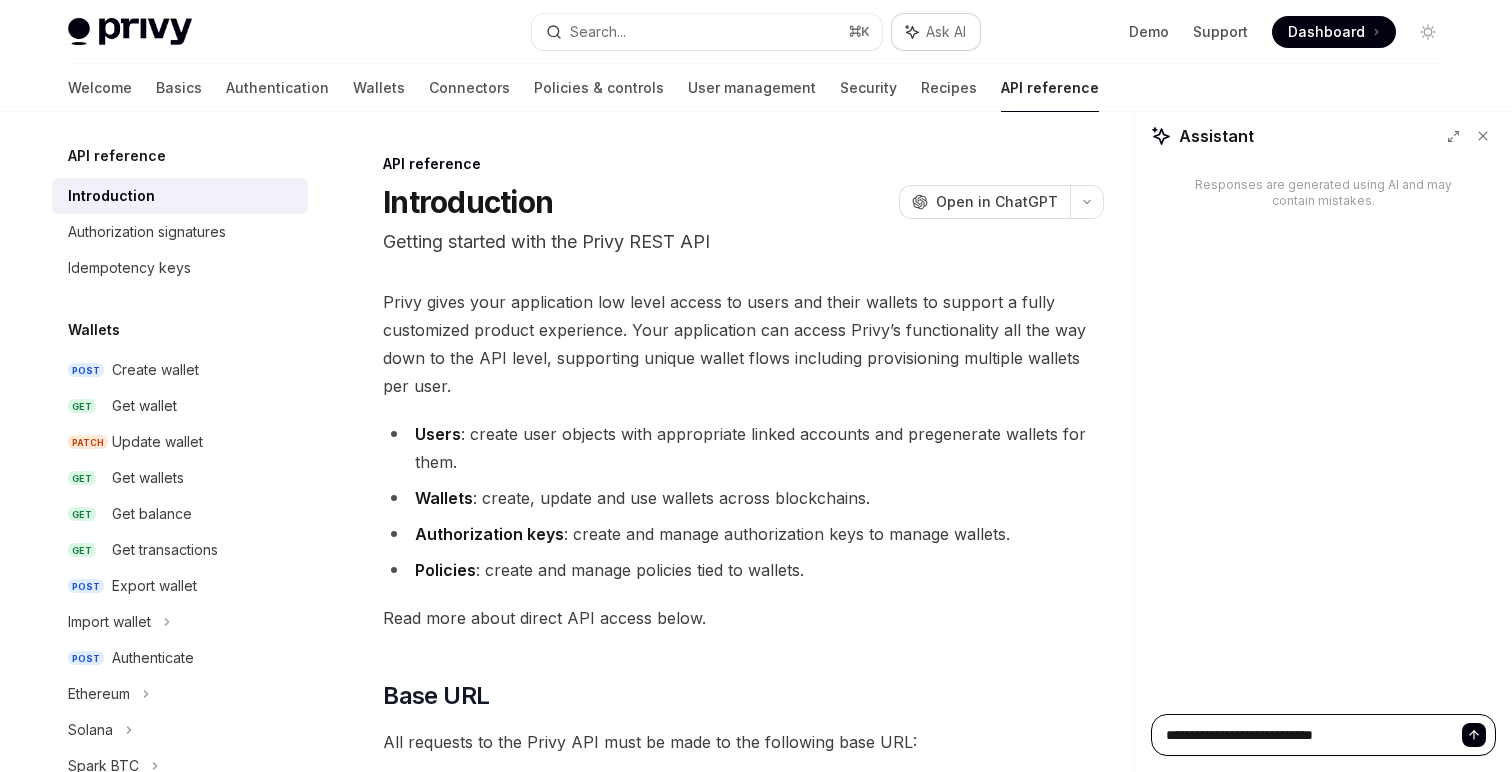 type on "**********" 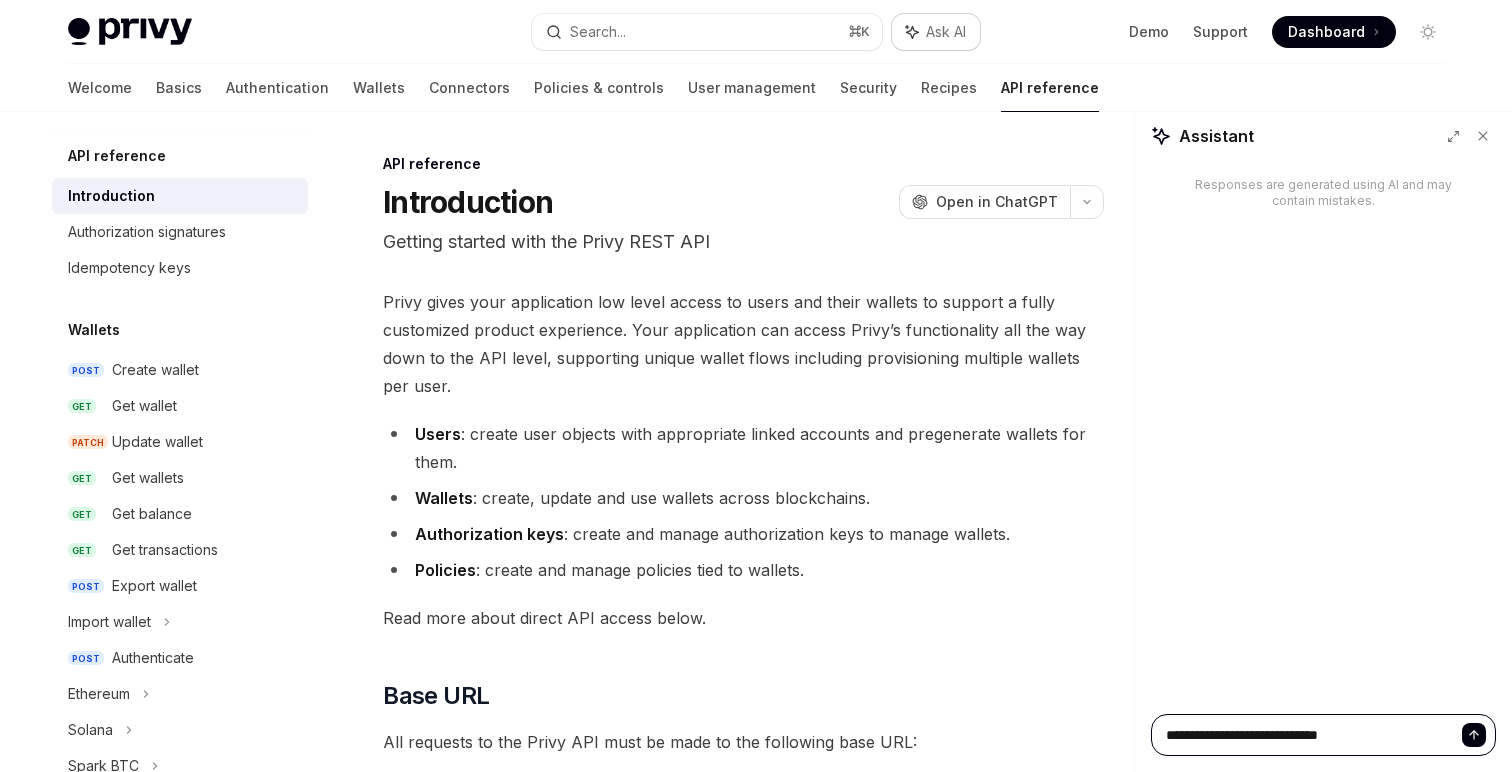 type on "*" 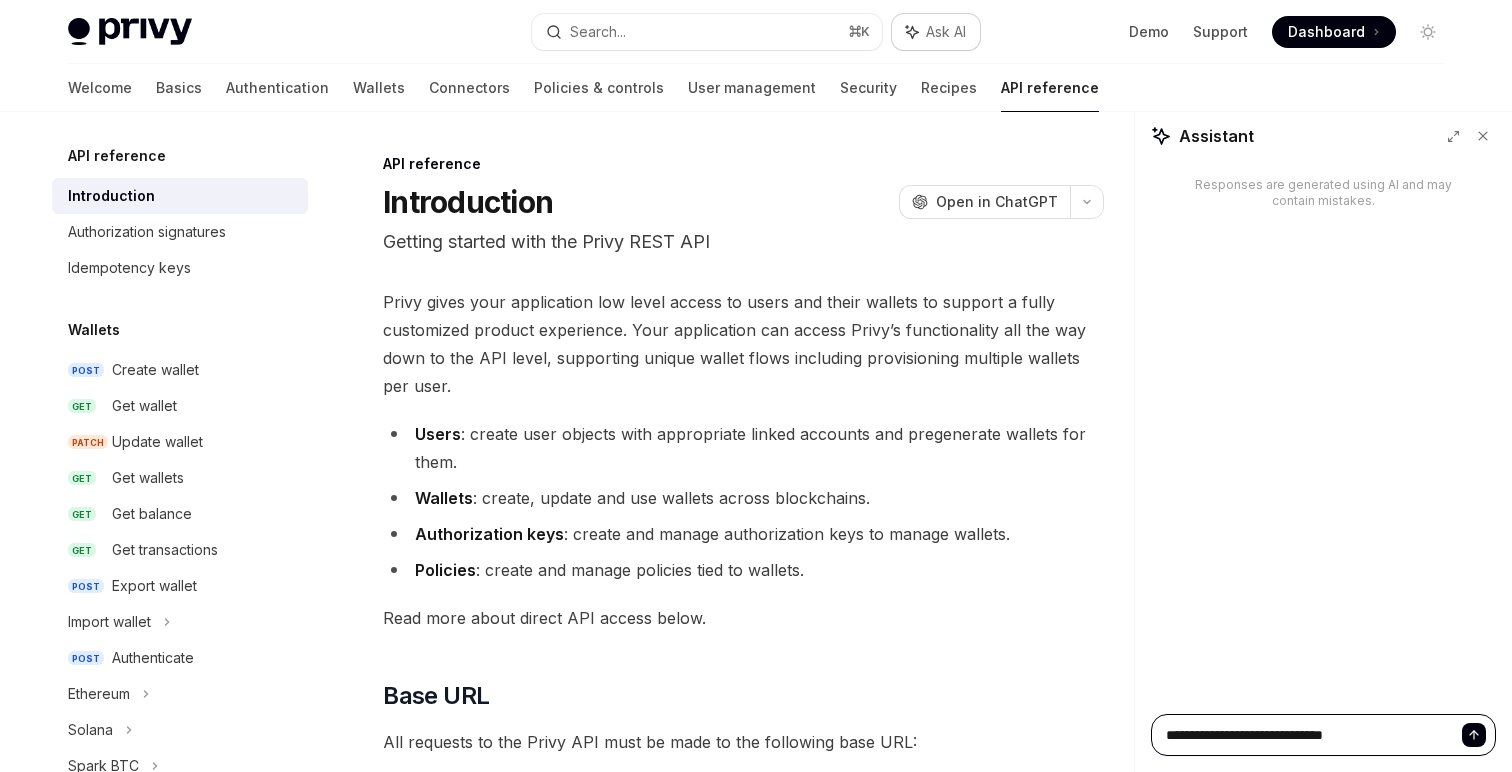 type on "**********" 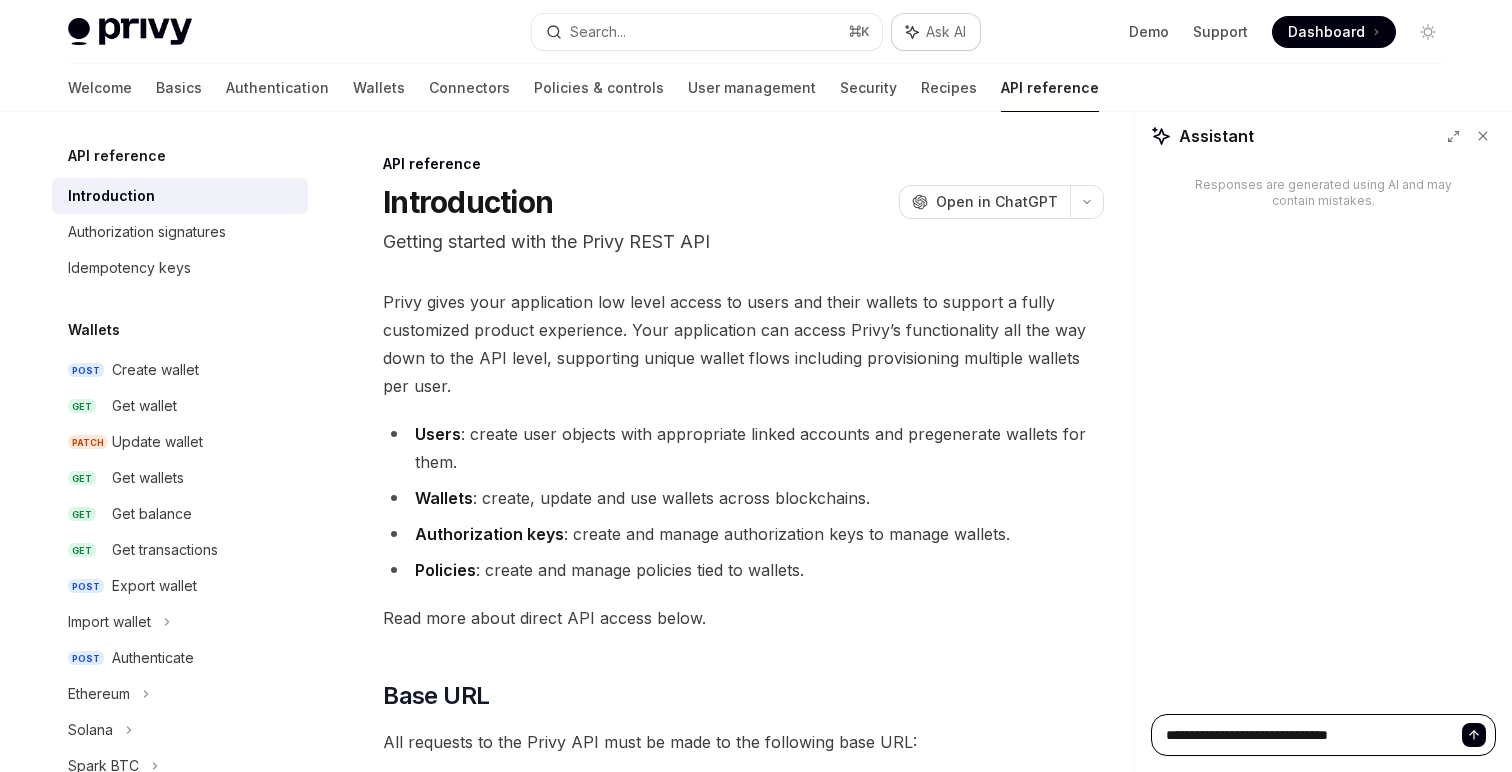 type on "**********" 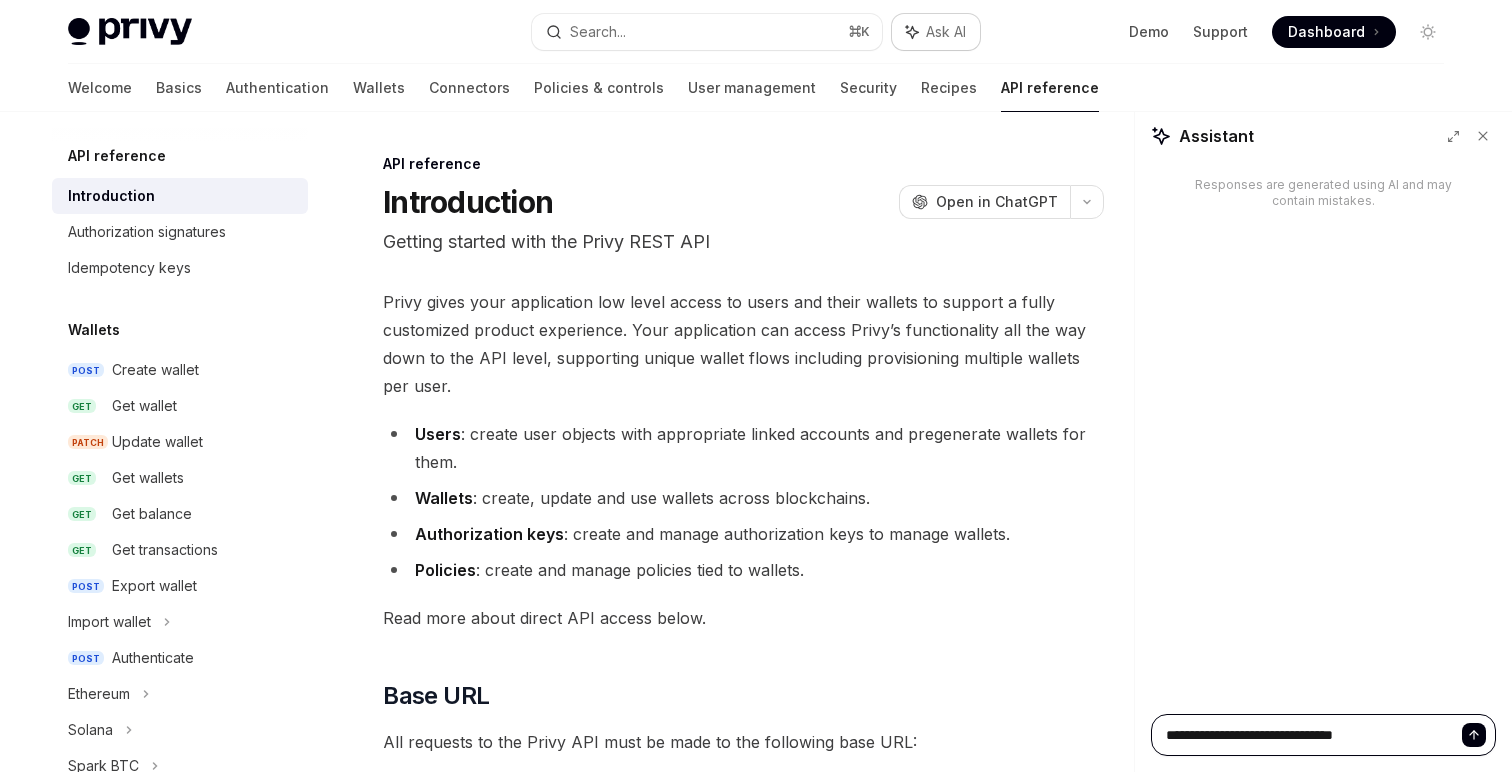 type on "**********" 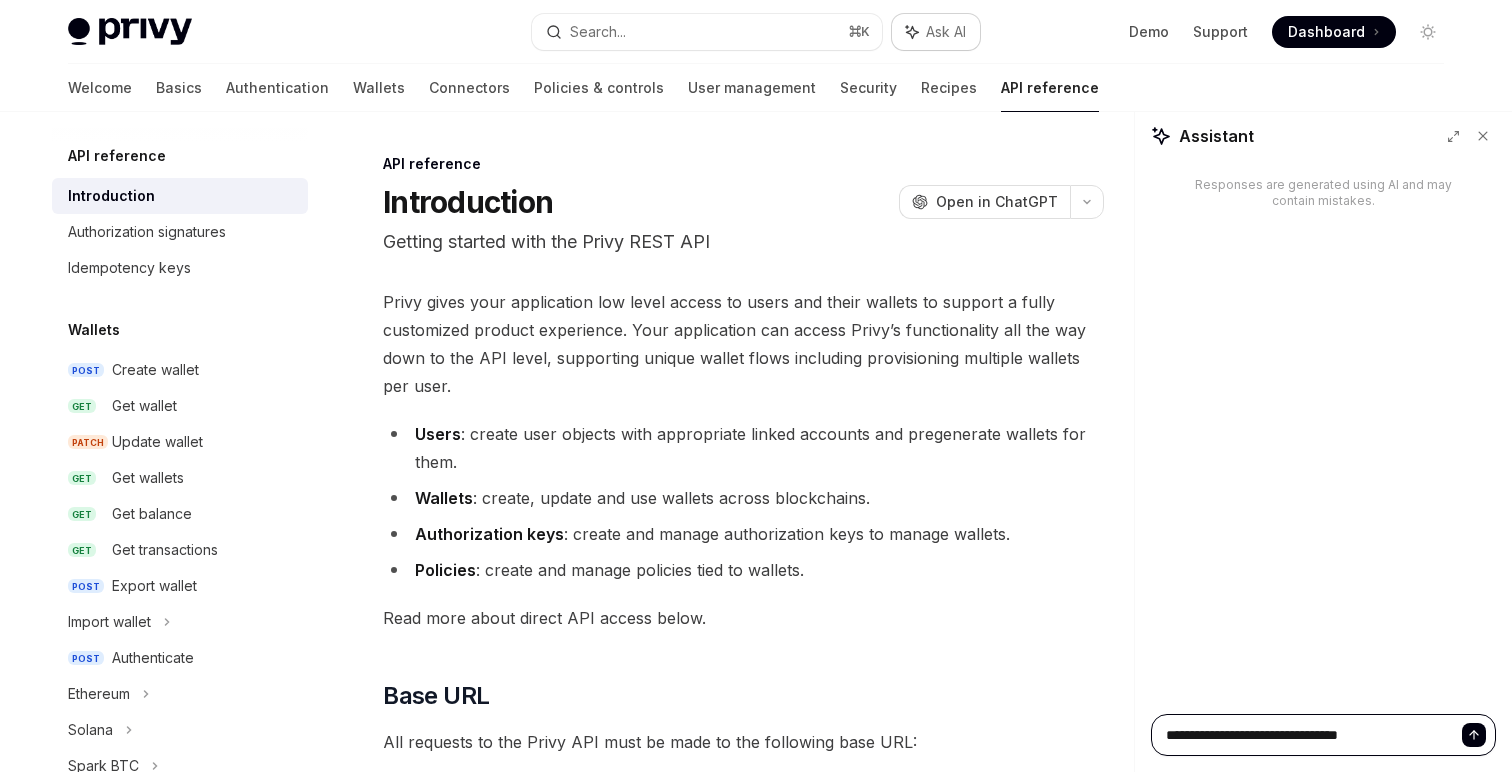 type on "**********" 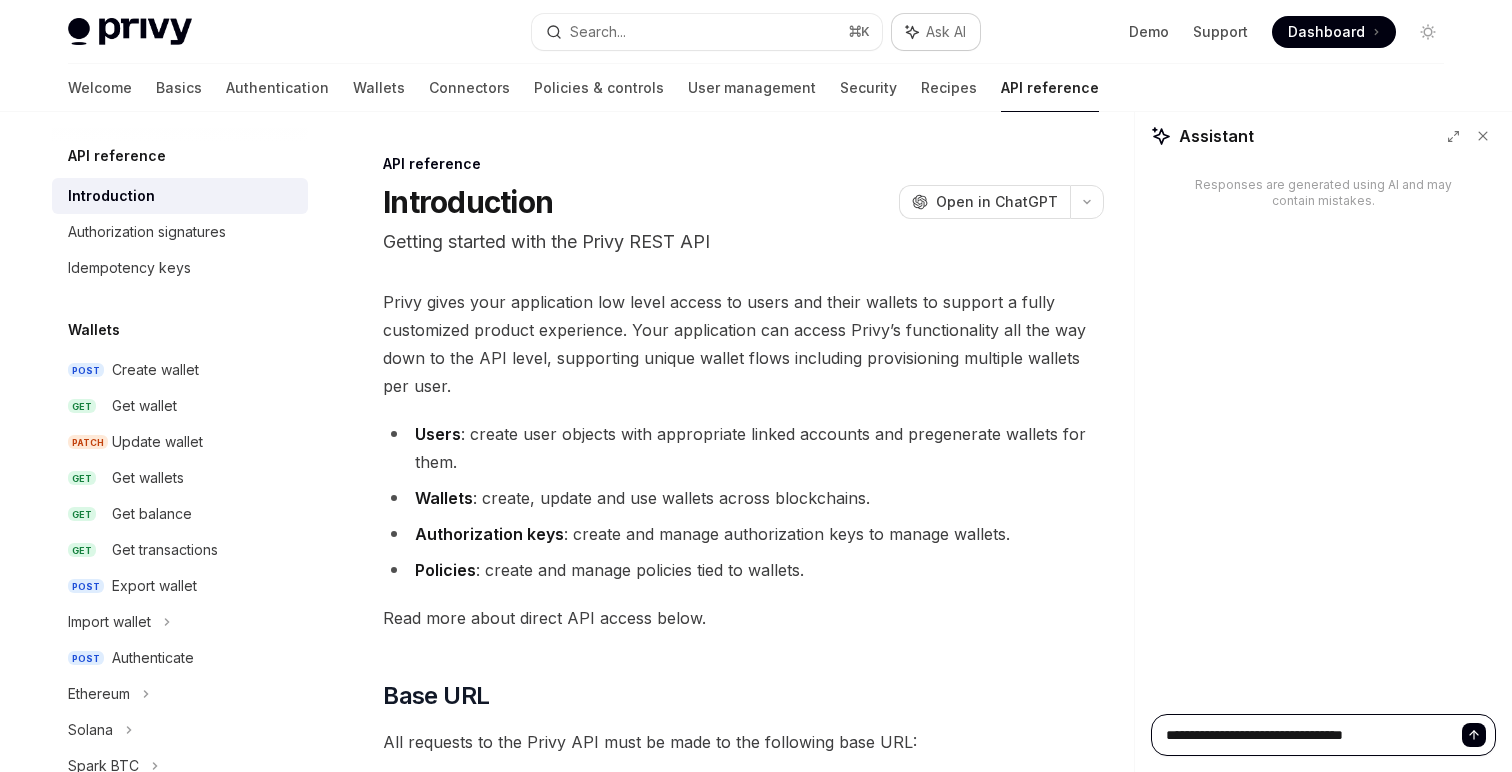 type on "**********" 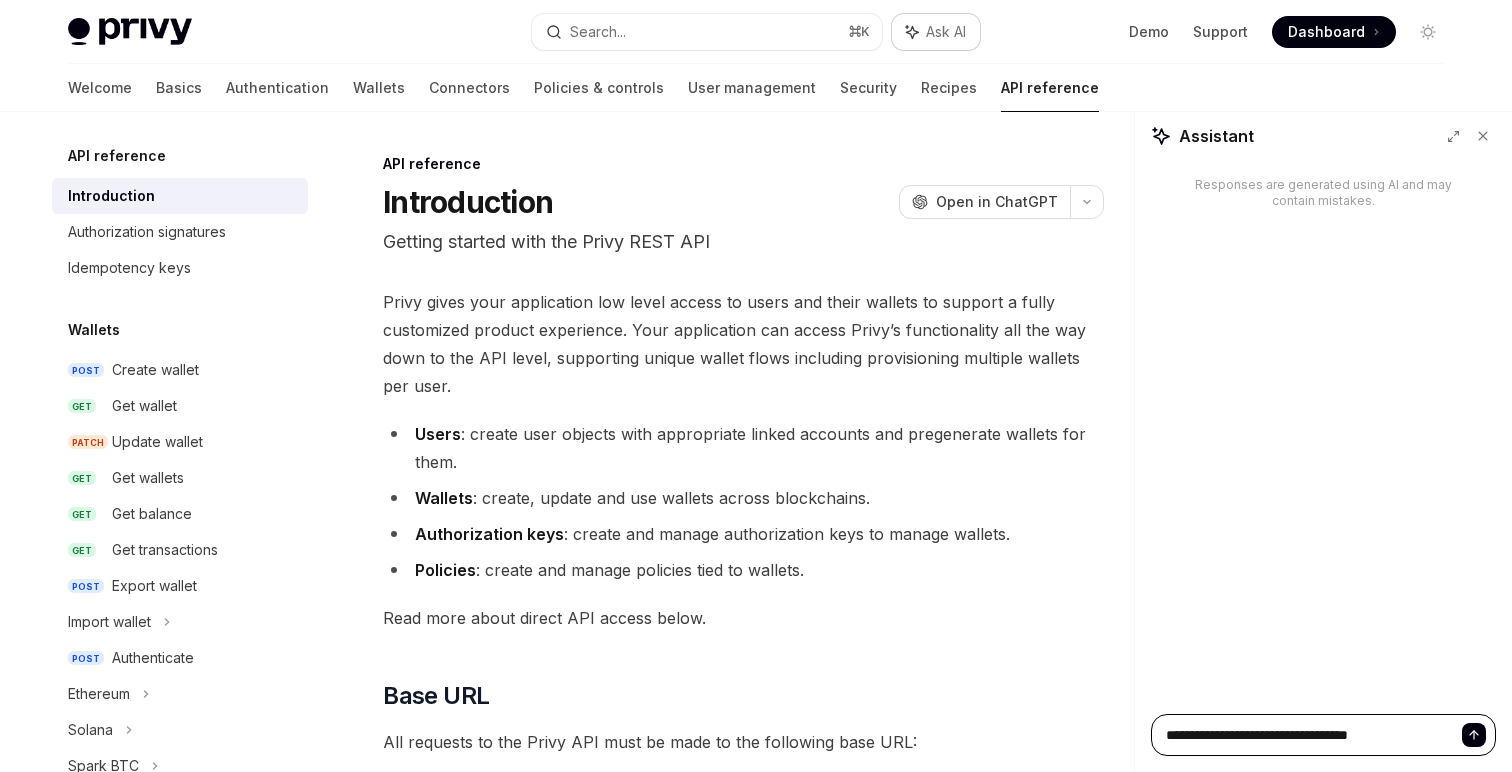 type on "**********" 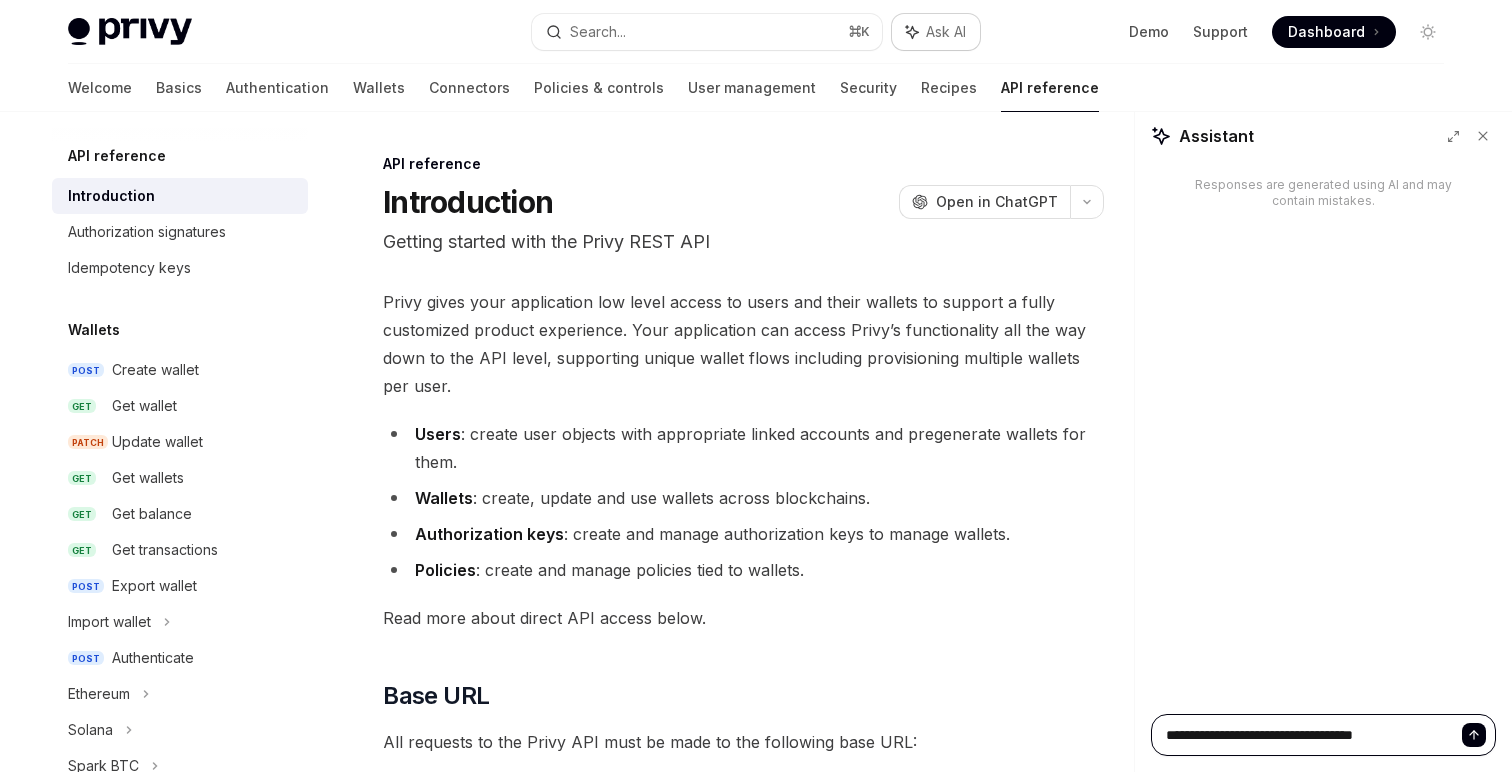 type on "**********" 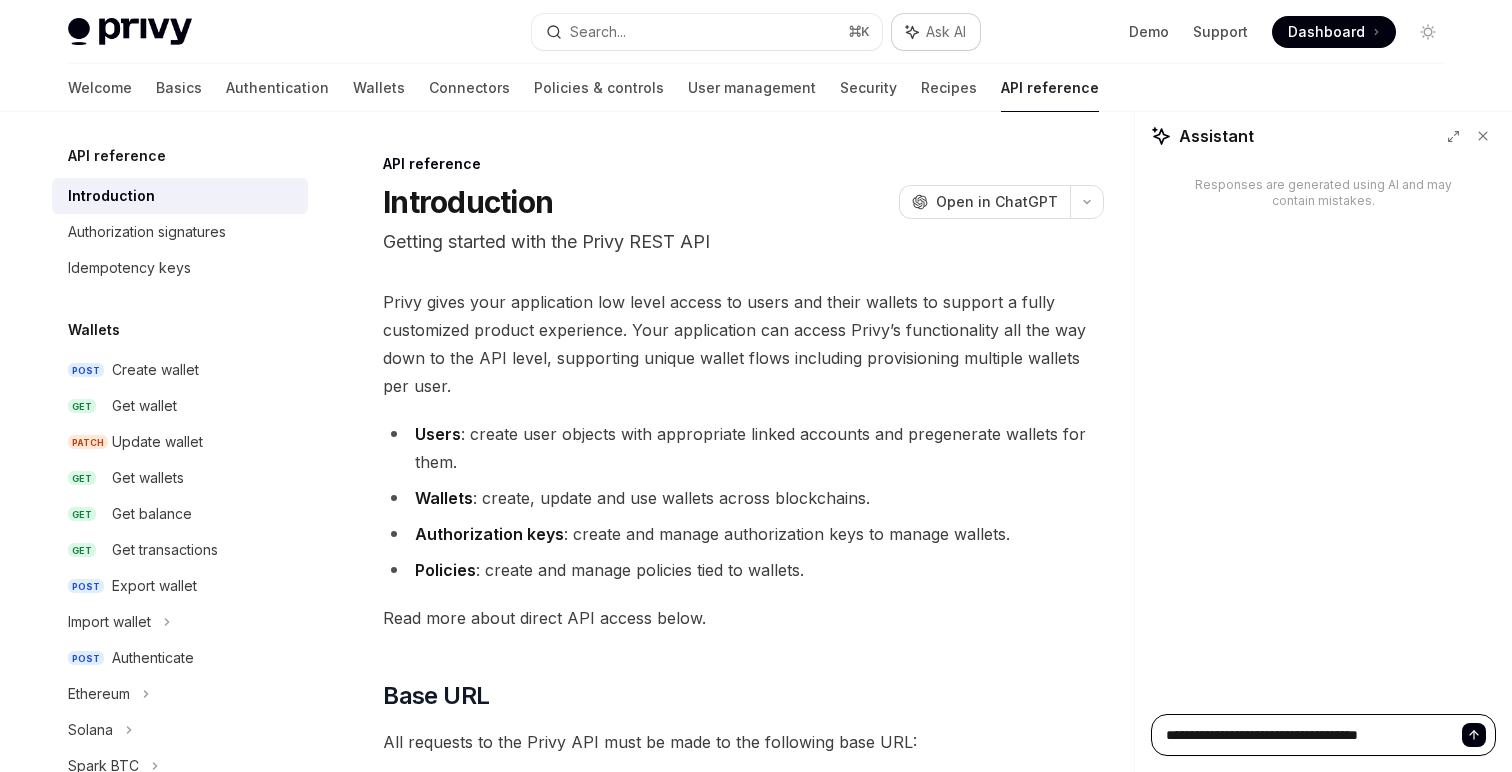 type on "**********" 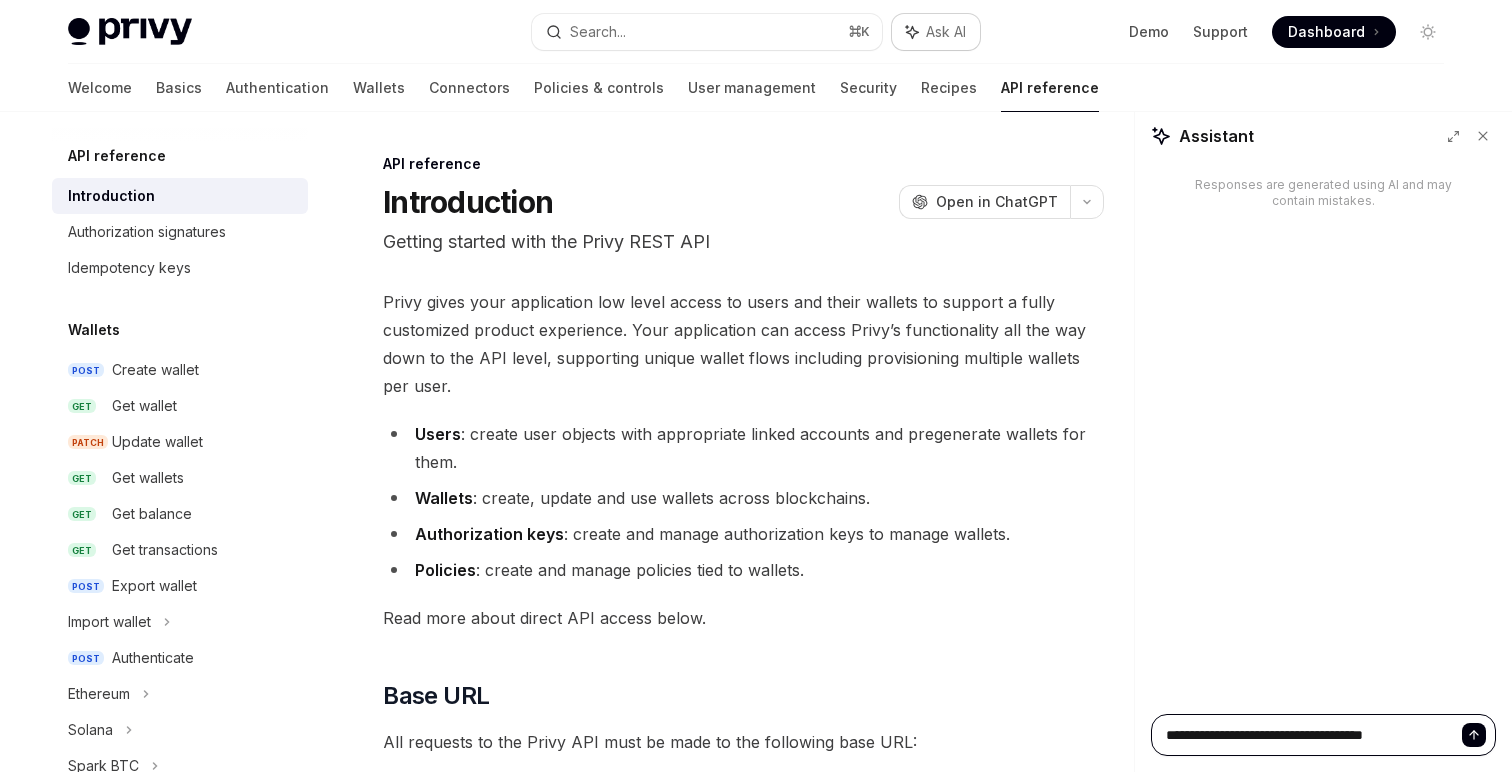 type on "**********" 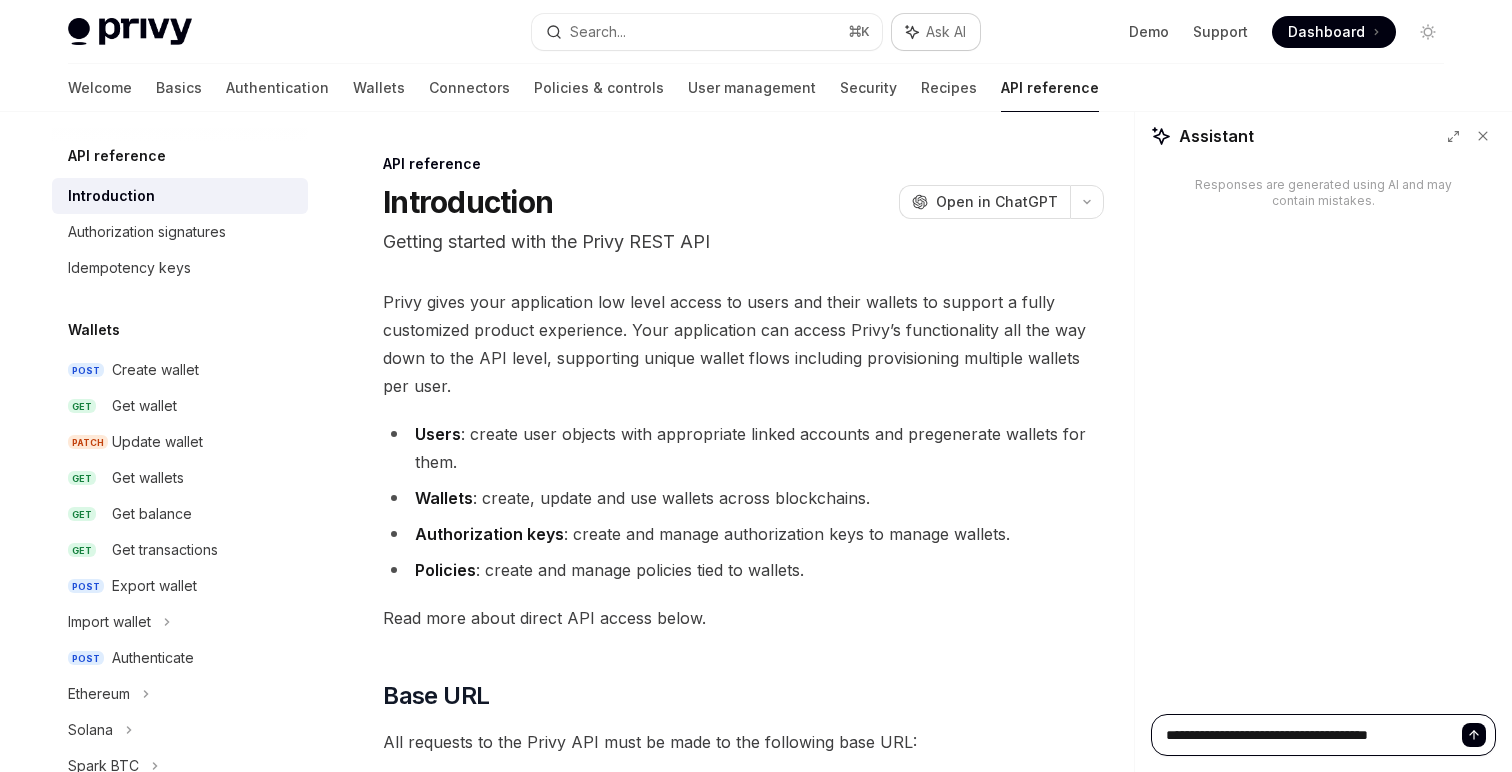 type on "**********" 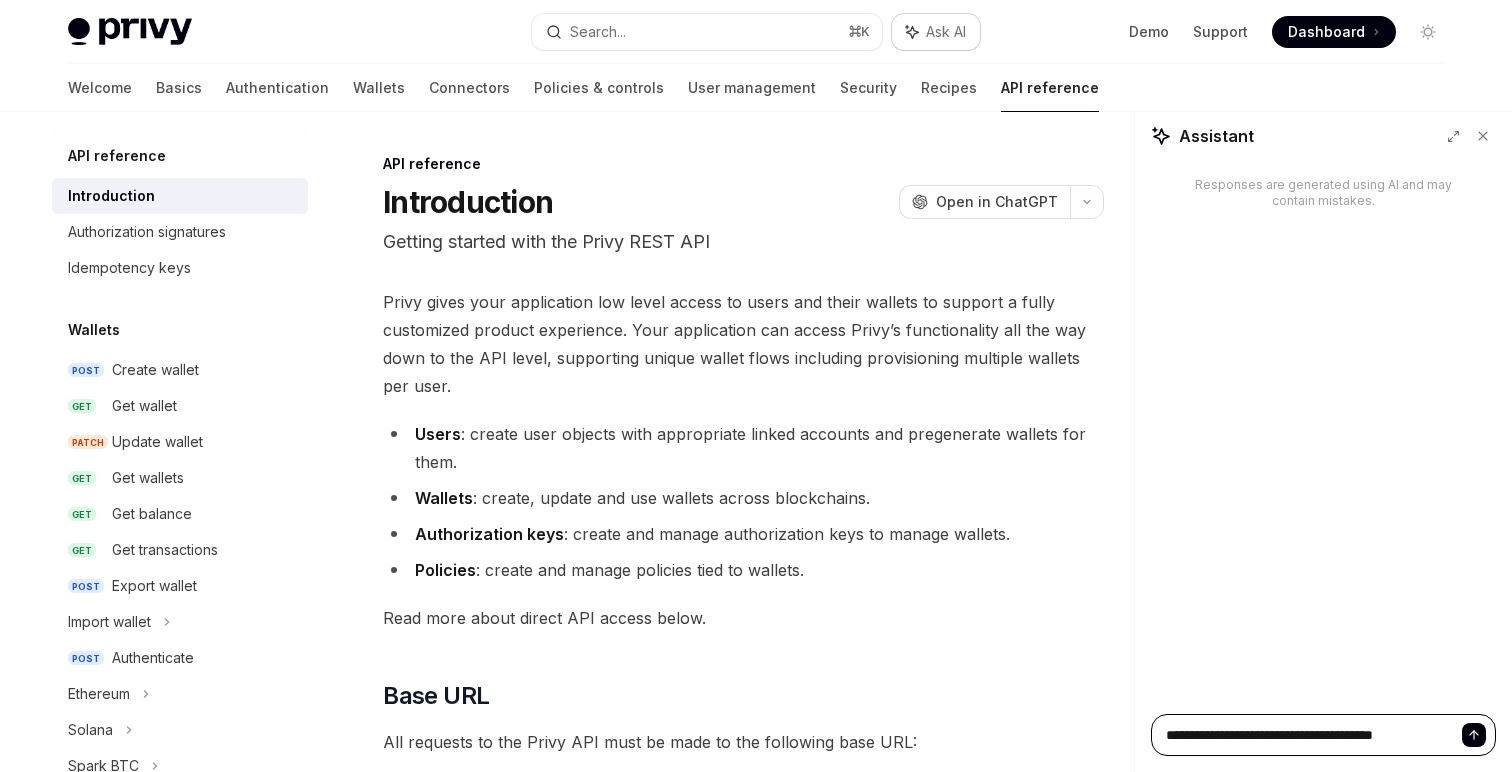 type on "*" 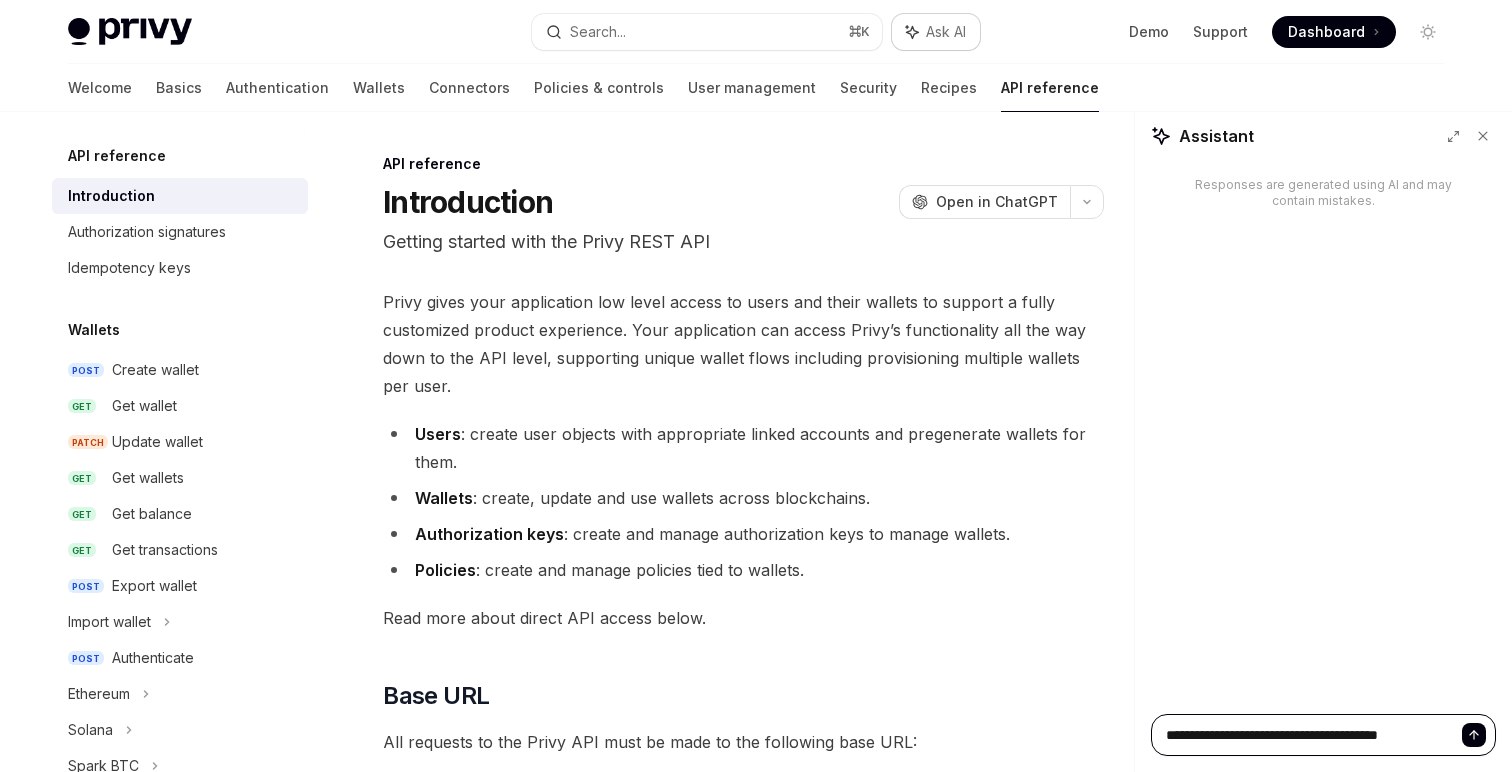 type on "**********" 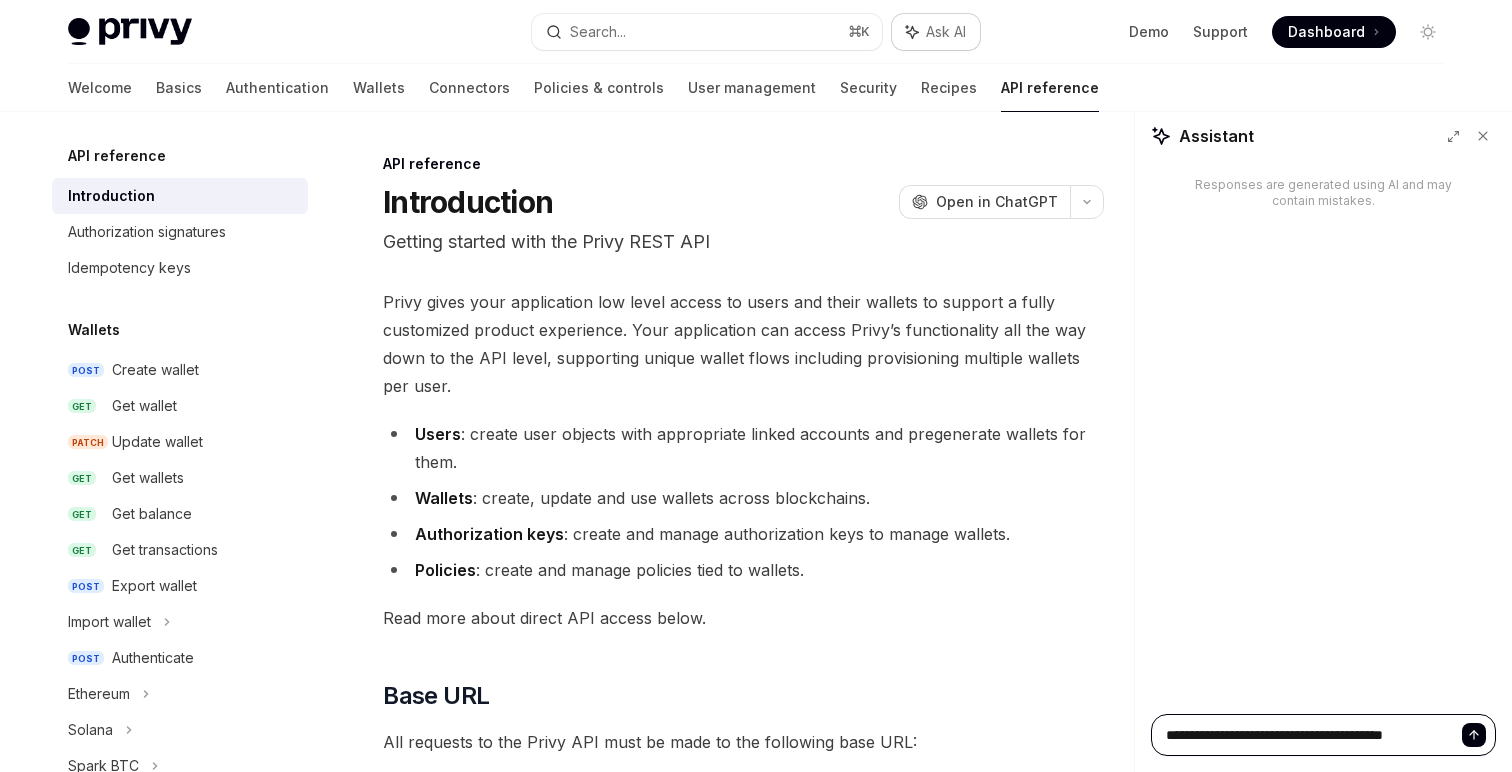 type on "**********" 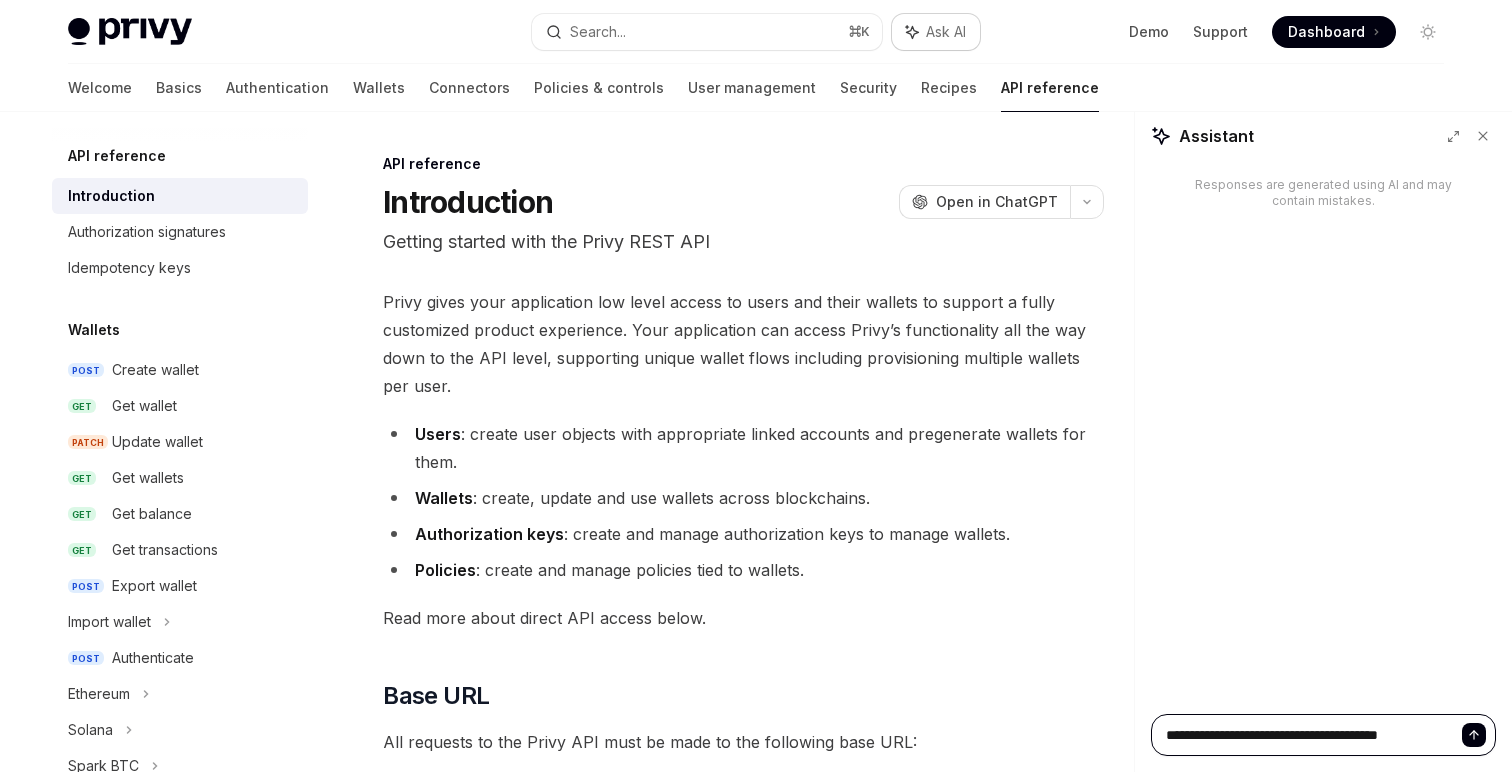type on "*" 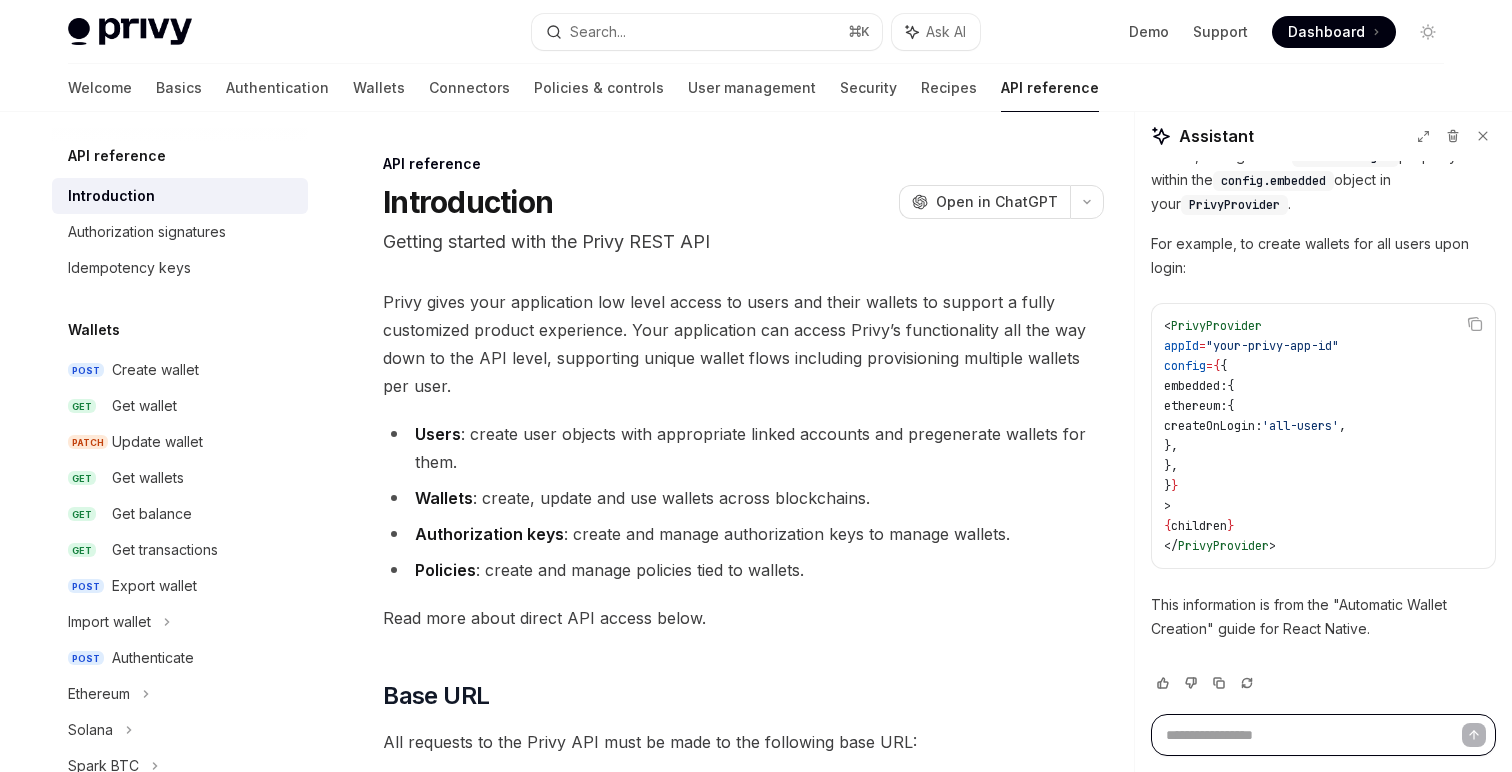 scroll, scrollTop: 114, scrollLeft: 0, axis: vertical 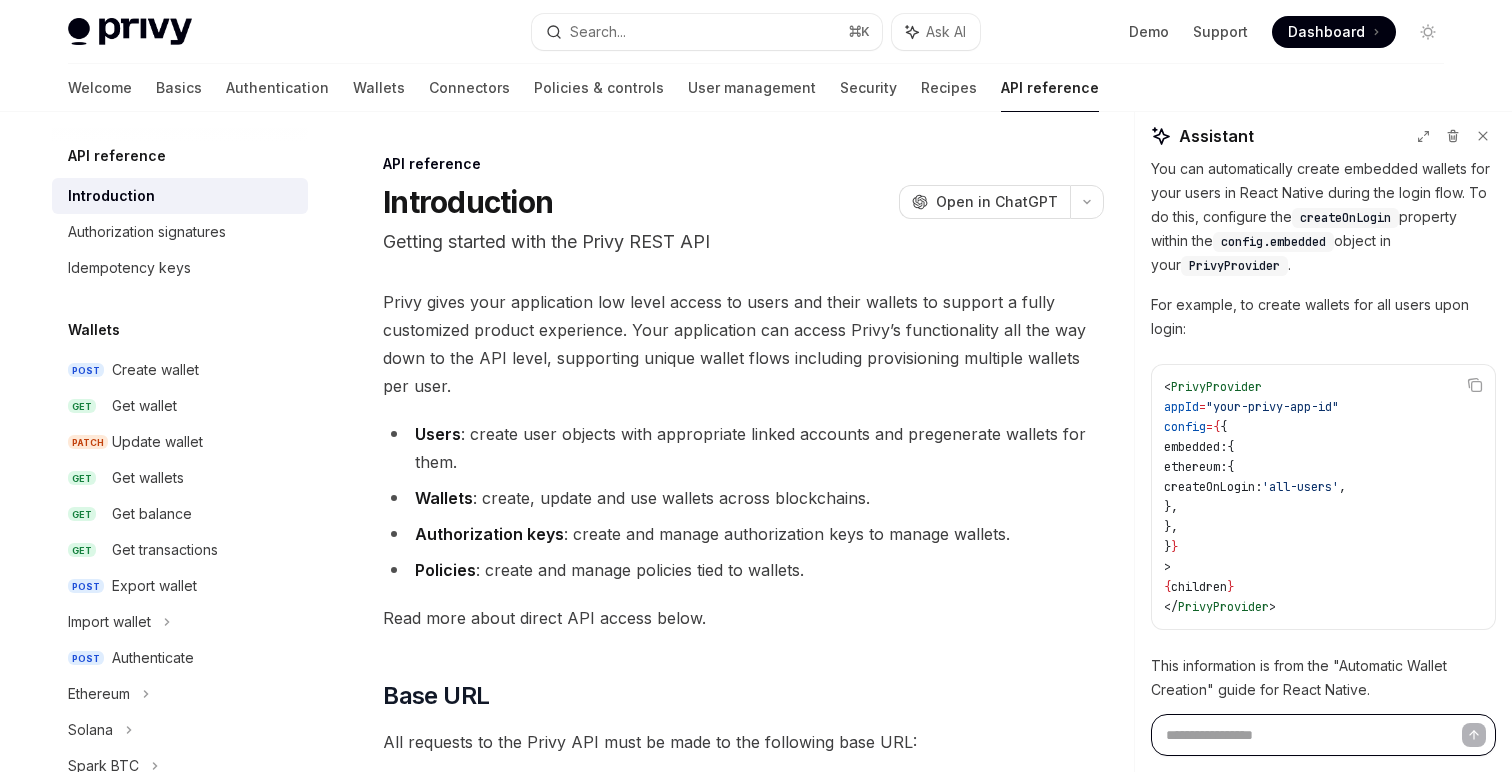 type on "*" 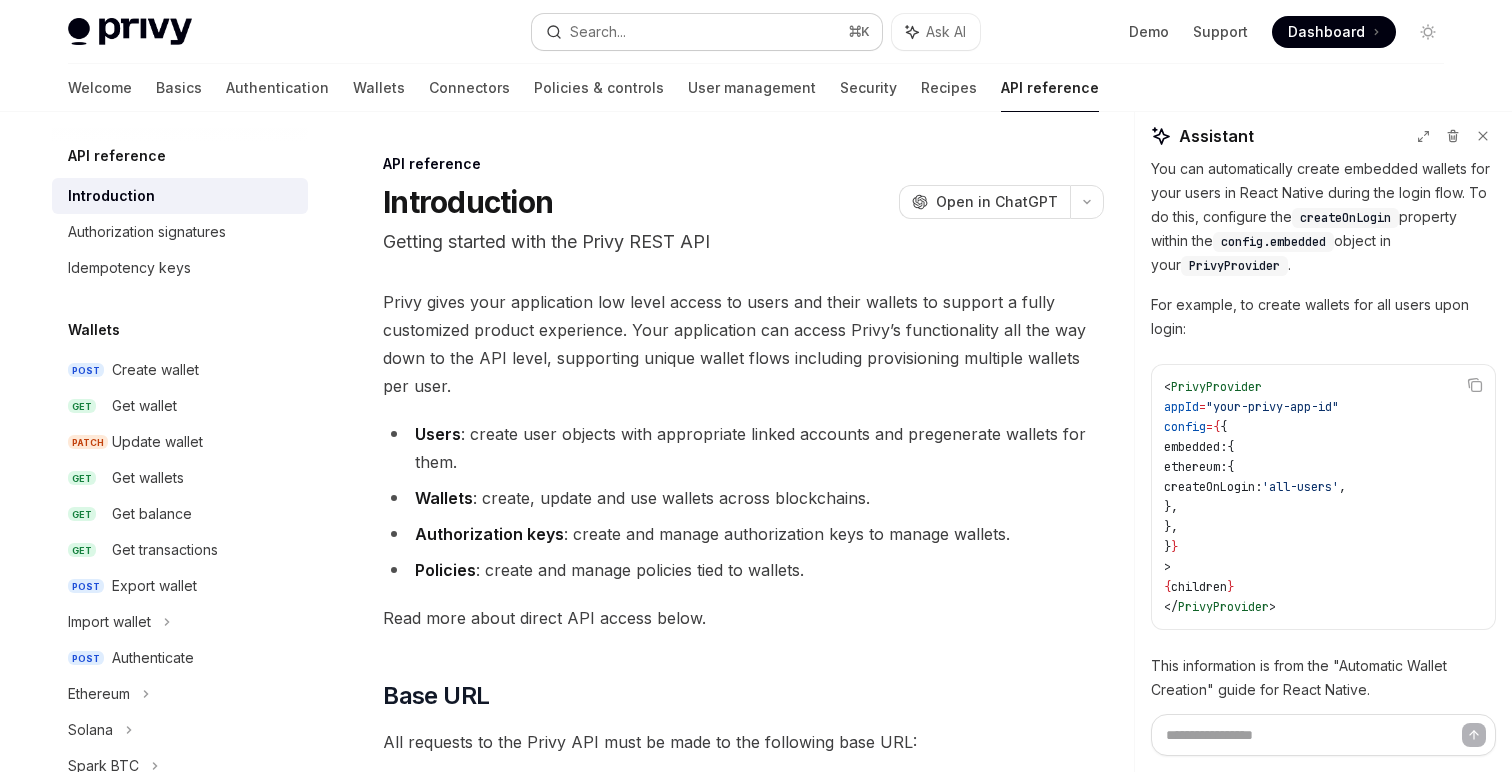 click on "Search..." at bounding box center [598, 32] 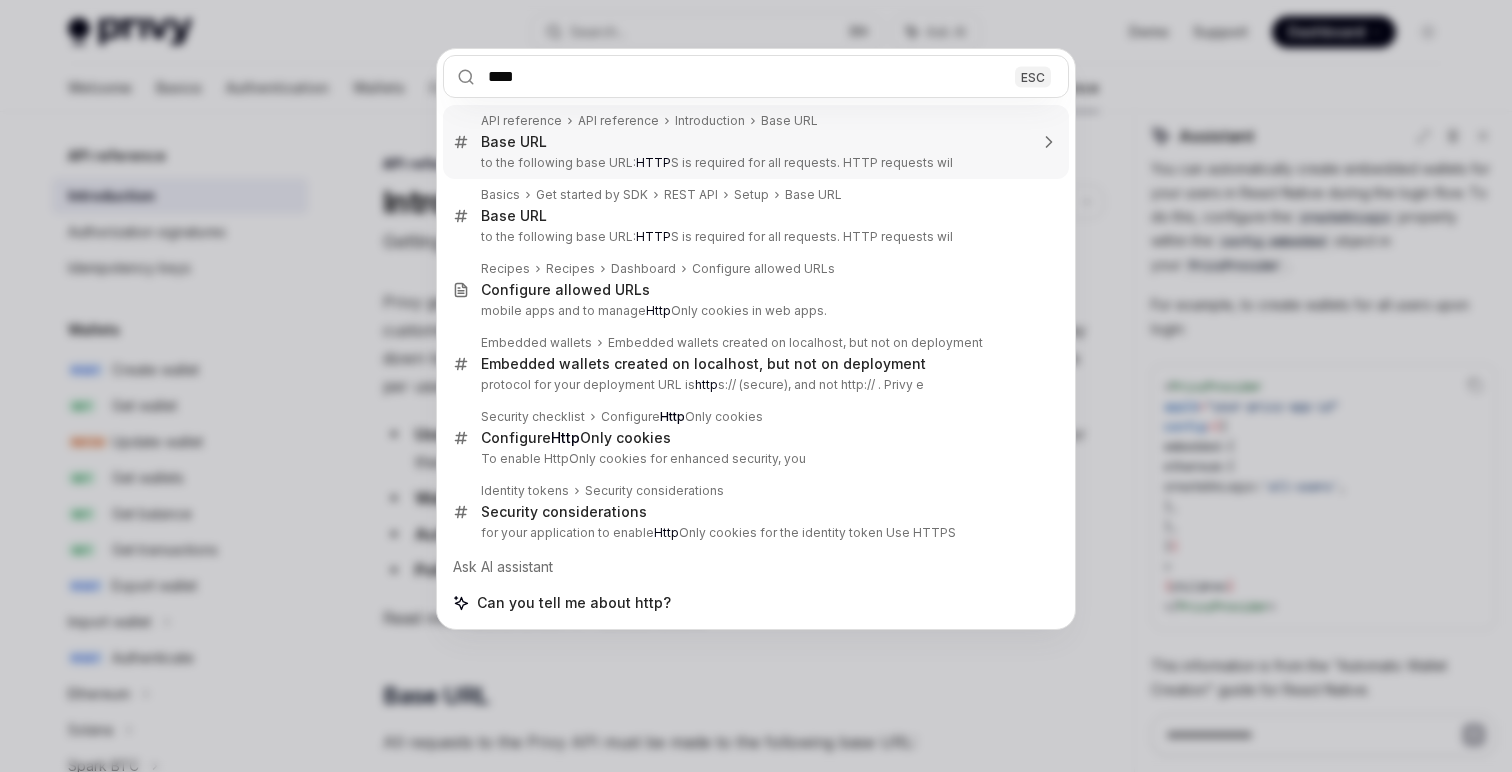 type on "****" 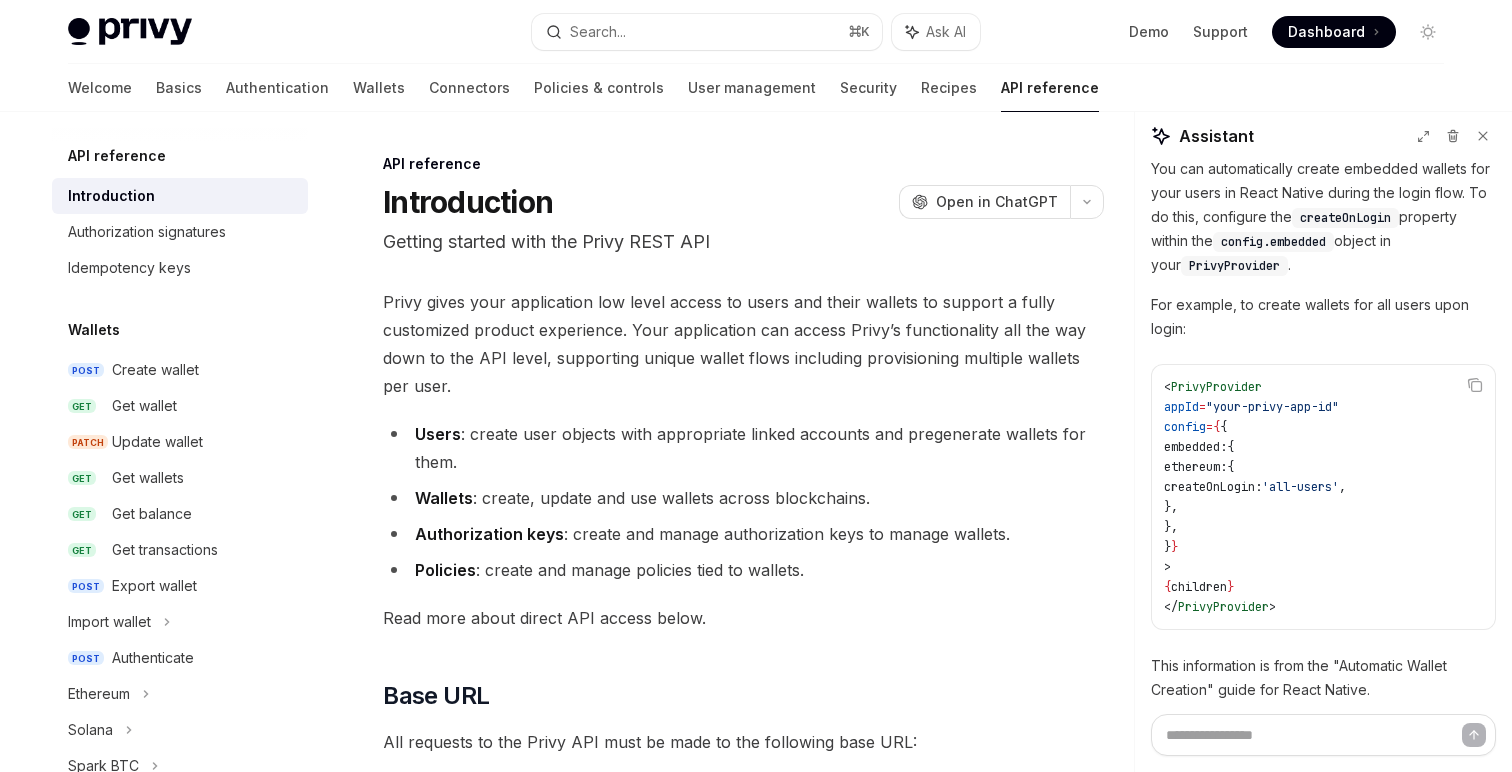 click on "Welcome Basics Authentication Wallets Connectors Policies & controls User management Security Recipes API reference" at bounding box center (583, 88) 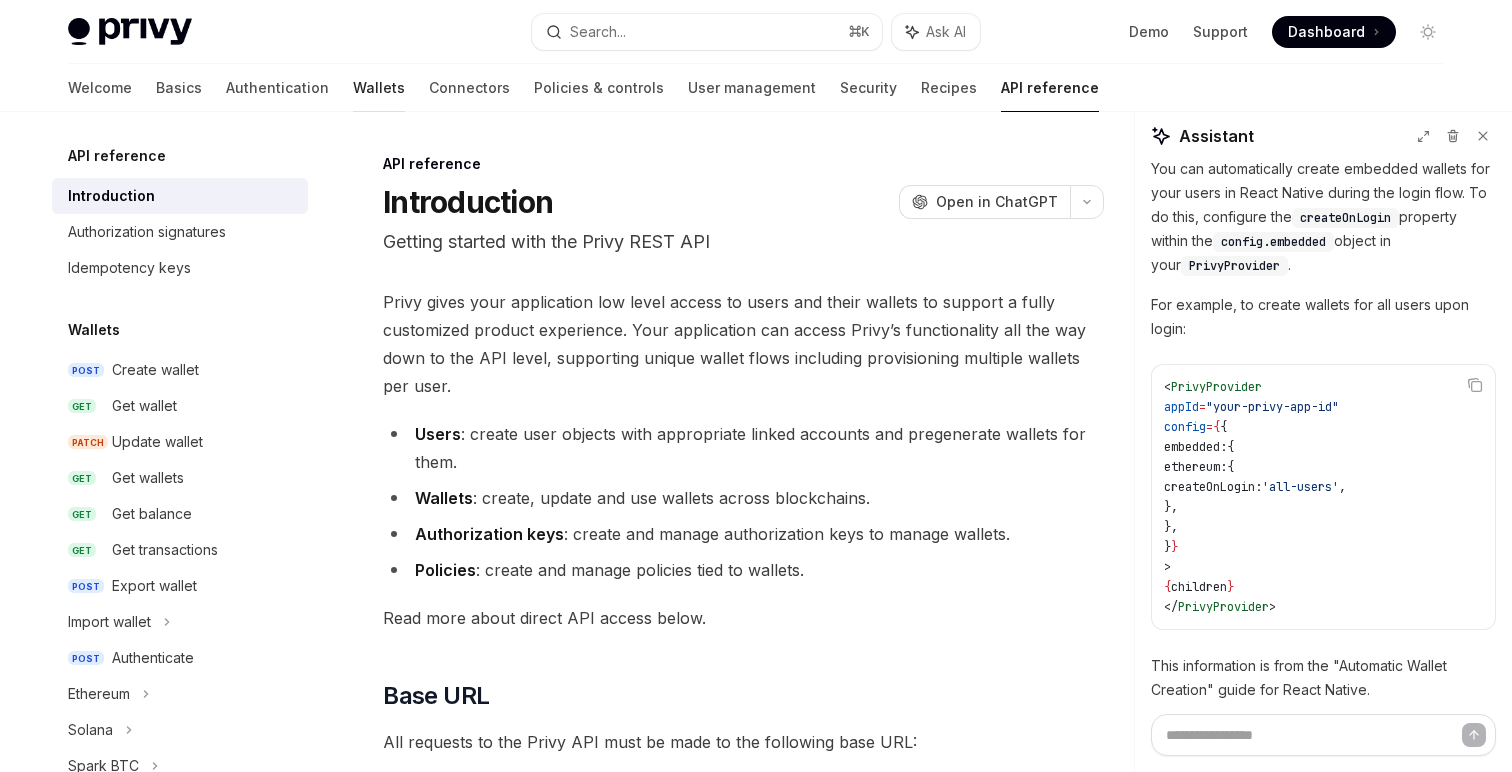 click on "Wallets" at bounding box center (379, 88) 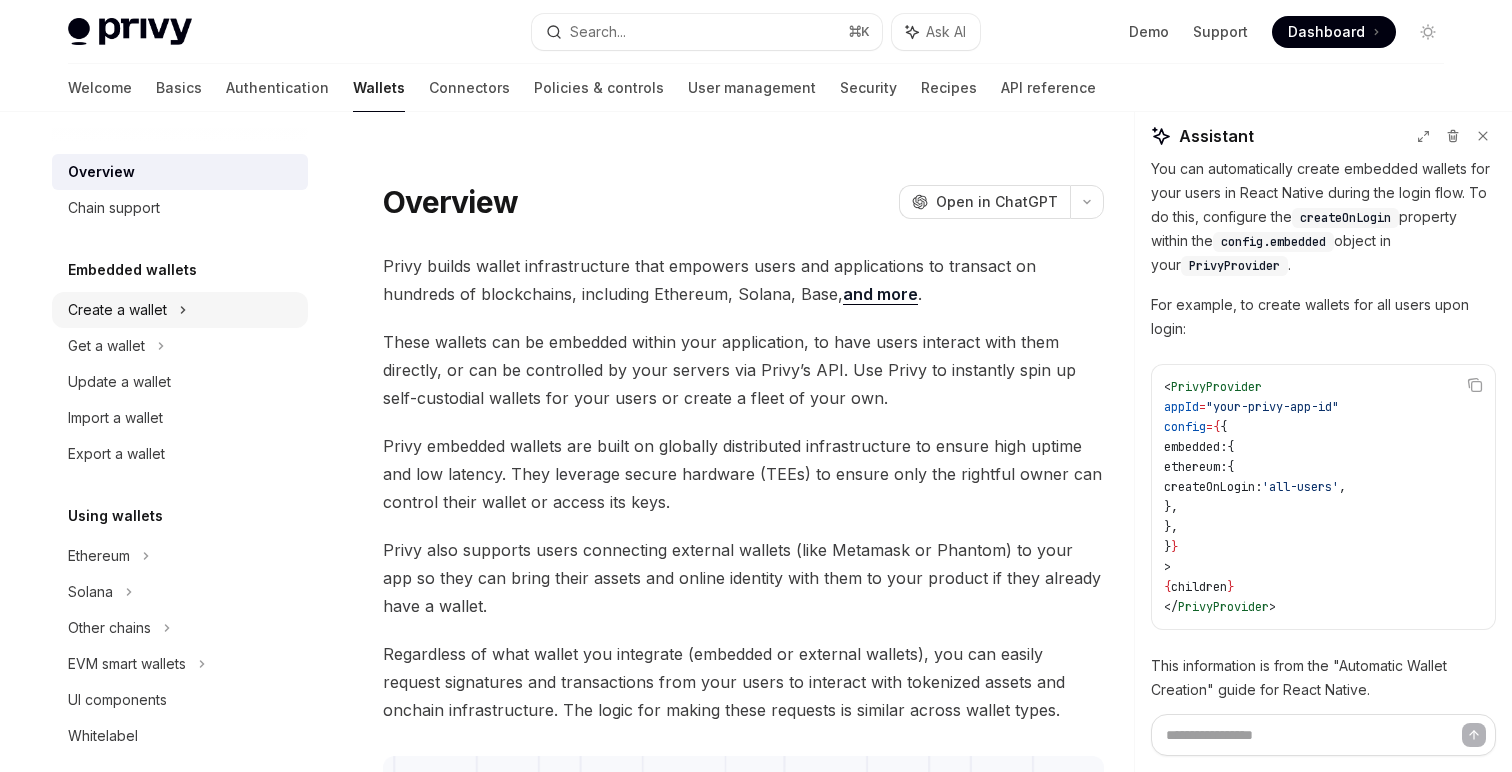 scroll, scrollTop: 35, scrollLeft: 0, axis: vertical 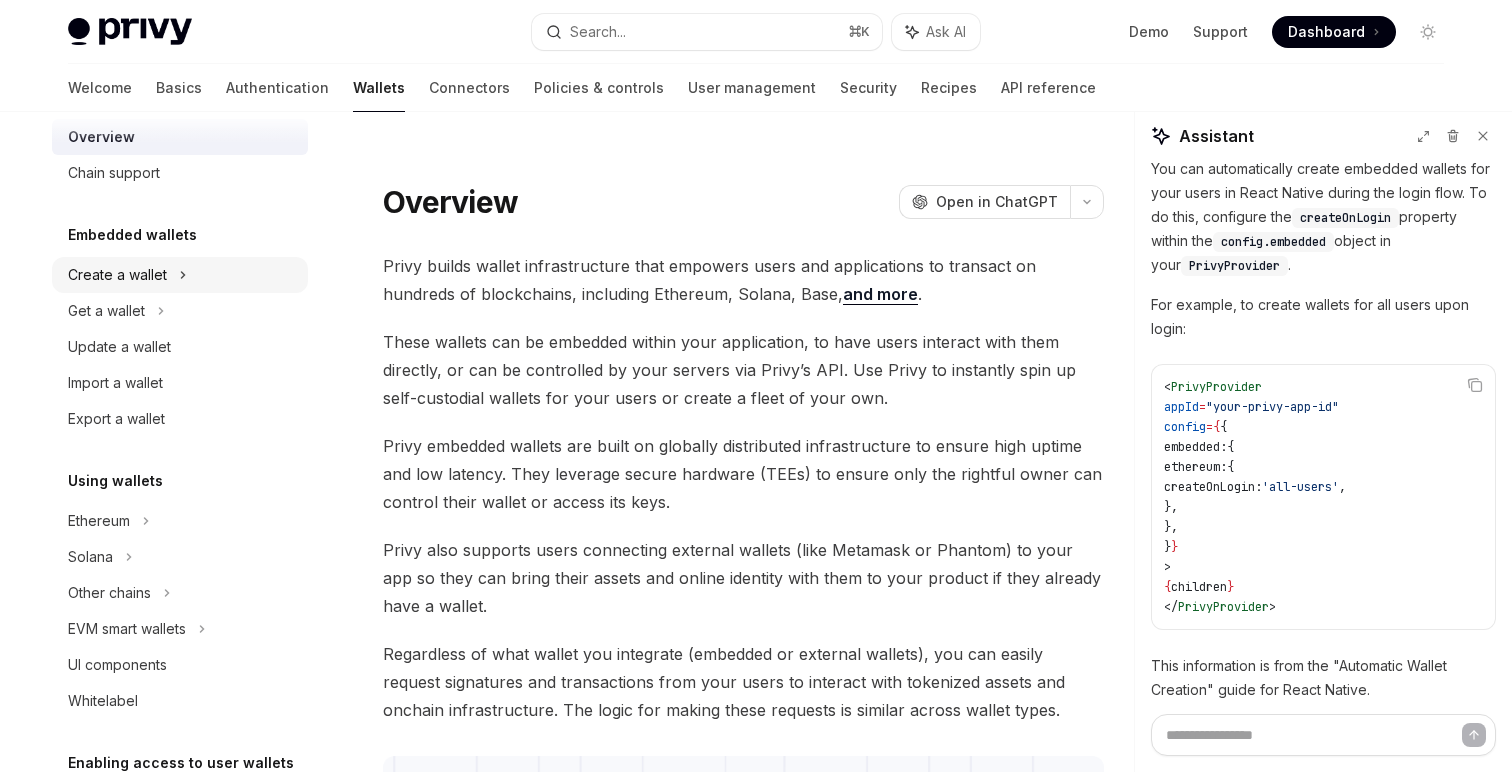 click on "Create a wallet" at bounding box center (180, 275) 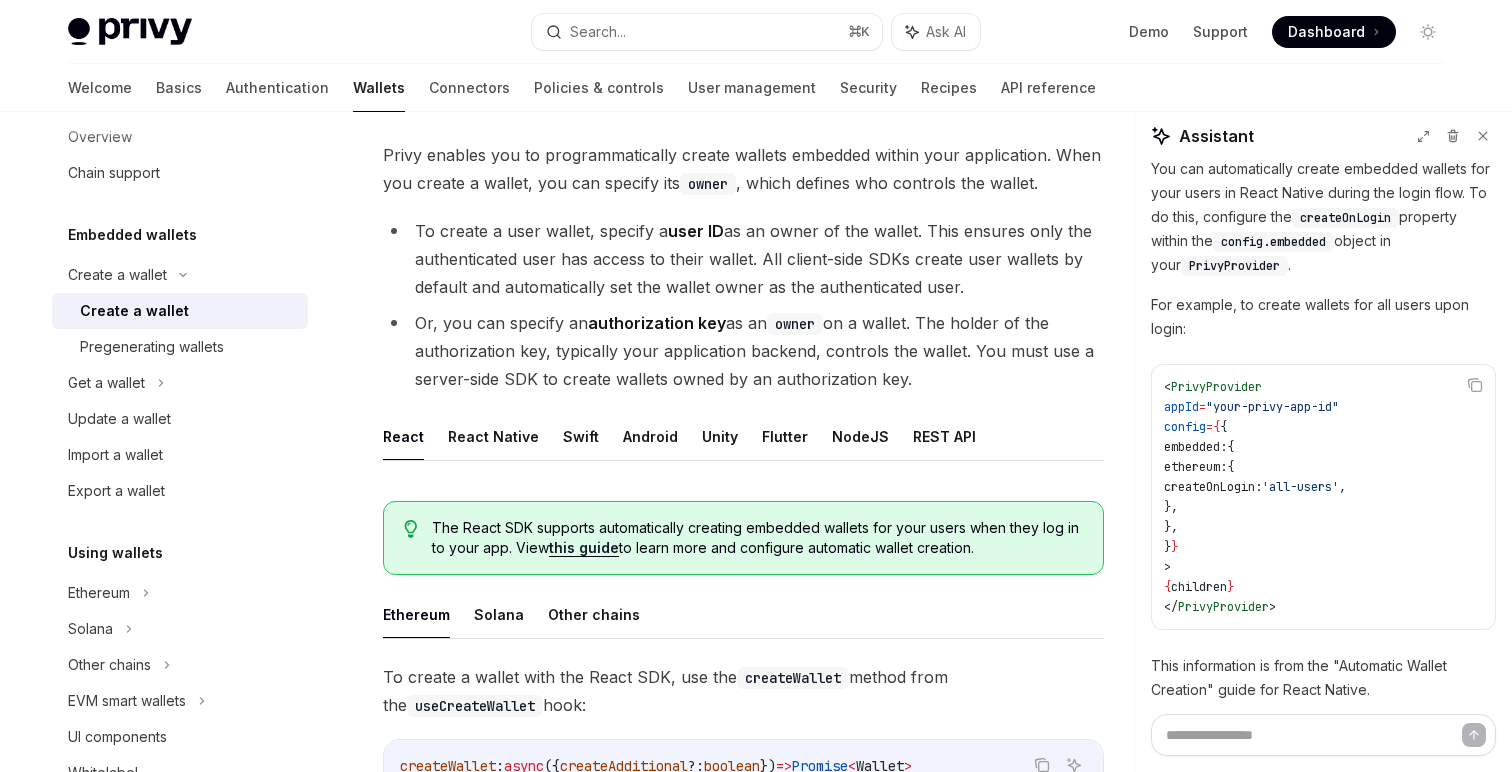 scroll, scrollTop: 154, scrollLeft: 0, axis: vertical 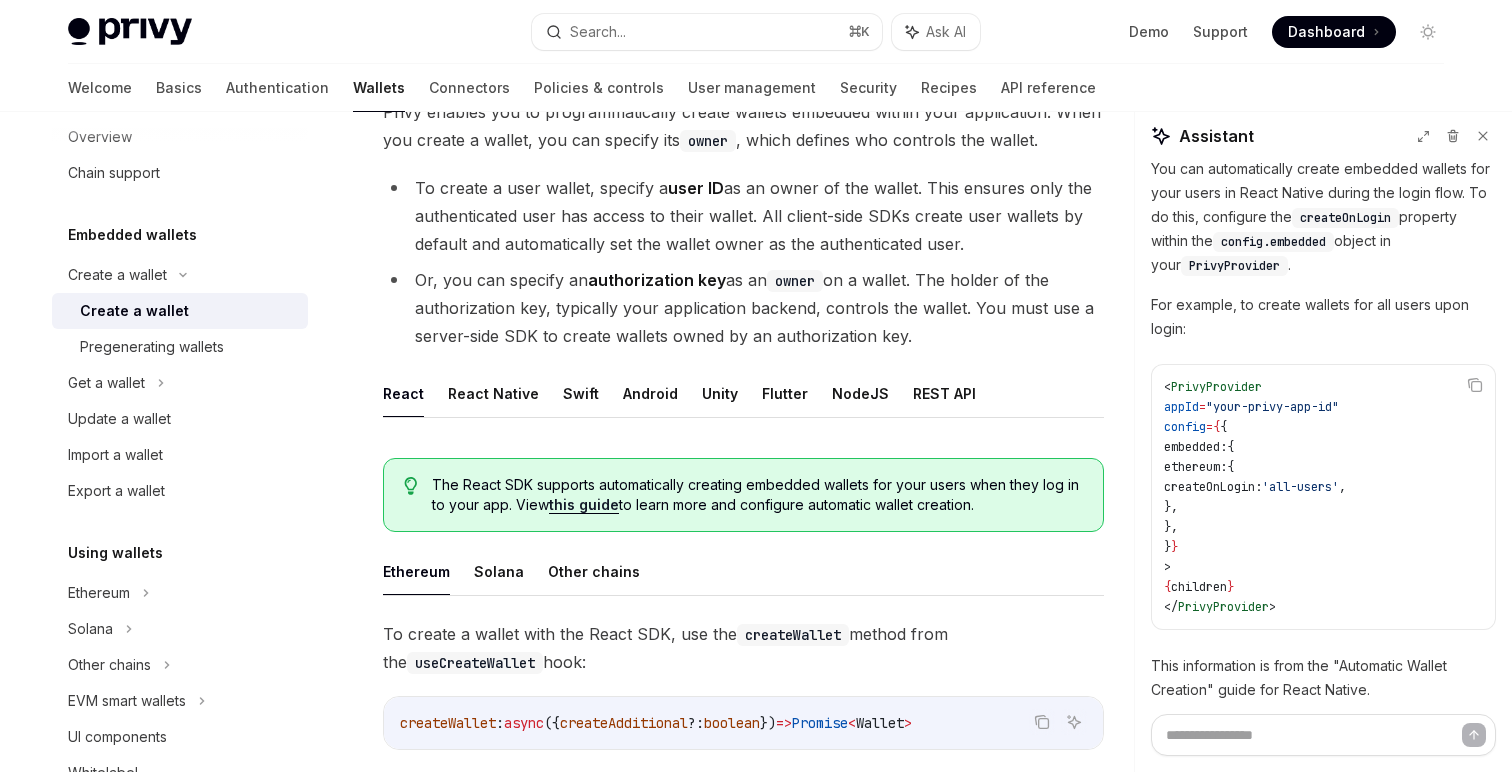 click on "React   React Native   Swift   Android   Unity   Flutter   NodeJS   REST API The React SDK supports automatically creating embedded wallets for your users when they log in to your app. View  this guide  to learn more and configure automatic wallet creation.   Ethereum   Solana   Other chains To create a wallet with the React SDK, use the  createWallet  method from the  useCreateWallet  hook: Copy Ask AI createWallet :  async  ({ createAdditional ?:  boolean })  =>  Promise < Wallet >
​ Usage Copy Ask AI import  { useCreateWallet }  from  '@privy-io/react-auth' ;
const  { createWallet }  =  useCreateWallet ();
​ Parameters ​ opts.createAdditional boolean Whether or not to create an additional Ethereum wallet for the user if they already have an existing Ethereum embedded wallet. Must be set to  true  to create additional wallets. Defaults to  false .  Learn more ​ Returns ​ wallet Promise<Wallet> A  Promise  for the linked account object for the created wallet. ​ Callbacks onSuccess  or   {" at bounding box center [743, 1142] 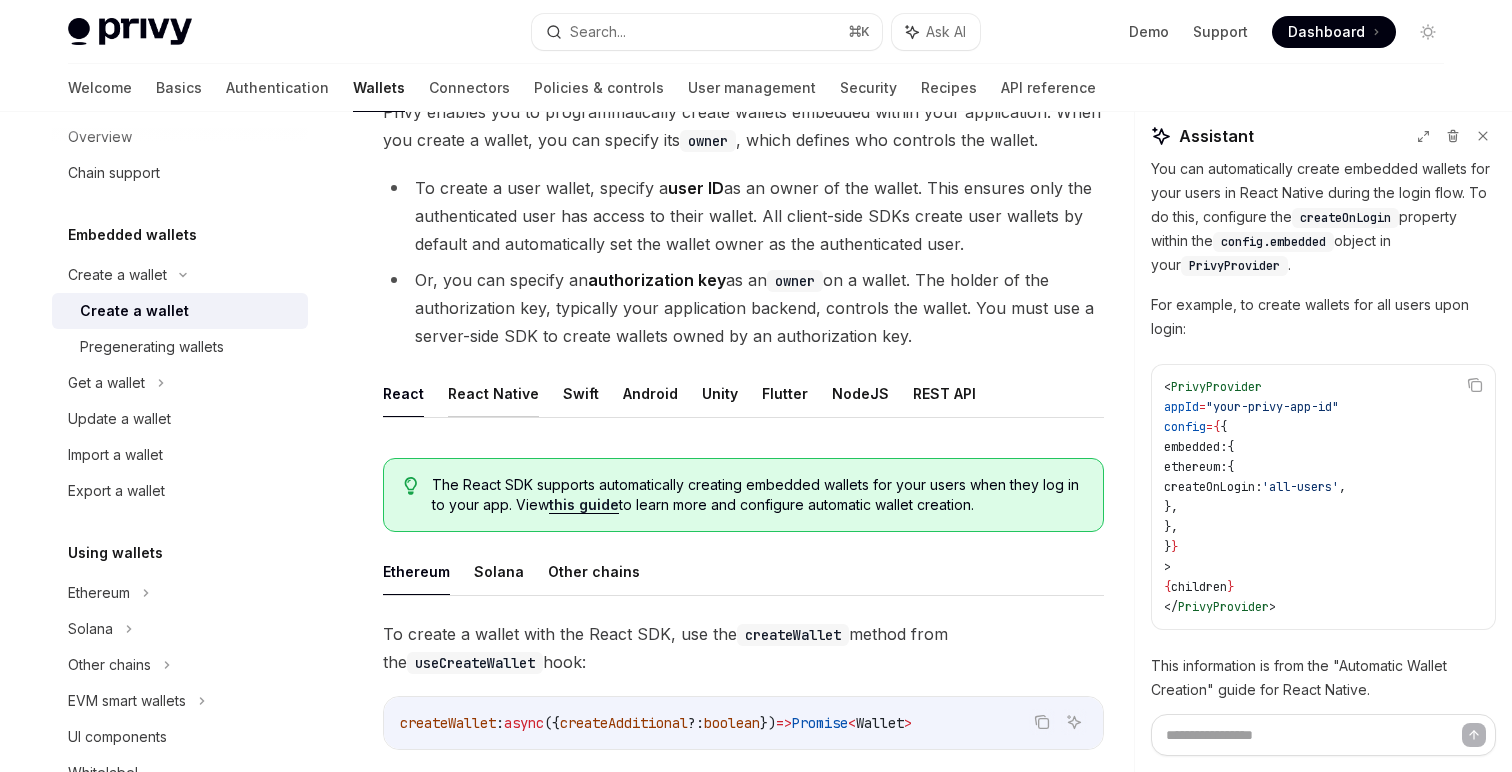 click on "React Native" at bounding box center (493, 393) 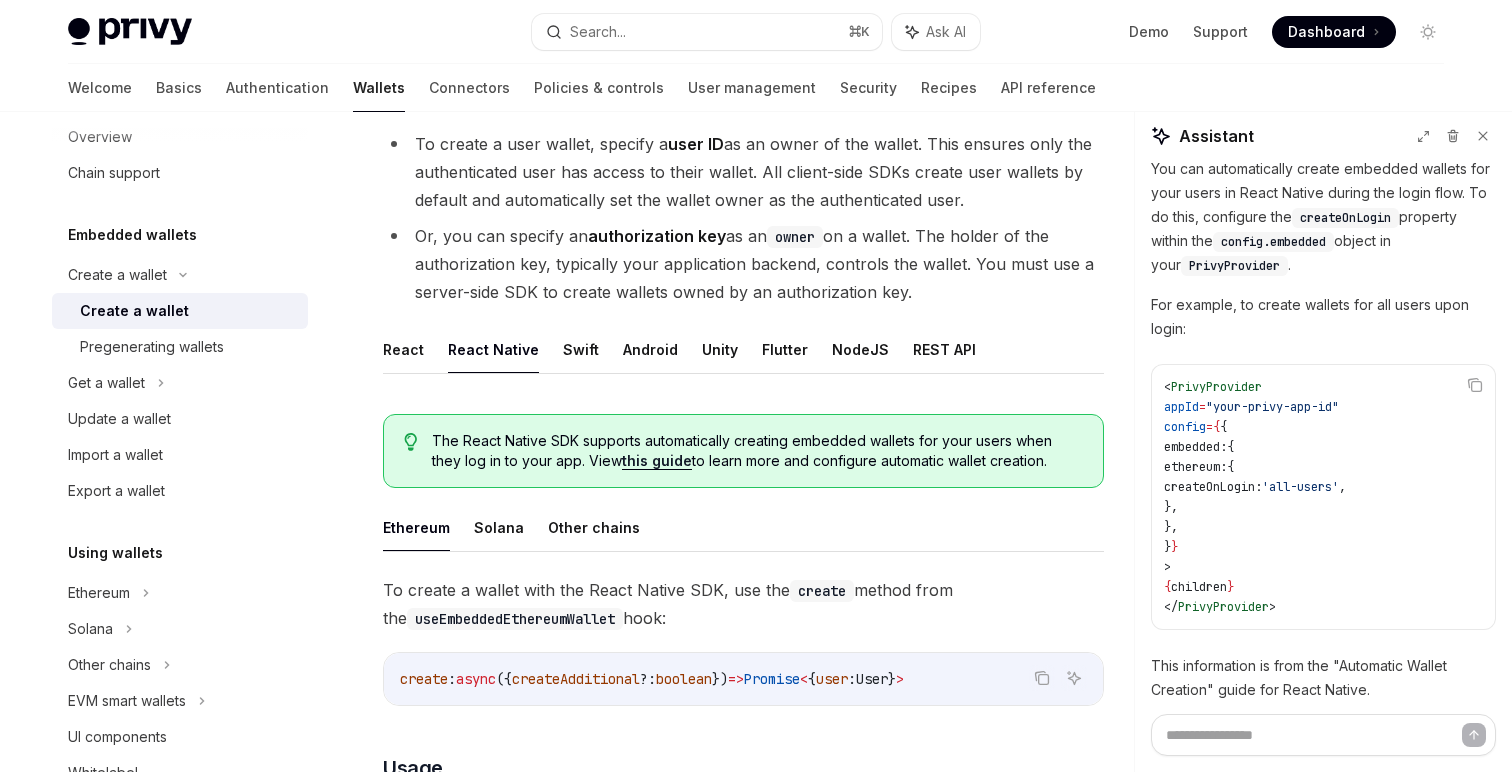scroll, scrollTop: 0, scrollLeft: 0, axis: both 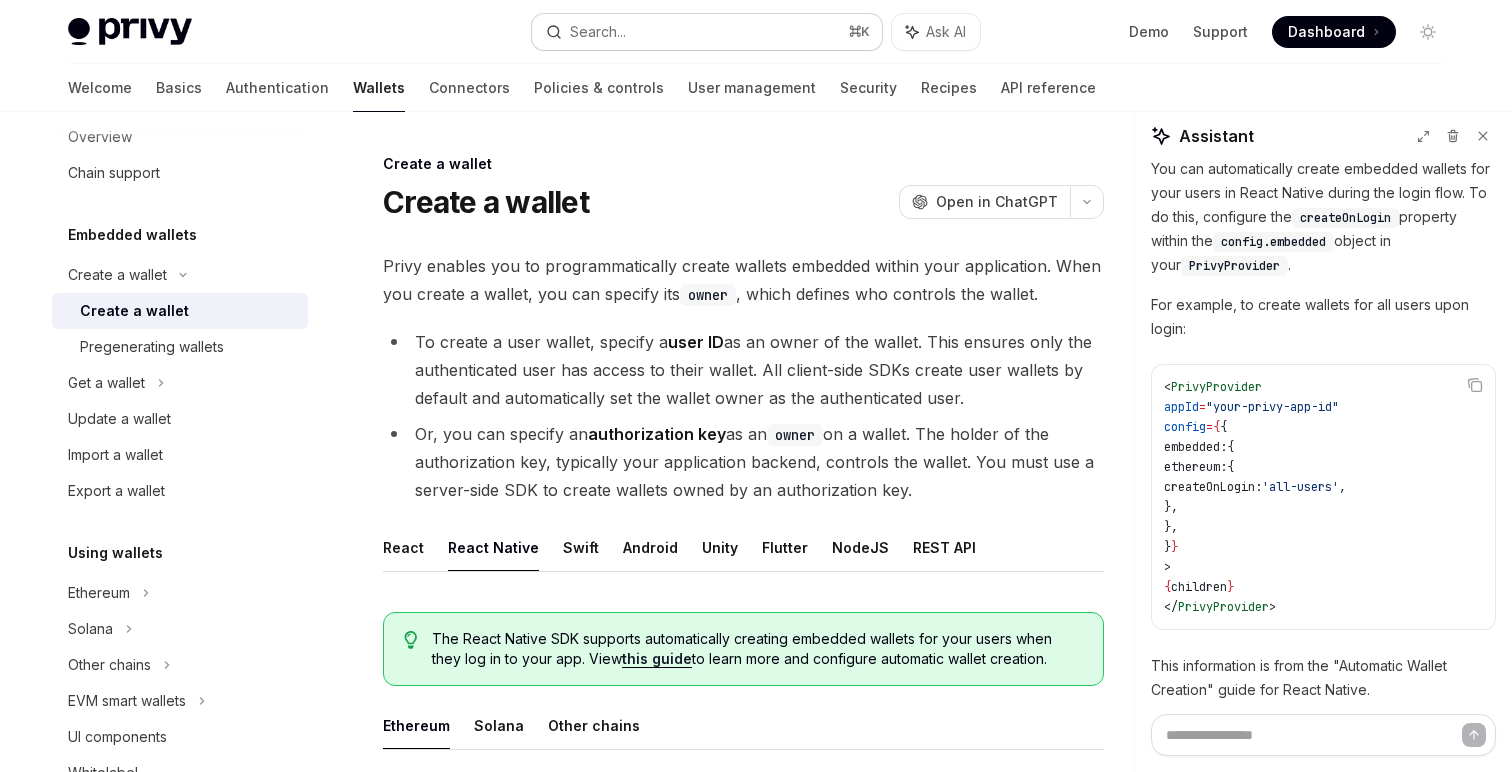 click on "Search..." at bounding box center [598, 32] 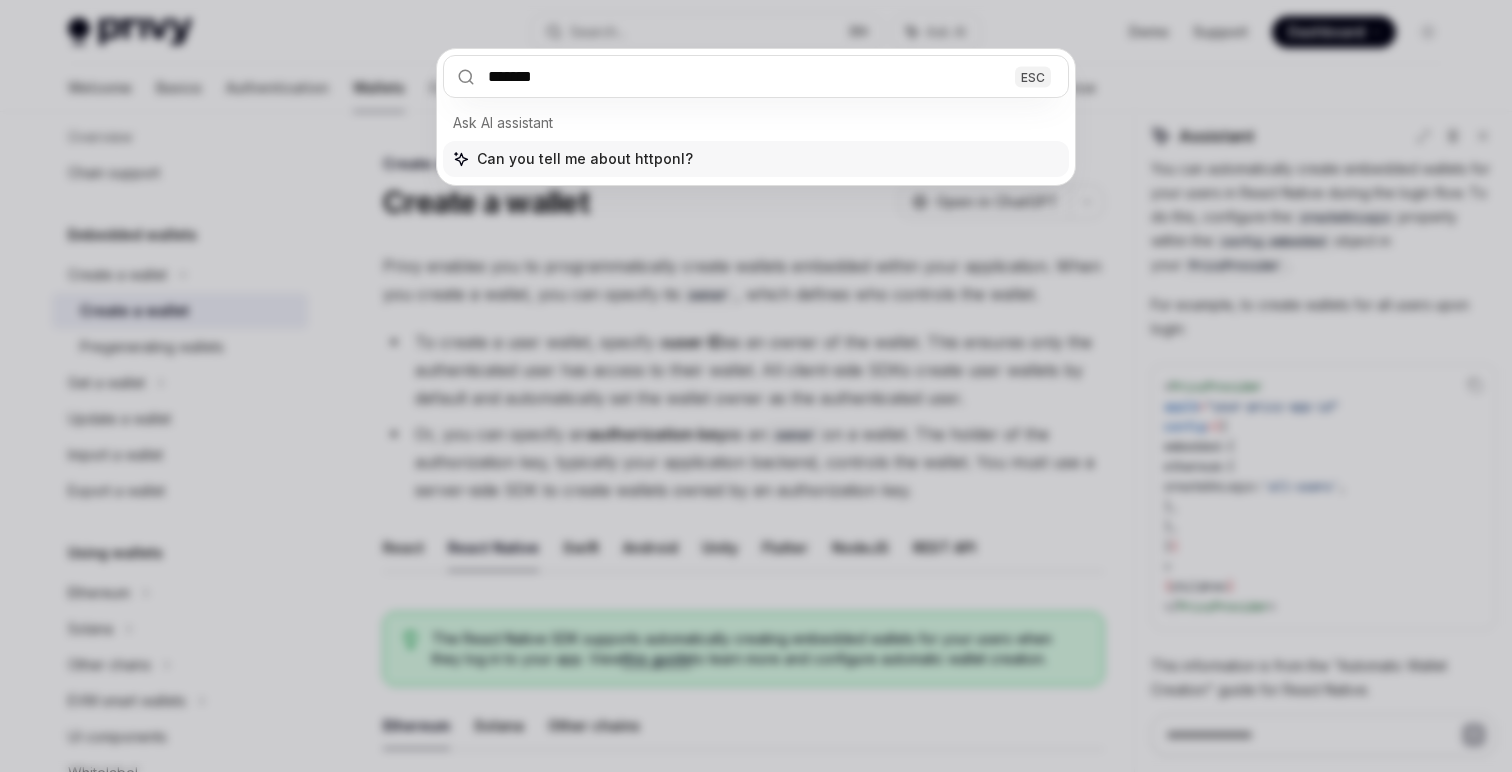 type on "********" 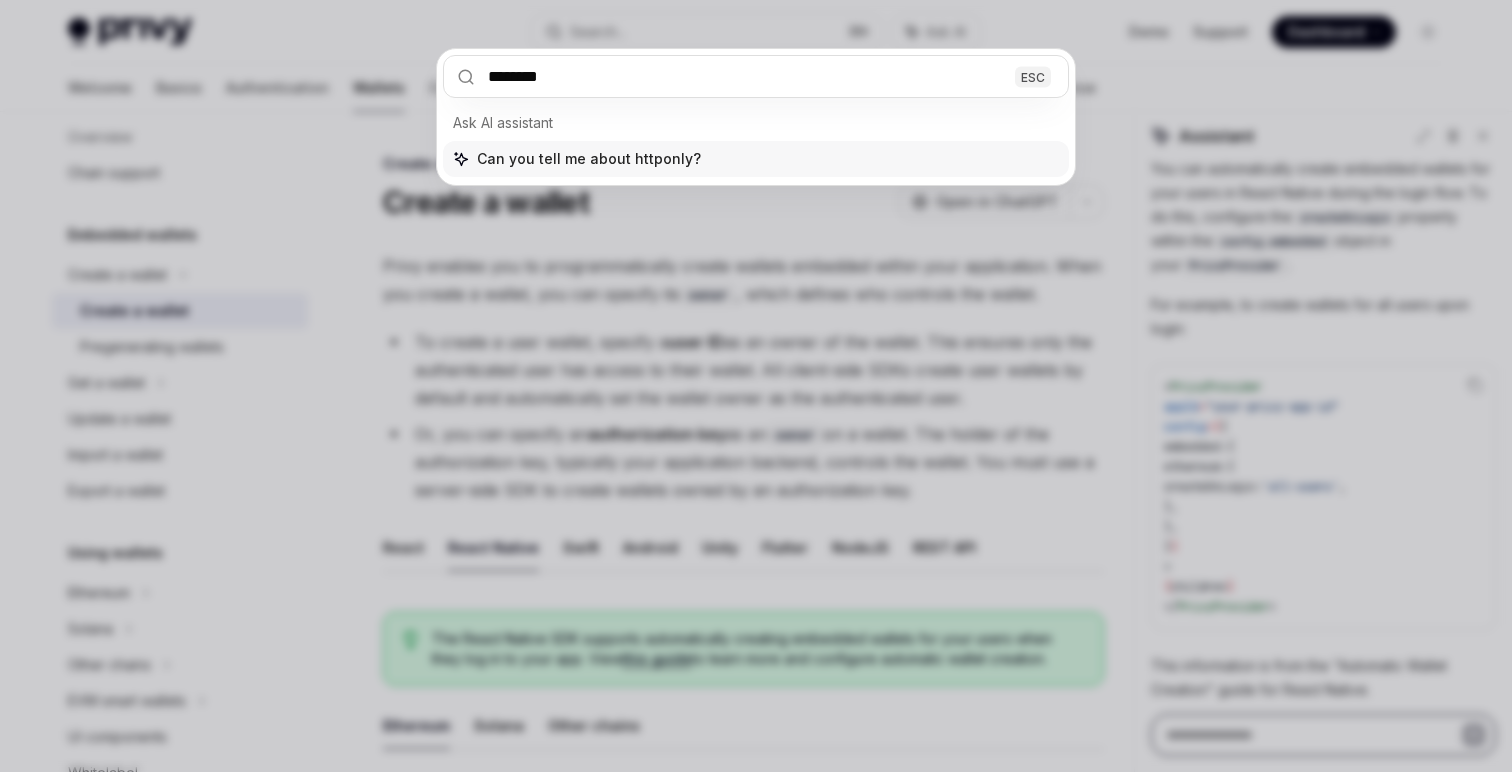 type on "*" 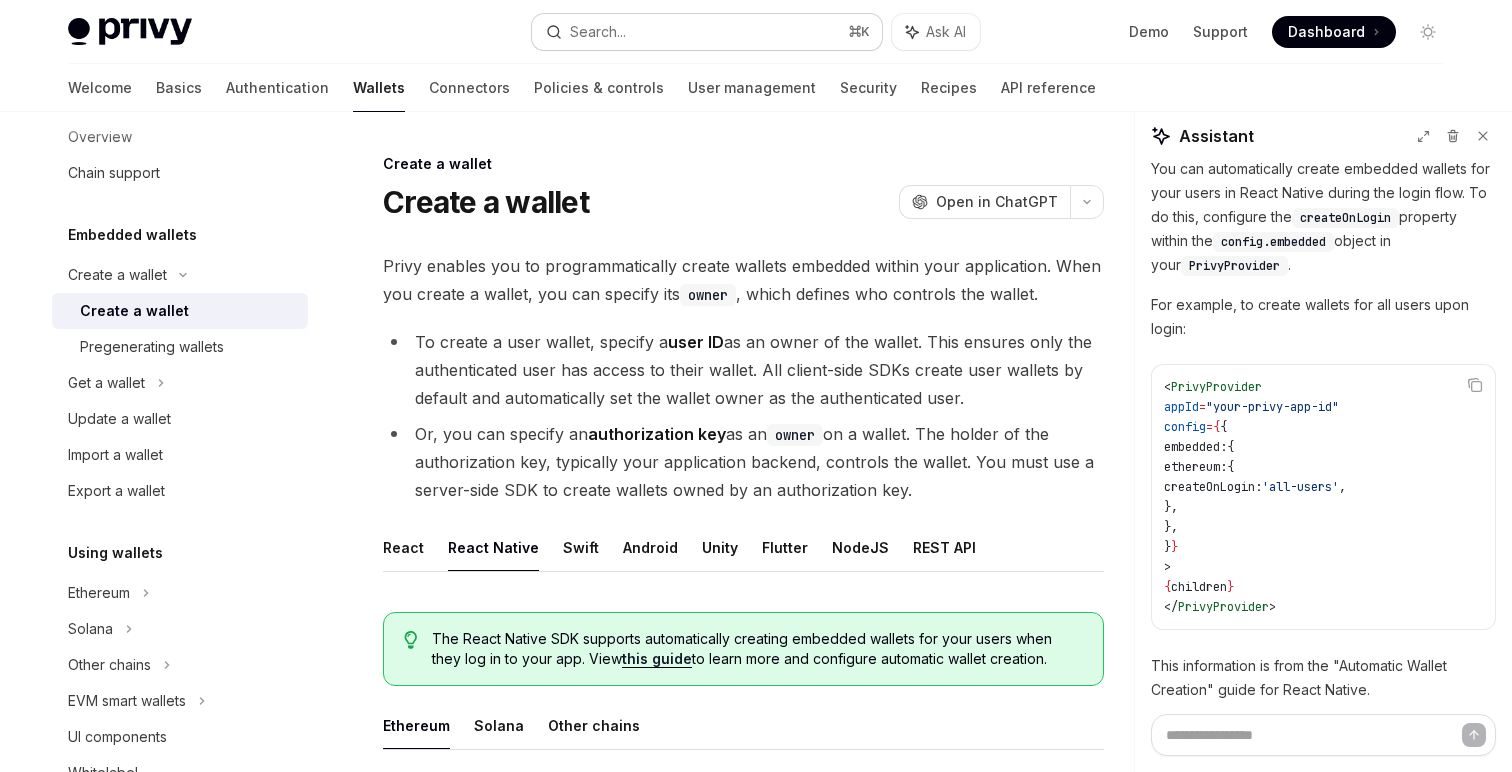 click on "Search..." at bounding box center [598, 32] 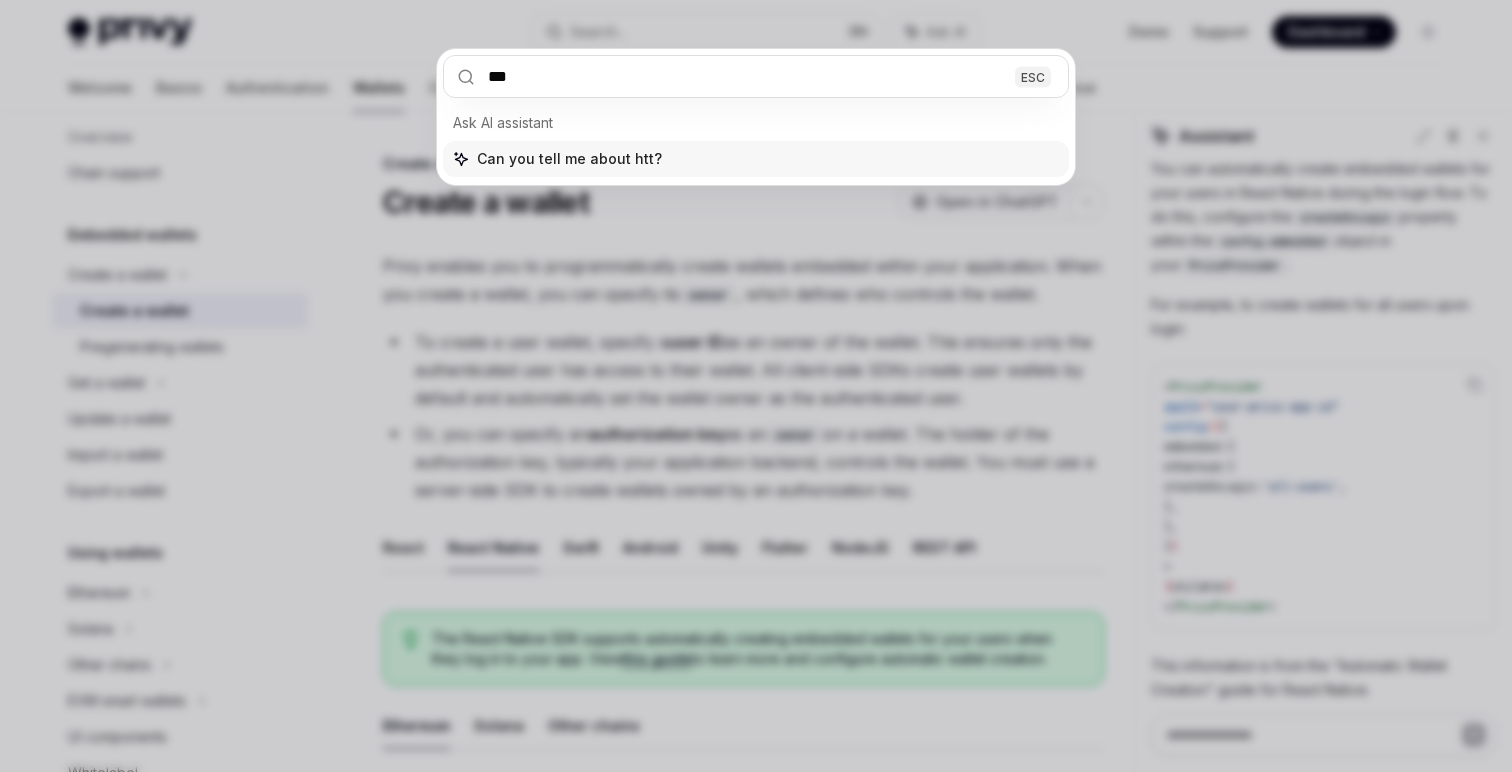type on "****" 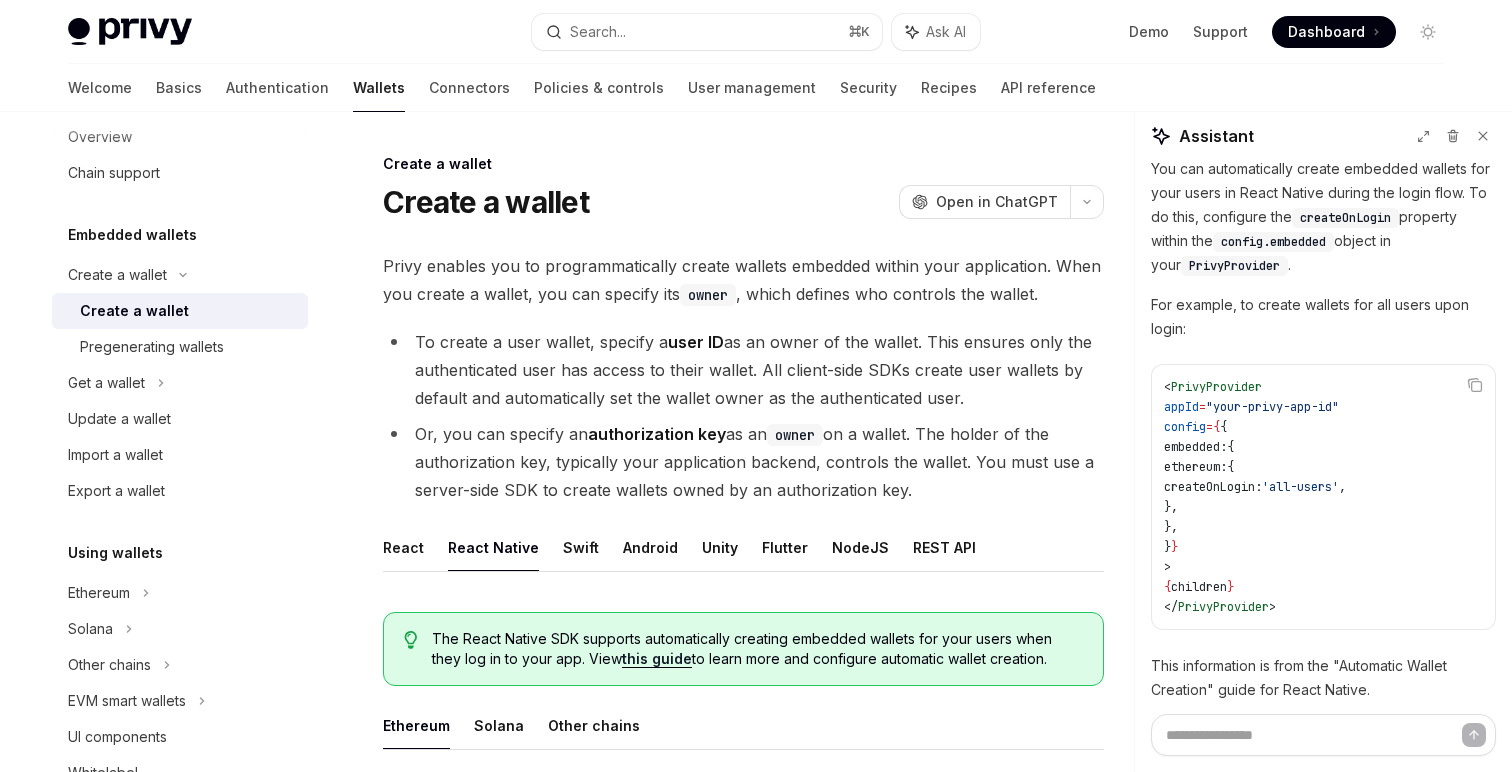 click on "Welcome Basics Authentication Wallets Connectors Policies & controls User management Security Recipes API reference" at bounding box center [582, 88] 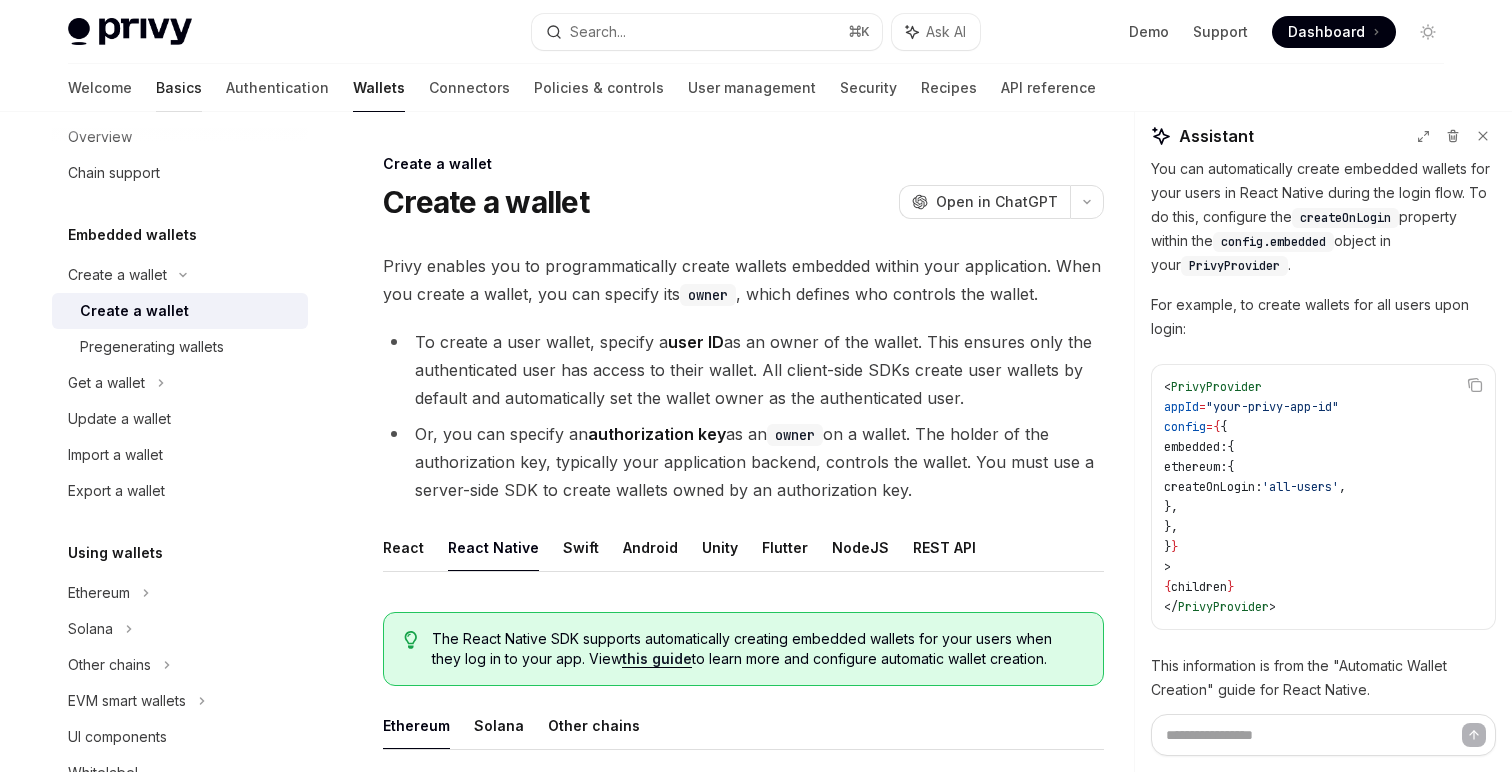 click on "Basics" at bounding box center (179, 88) 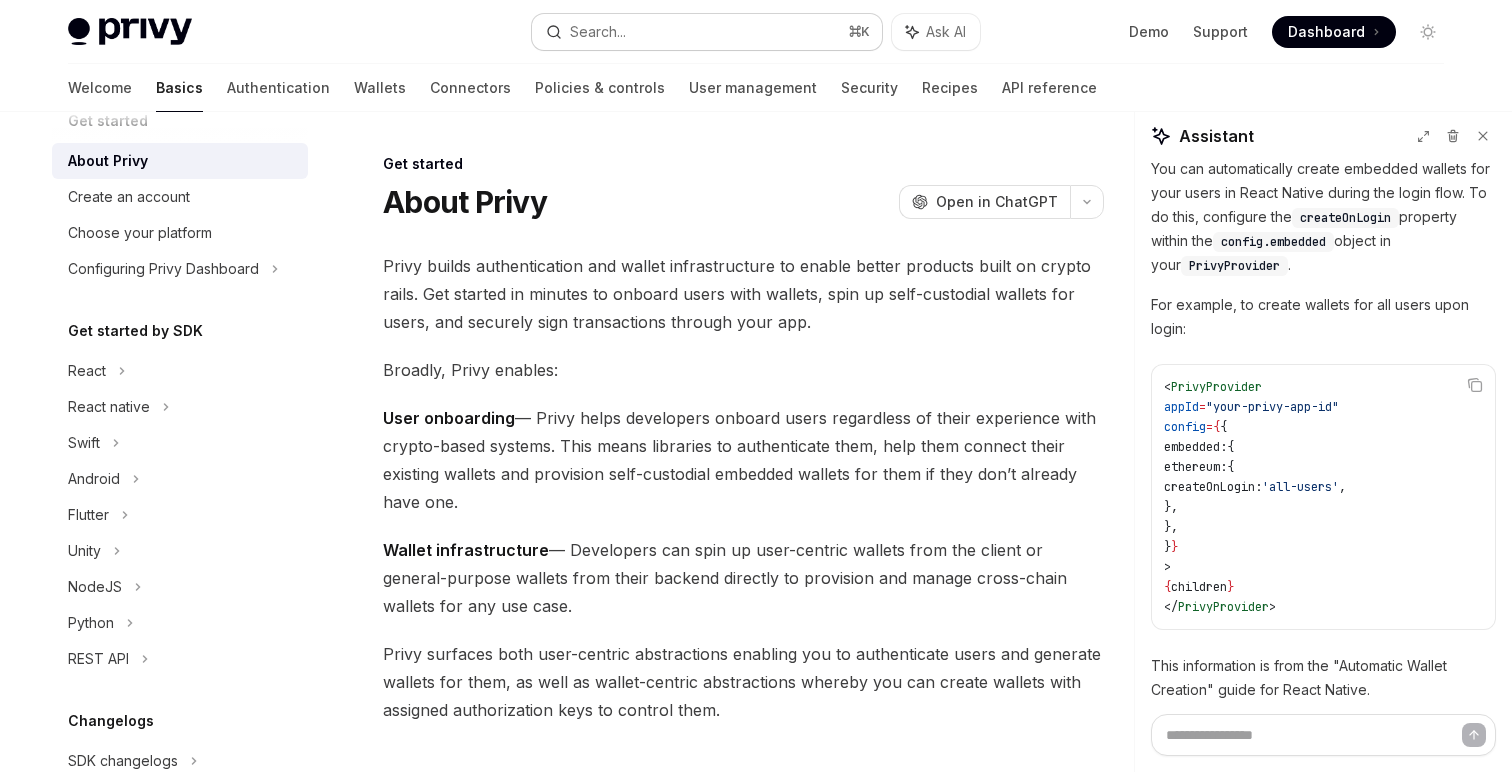 click on "Search... ⌘ K" at bounding box center [707, 32] 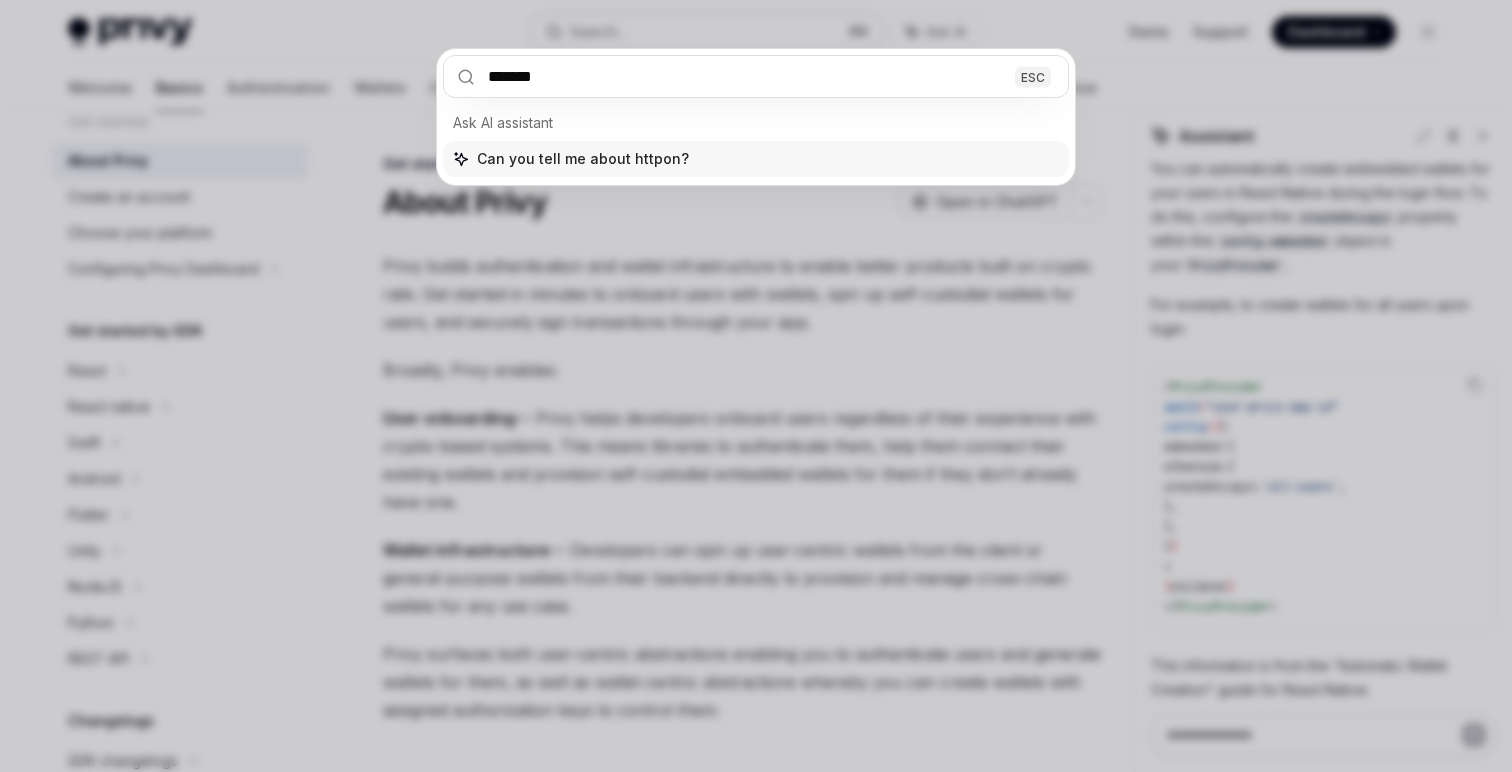 type on "********" 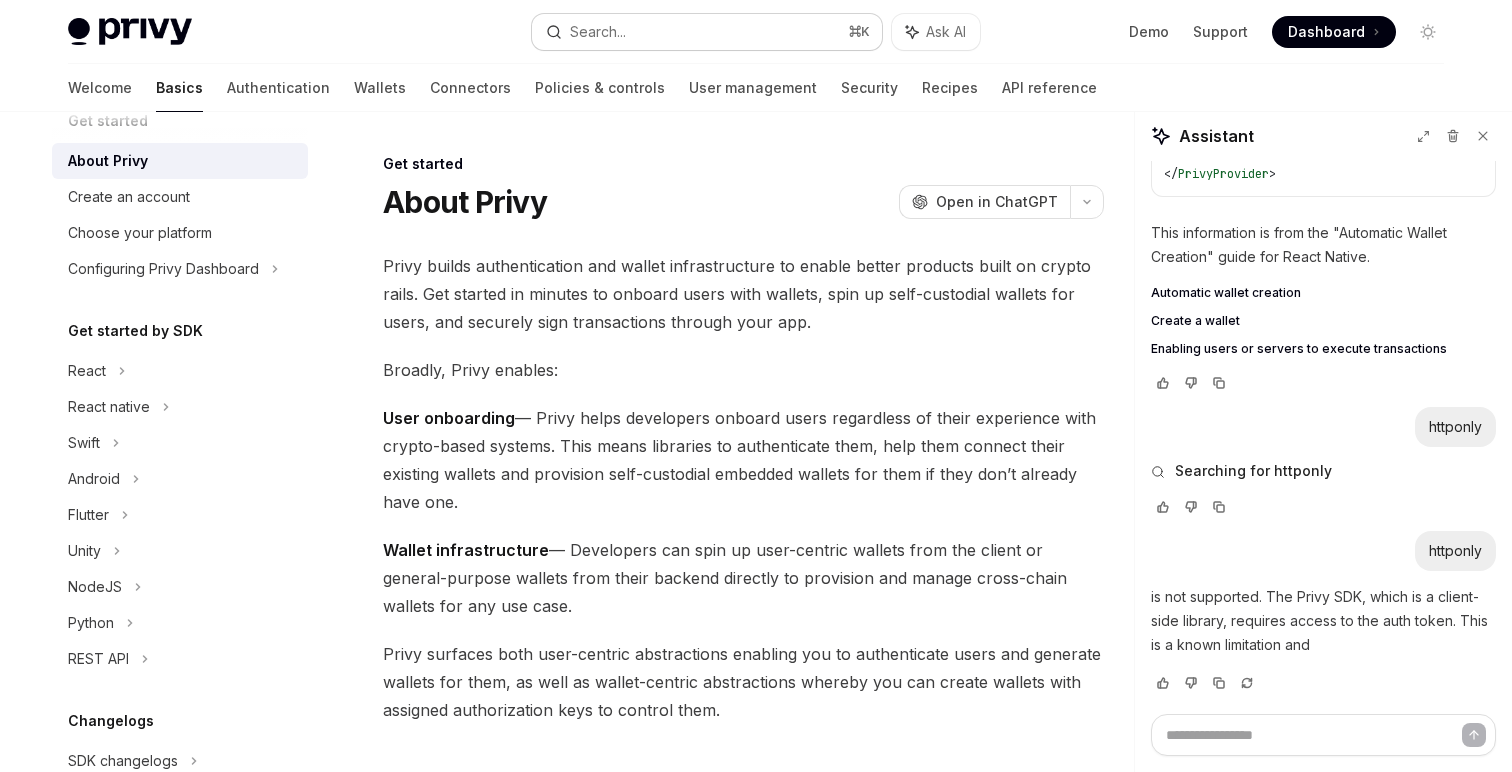 scroll, scrollTop: 571, scrollLeft: 0, axis: vertical 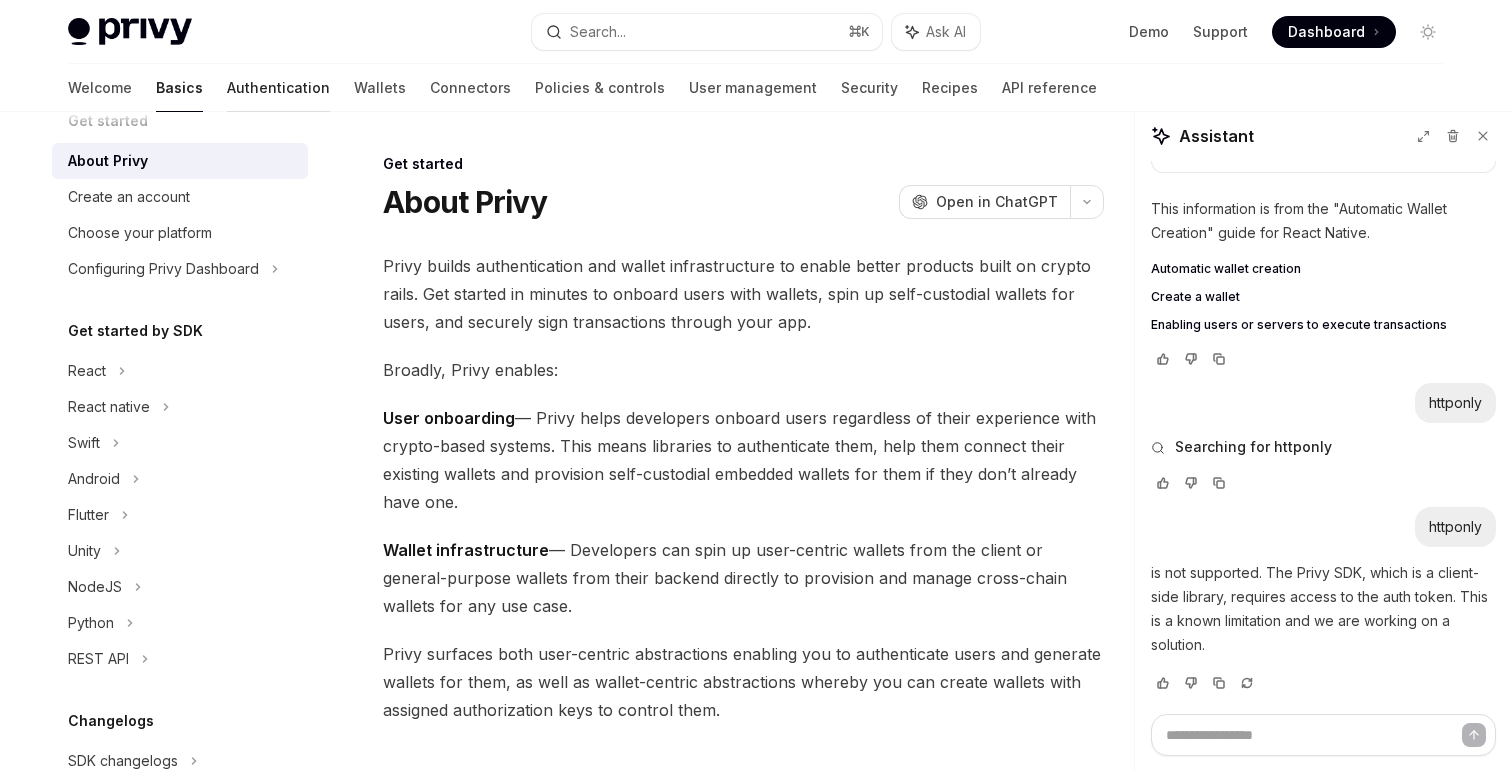 click on "Authentication" at bounding box center (278, 88) 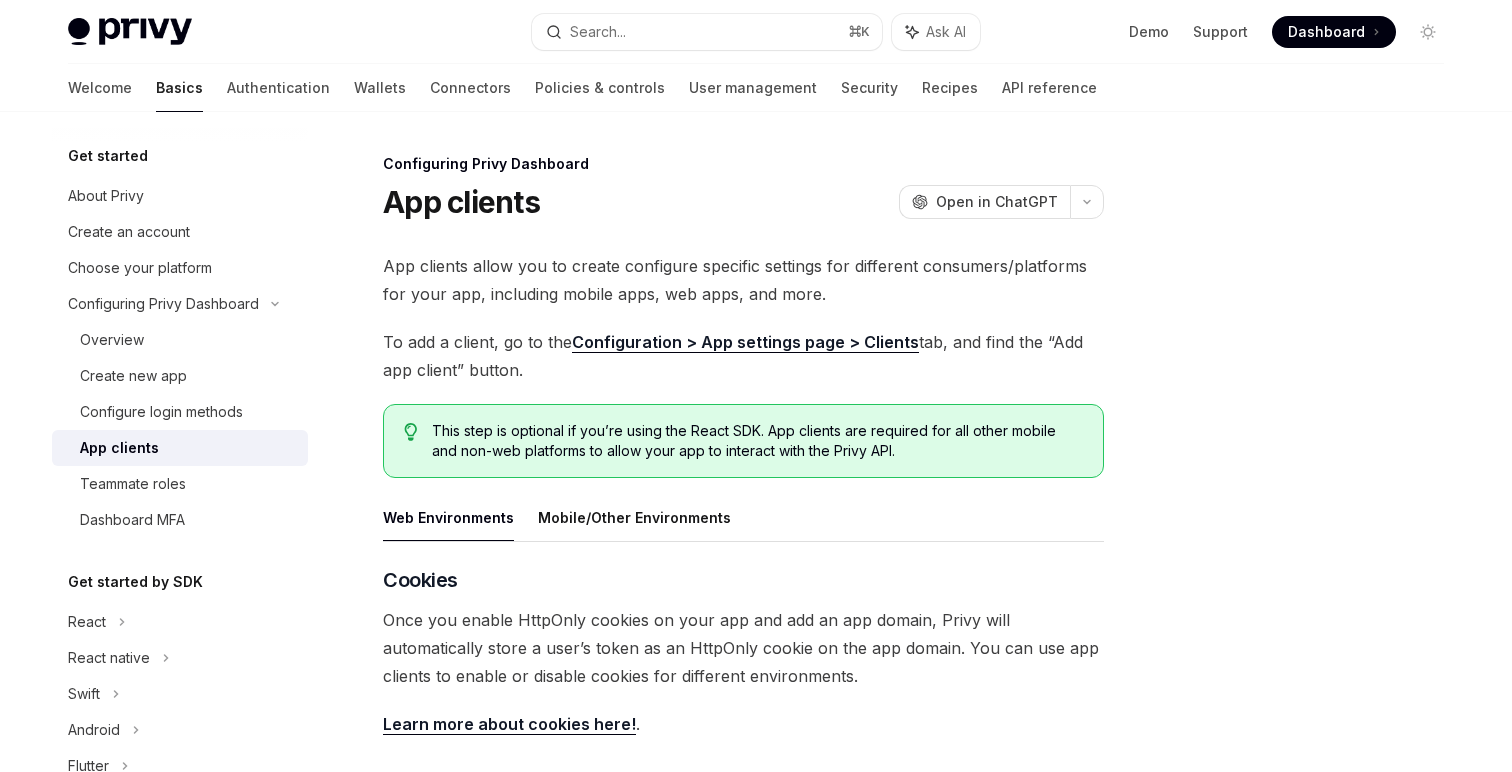 scroll, scrollTop: 0, scrollLeft: 0, axis: both 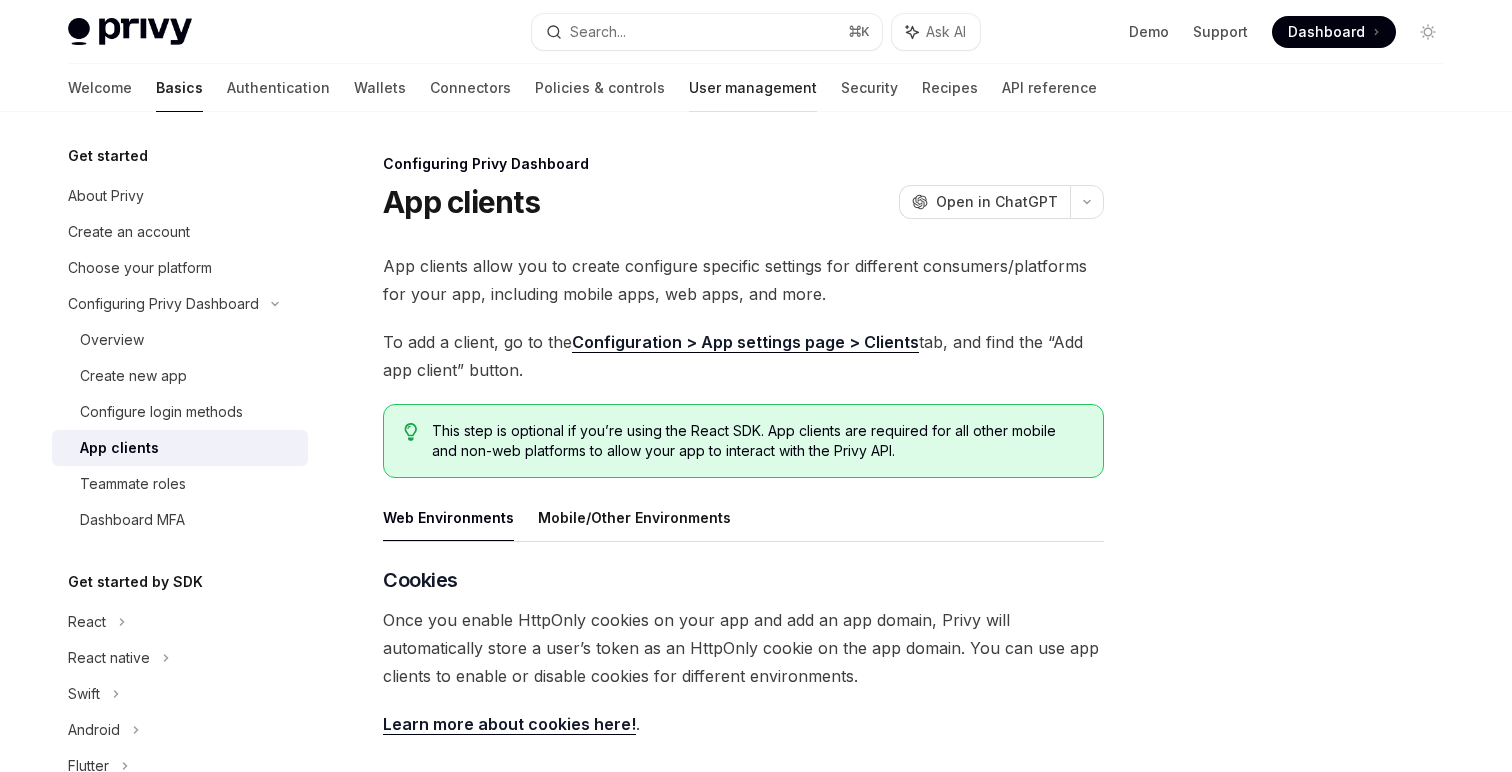 click on "User management" at bounding box center (753, 88) 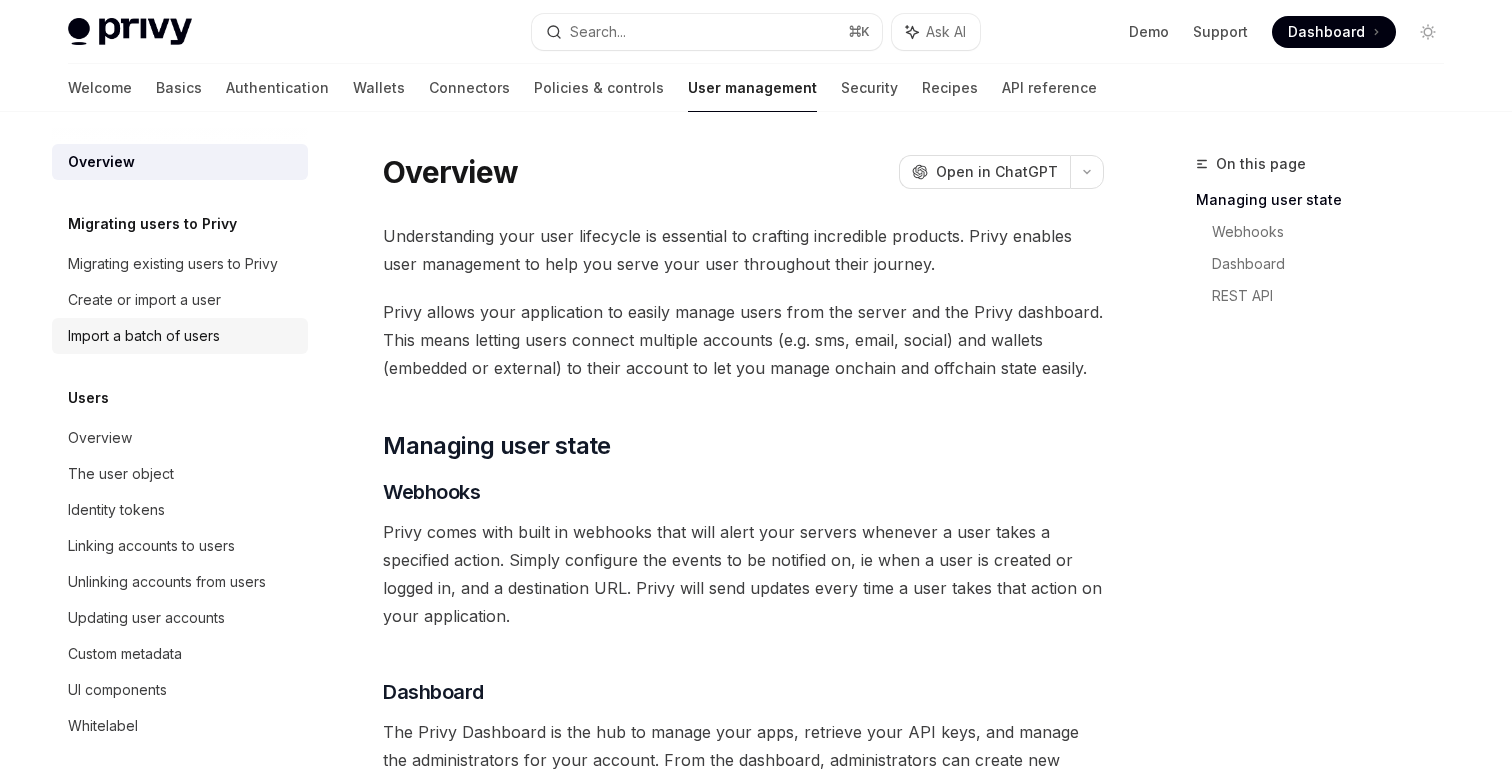 scroll, scrollTop: 59, scrollLeft: 0, axis: vertical 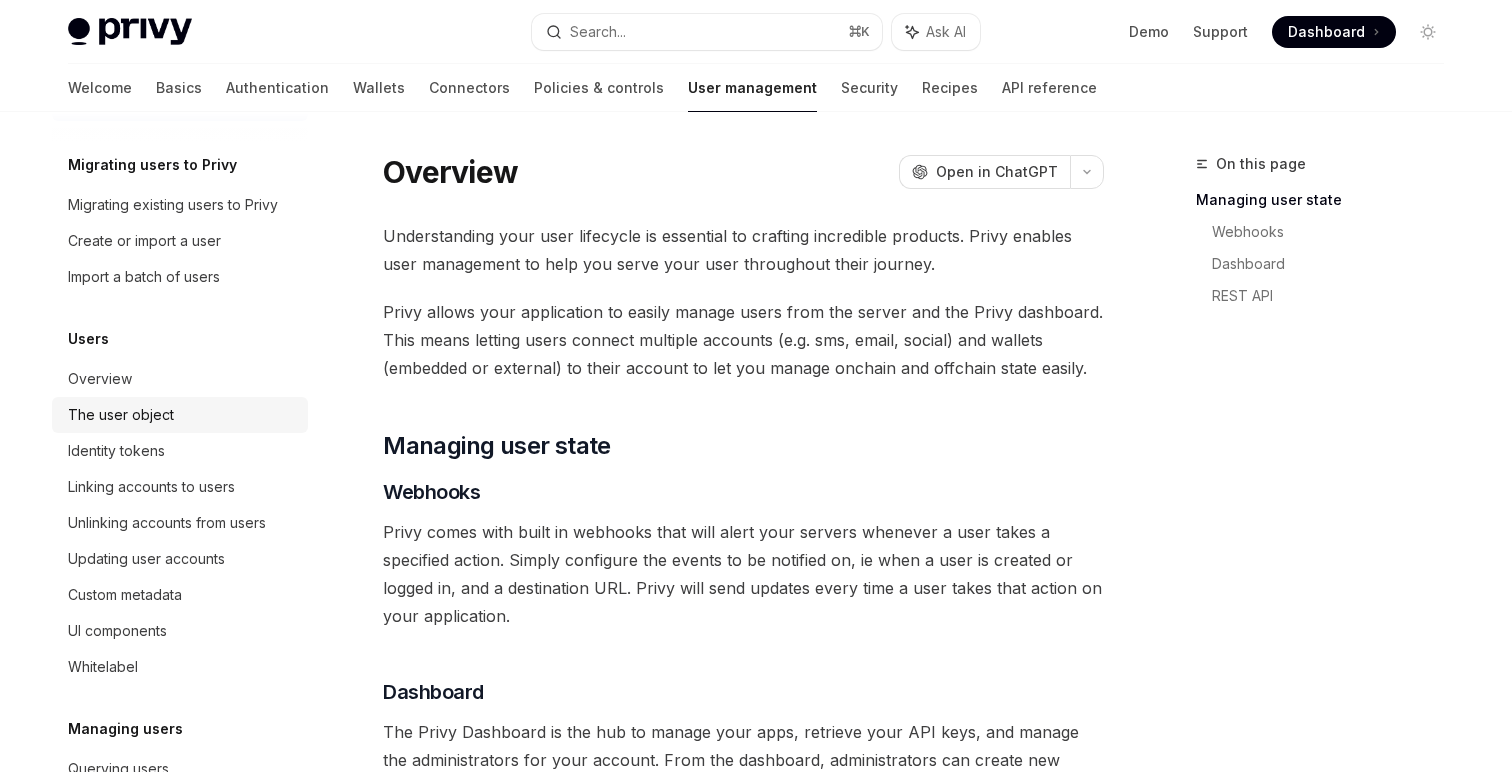 click on "The user object" at bounding box center [121, 415] 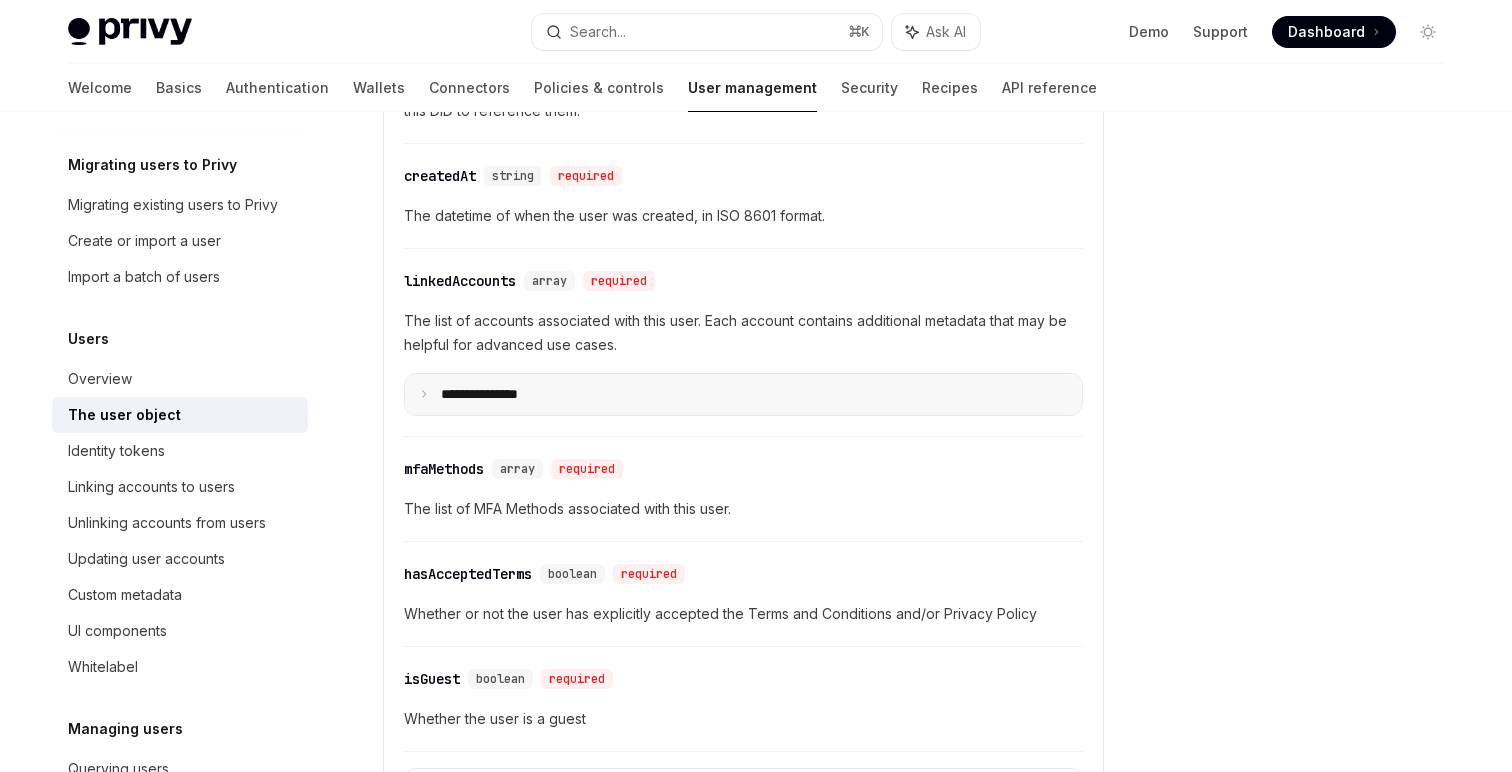 click on "**********" at bounding box center (495, 395) 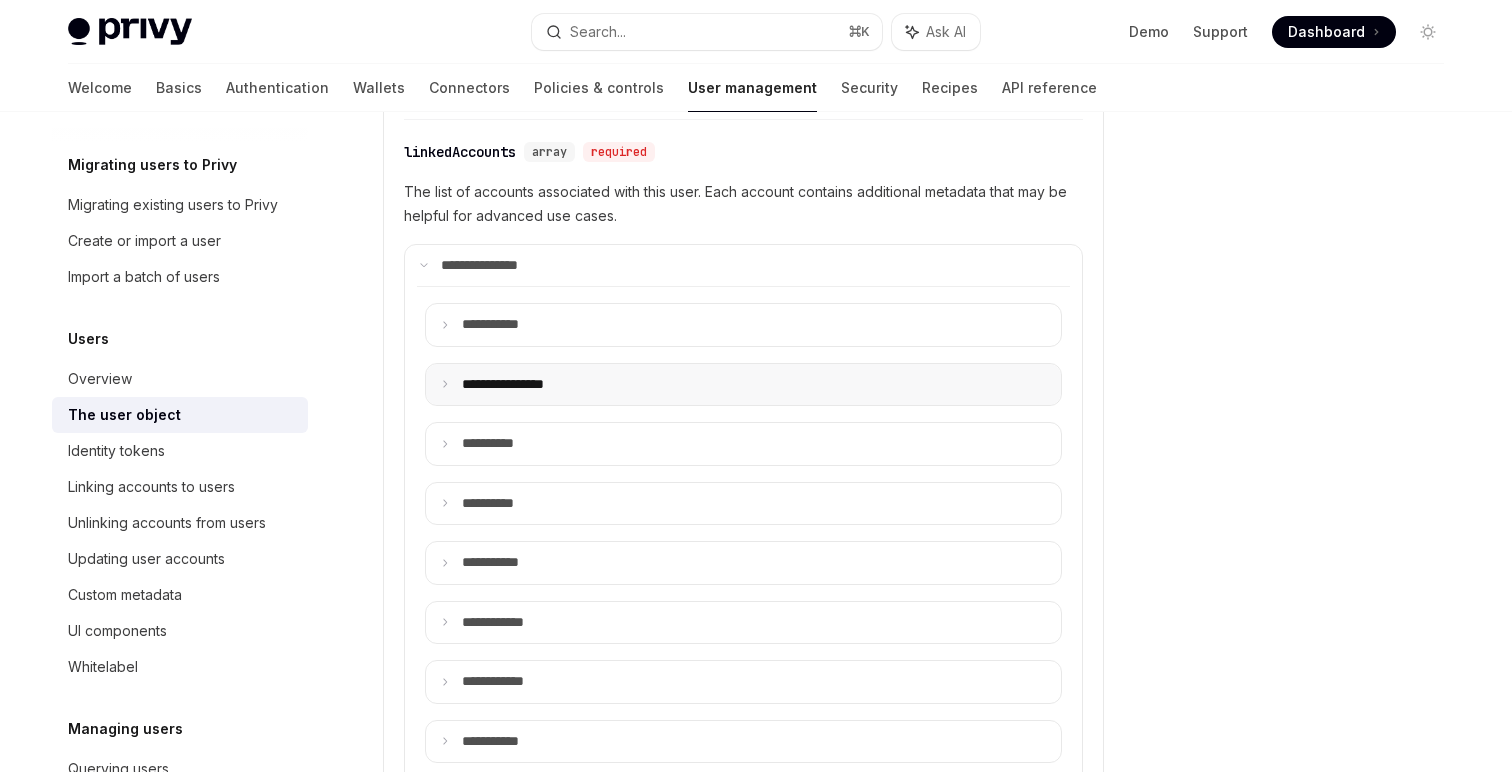 scroll, scrollTop: 886, scrollLeft: 0, axis: vertical 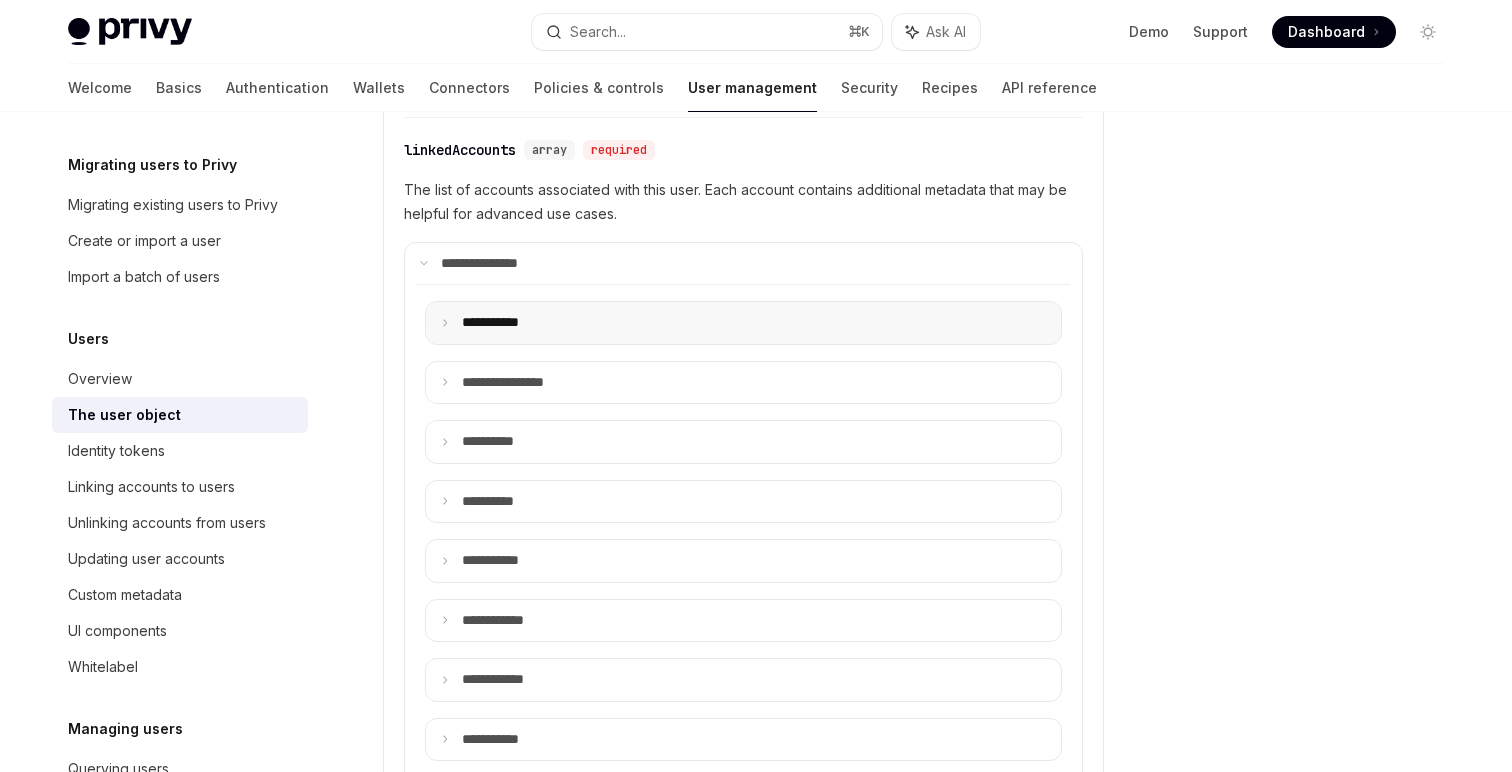click on "****   ******" at bounding box center (743, 323) 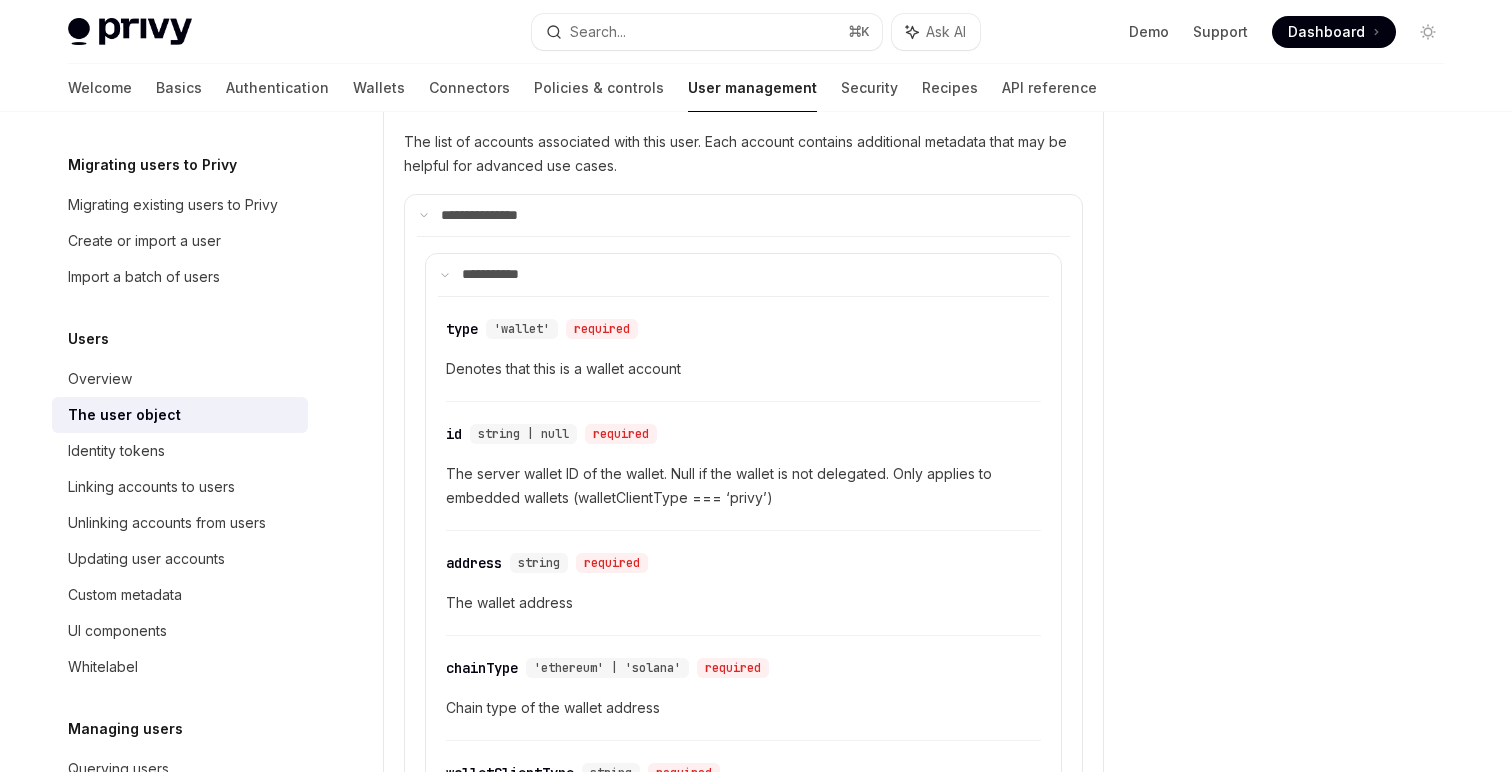scroll, scrollTop: 913, scrollLeft: 0, axis: vertical 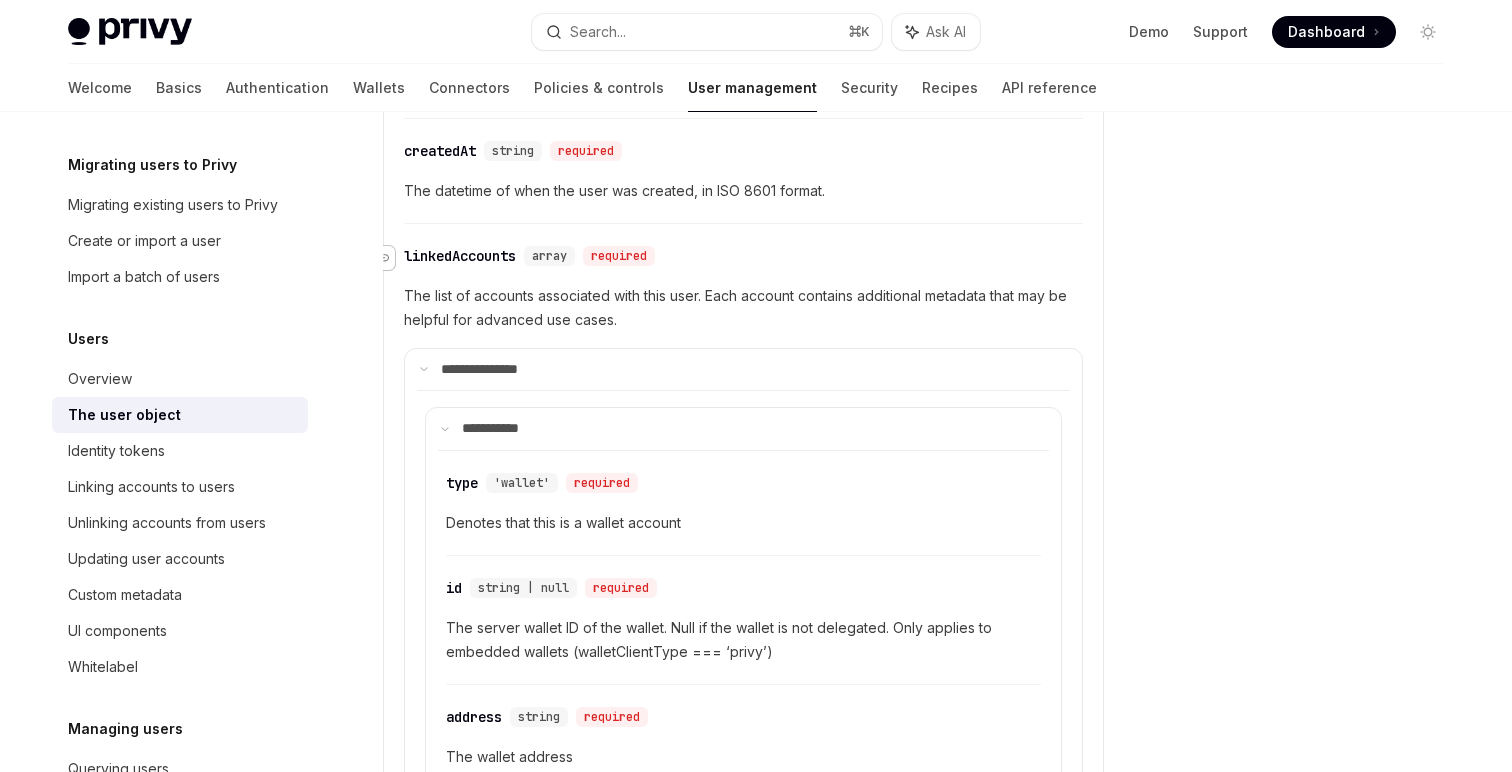 click at bounding box center (383, 258) 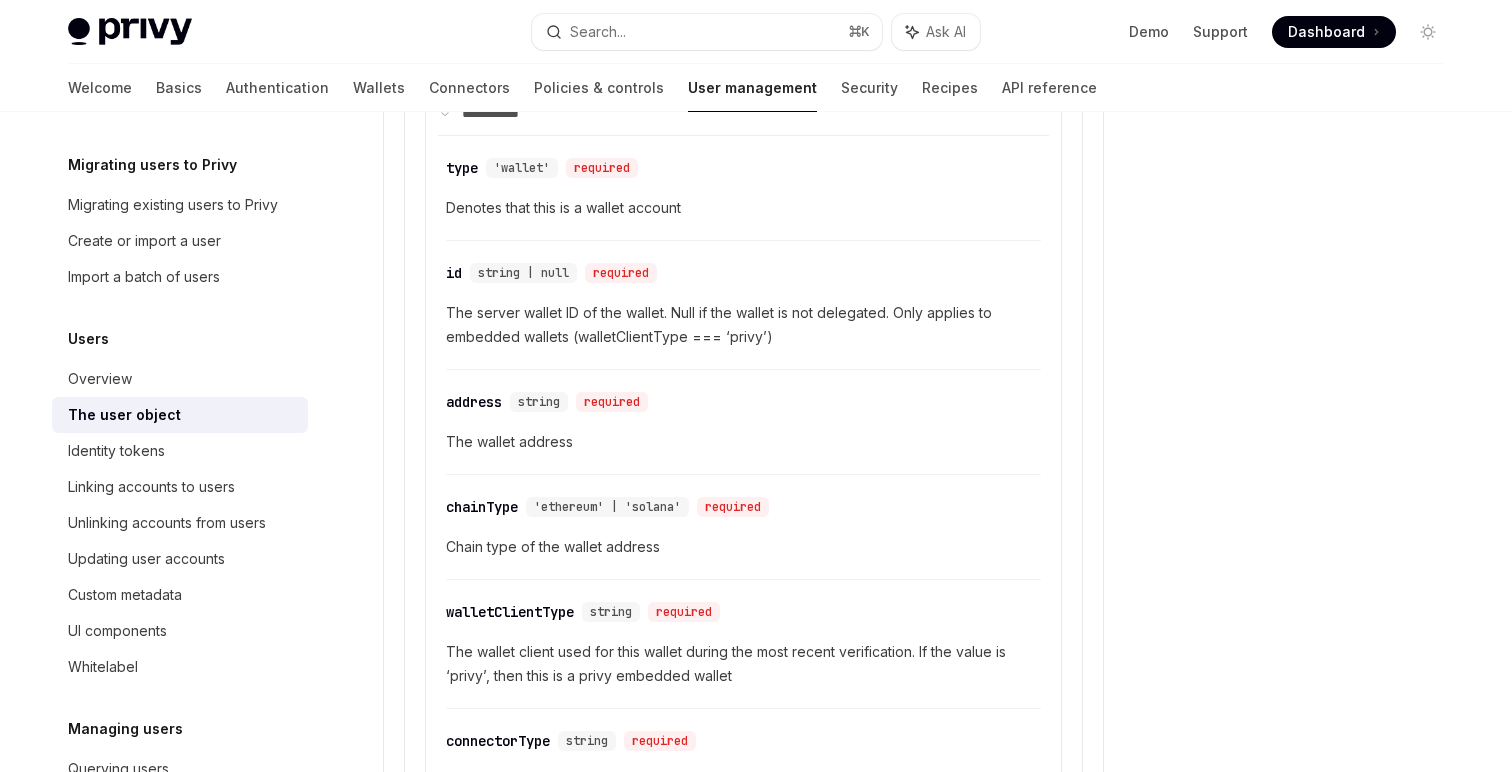 scroll, scrollTop: 1142, scrollLeft: 0, axis: vertical 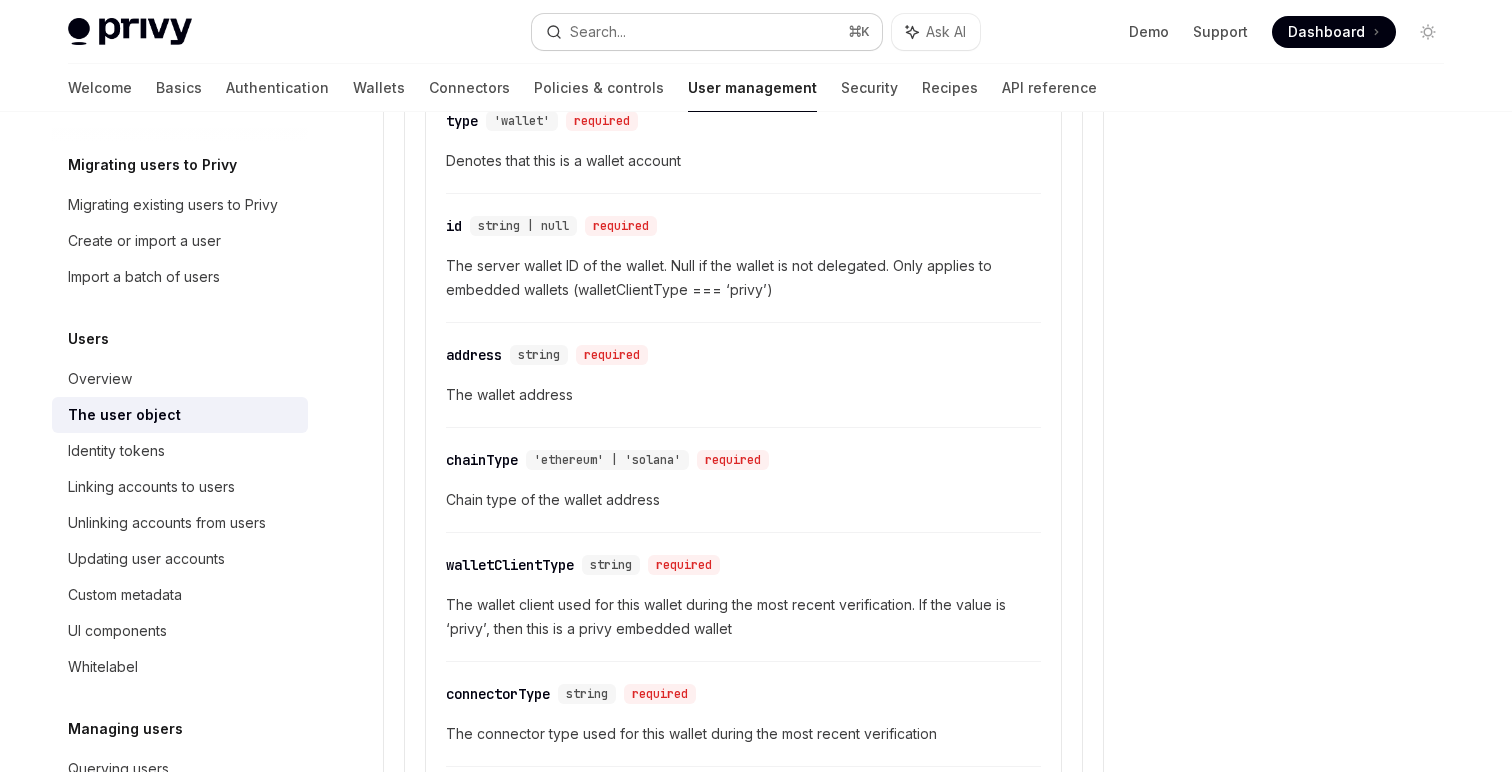 click on "Search... ⌘ K" at bounding box center (707, 32) 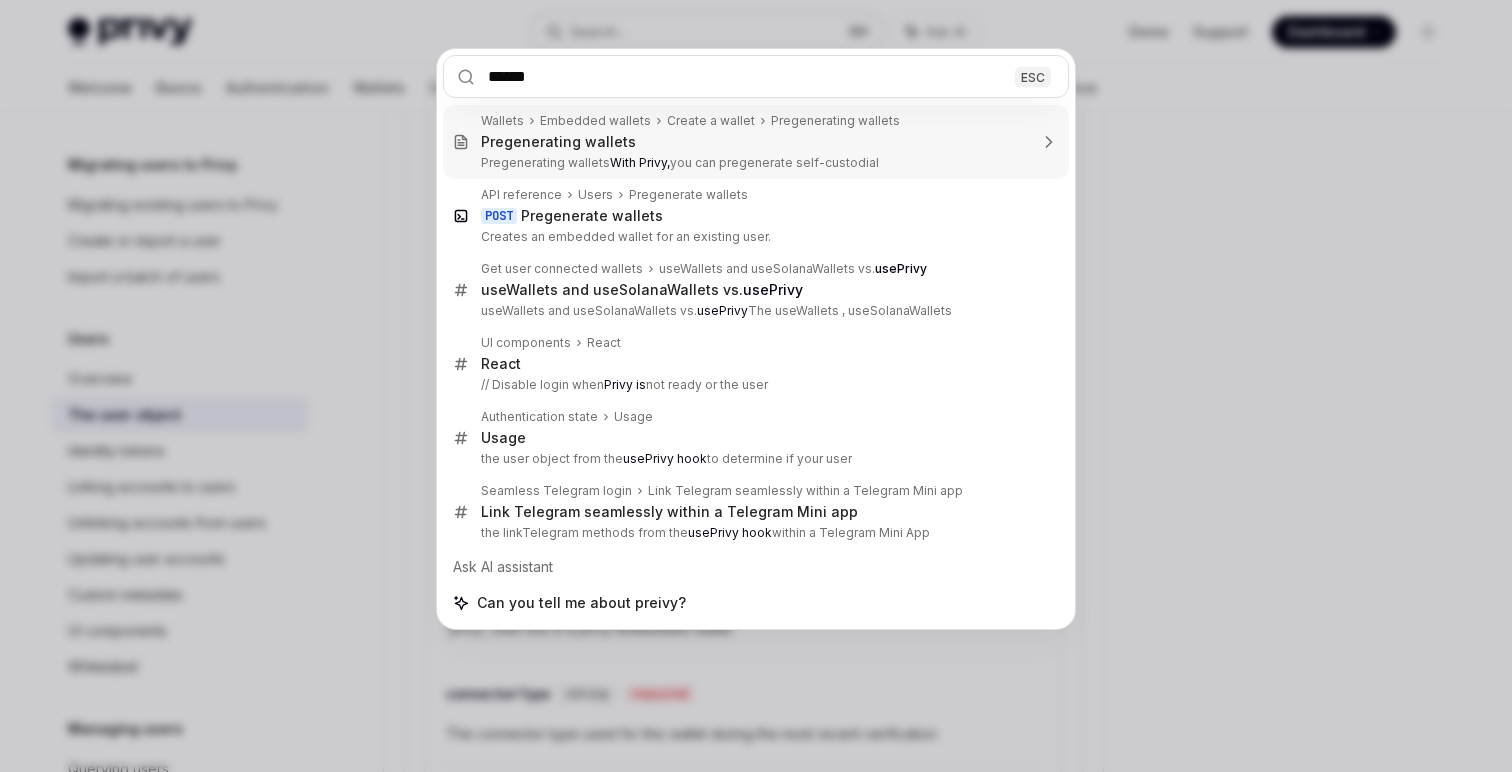 type on "******" 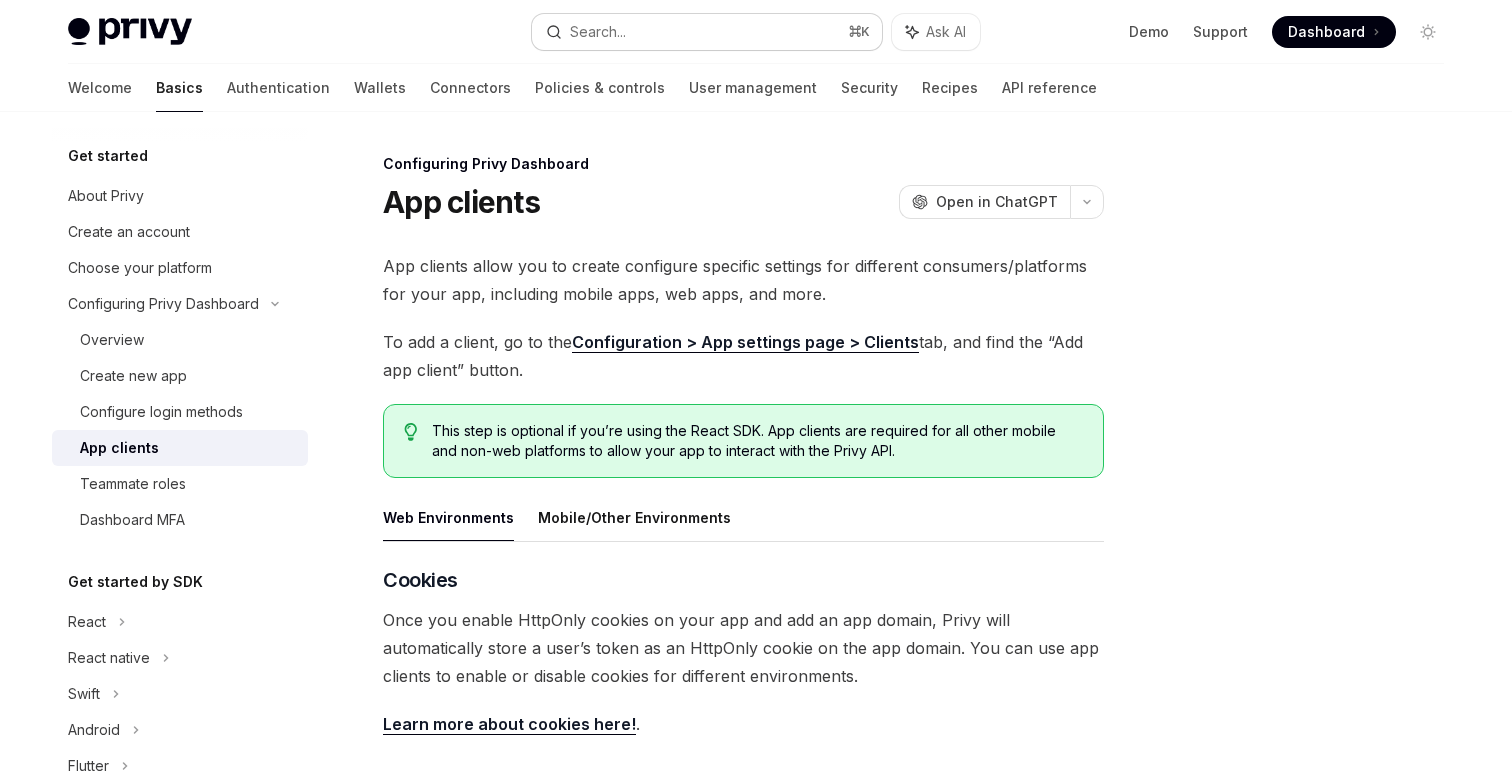 scroll, scrollTop: 0, scrollLeft: 0, axis: both 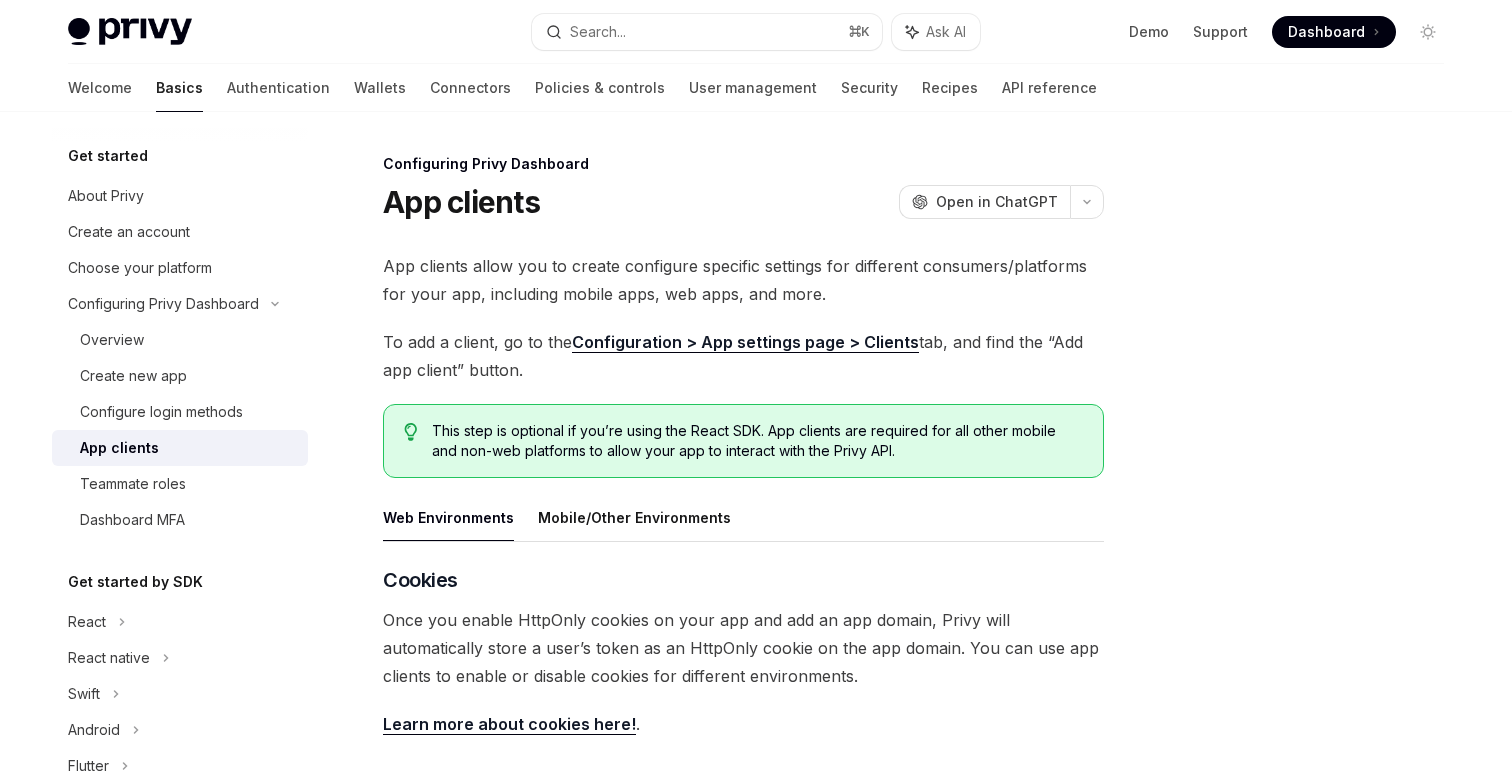 type on "*" 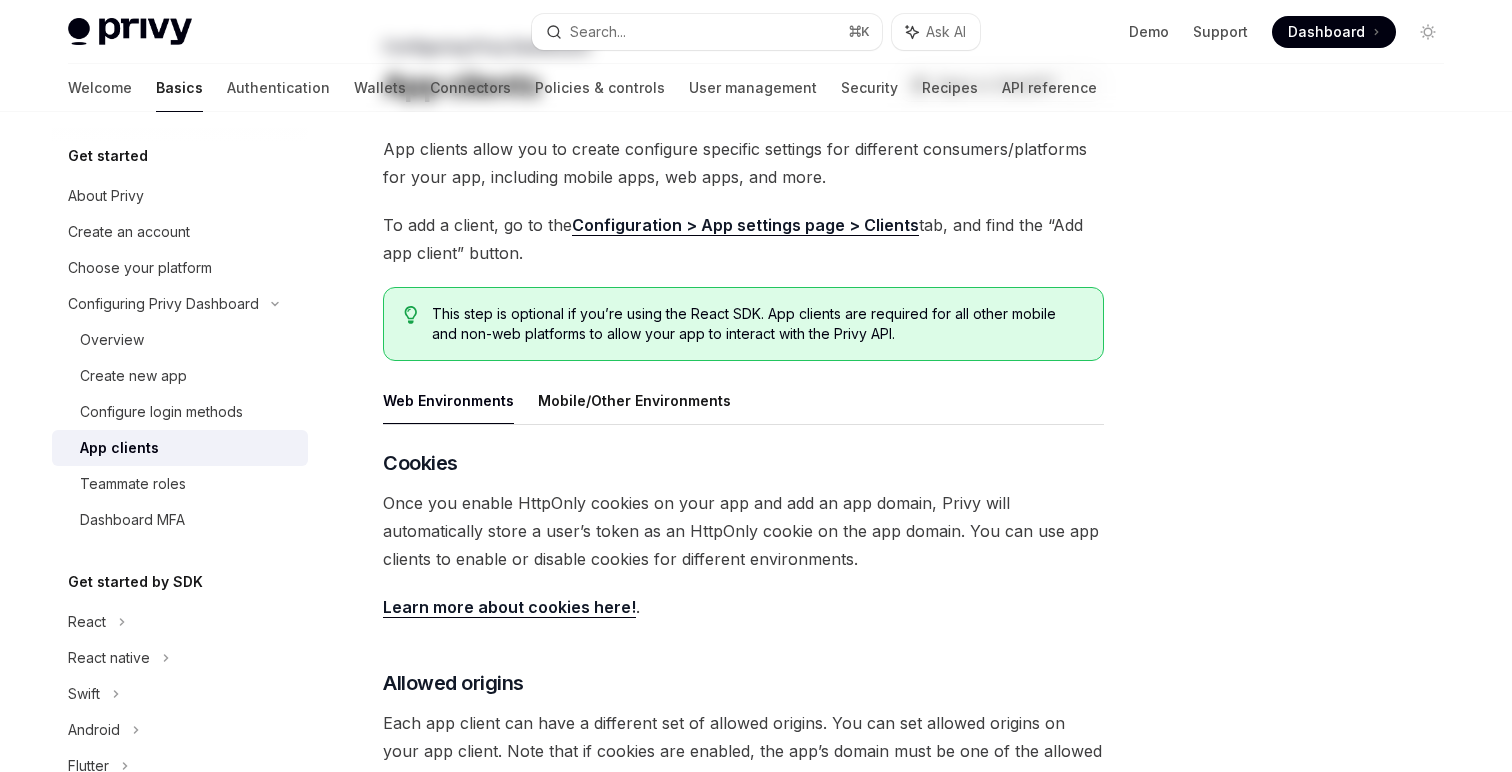 scroll, scrollTop: 0, scrollLeft: 0, axis: both 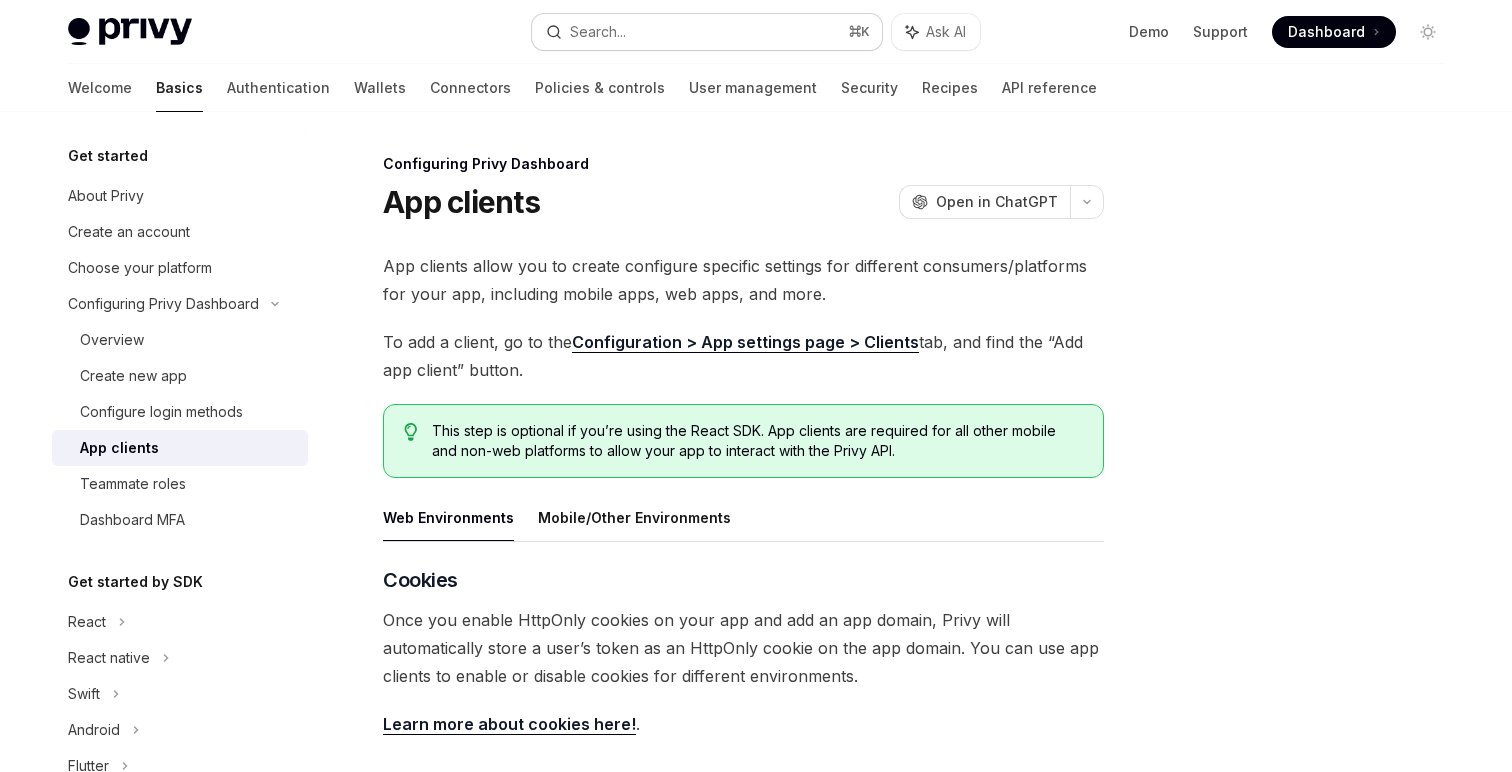 click on "Search..." at bounding box center [598, 32] 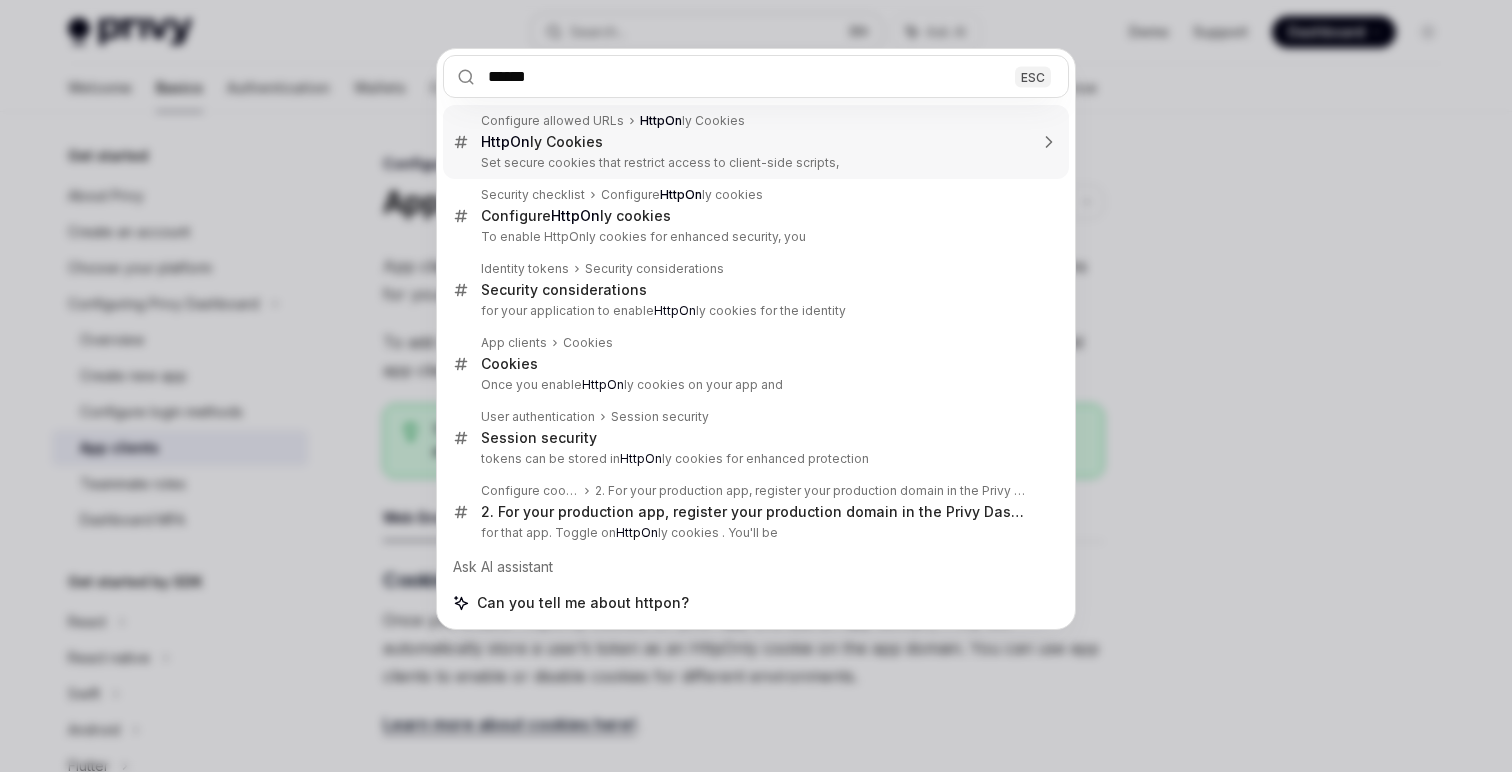 type on "*******" 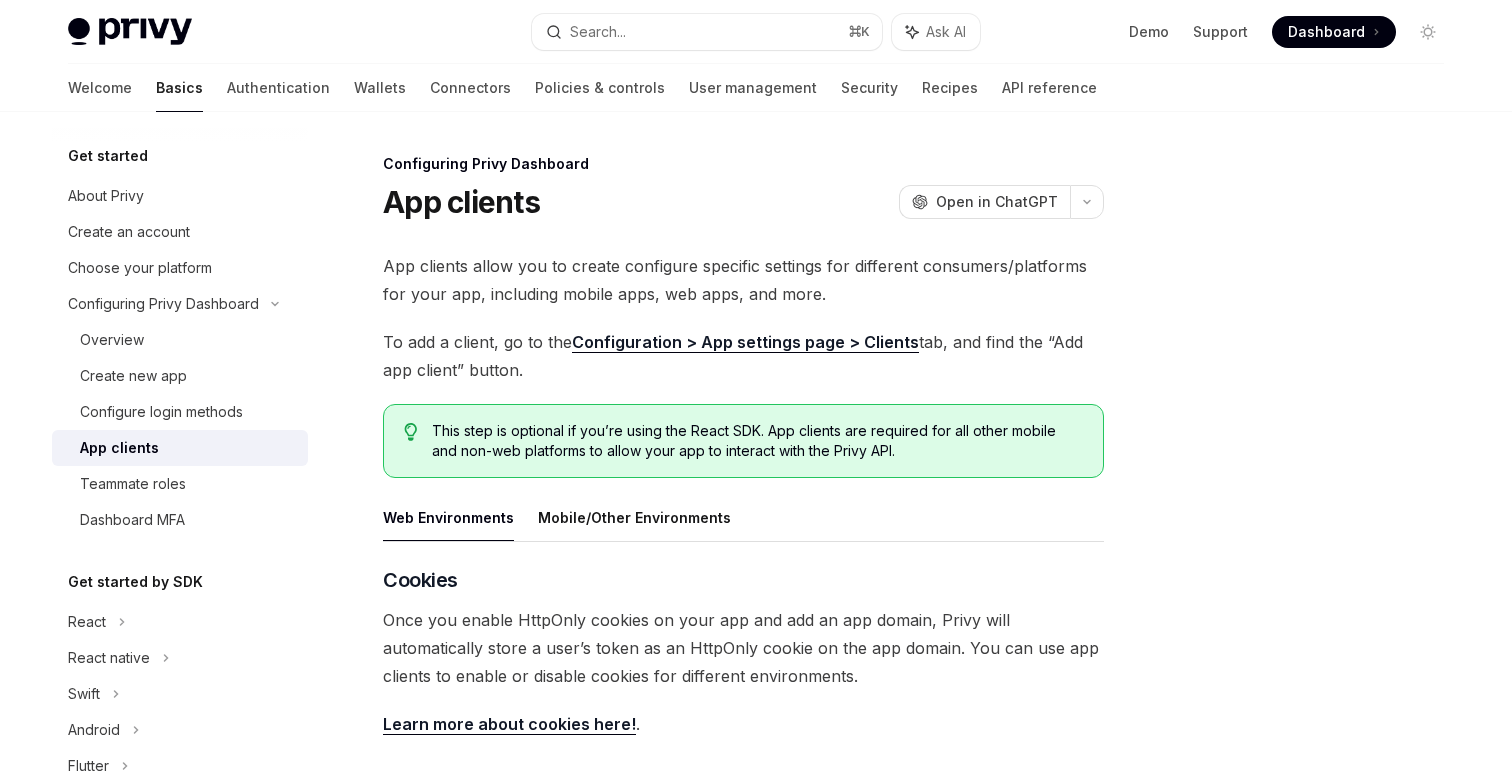 type on "*" 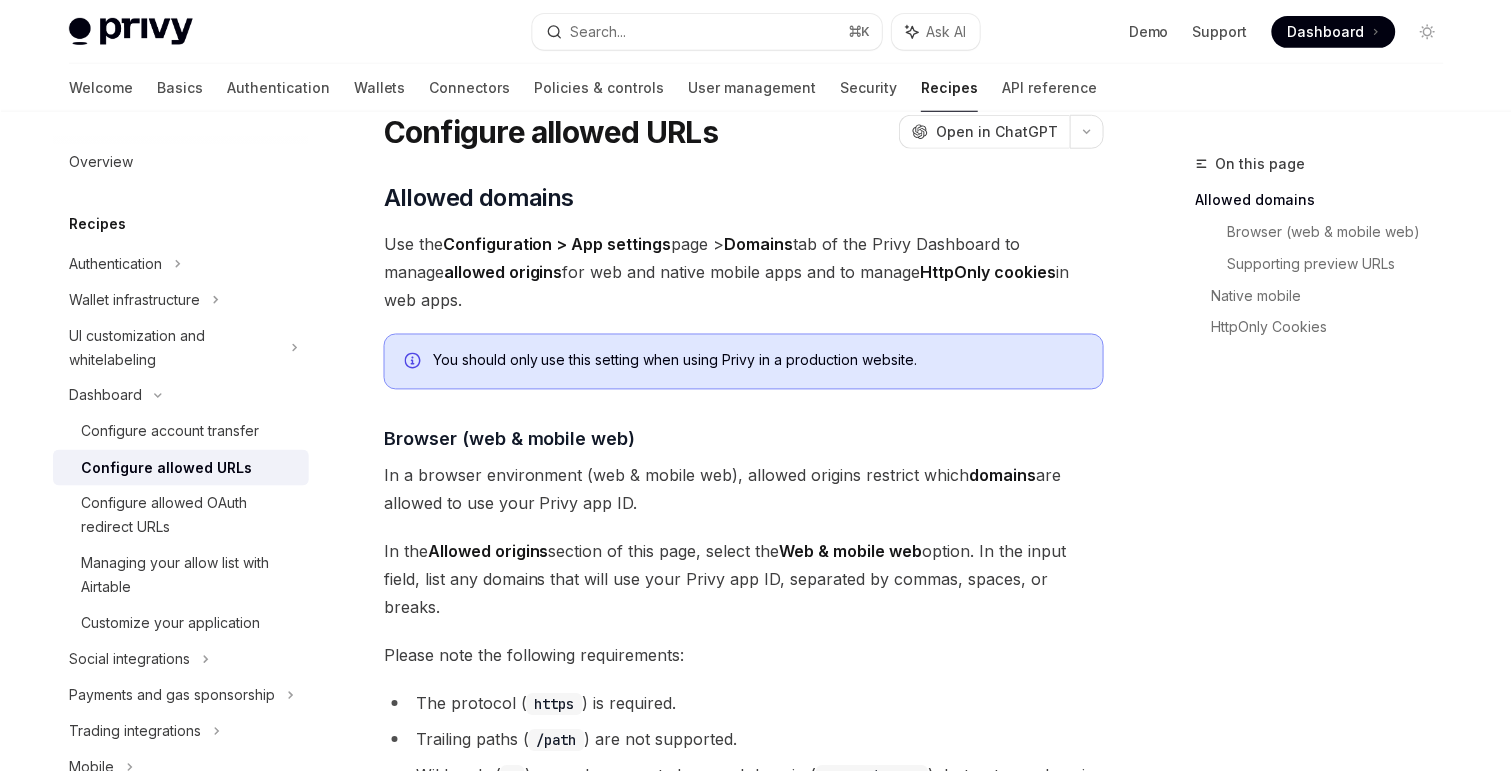 scroll, scrollTop: 0, scrollLeft: 0, axis: both 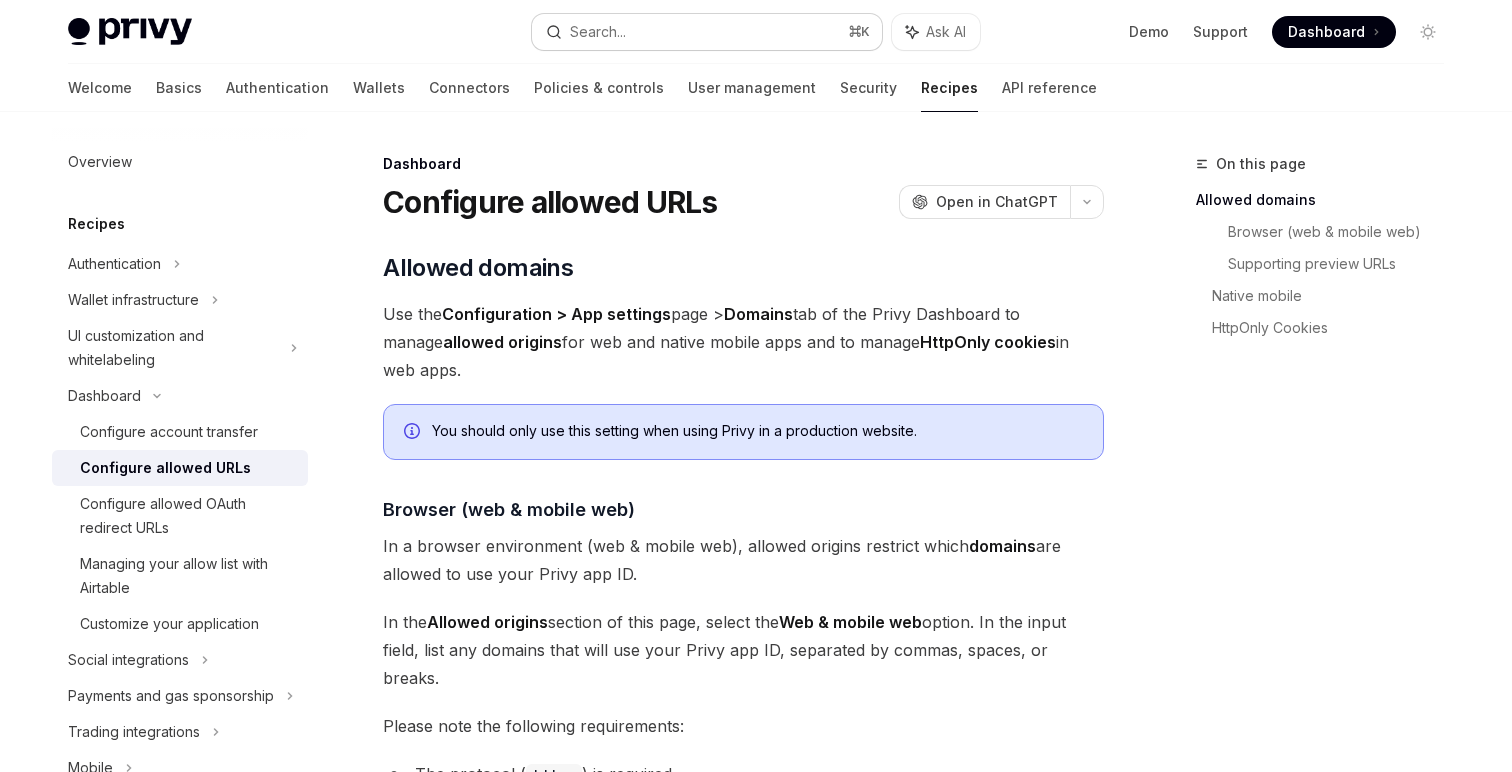 click on "Search... ⌘ K" at bounding box center (707, 32) 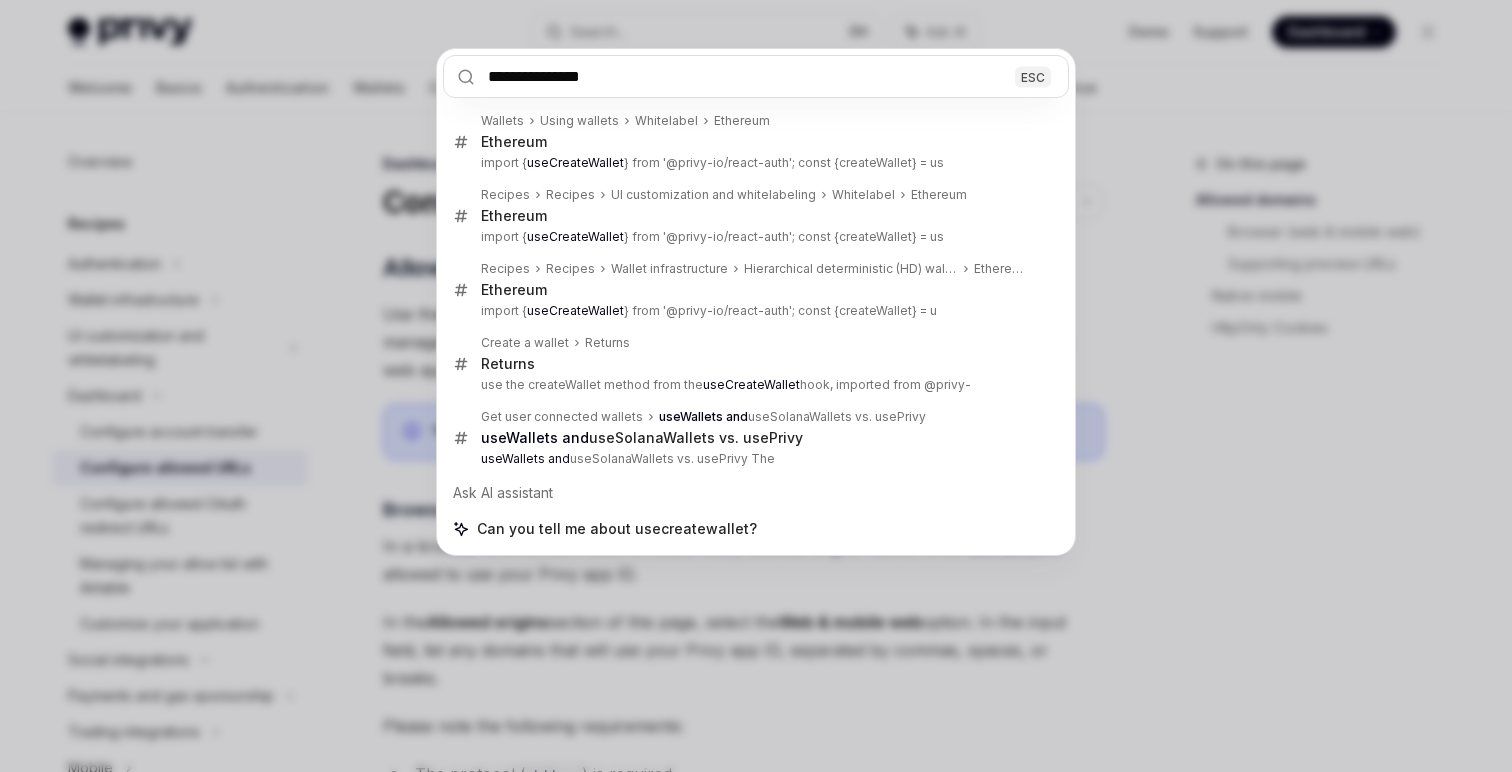 type on "**********" 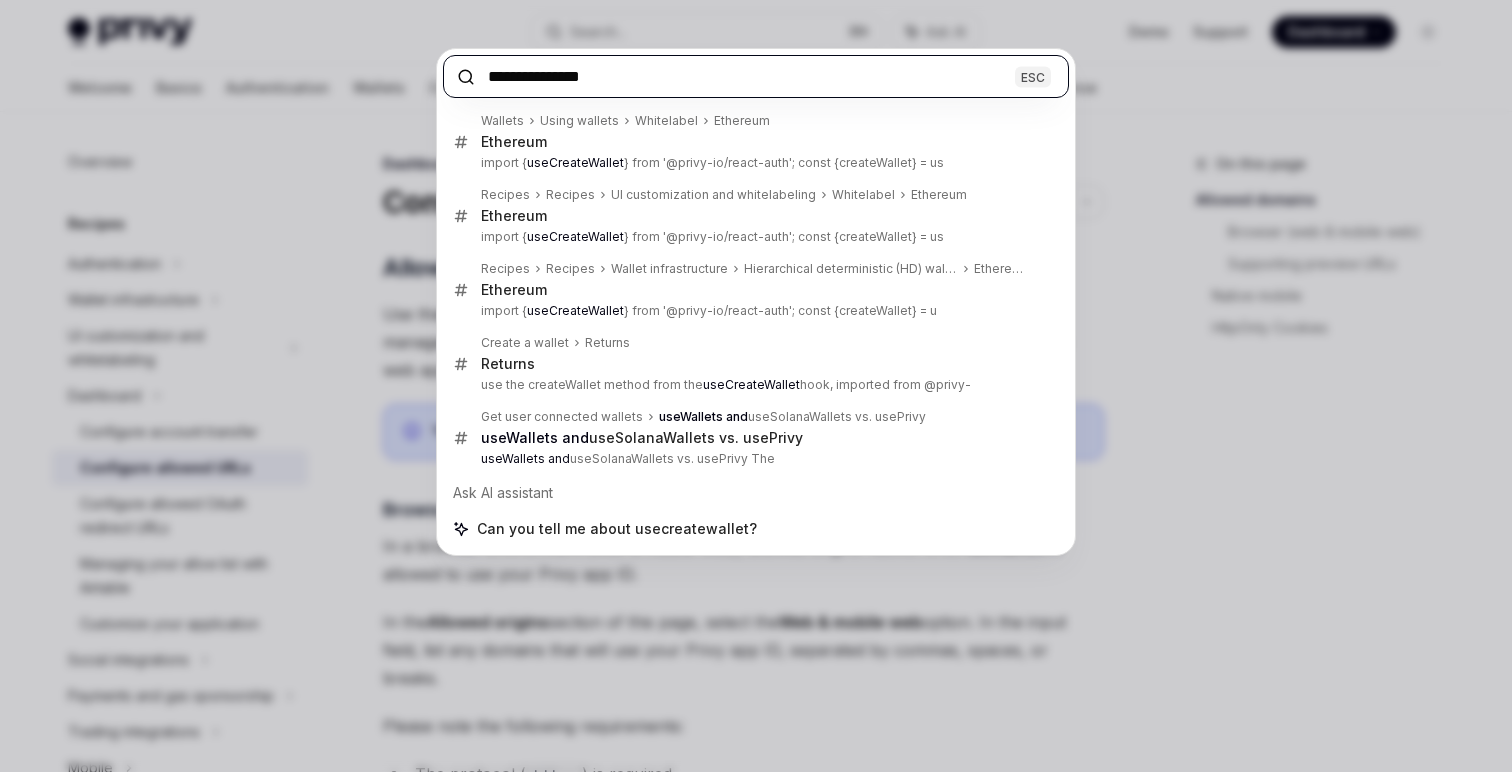 type on "*" 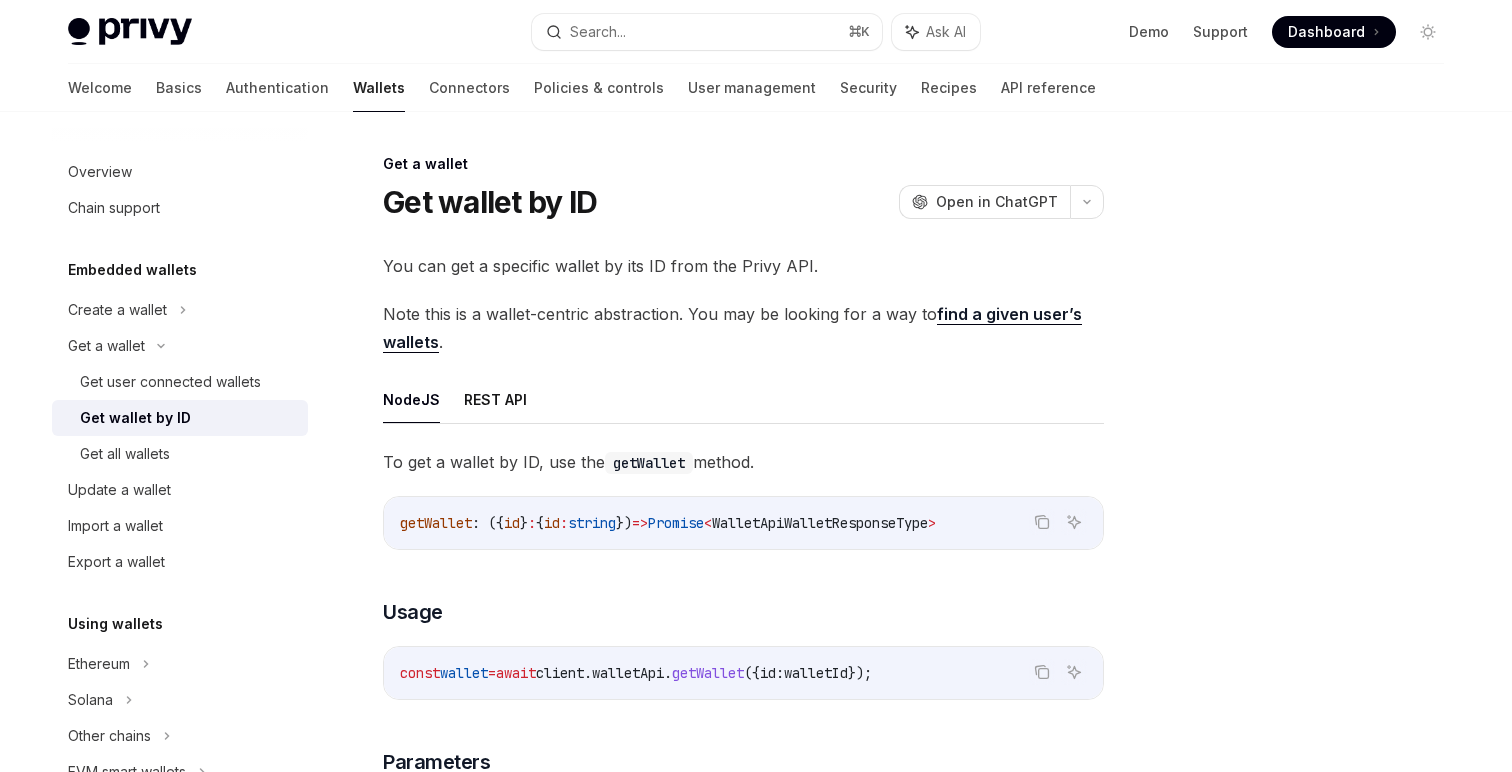 scroll, scrollTop: 0, scrollLeft: 0, axis: both 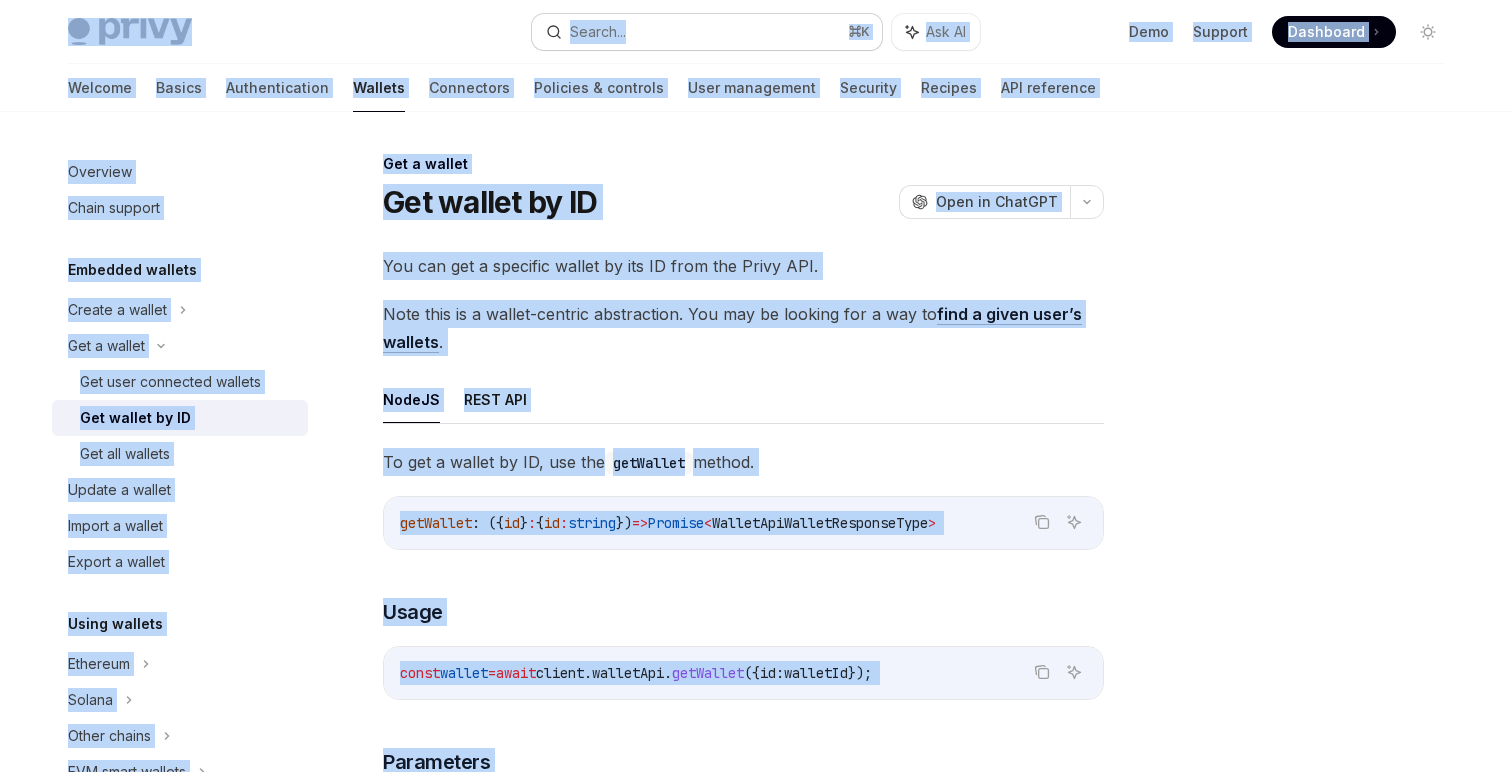 click on "Search... ⌘ K" at bounding box center (707, 32) 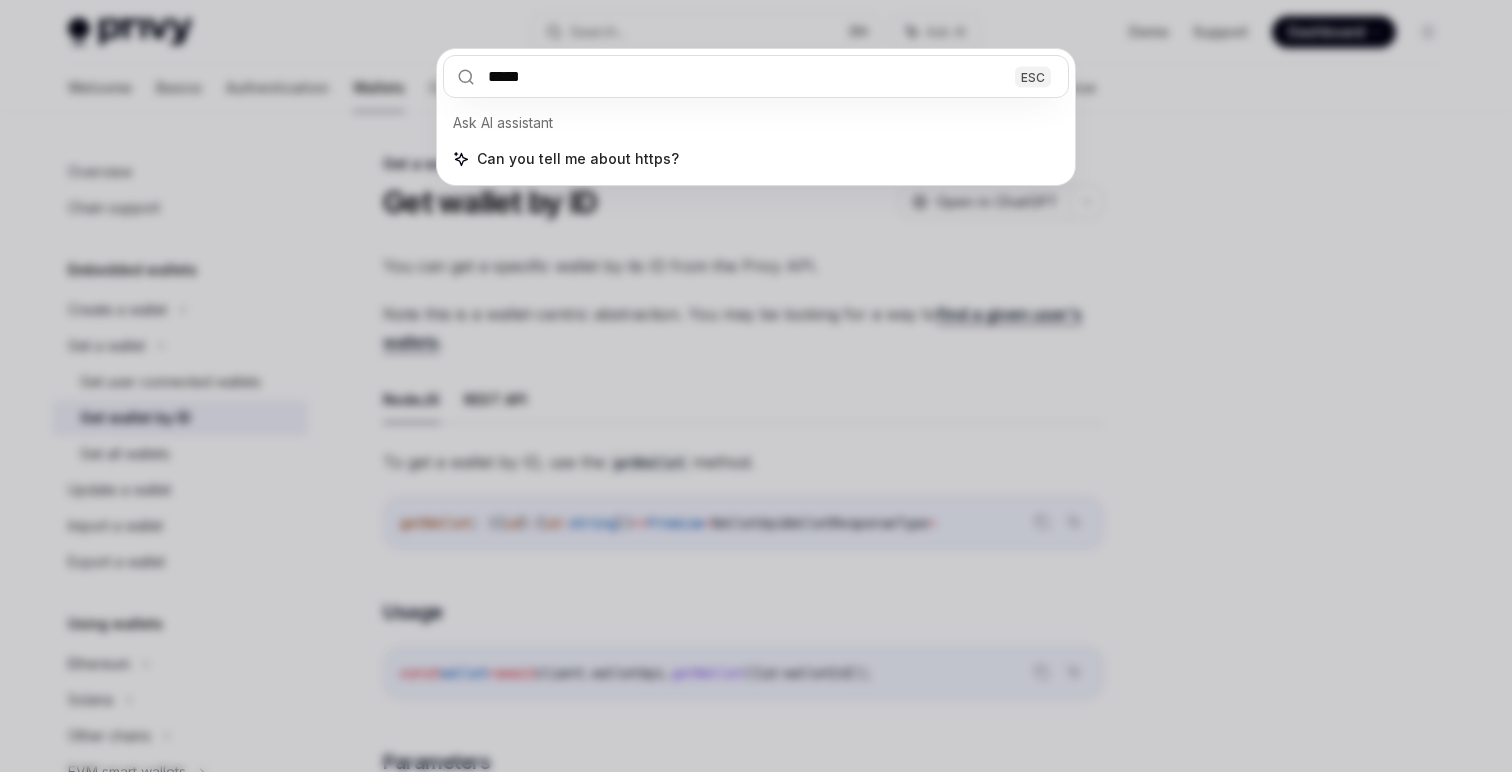 type on "****" 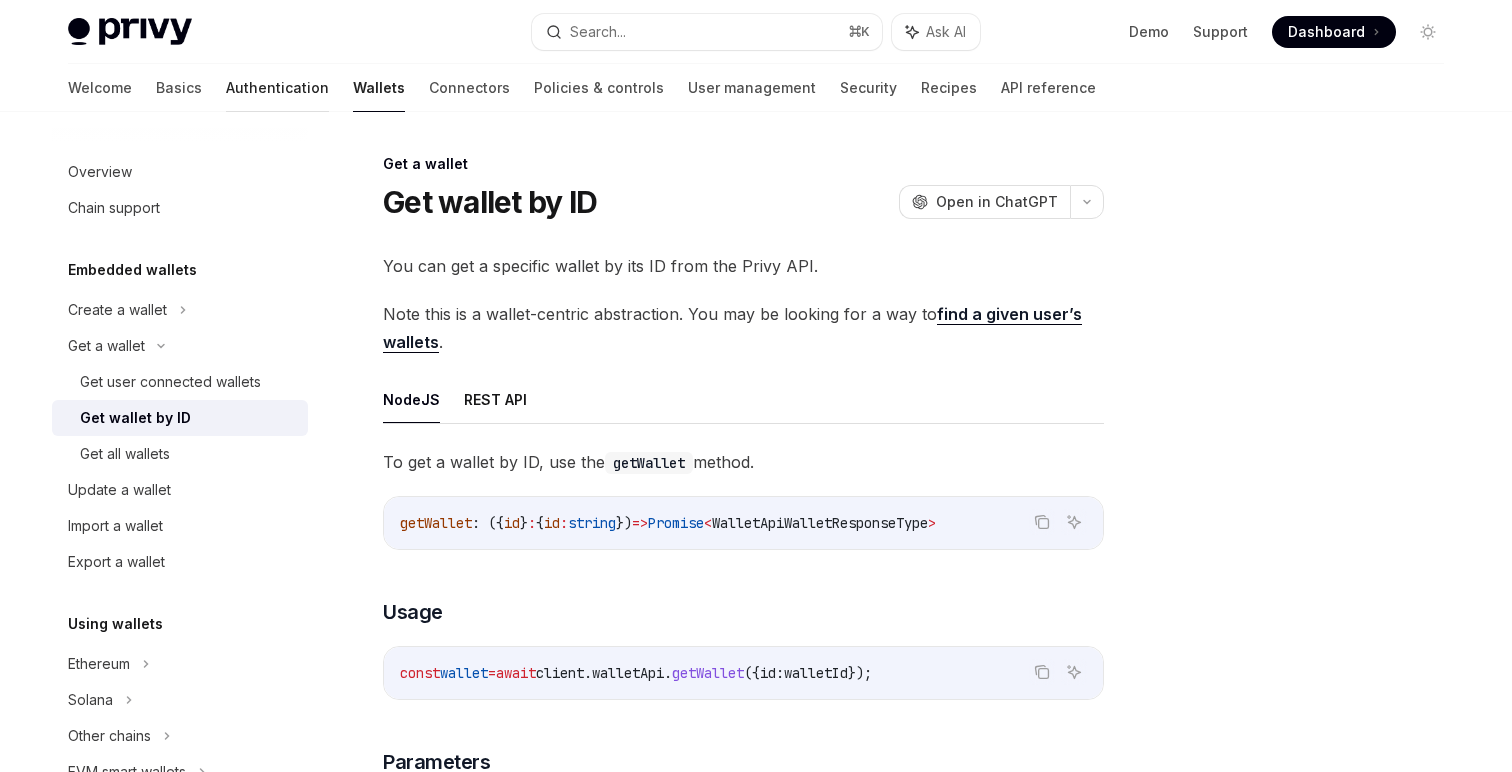 click on "Authentication" at bounding box center [277, 88] 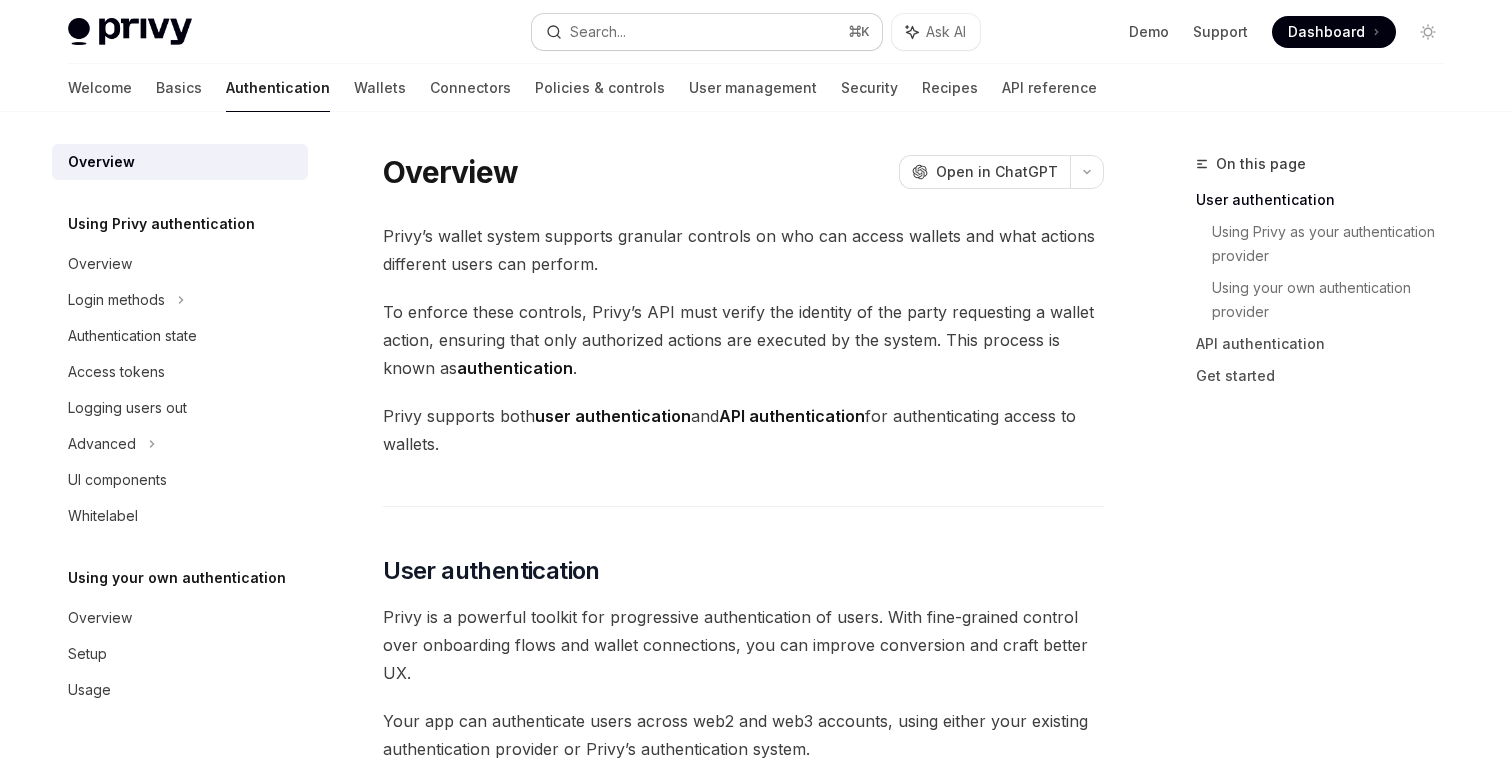 click on "Search... ⌘ K" at bounding box center (707, 32) 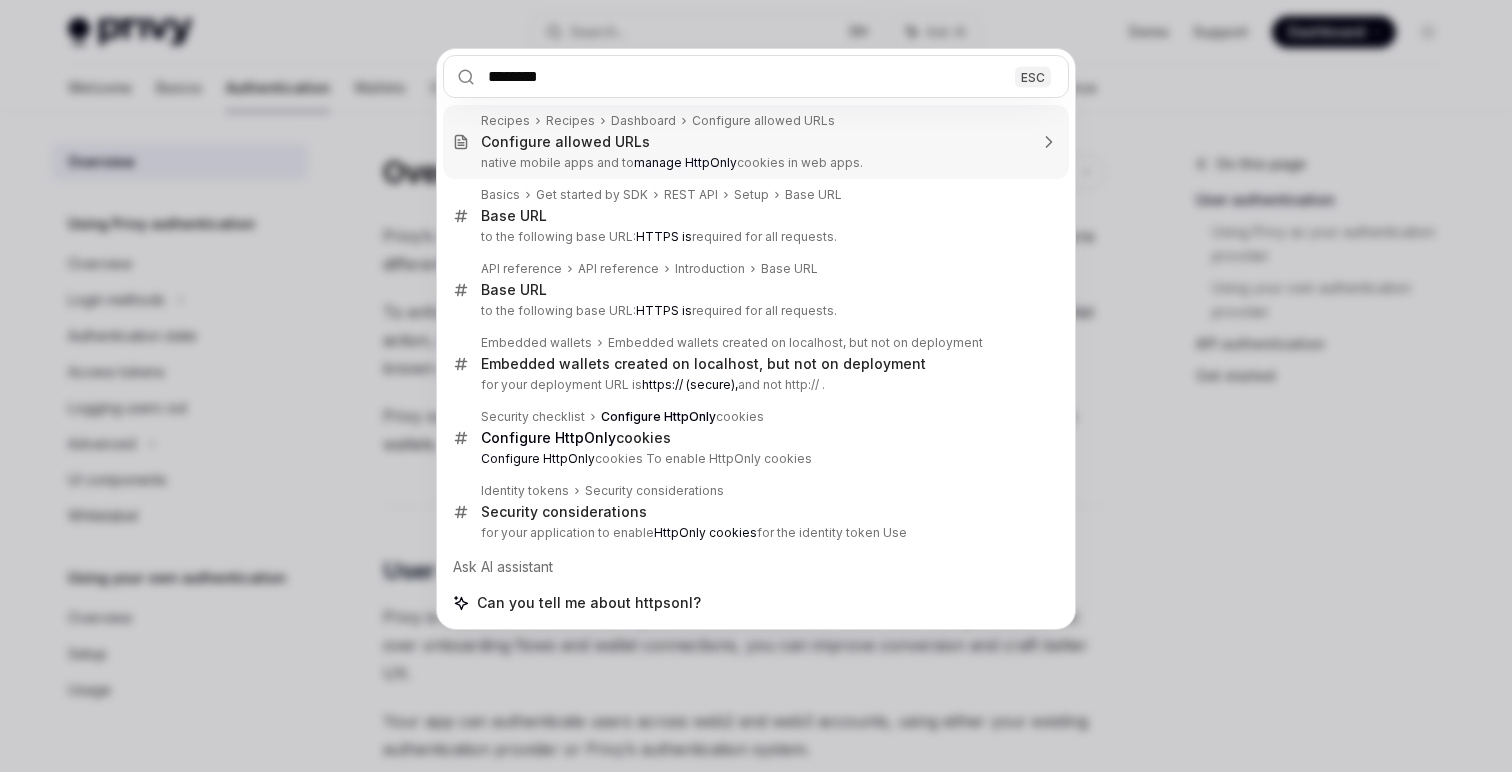 type on "*******" 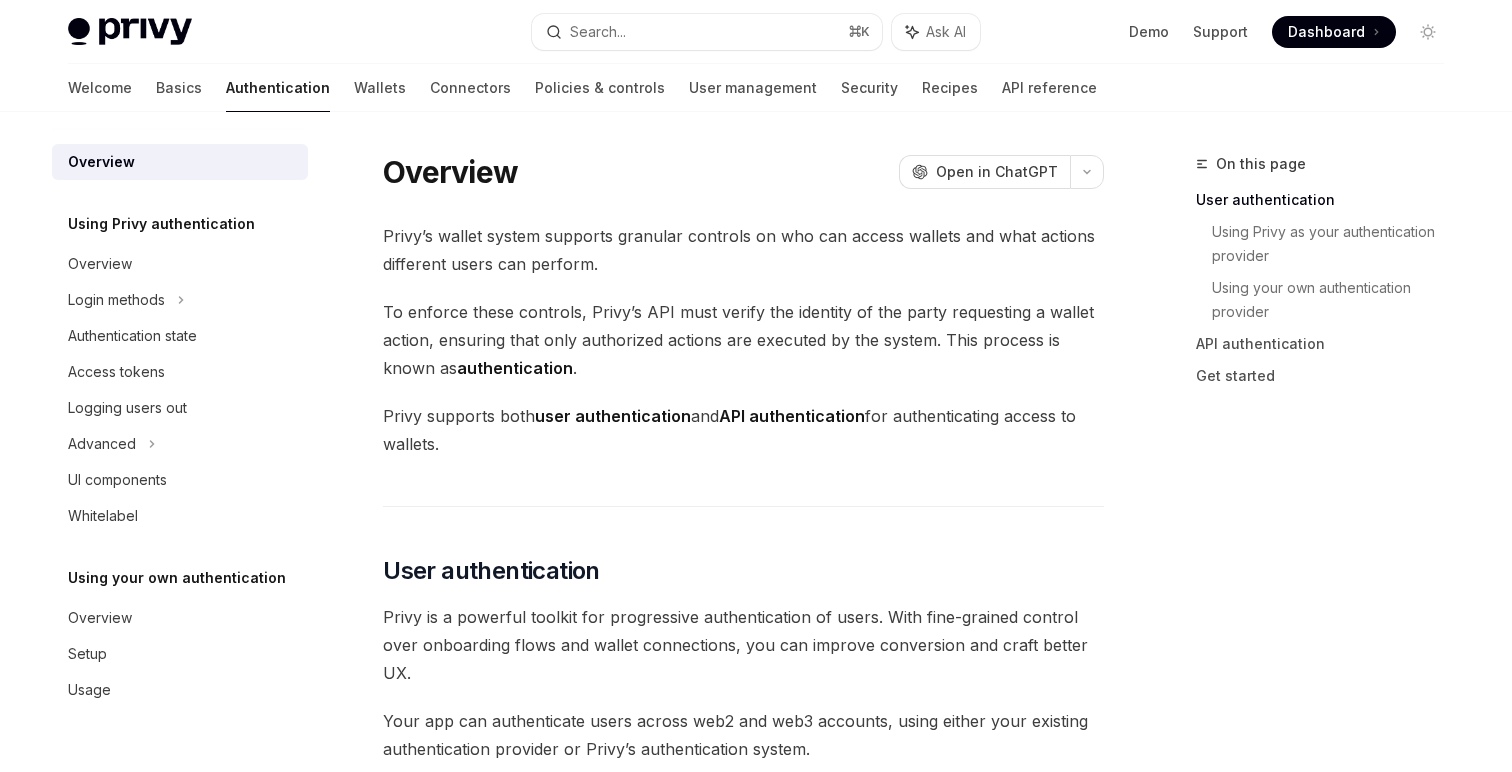 scroll, scrollTop: 2166, scrollLeft: 0, axis: vertical 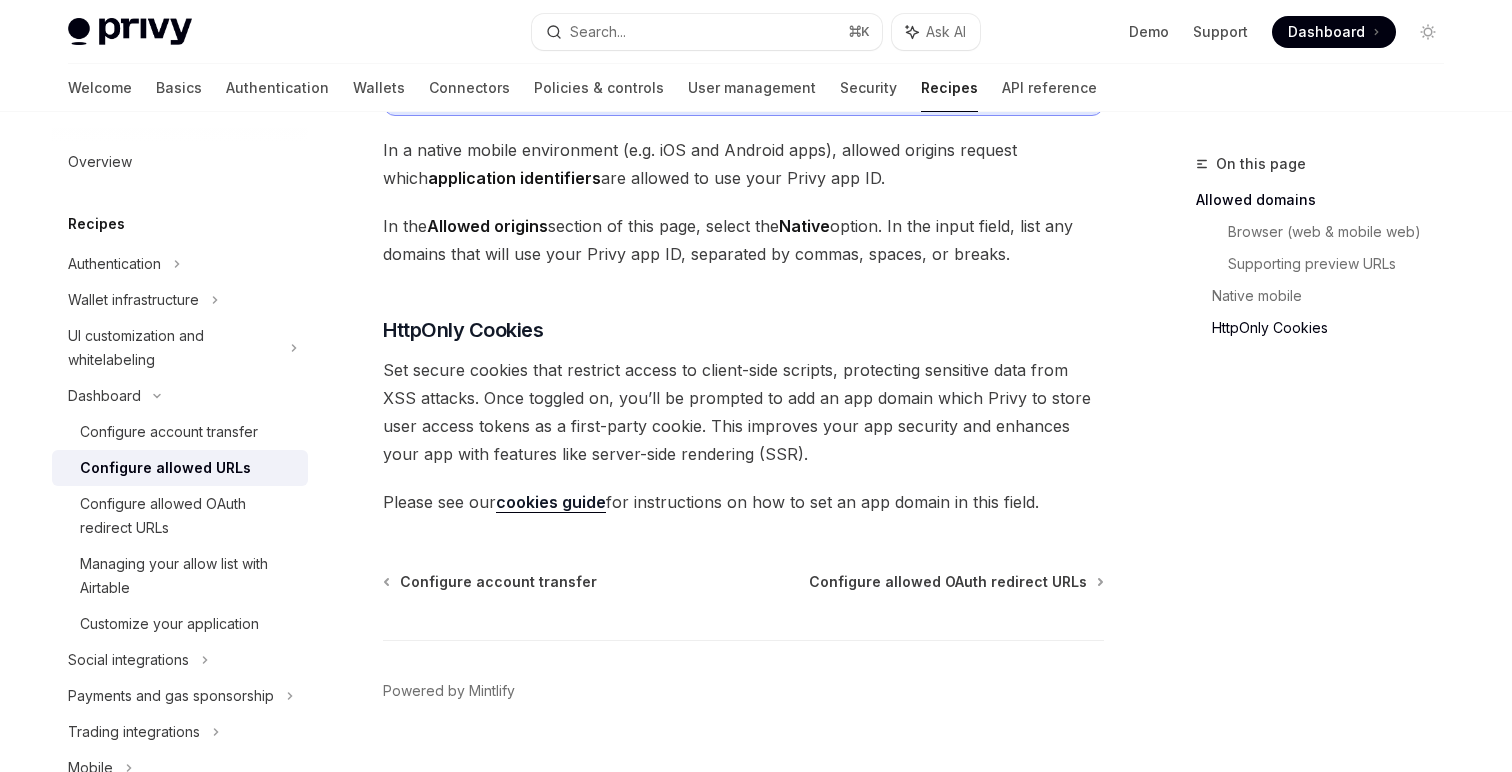 click on "cookies guide" at bounding box center (551, 502) 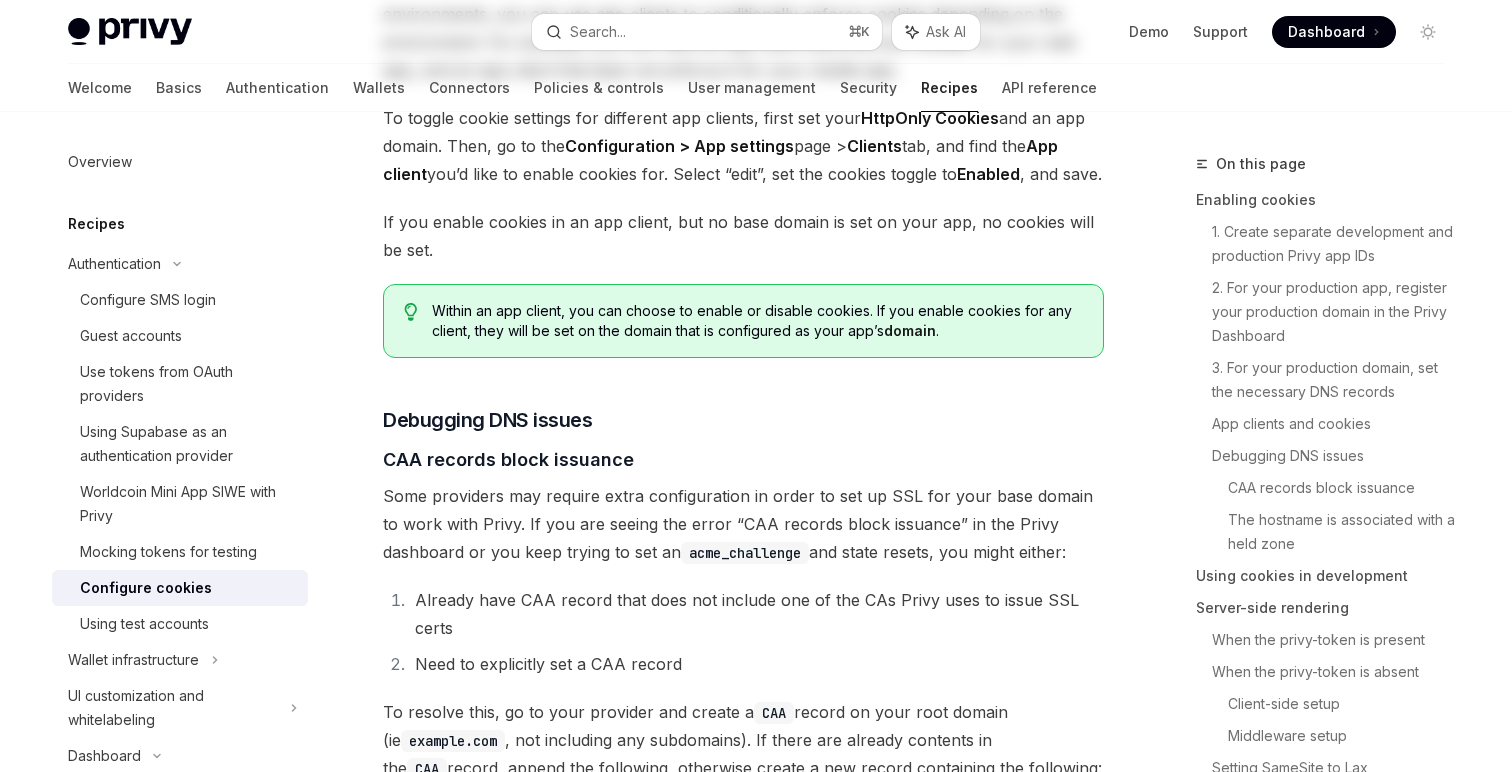 scroll, scrollTop: 0, scrollLeft: 0, axis: both 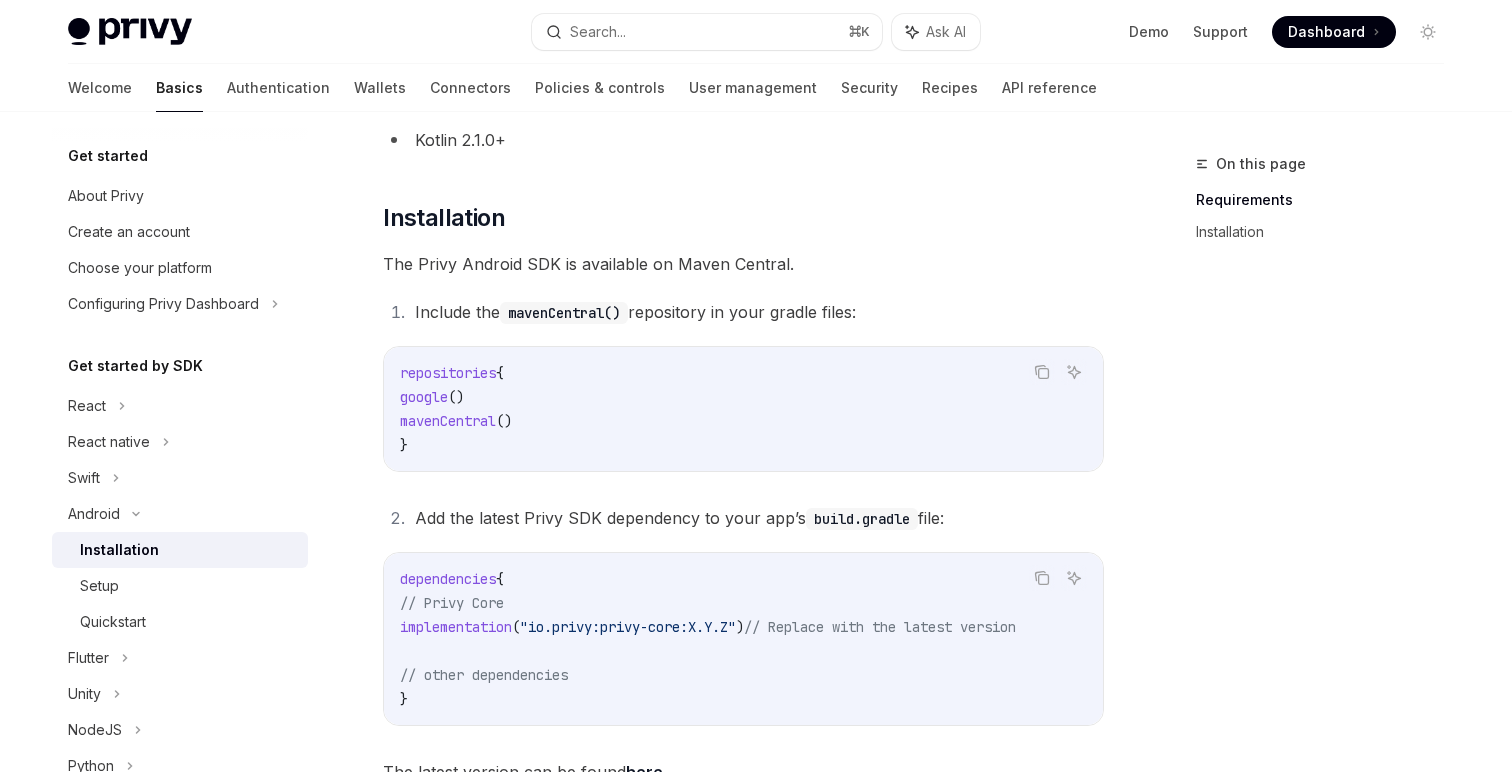type on "*" 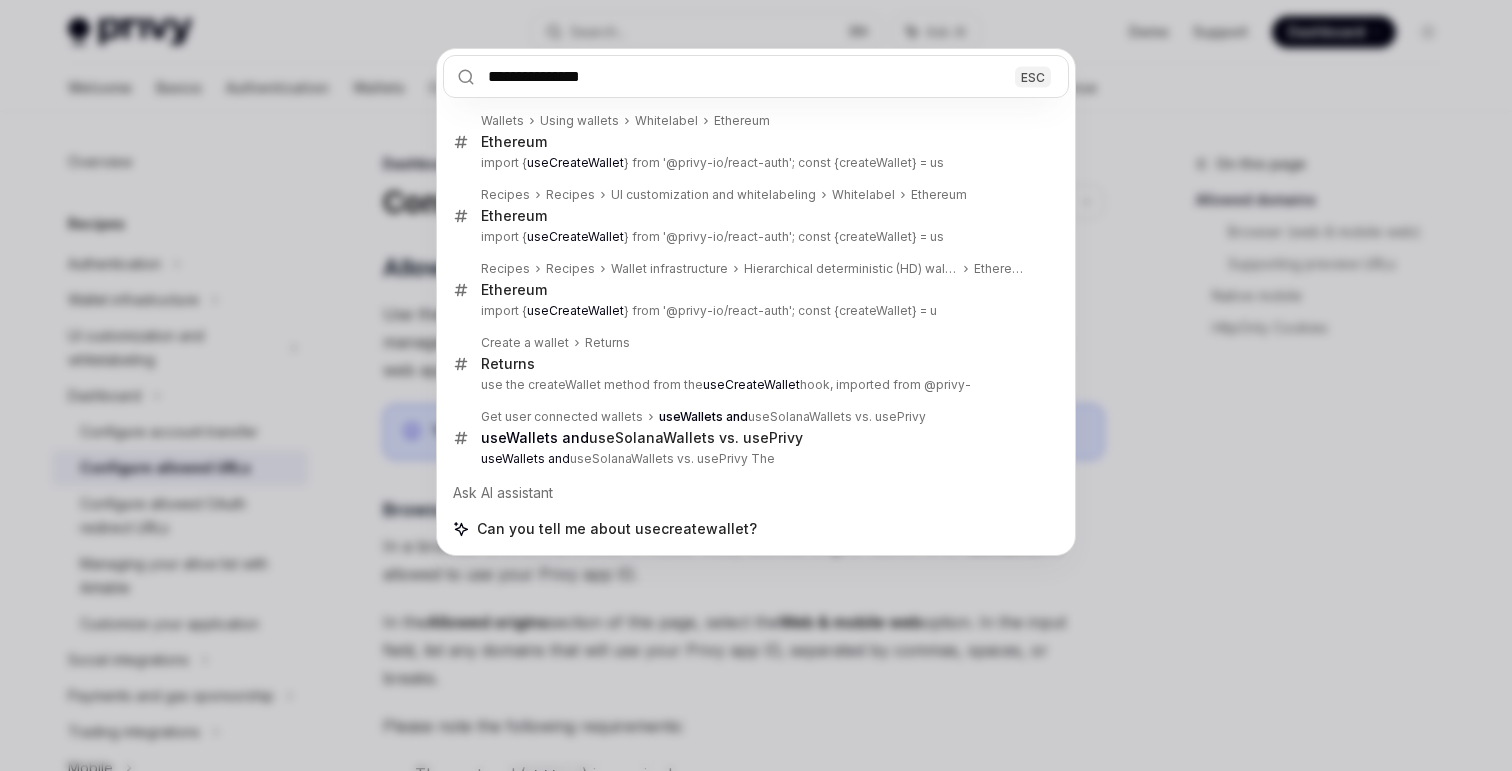 scroll, scrollTop: 0, scrollLeft: 0, axis: both 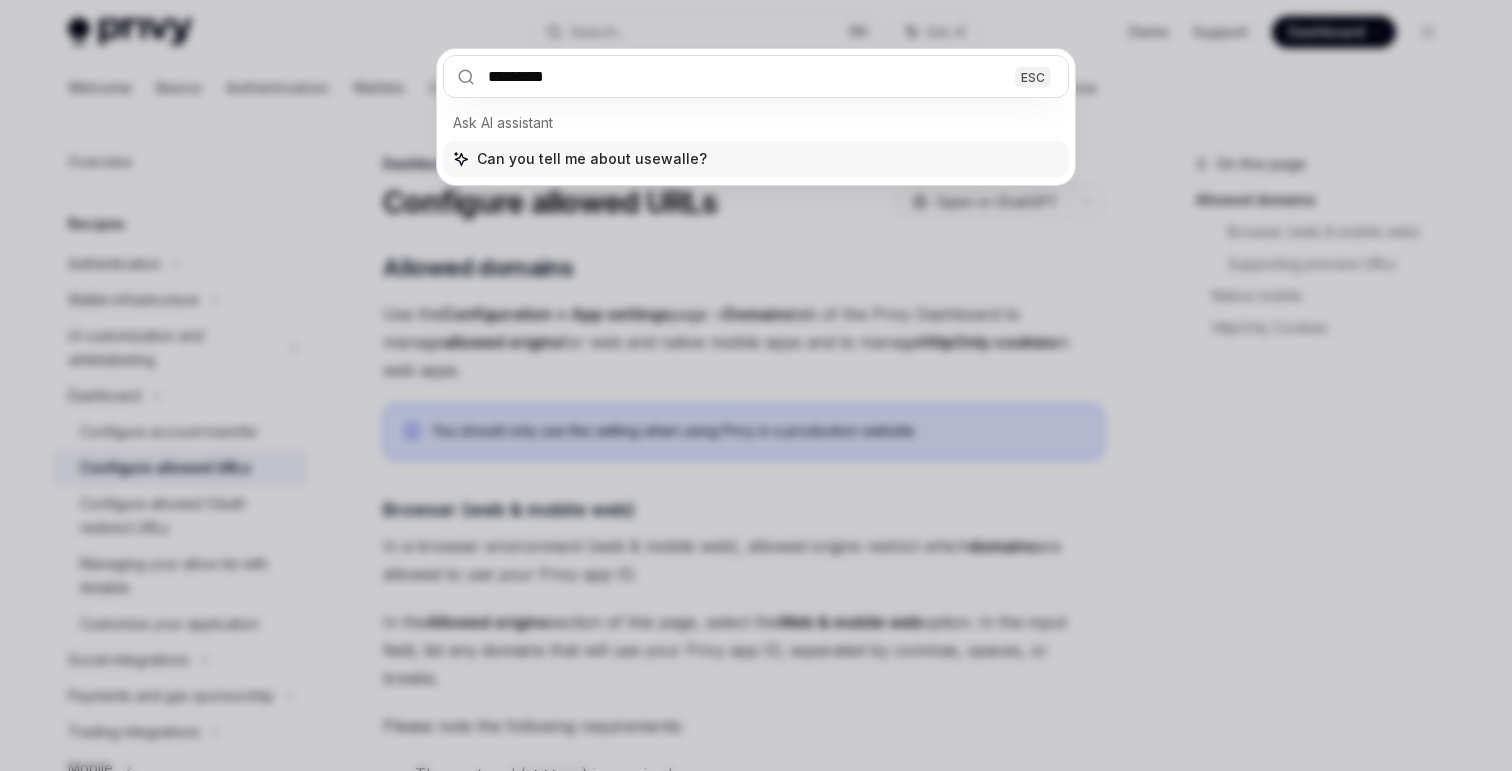 type on "**********" 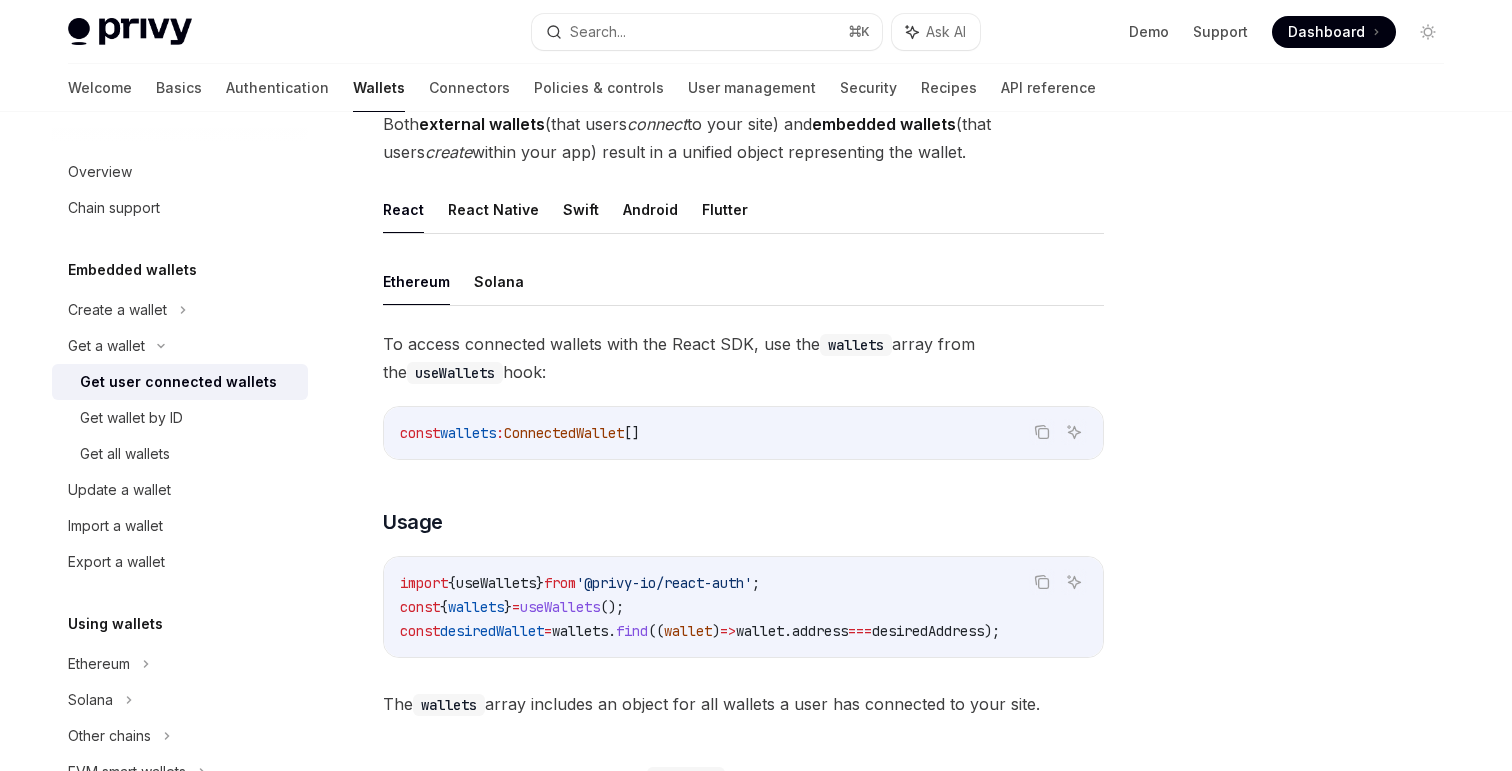 type on "*" 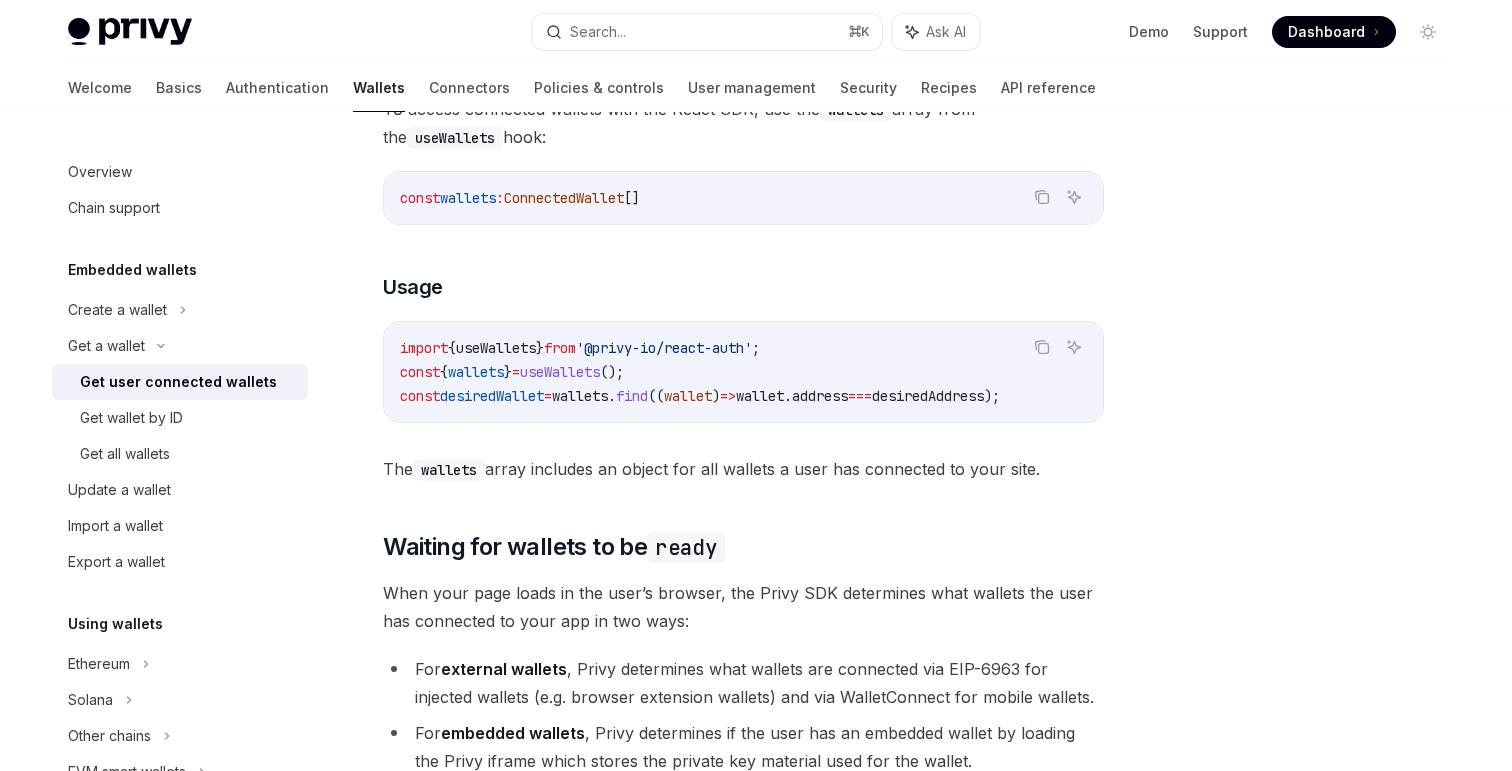scroll, scrollTop: 0, scrollLeft: 0, axis: both 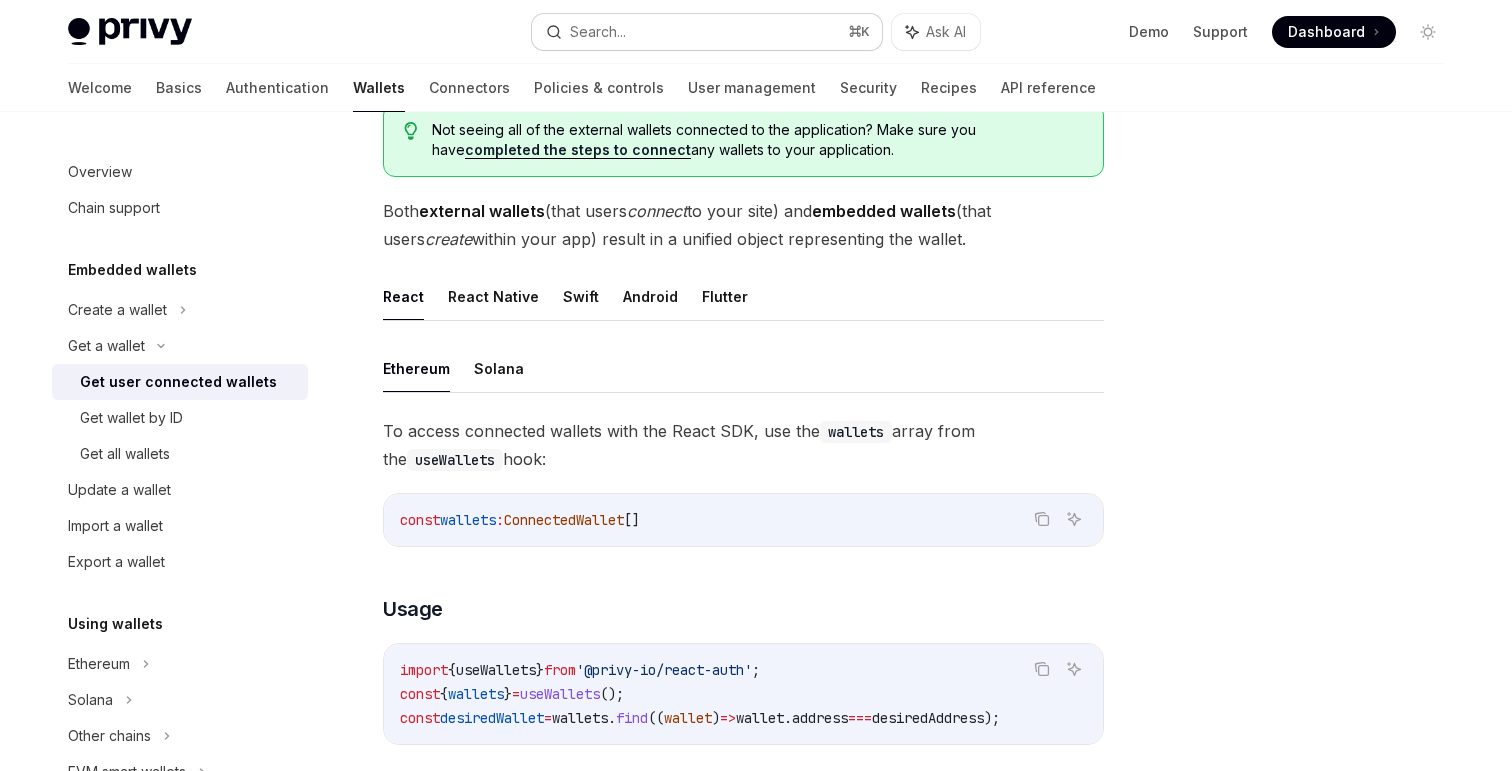 click on "Search..." at bounding box center (598, 32) 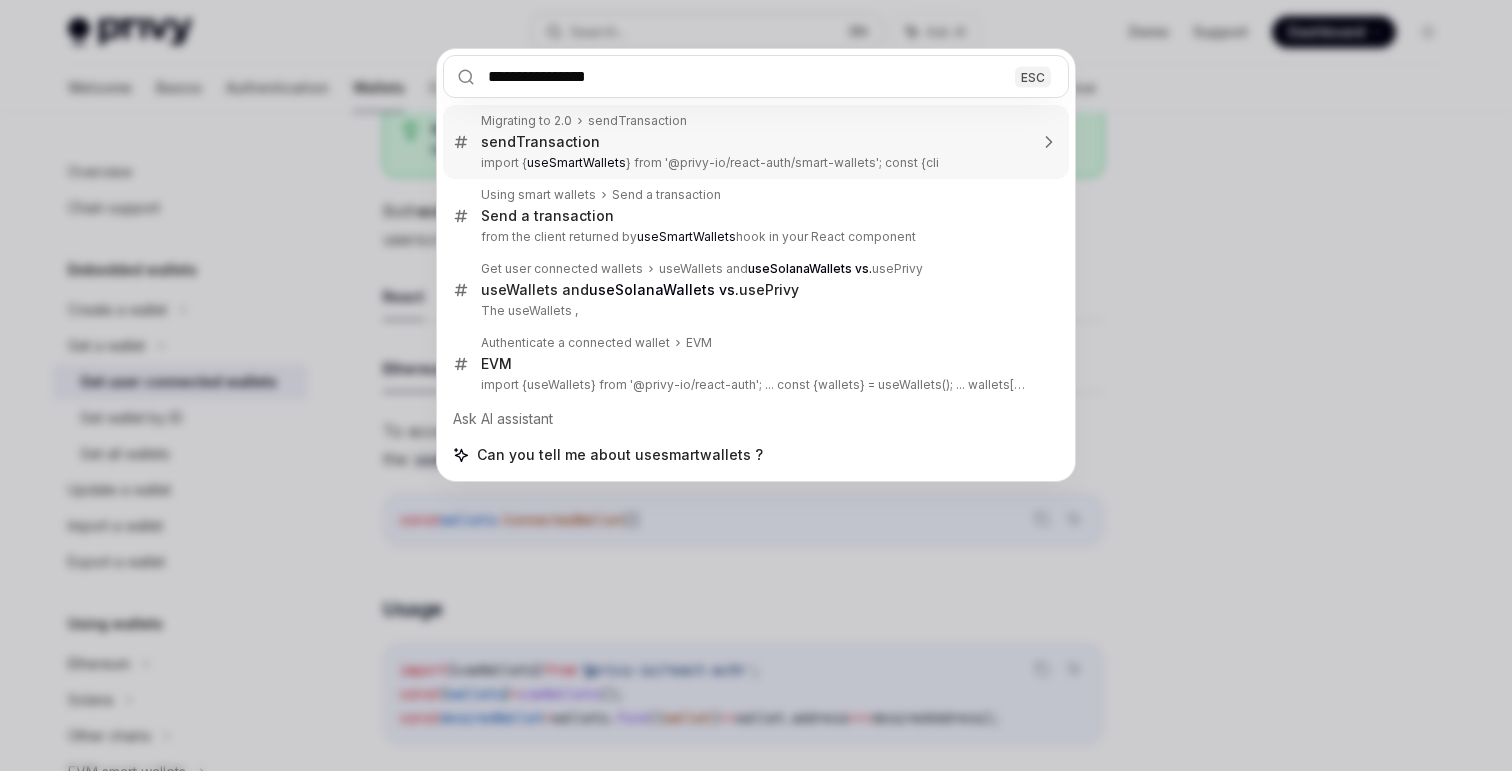 type on "**********" 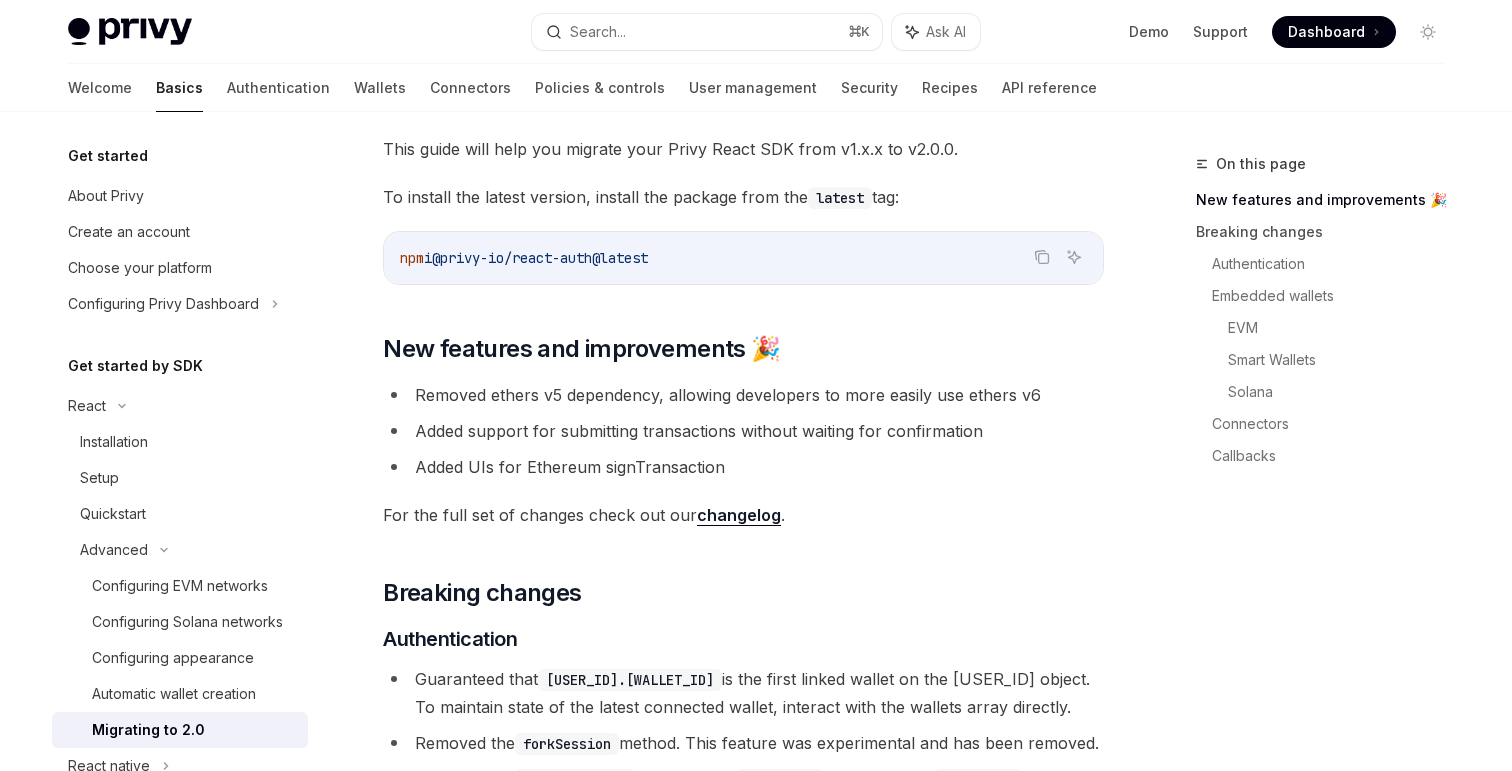 scroll, scrollTop: 0, scrollLeft: 0, axis: both 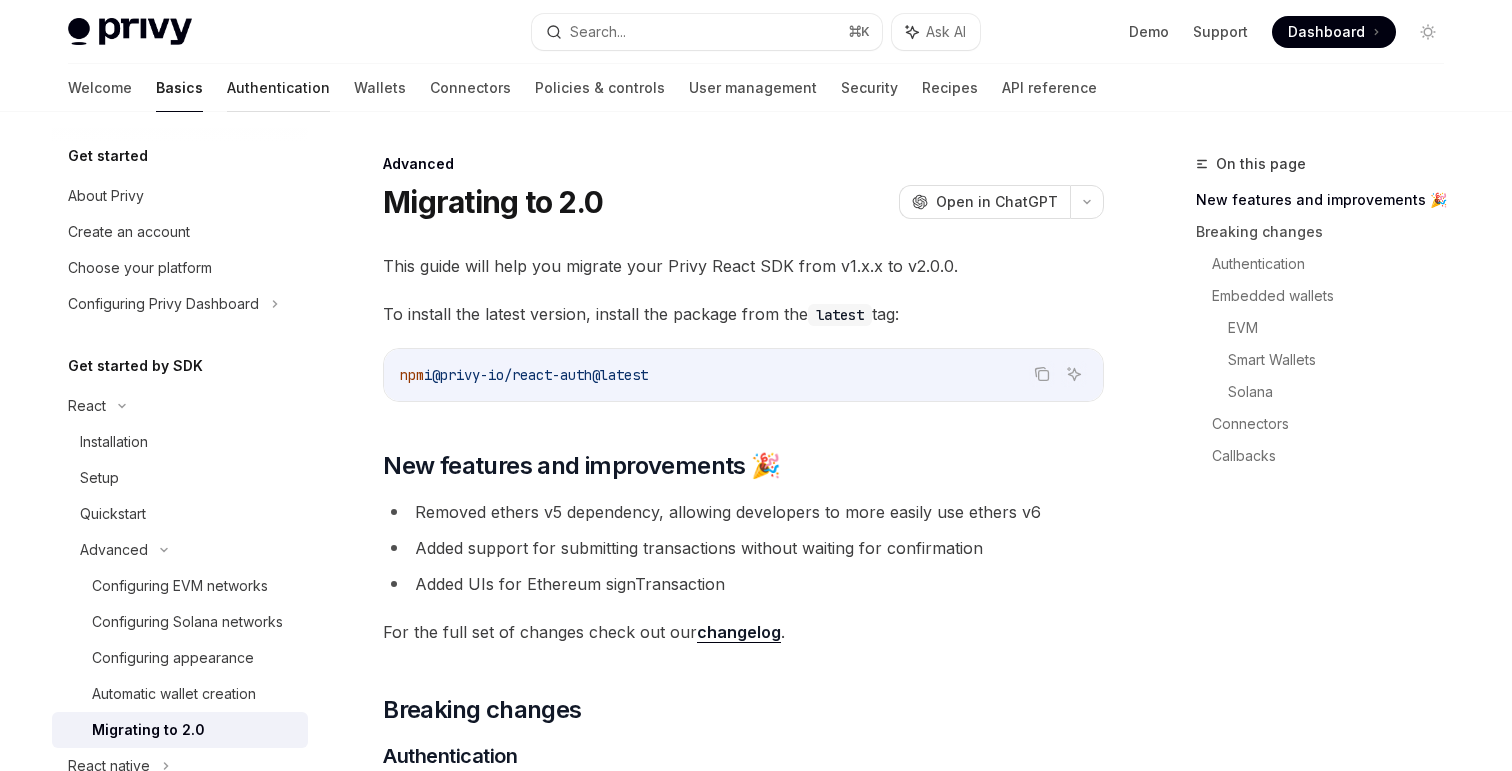 click on "Authentication" at bounding box center [278, 88] 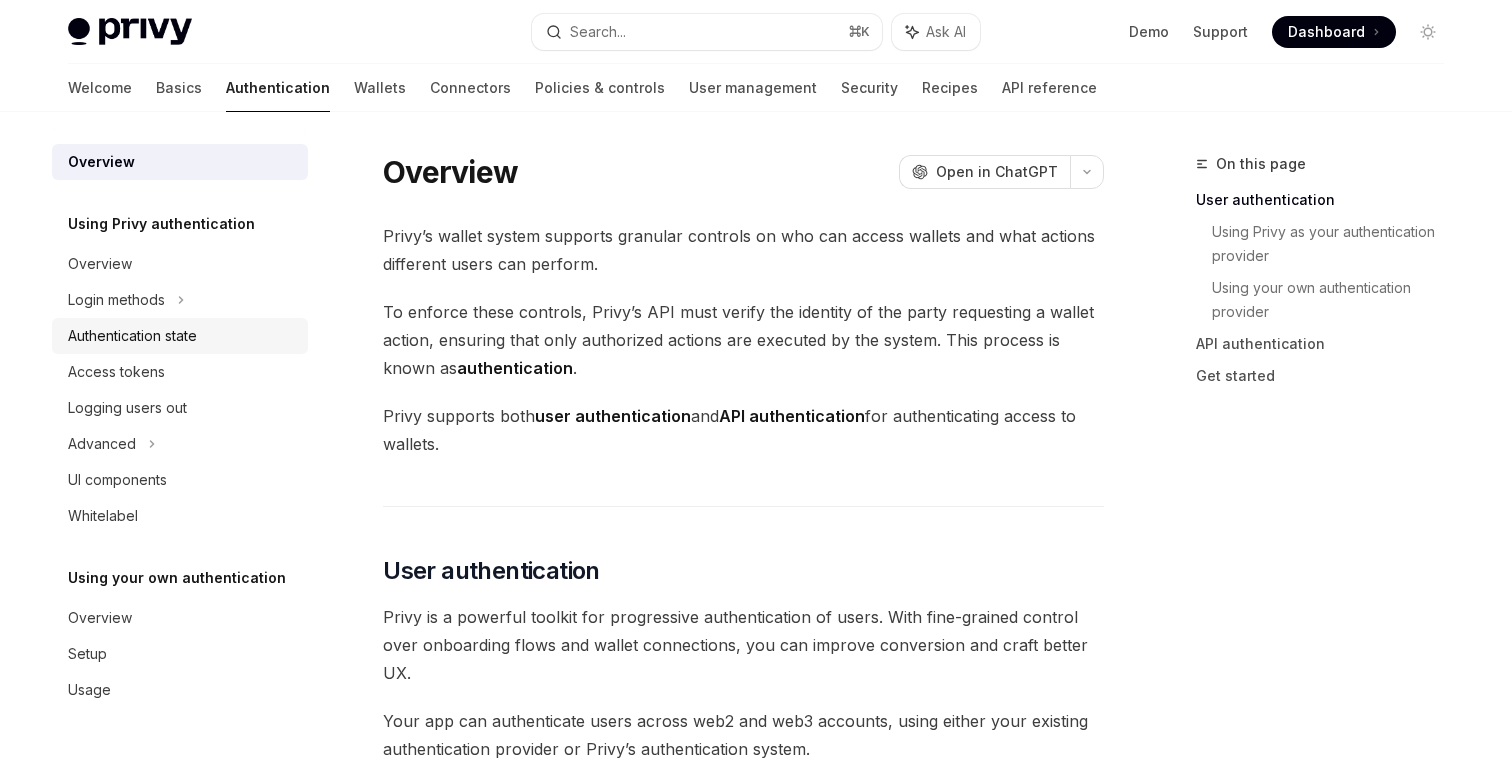 scroll, scrollTop: 55, scrollLeft: 0, axis: vertical 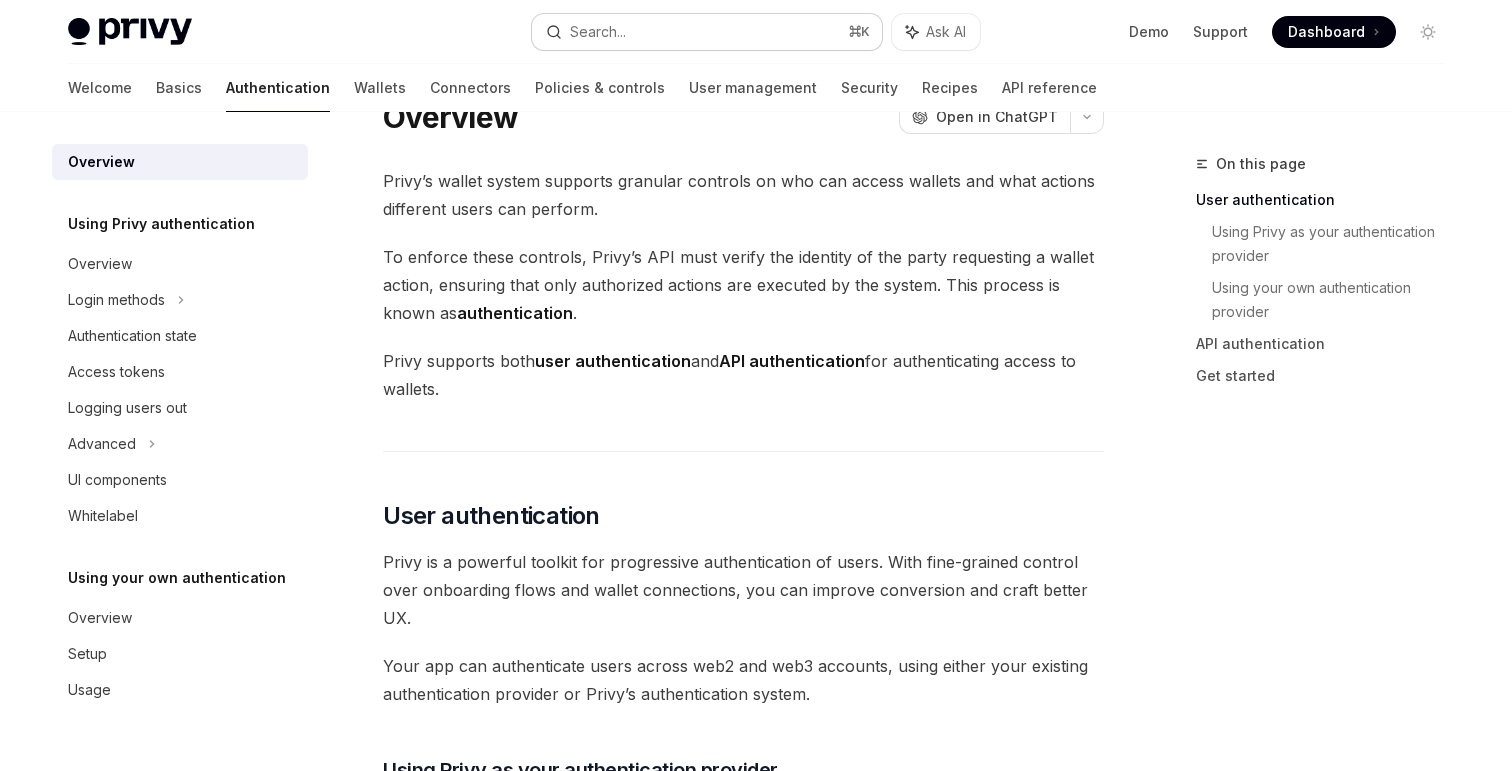 click on "Search..." at bounding box center [598, 32] 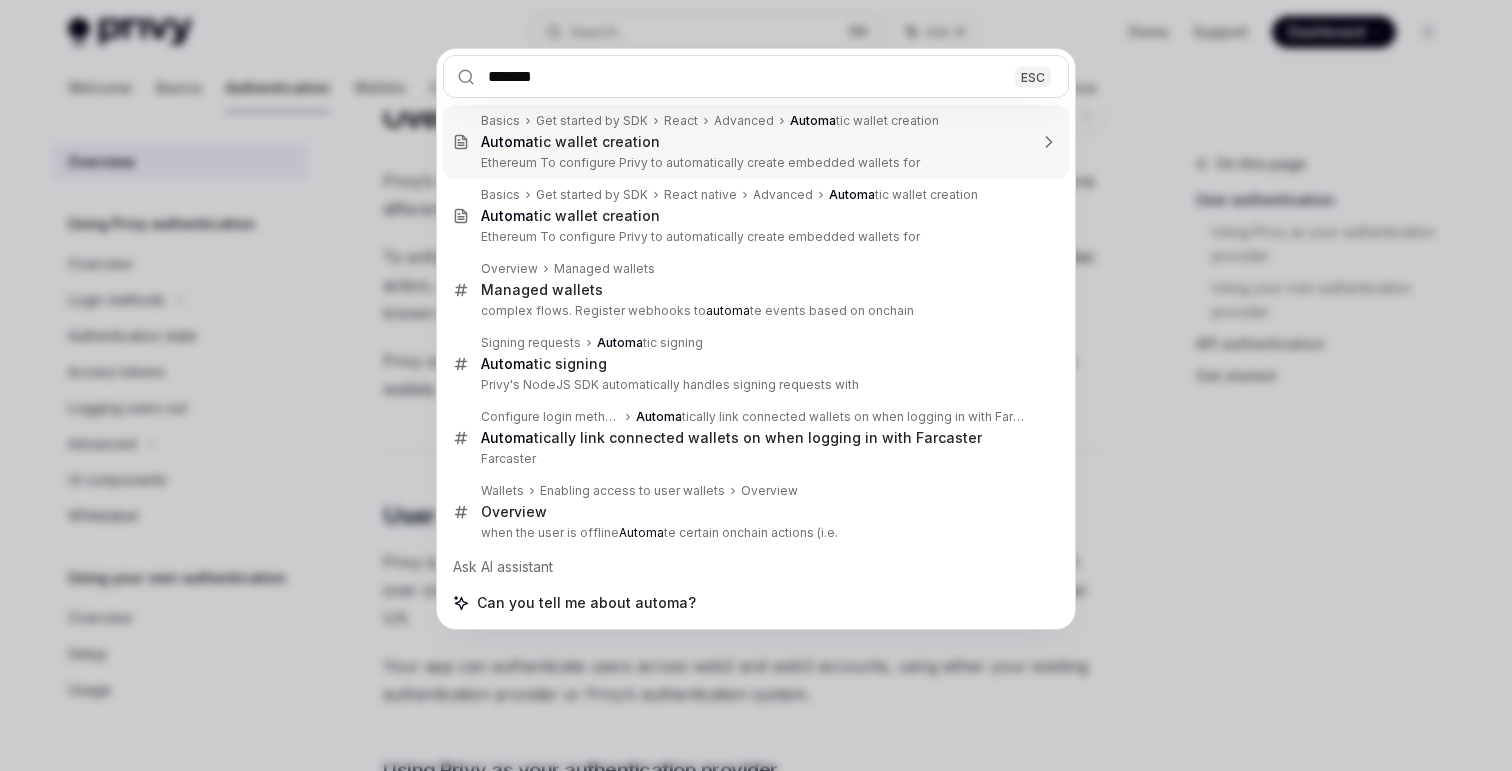 type on "********" 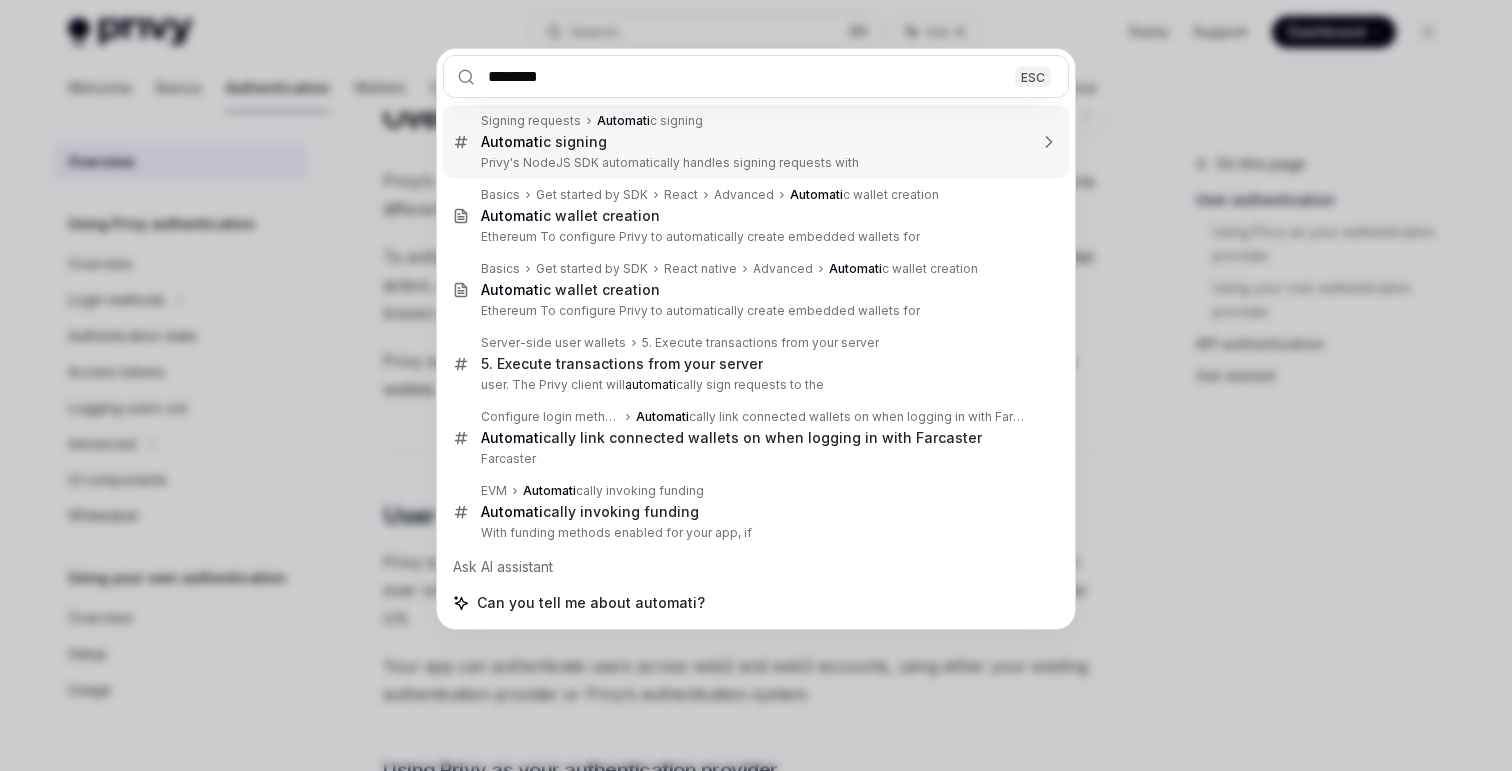 type 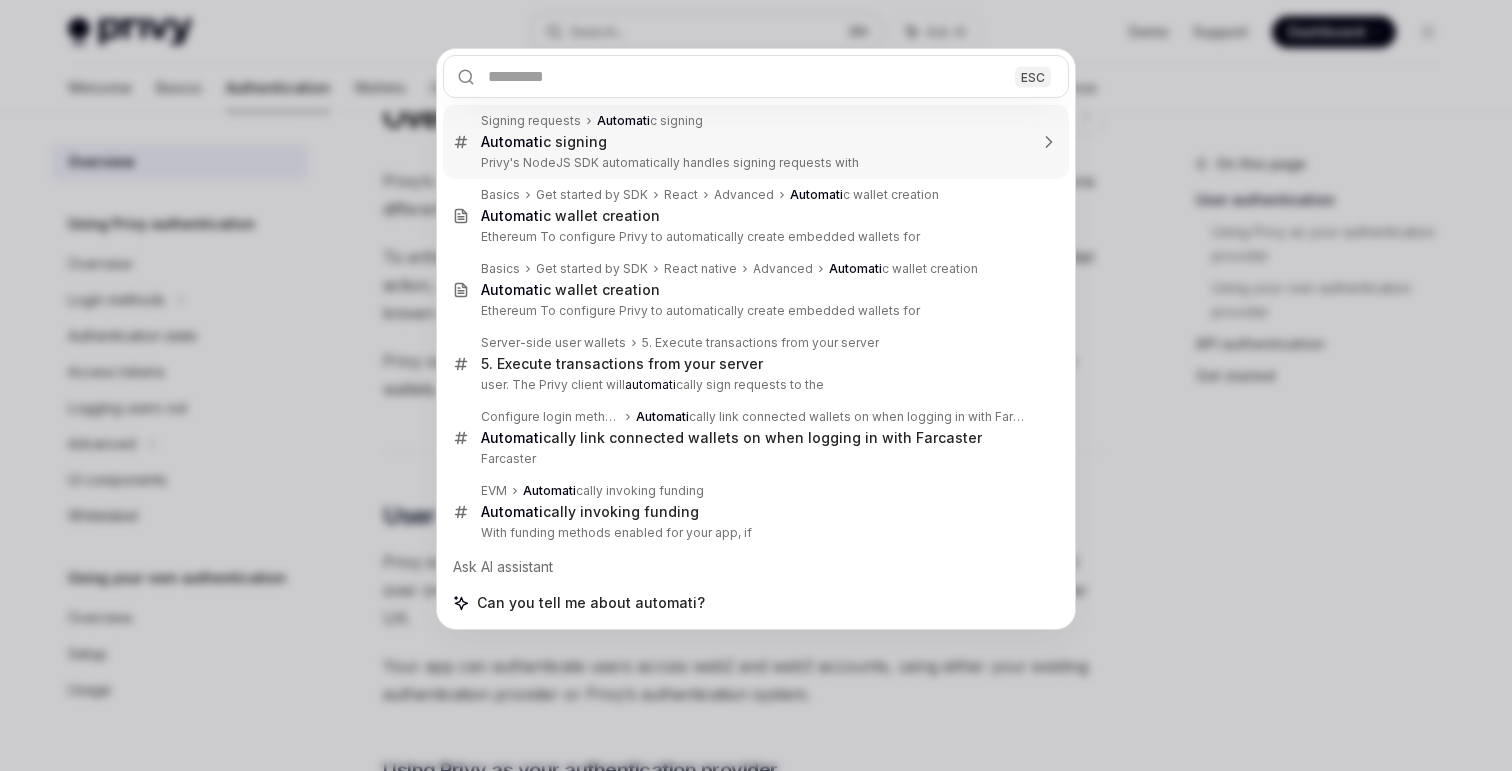 type on "*" 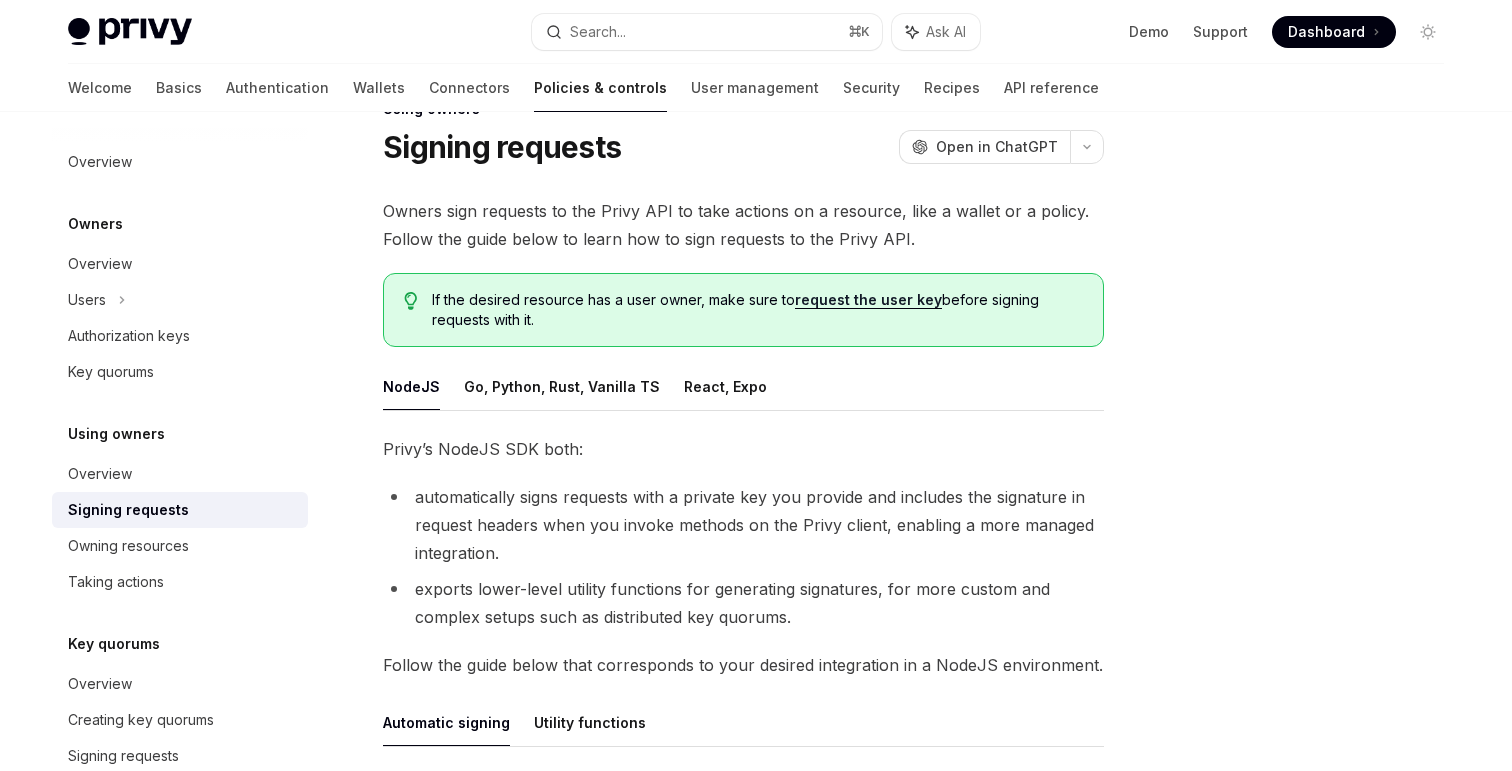 scroll, scrollTop: 622, scrollLeft: 0, axis: vertical 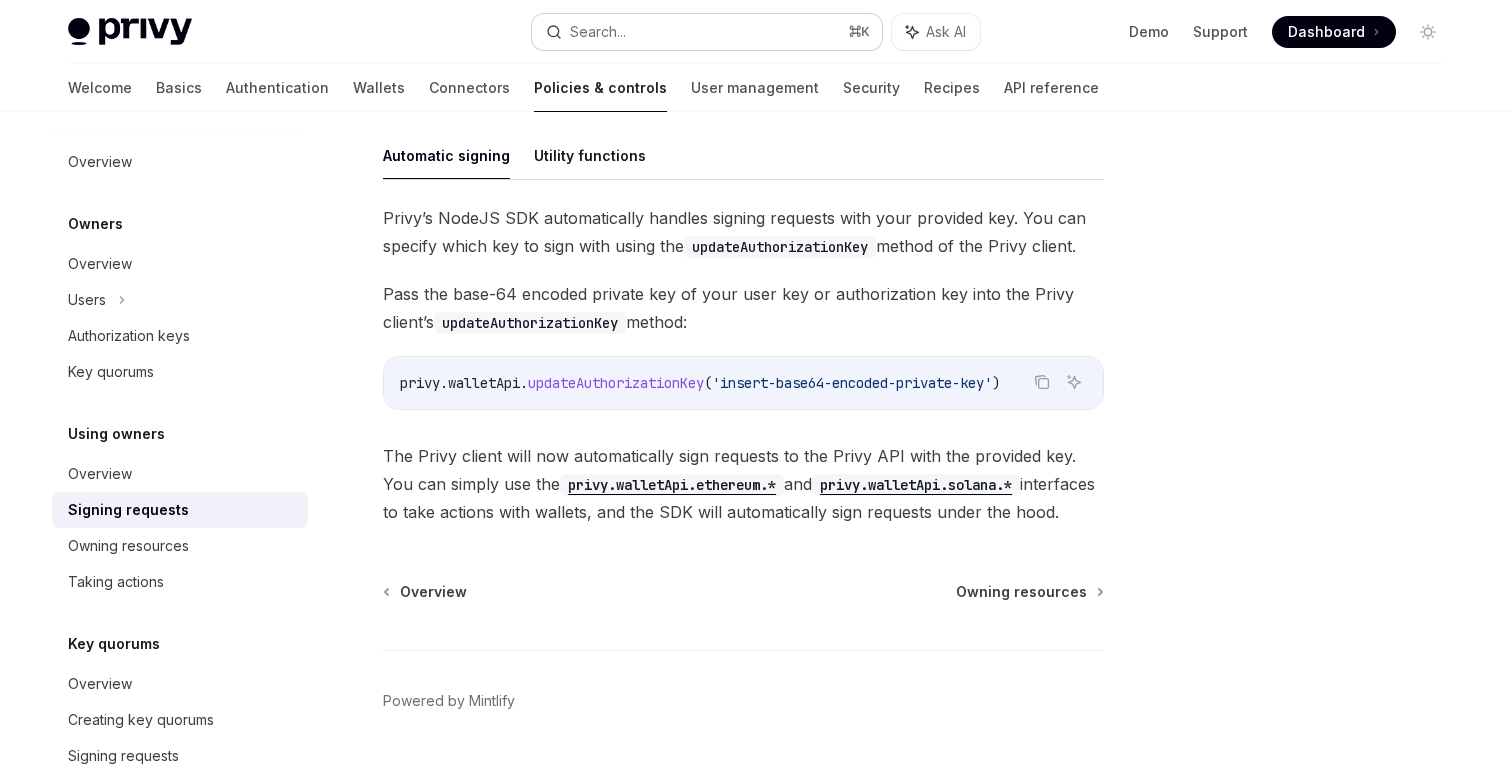 click on "Search... ⌘ K" at bounding box center [707, 32] 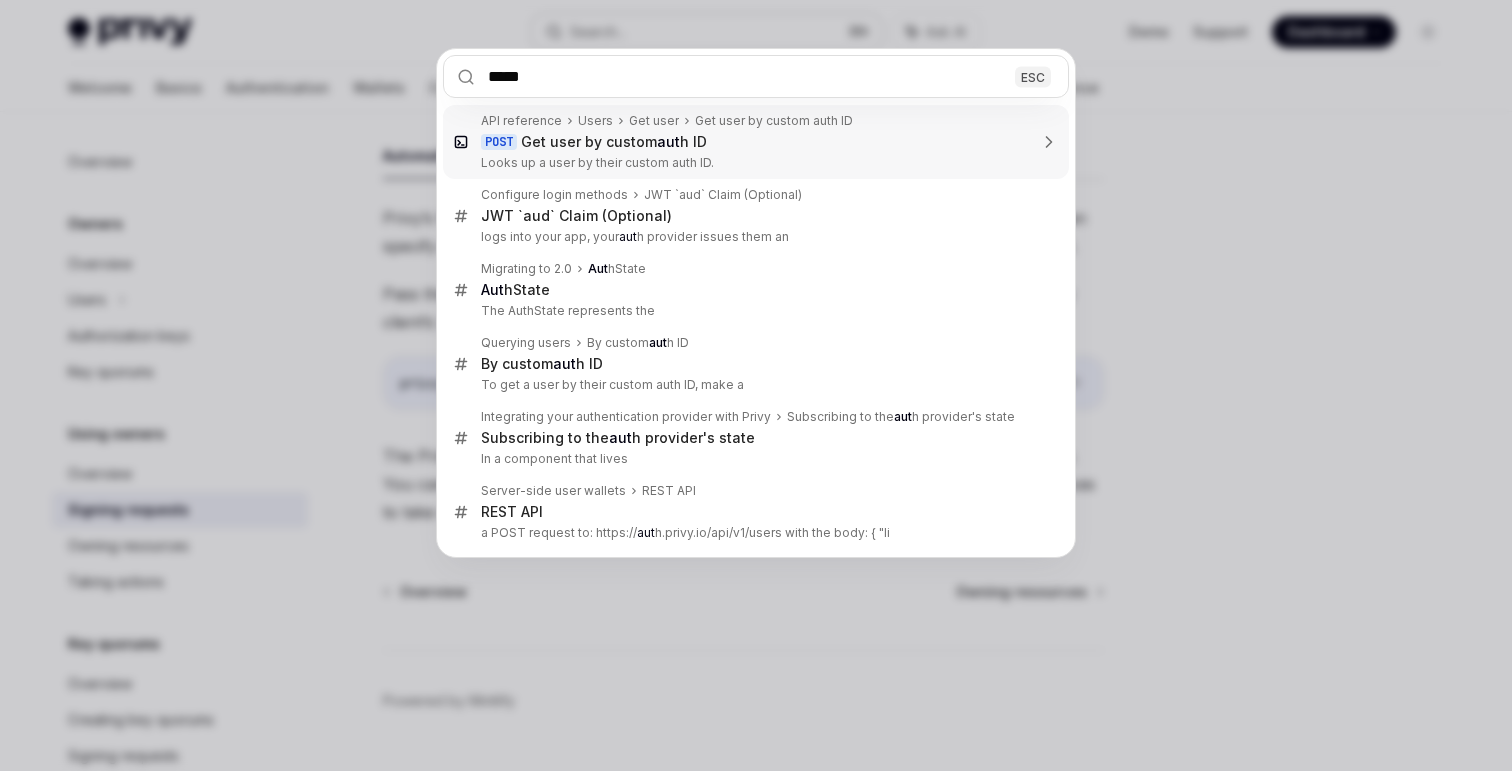 type on "******" 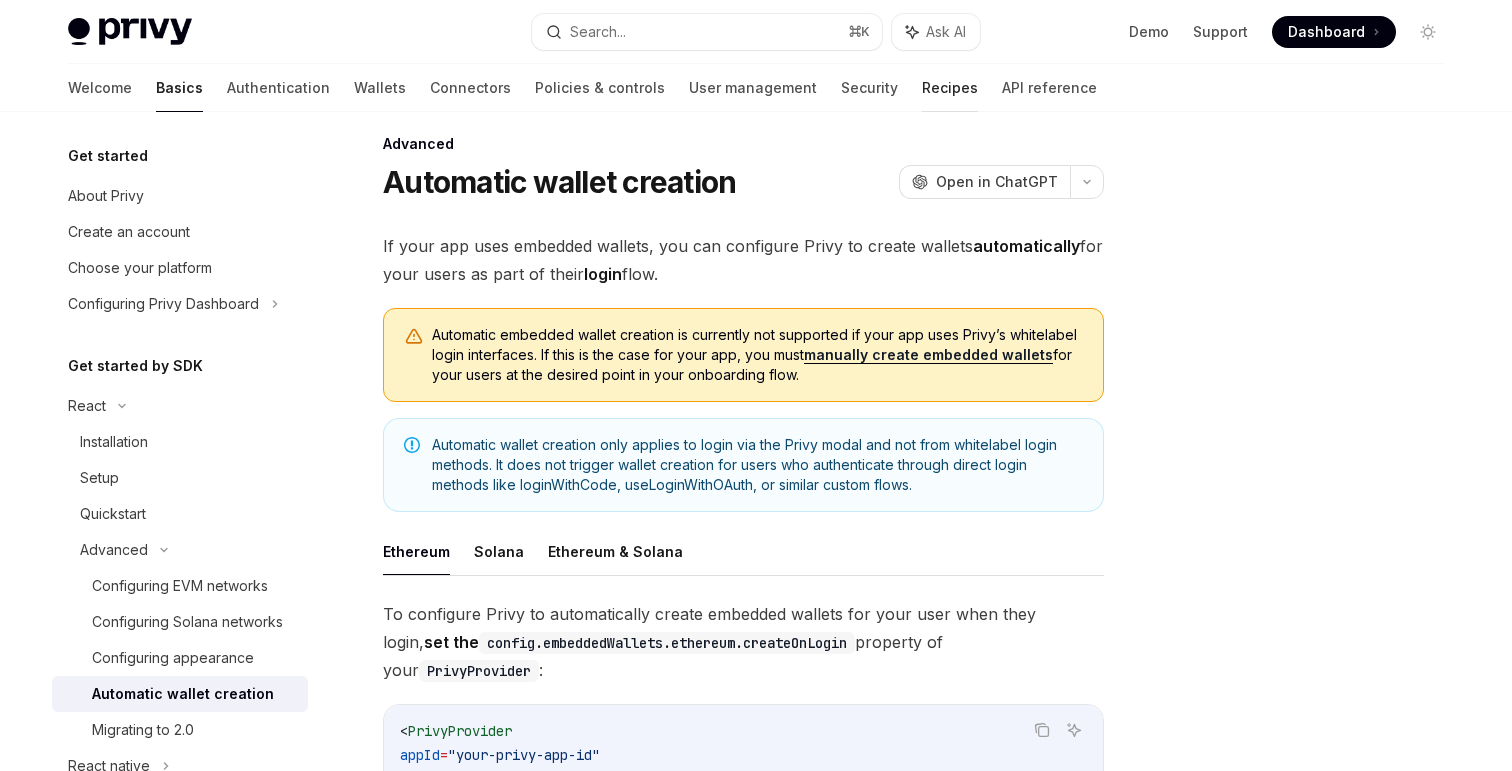 scroll, scrollTop: 0, scrollLeft: 0, axis: both 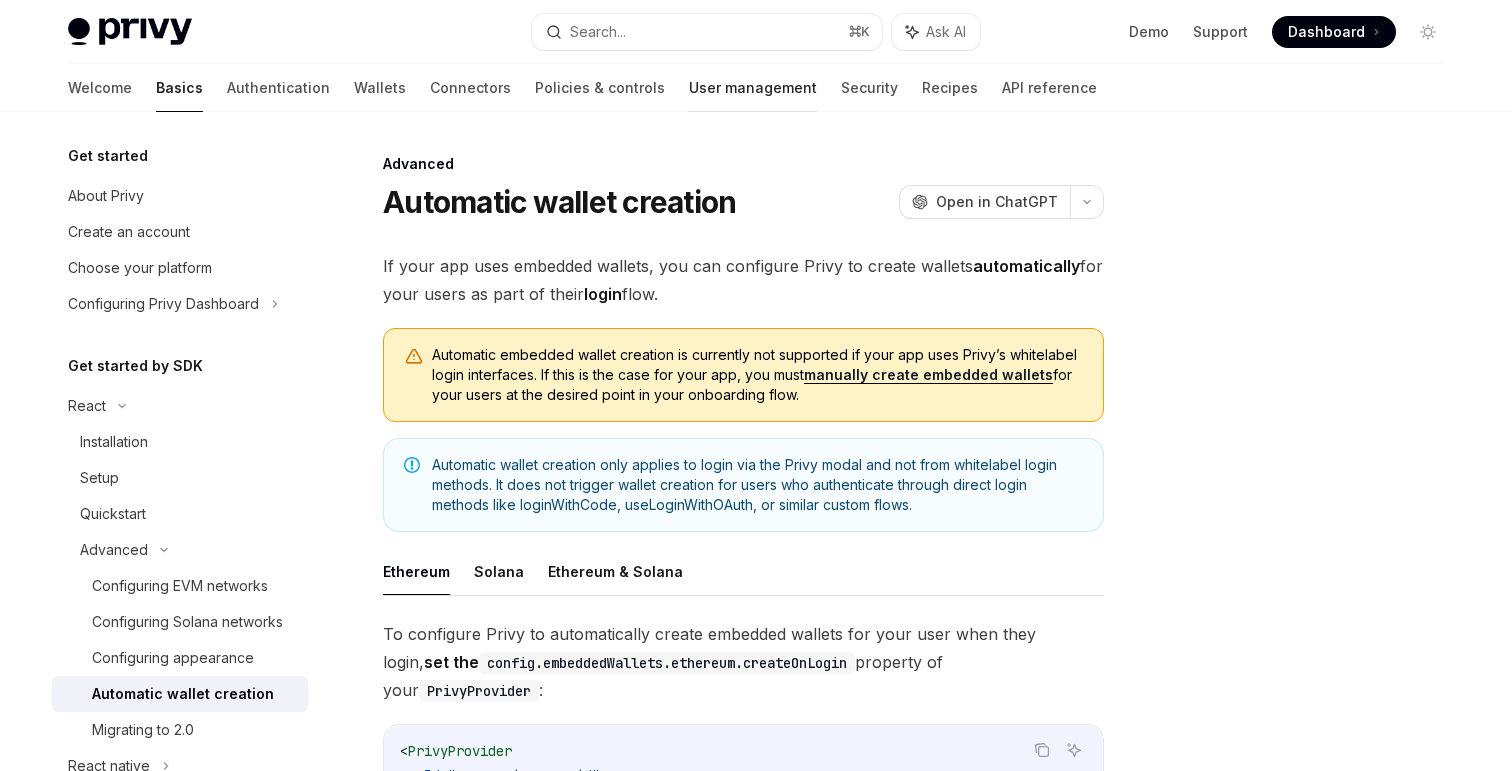 click on "User management" at bounding box center (753, 88) 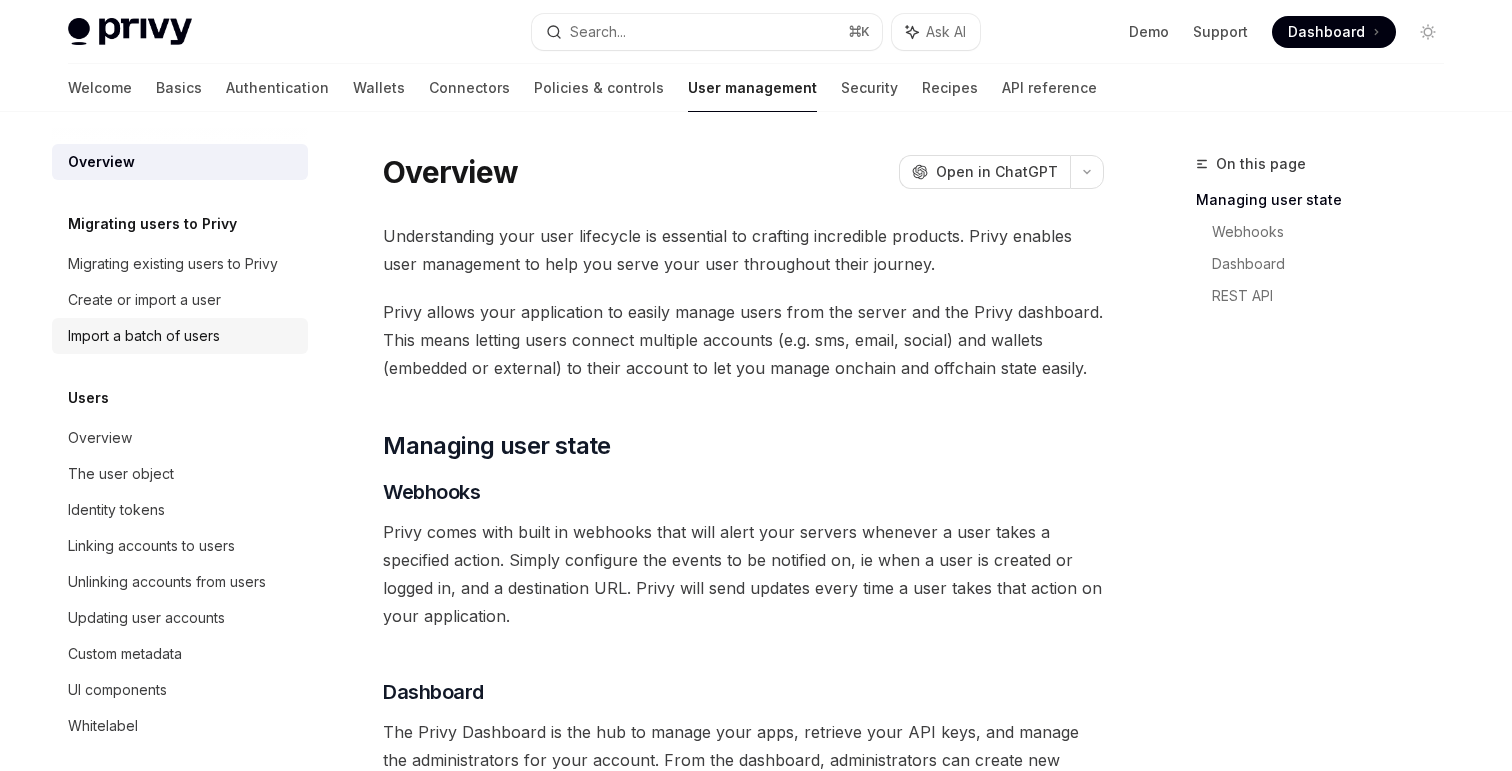 scroll, scrollTop: 63, scrollLeft: 0, axis: vertical 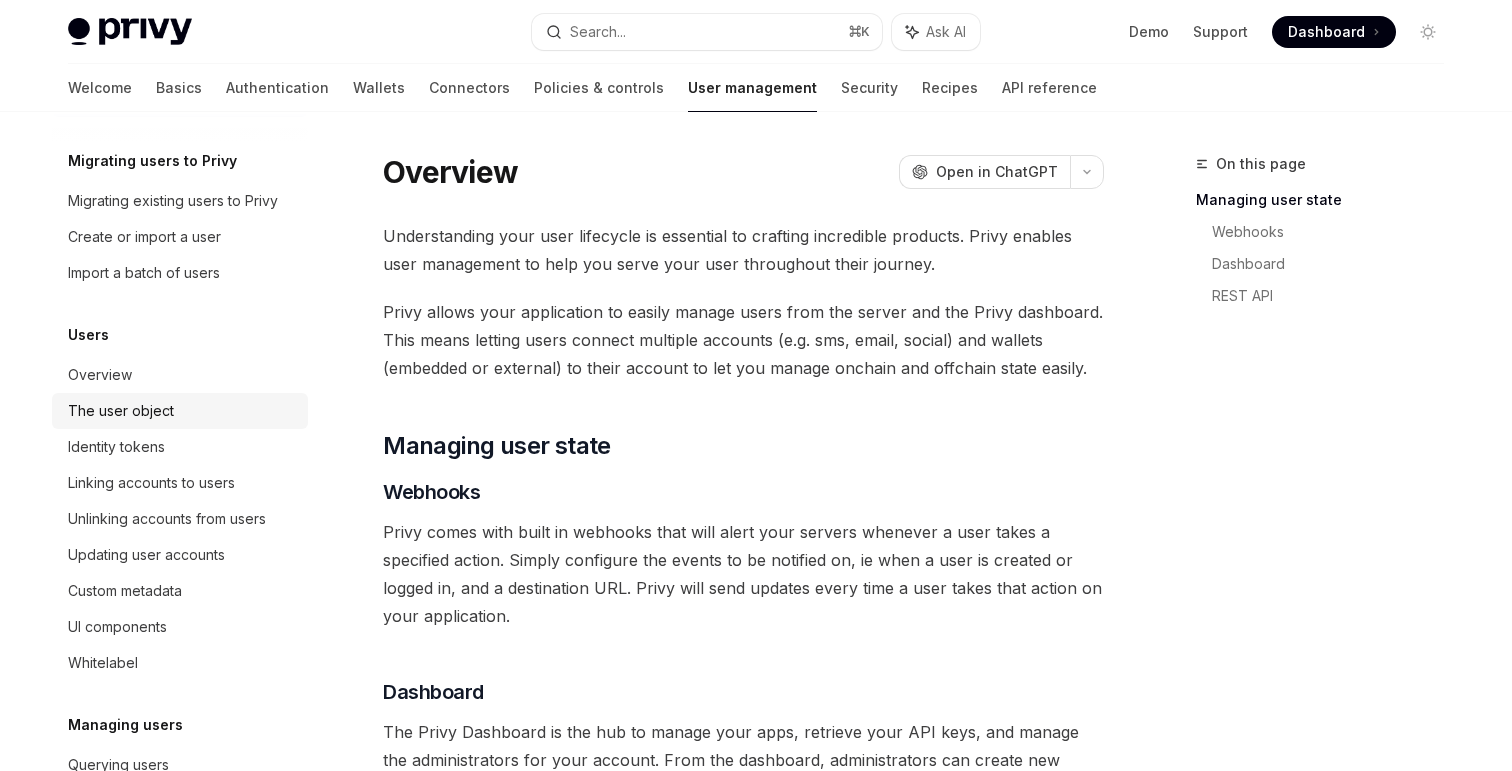 click on "The user object" at bounding box center [121, 411] 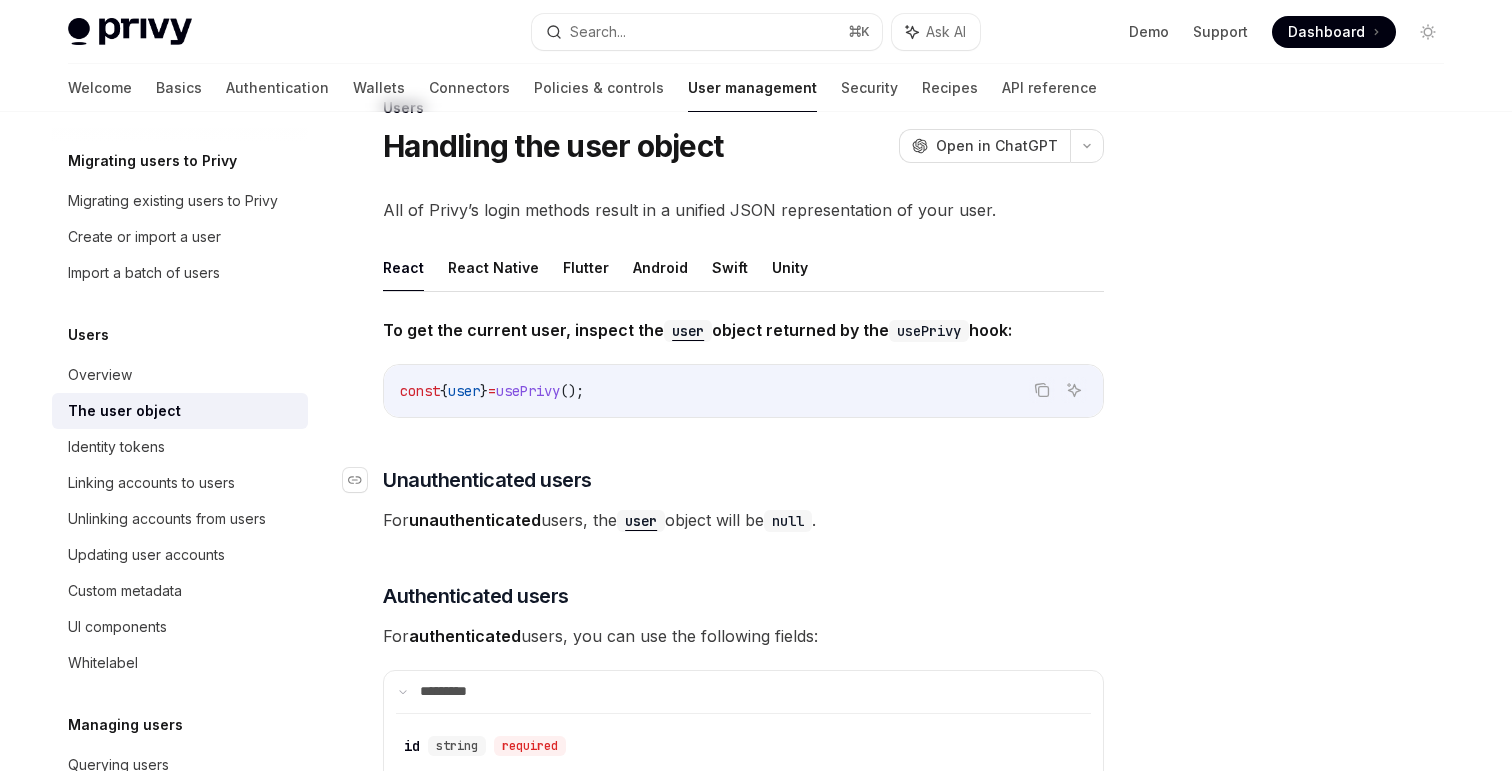 scroll, scrollTop: 43, scrollLeft: 0, axis: vertical 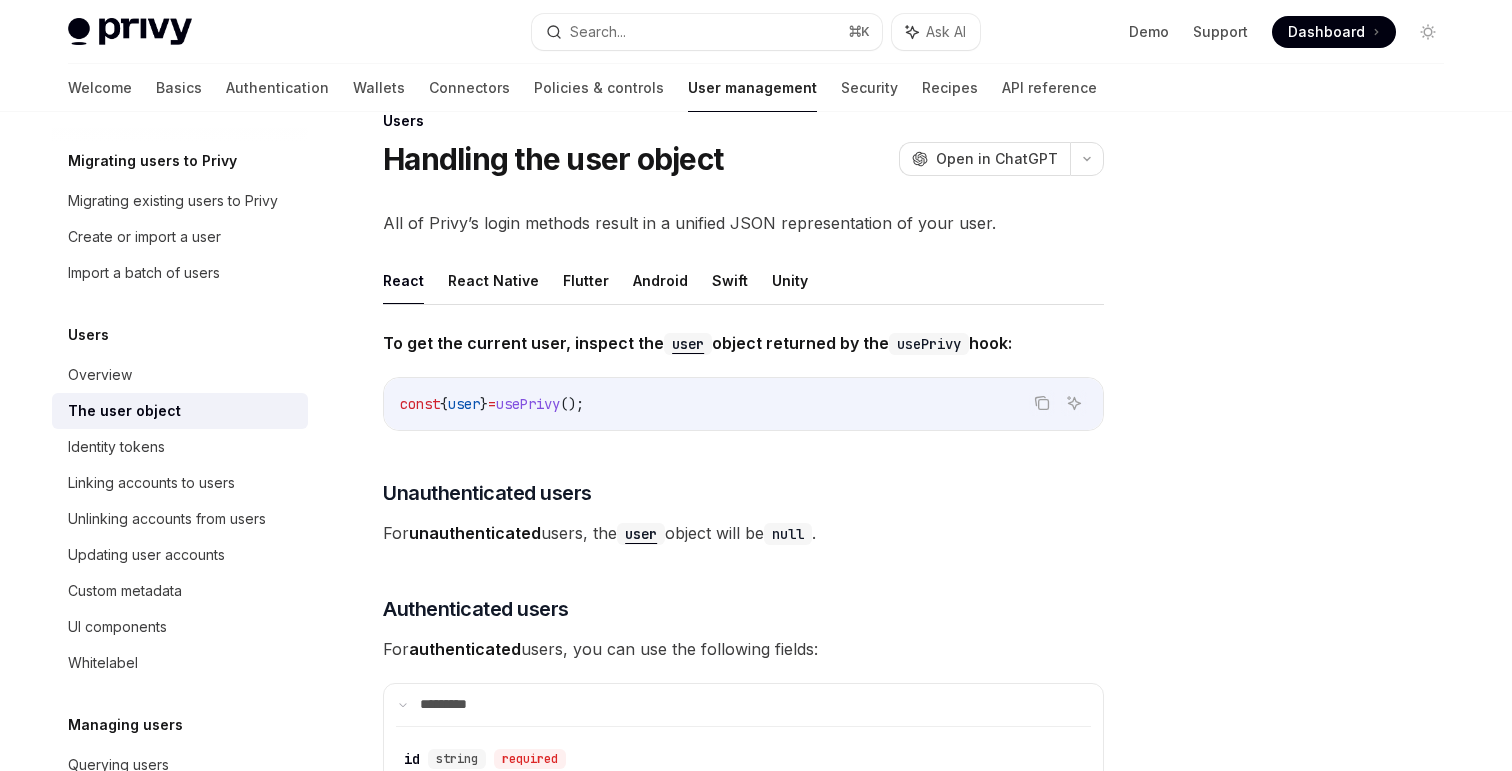 click on "React   React Native   Flutter   Android   Swift   Unity" at bounding box center (743, 281) 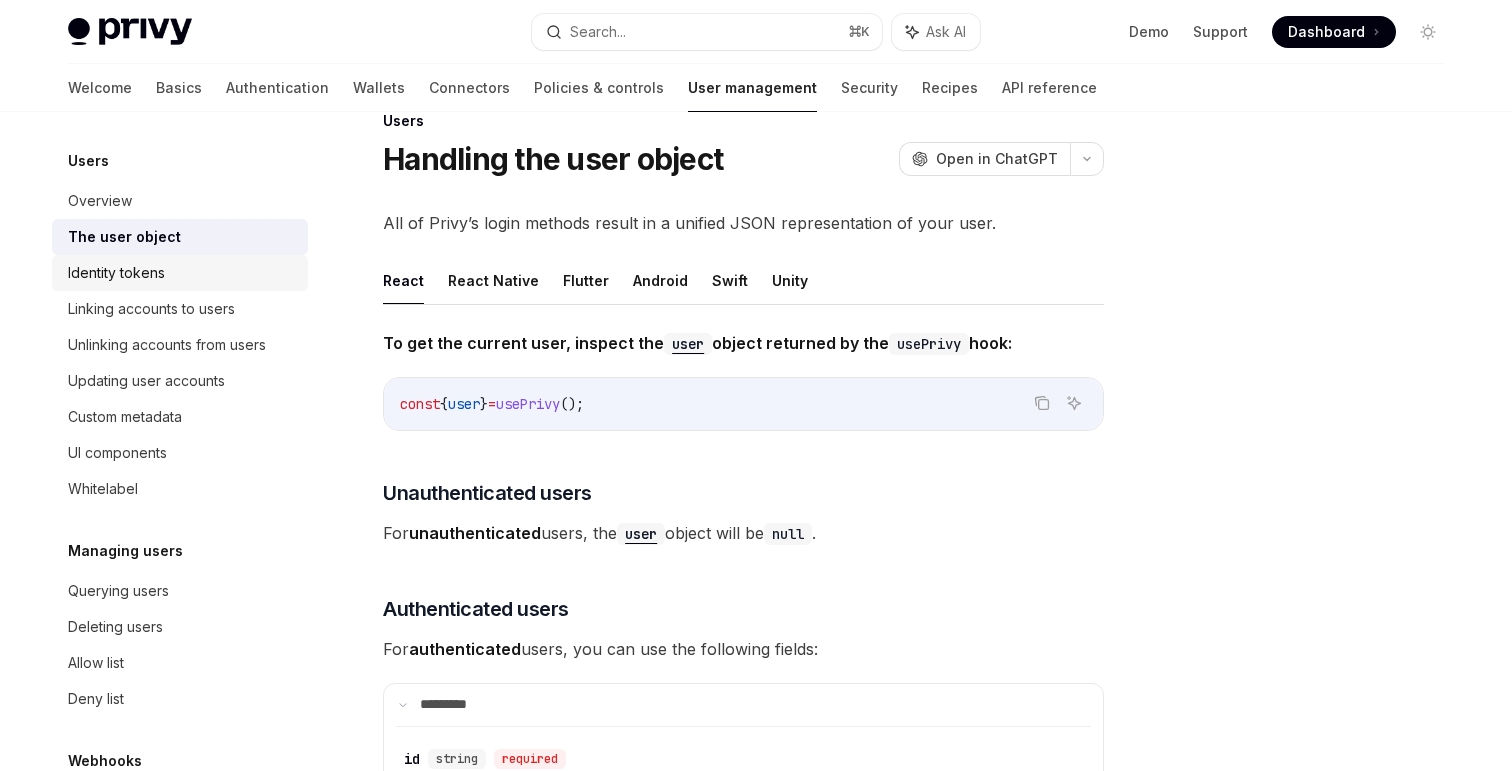 scroll, scrollTop: 235, scrollLeft: 0, axis: vertical 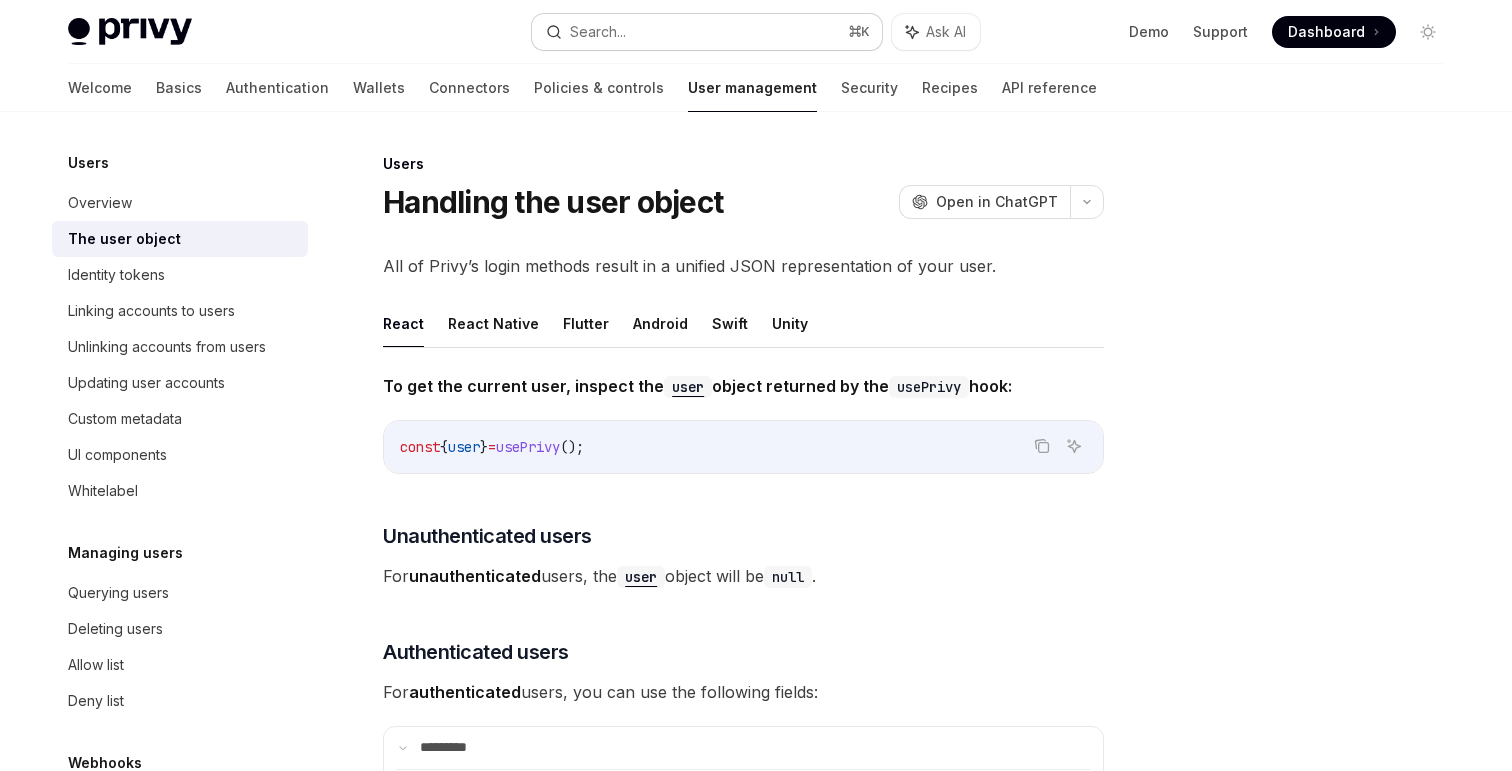 click on "Search... ⌘ K" at bounding box center [707, 32] 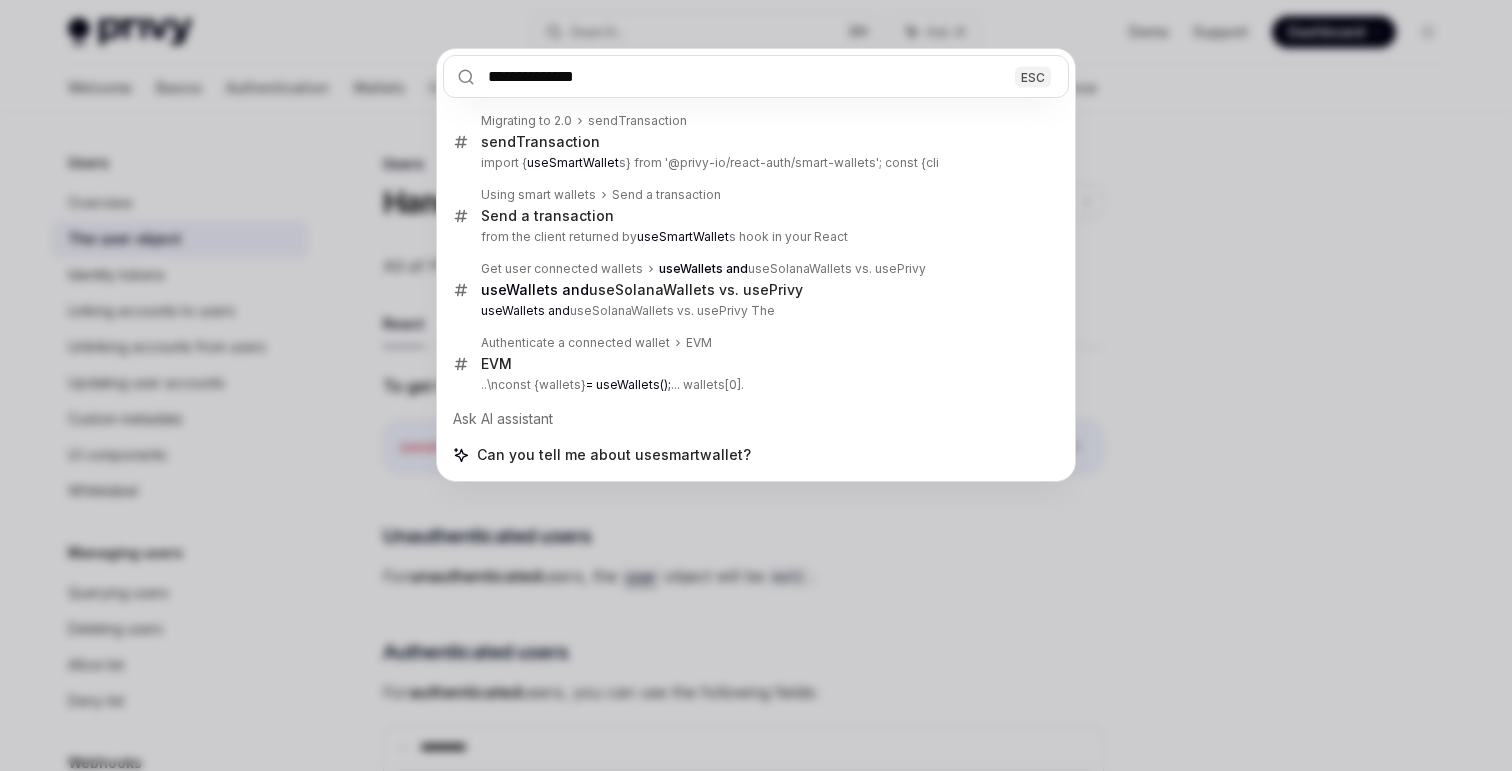 type on "**********" 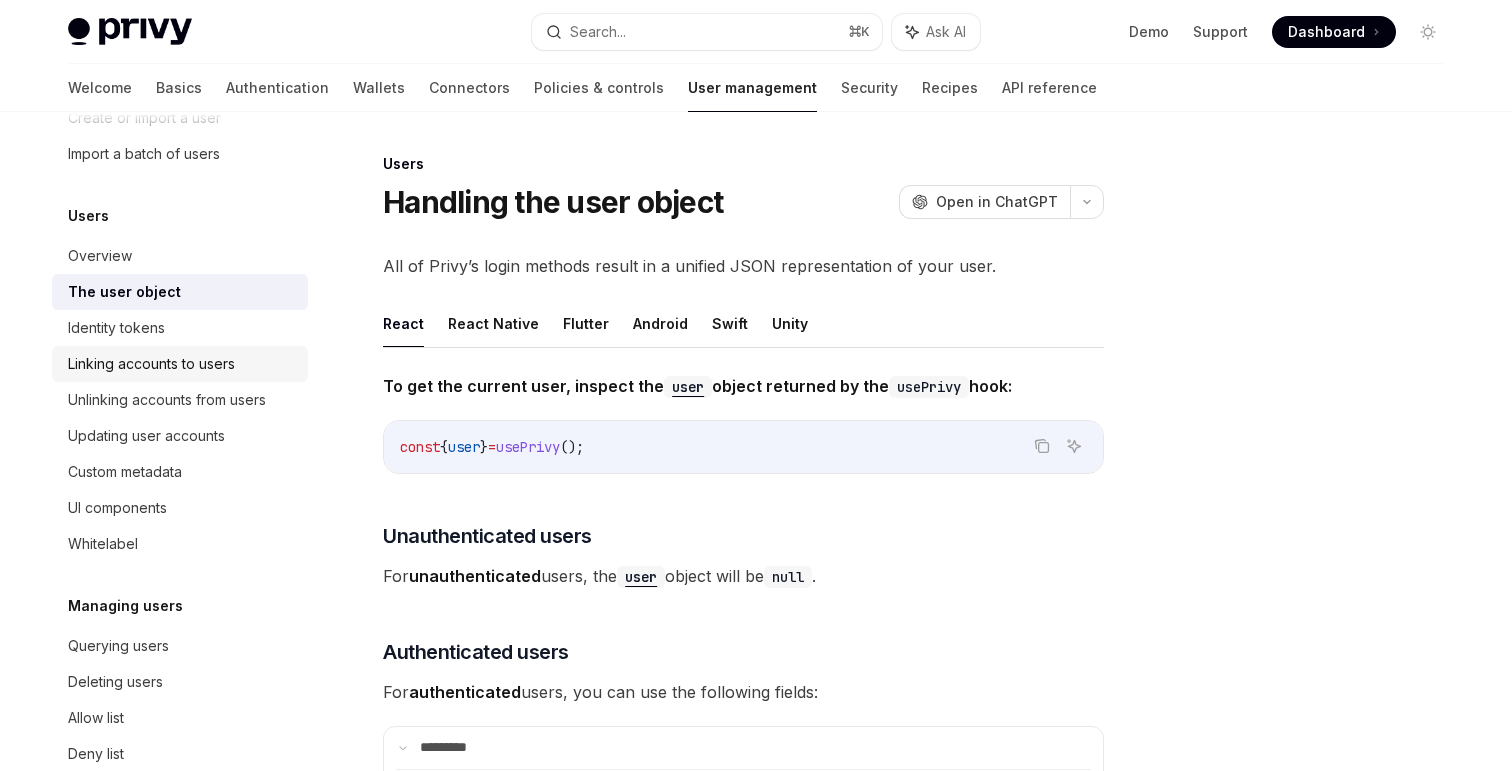scroll, scrollTop: 161, scrollLeft: 0, axis: vertical 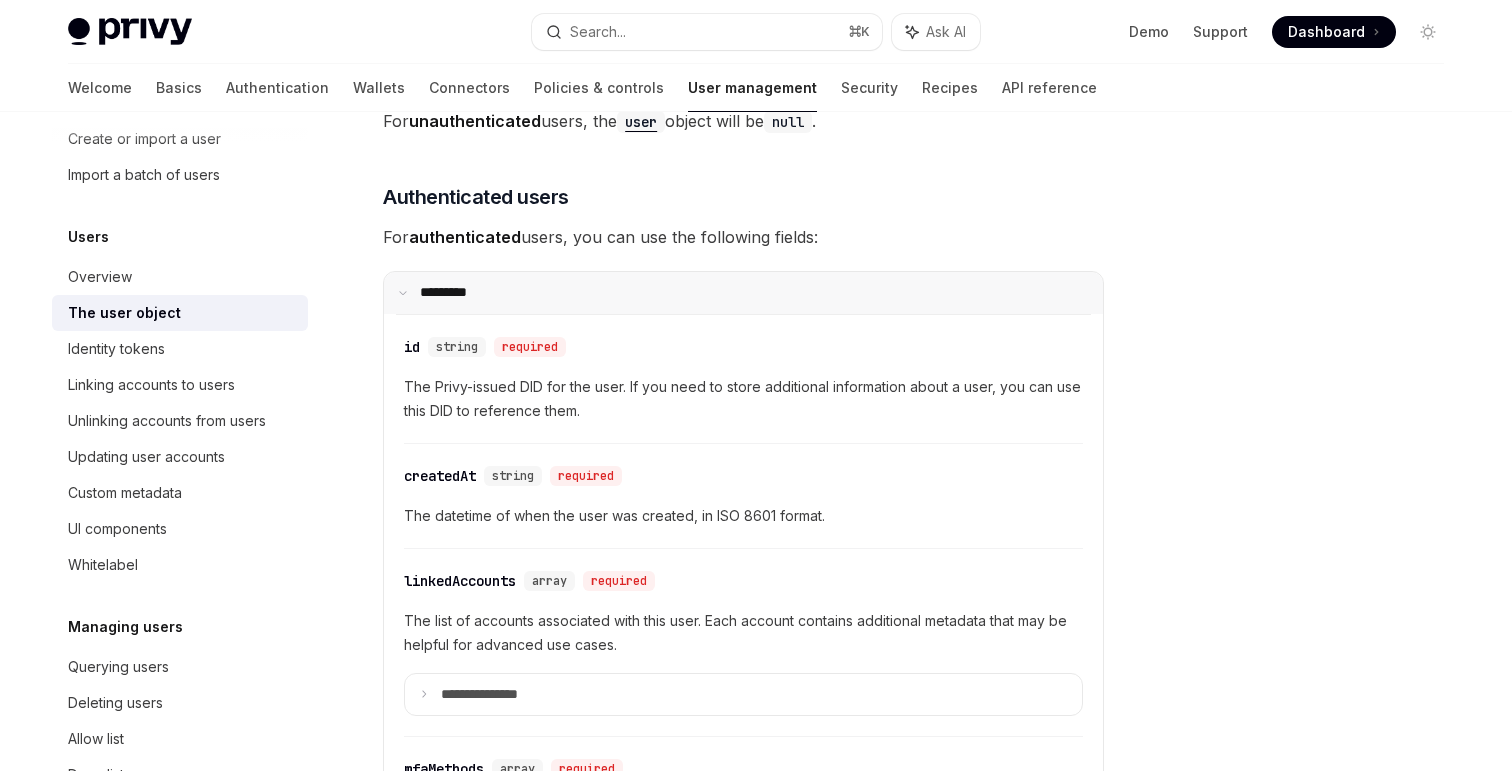 click on "****   ****" at bounding box center (453, 293) 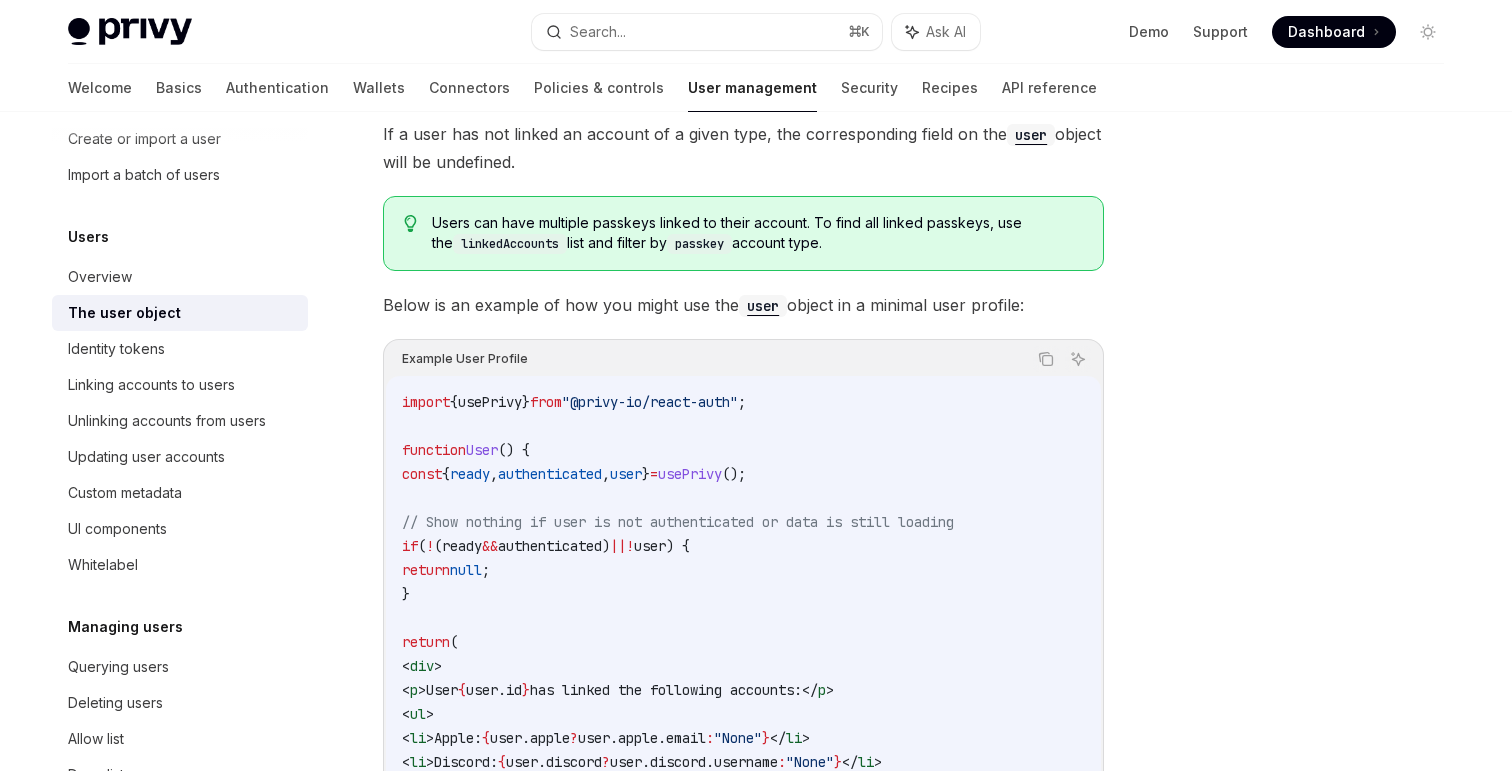 scroll, scrollTop: 0, scrollLeft: 0, axis: both 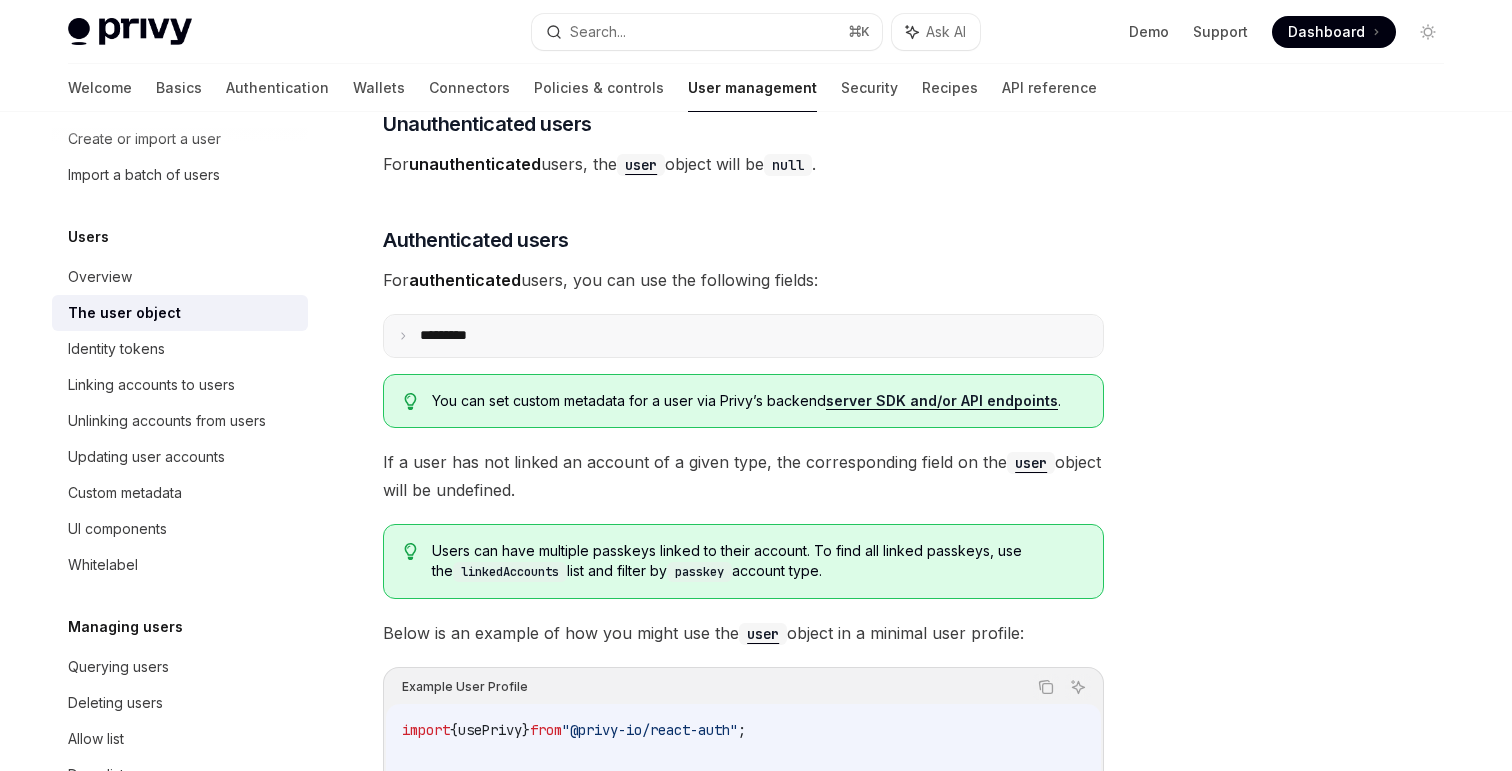 click on "****   ****" at bounding box center [743, 336] 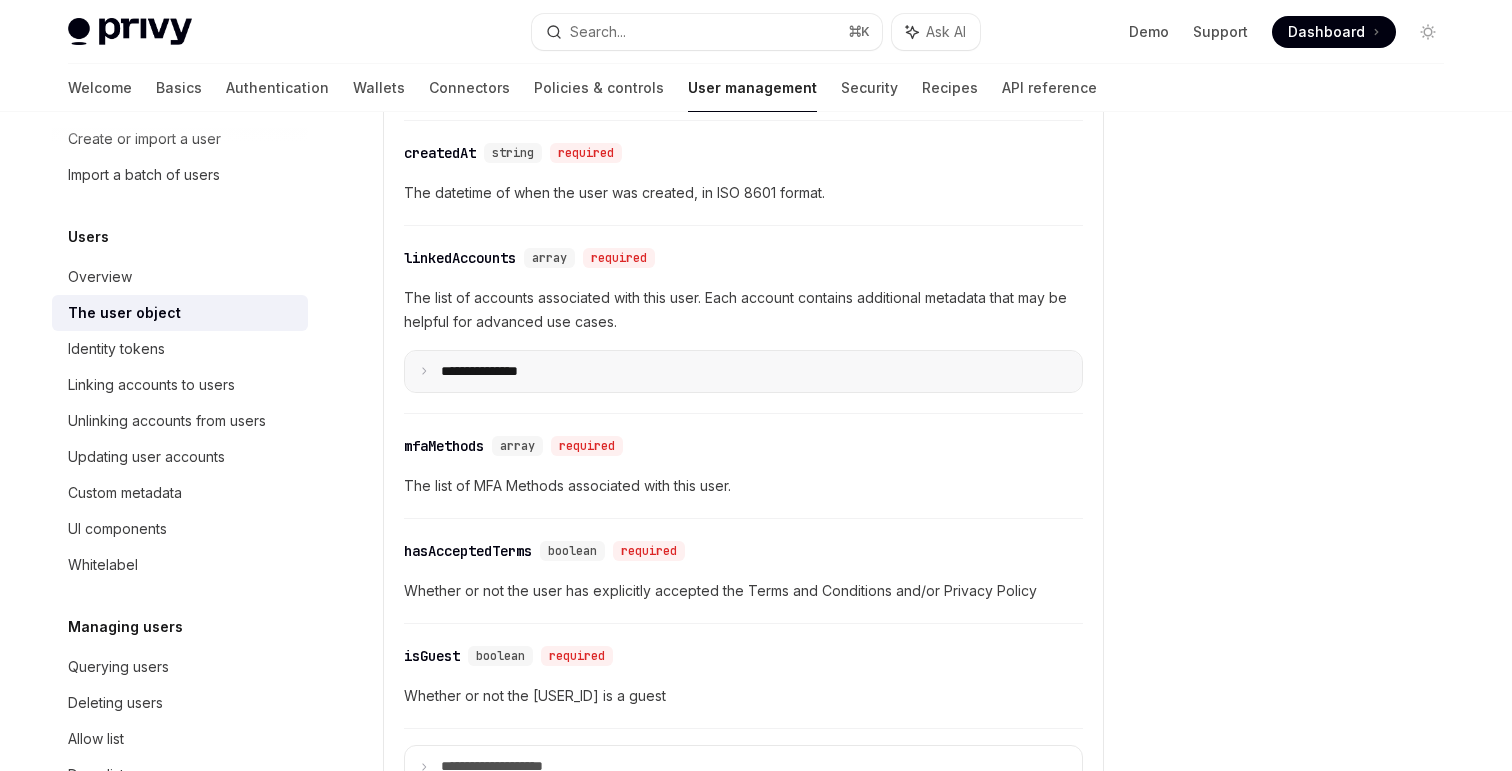 click on "**********" at bounding box center [495, 372] 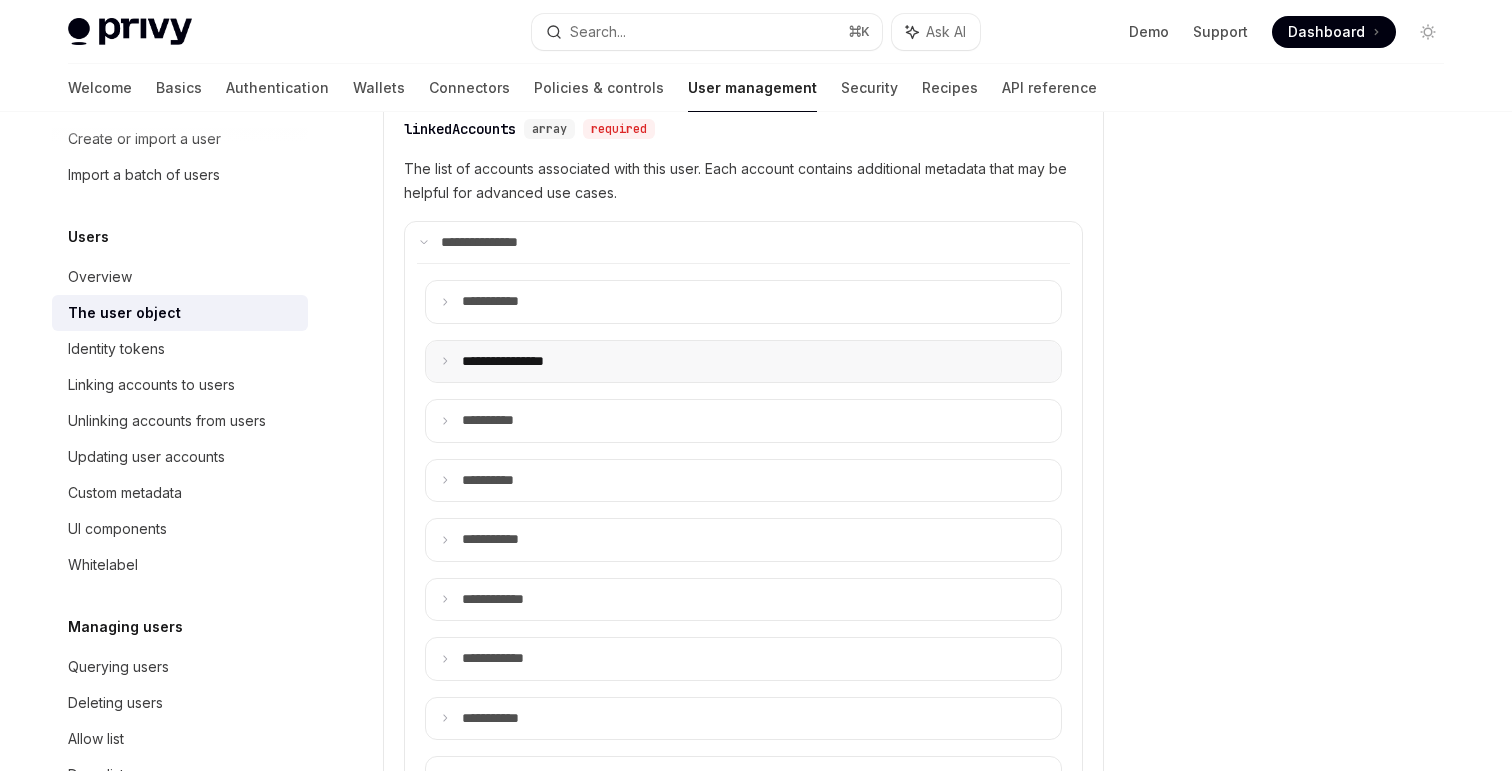 click on "**********" at bounding box center (743, 362) 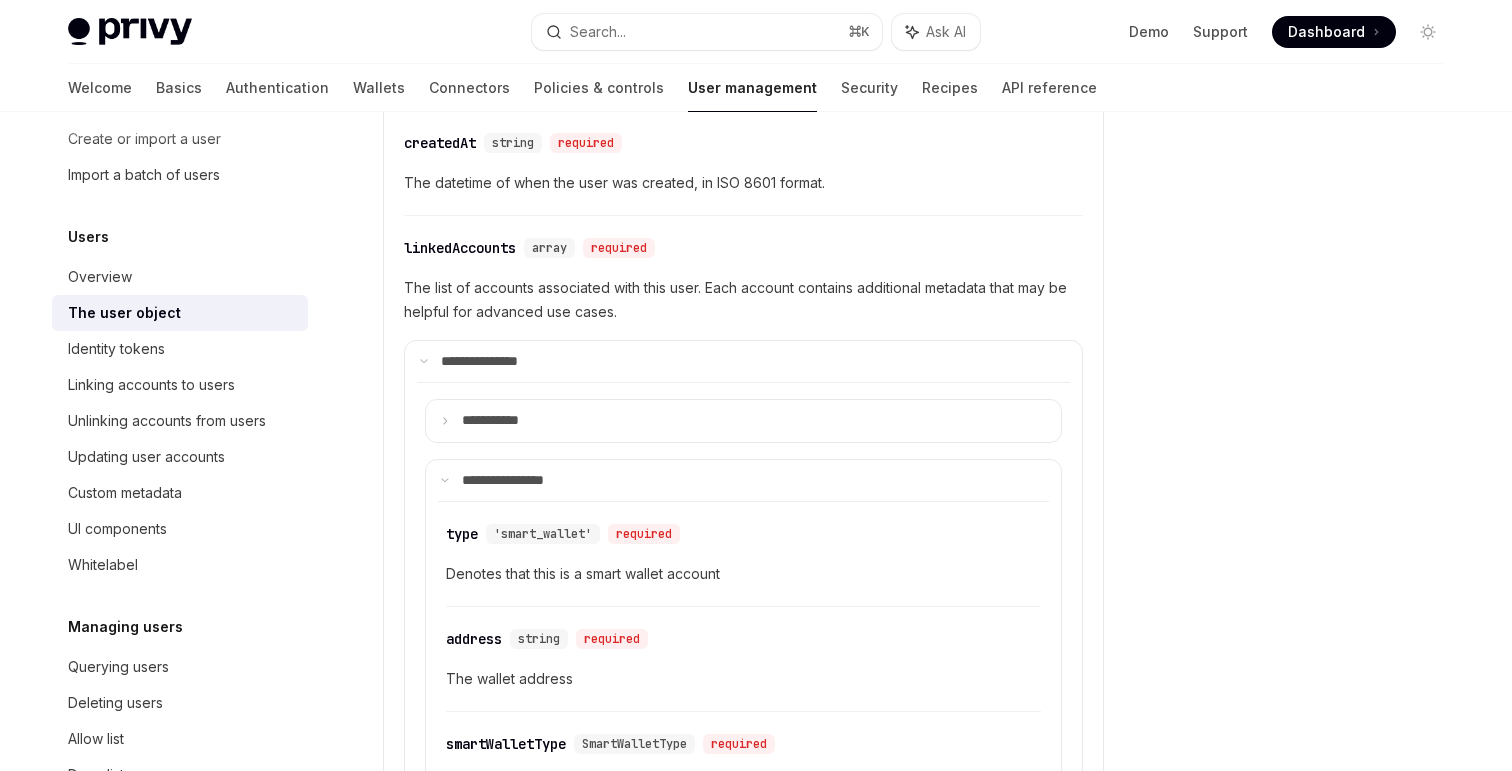 scroll, scrollTop: 750, scrollLeft: 0, axis: vertical 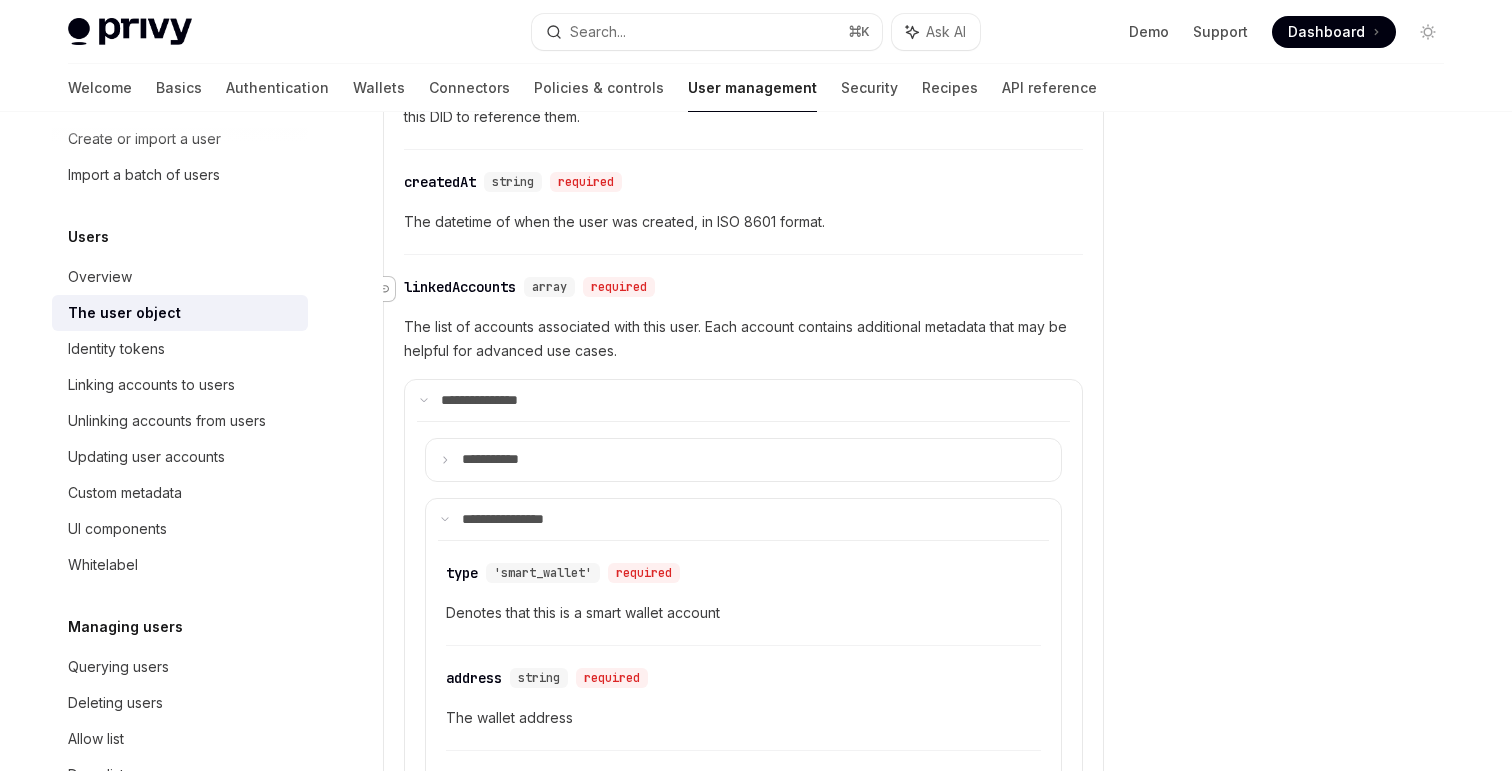 click at bounding box center (383, 289) 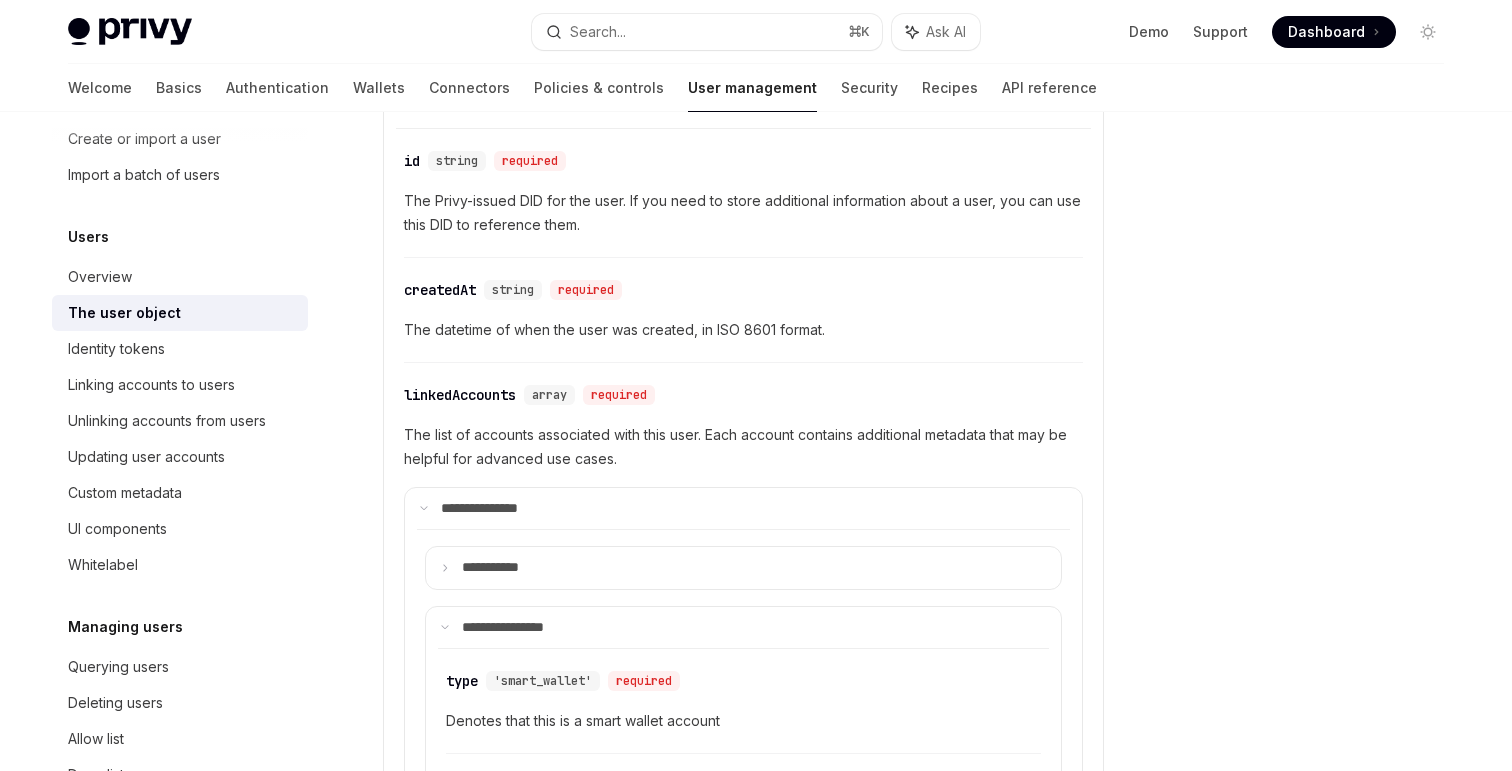 scroll, scrollTop: 603, scrollLeft: 0, axis: vertical 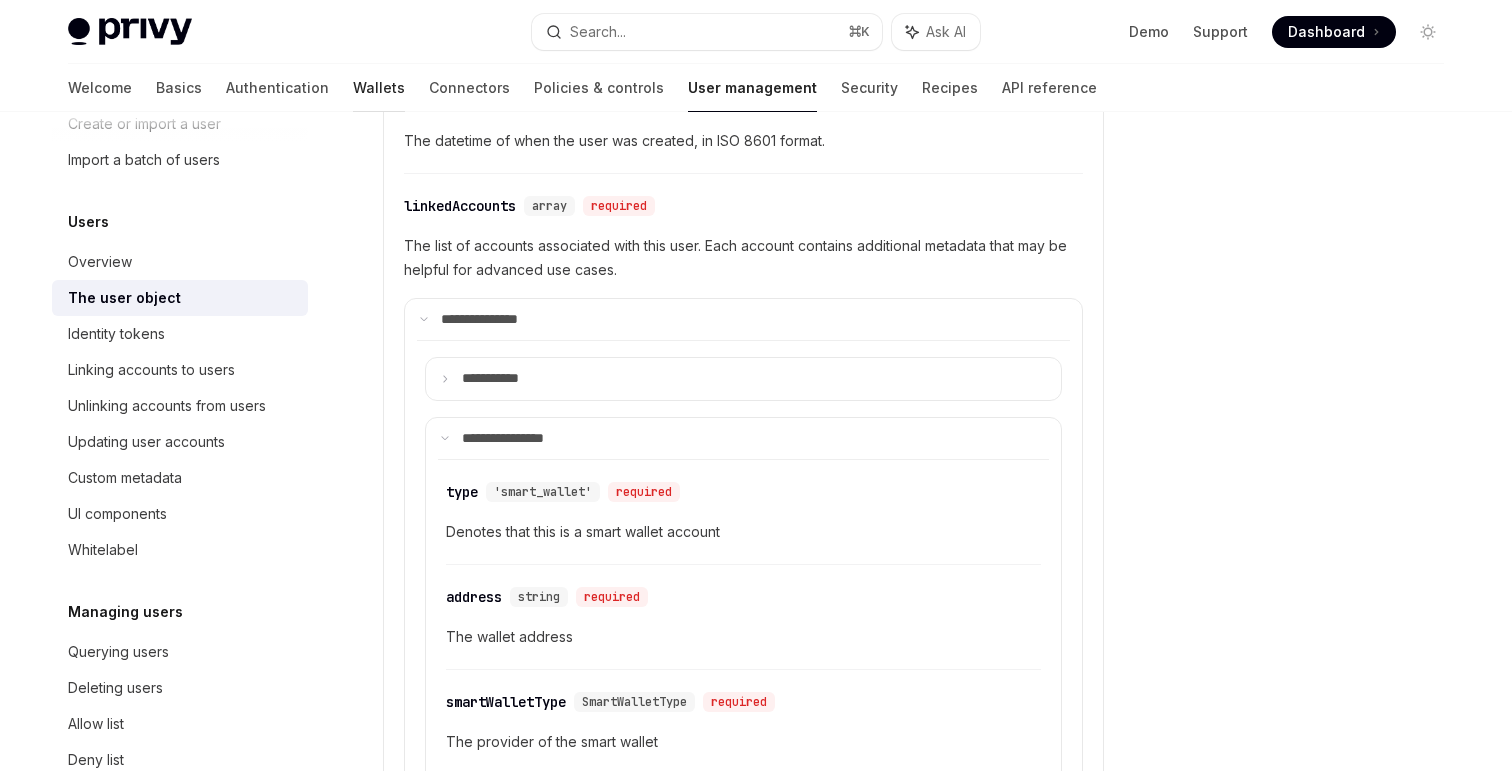 click on "Wallets" at bounding box center [379, 88] 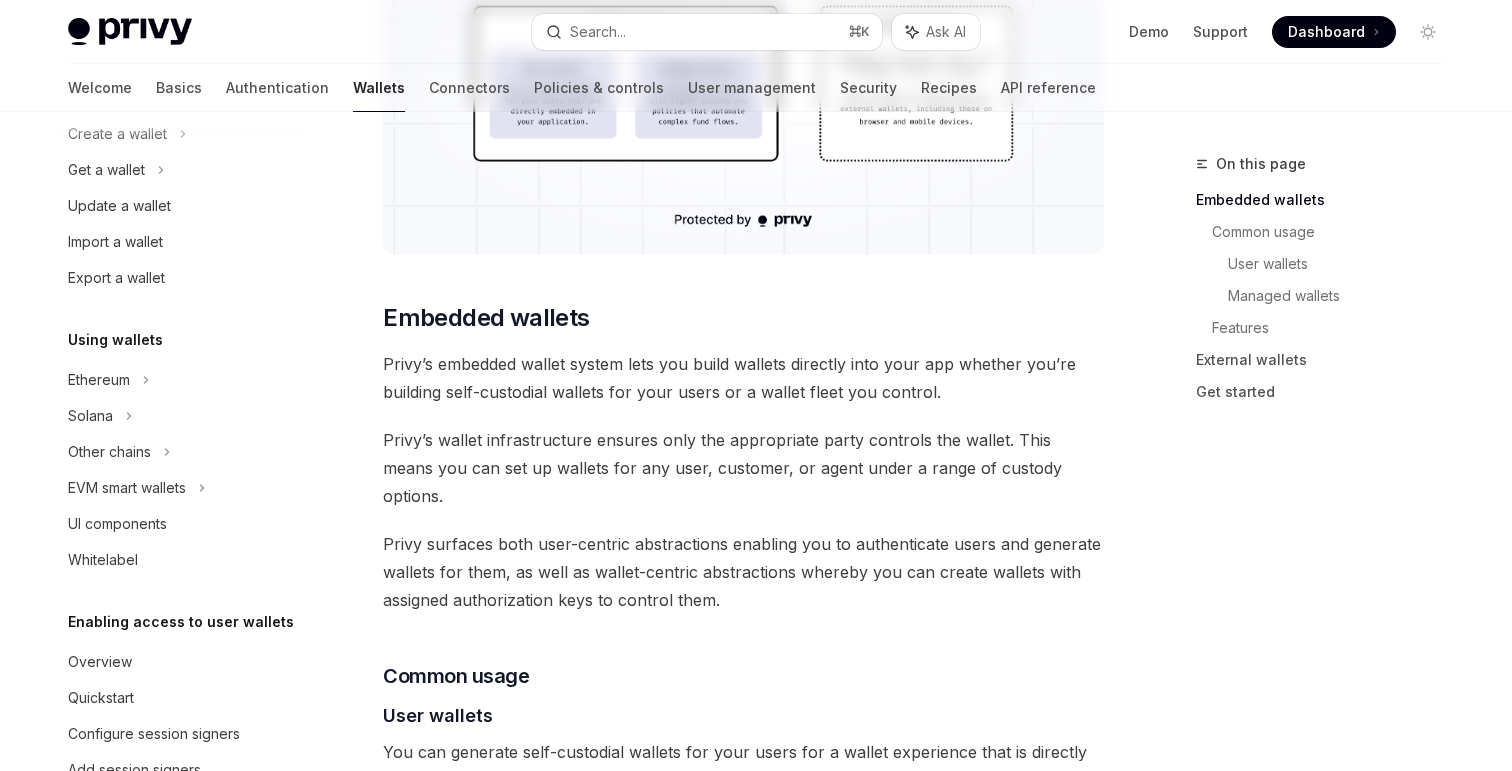 scroll, scrollTop: 0, scrollLeft: 0, axis: both 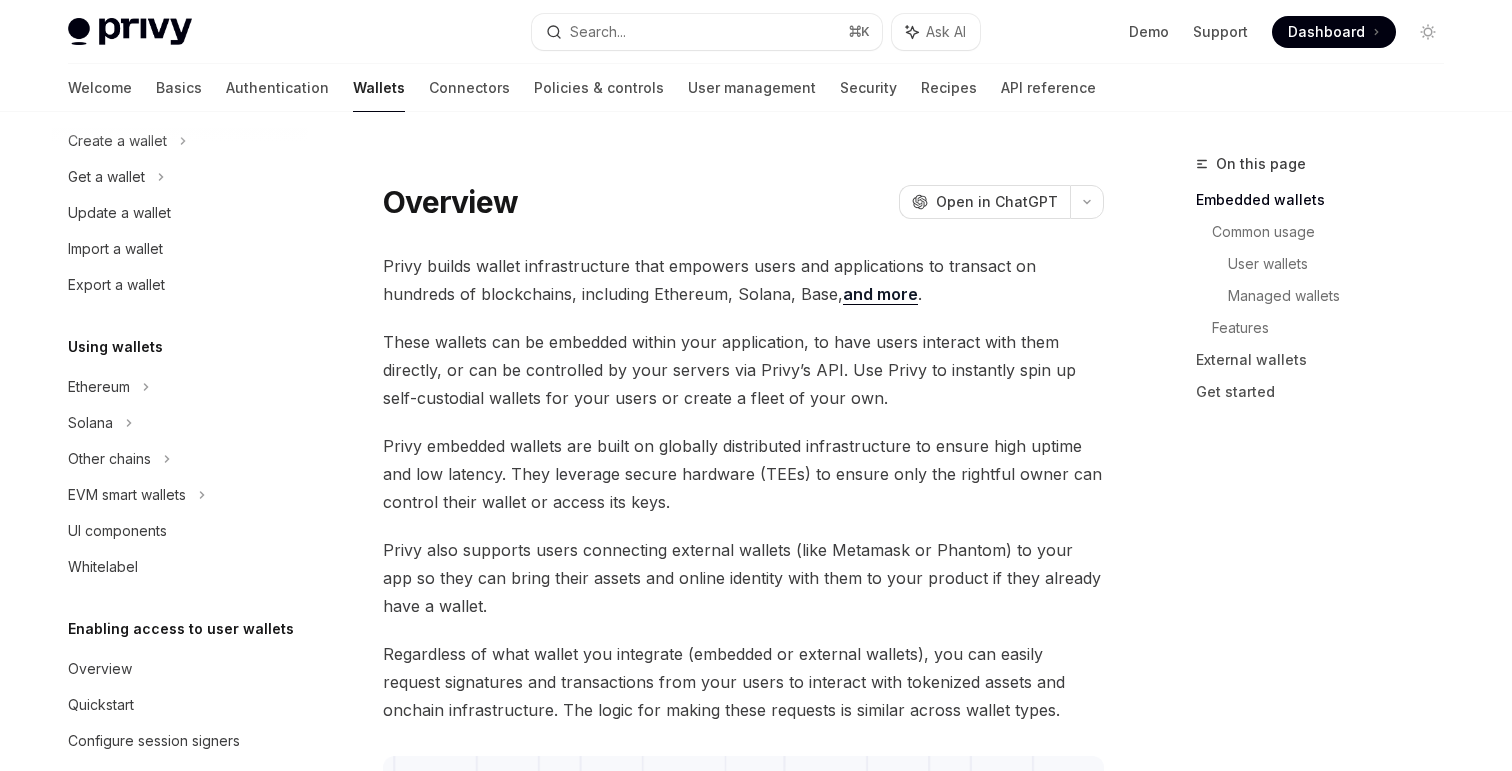 click on "Using wallets Ethereum Solana Other chains EVM smart wallets UI components Whitelabel" at bounding box center [180, 460] 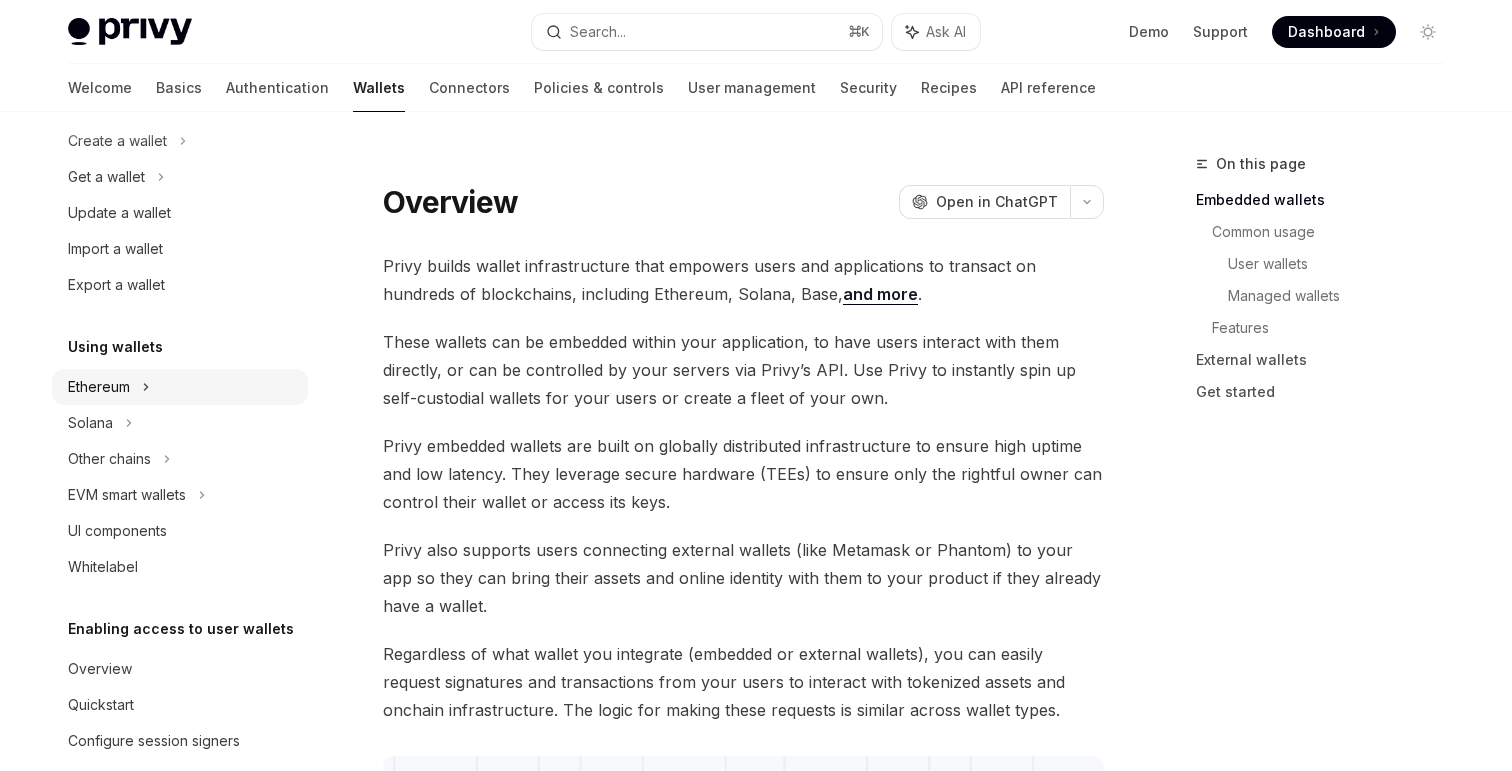 click on "Ethereum" at bounding box center (180, 141) 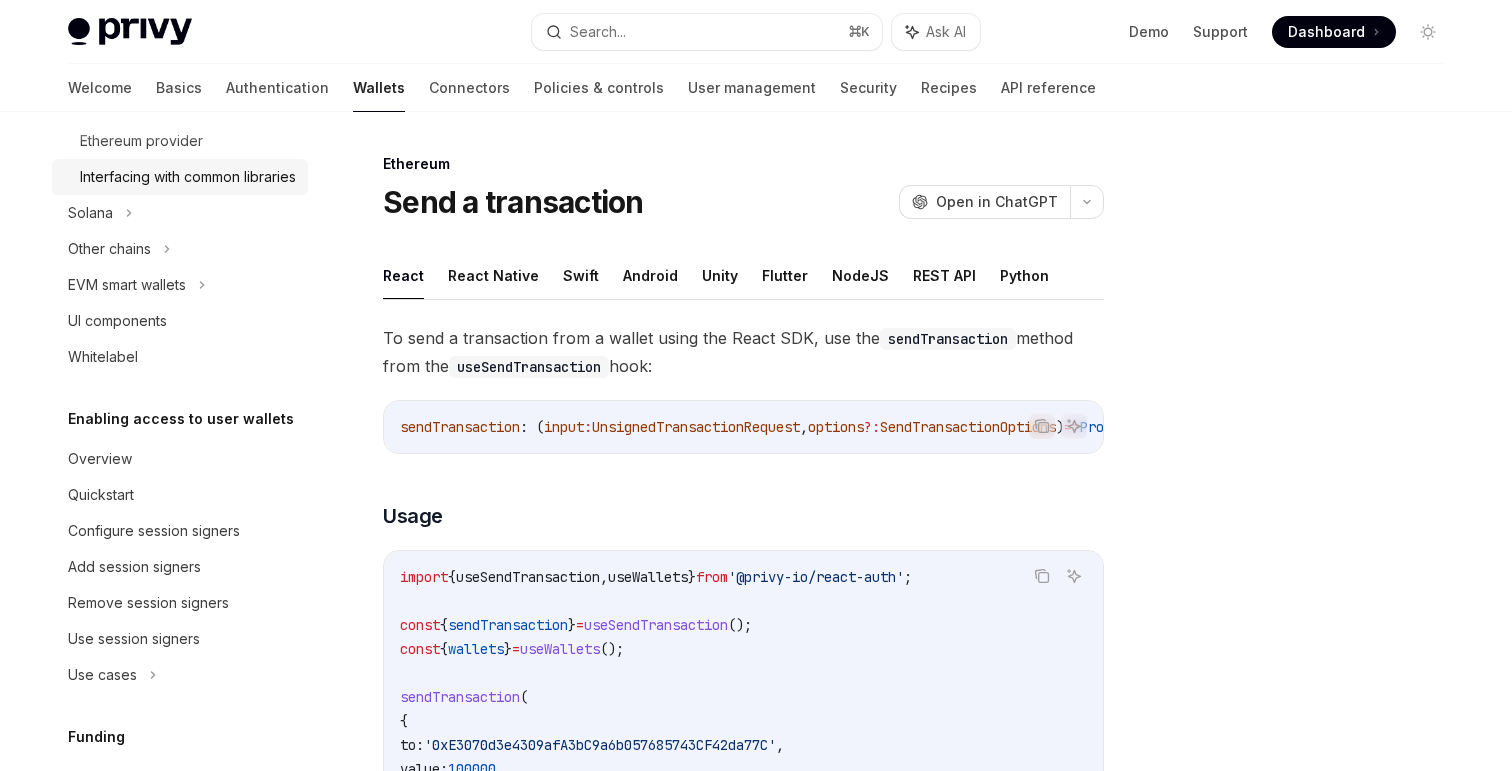 scroll, scrollTop: 927, scrollLeft: 0, axis: vertical 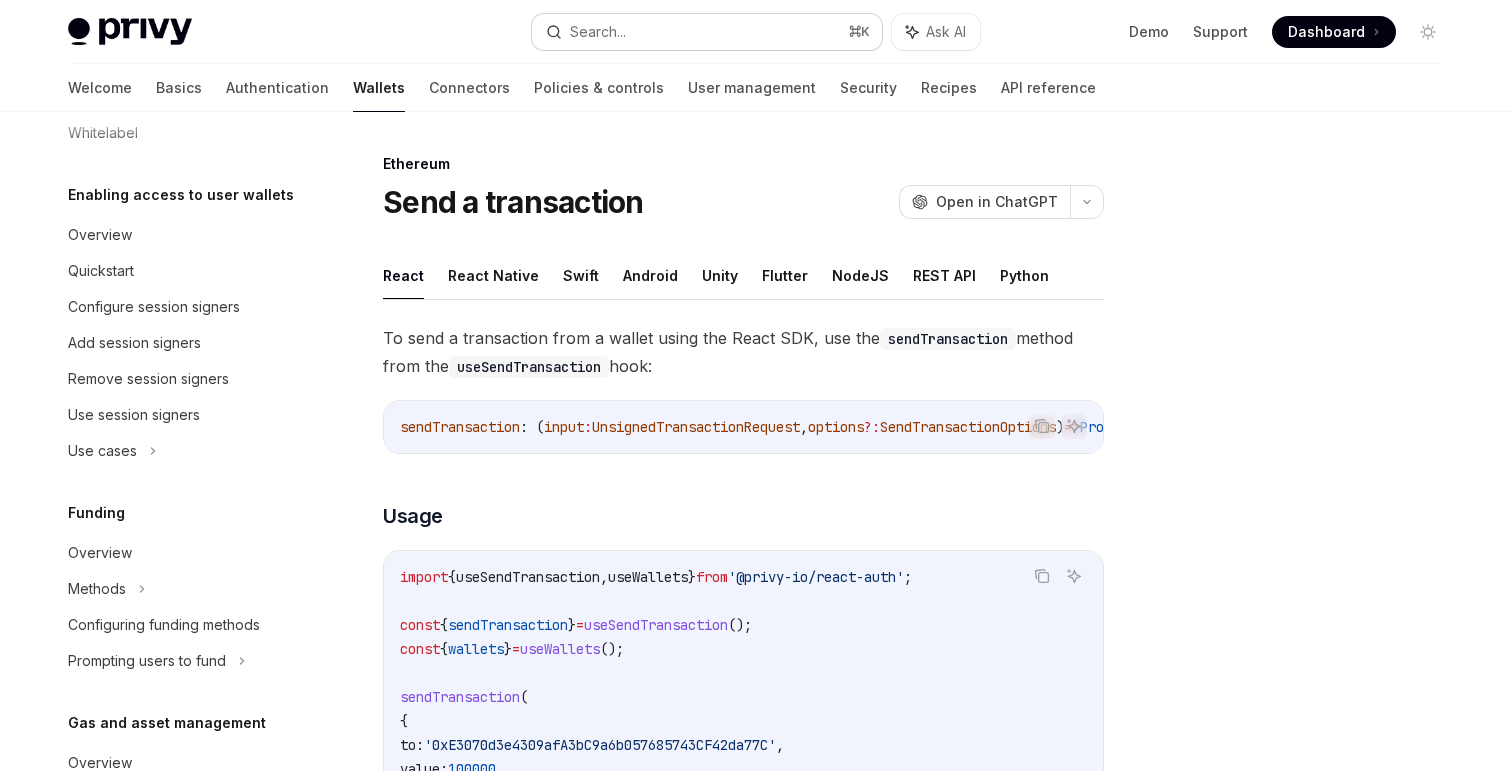 click on "Search... ⌘ K" at bounding box center (707, 32) 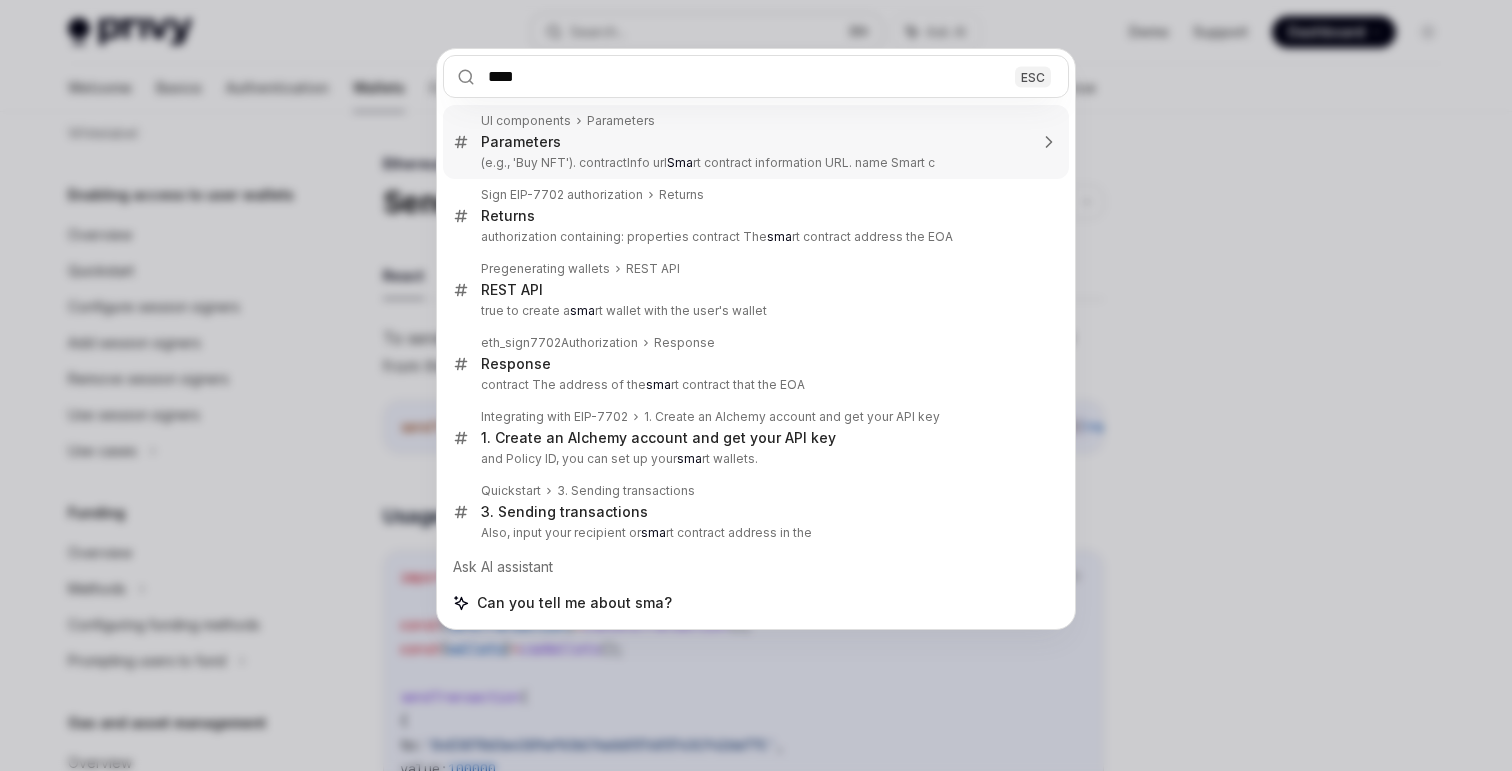 type on "*****" 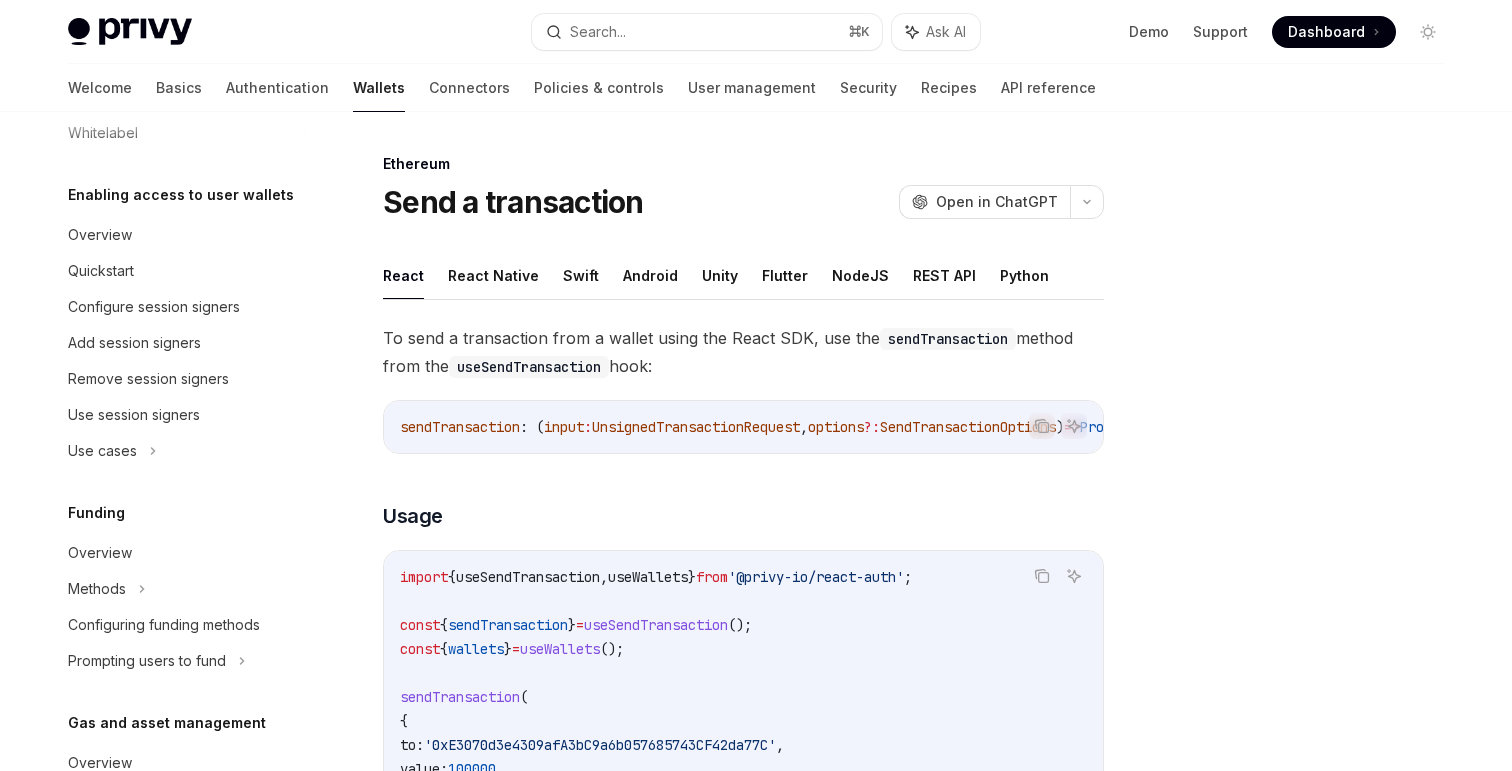 scroll, scrollTop: 112, scrollLeft: 0, axis: vertical 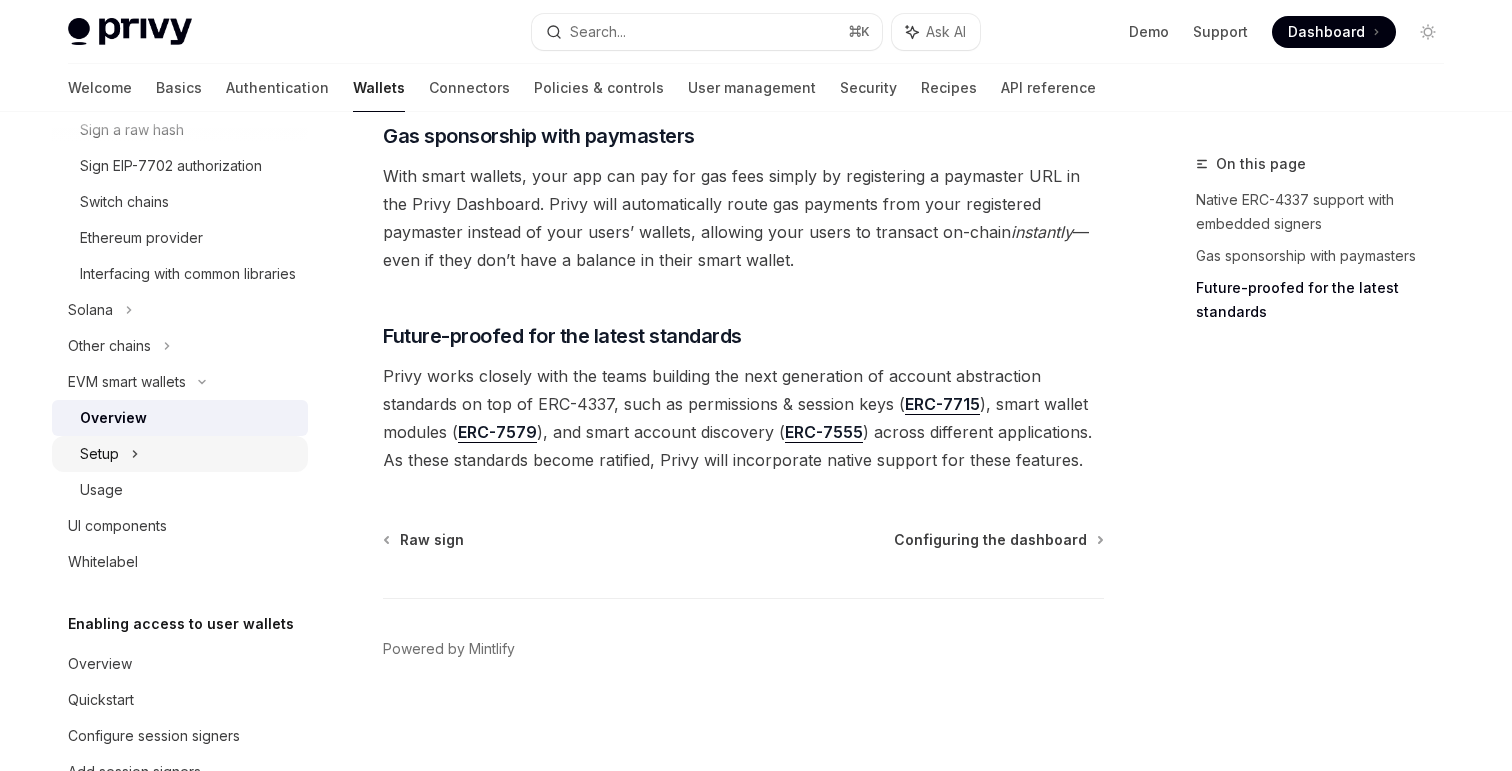 click on "Setup" at bounding box center [180, 454] 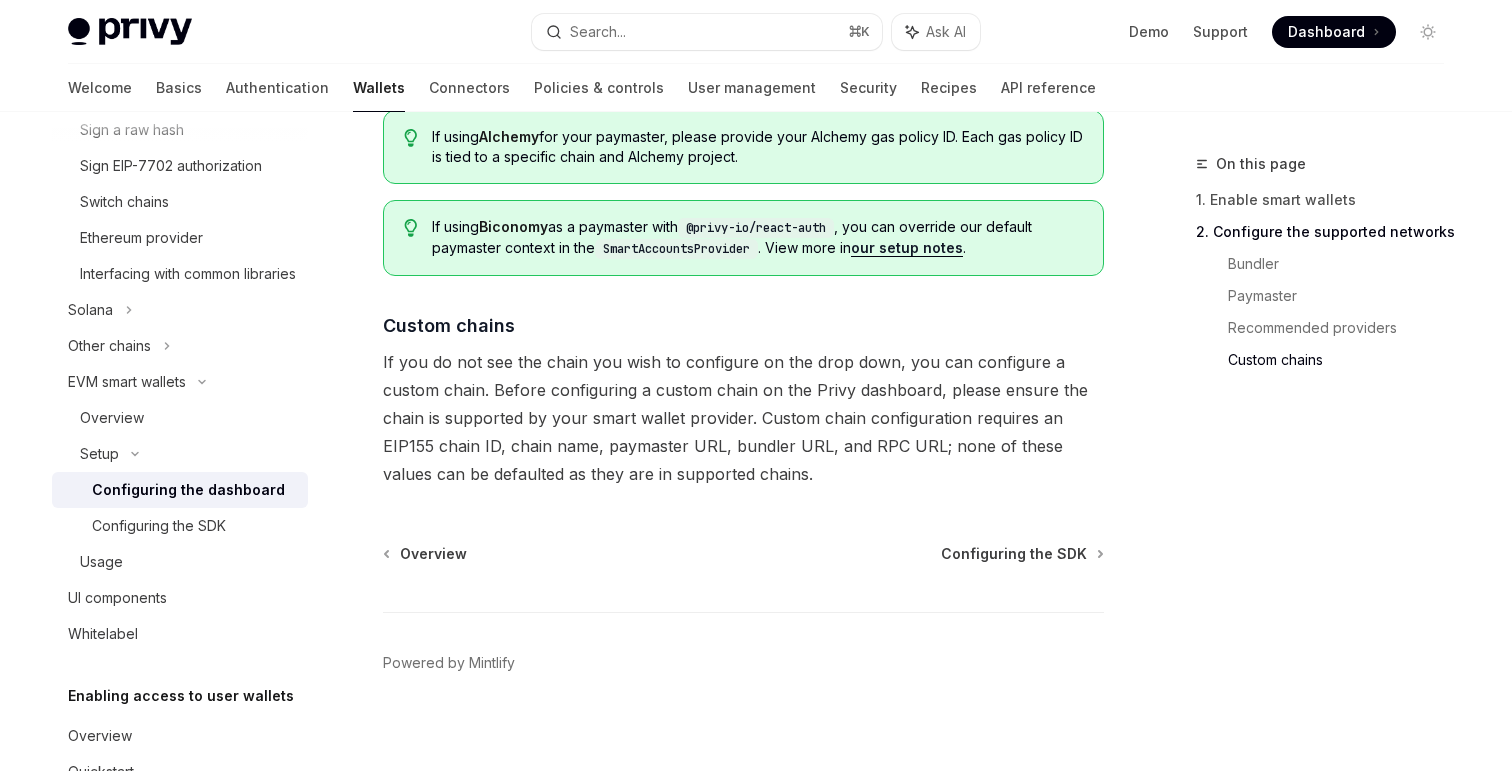 scroll, scrollTop: 2800, scrollLeft: 0, axis: vertical 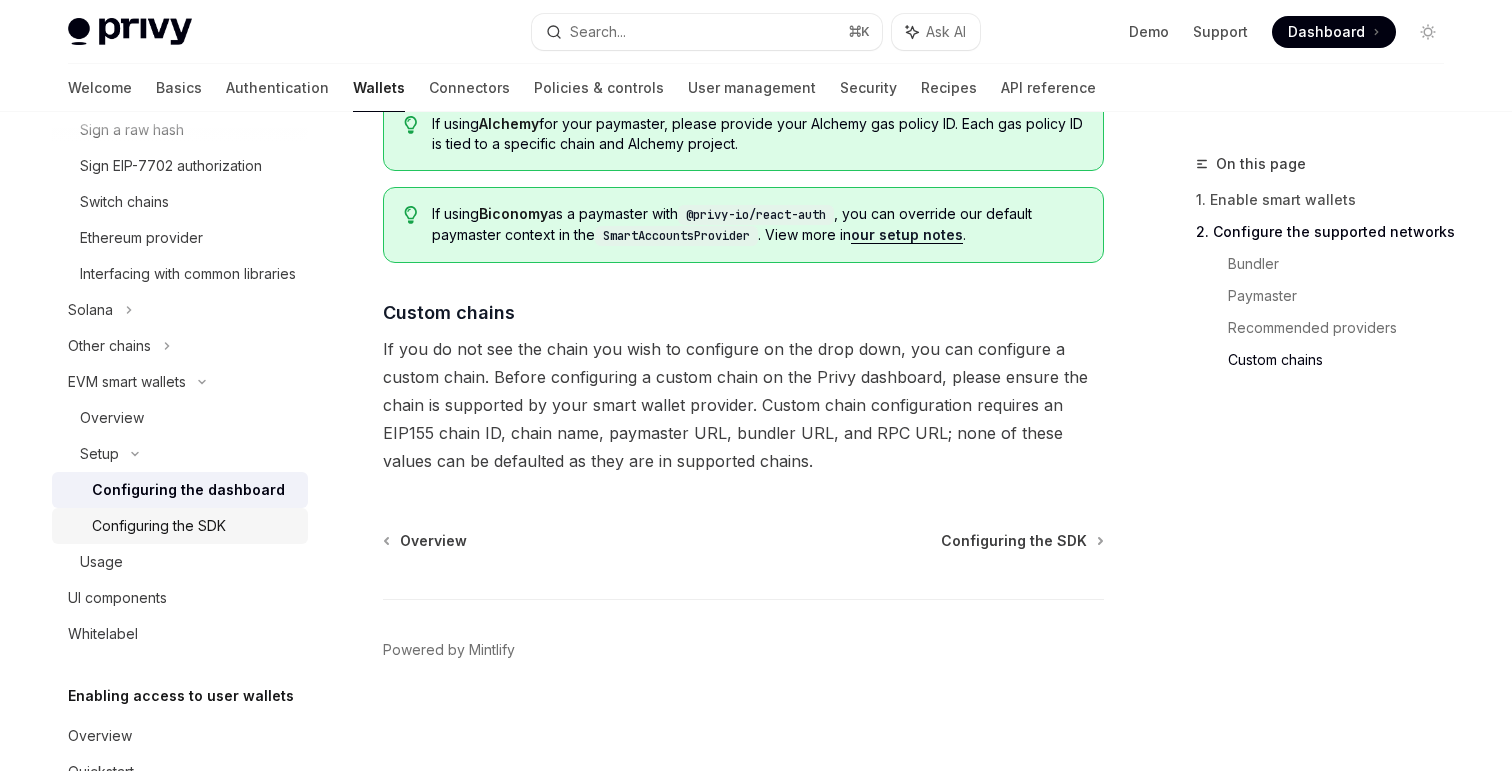 click on "Configuring the SDK" at bounding box center (194, 526) 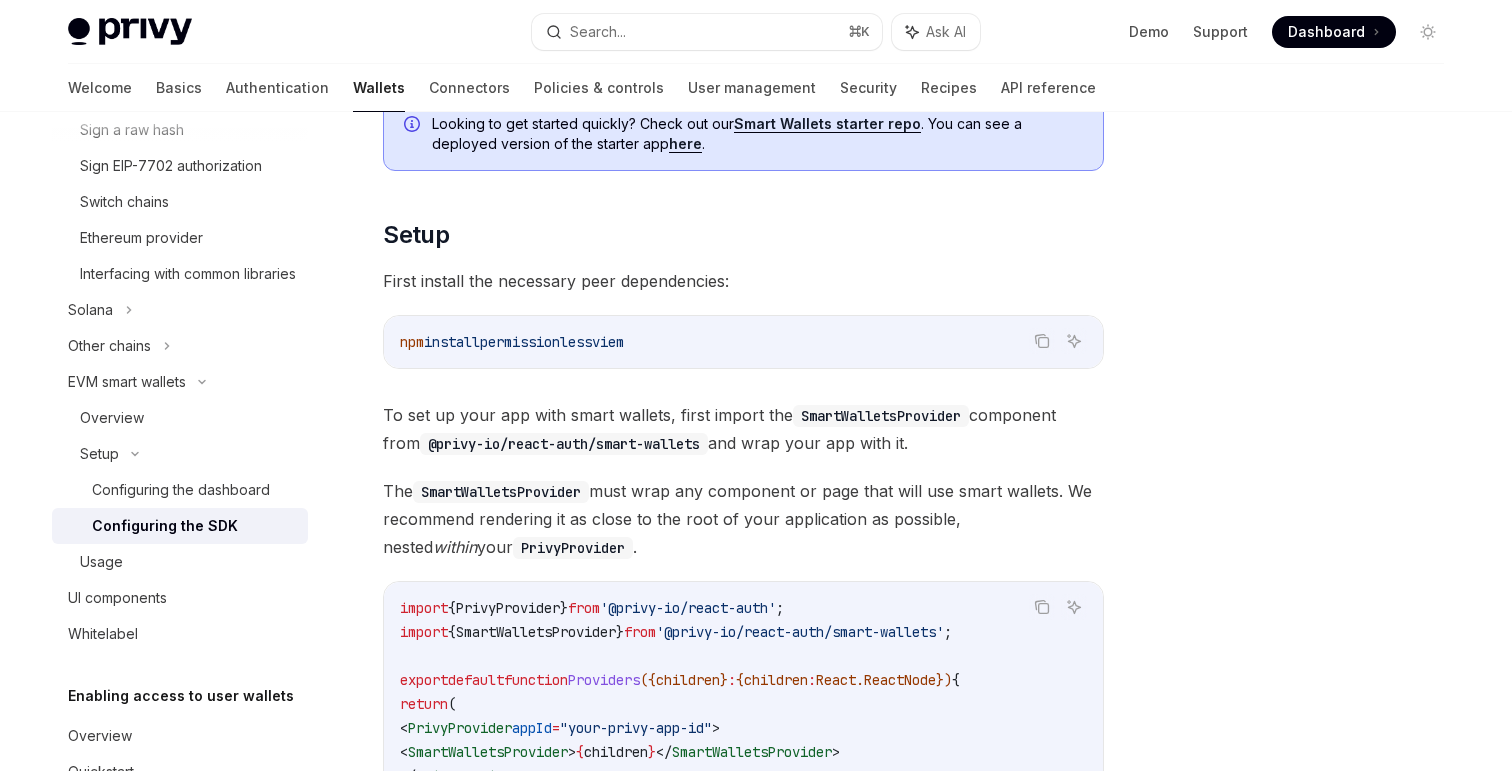 scroll, scrollTop: 323, scrollLeft: 0, axis: vertical 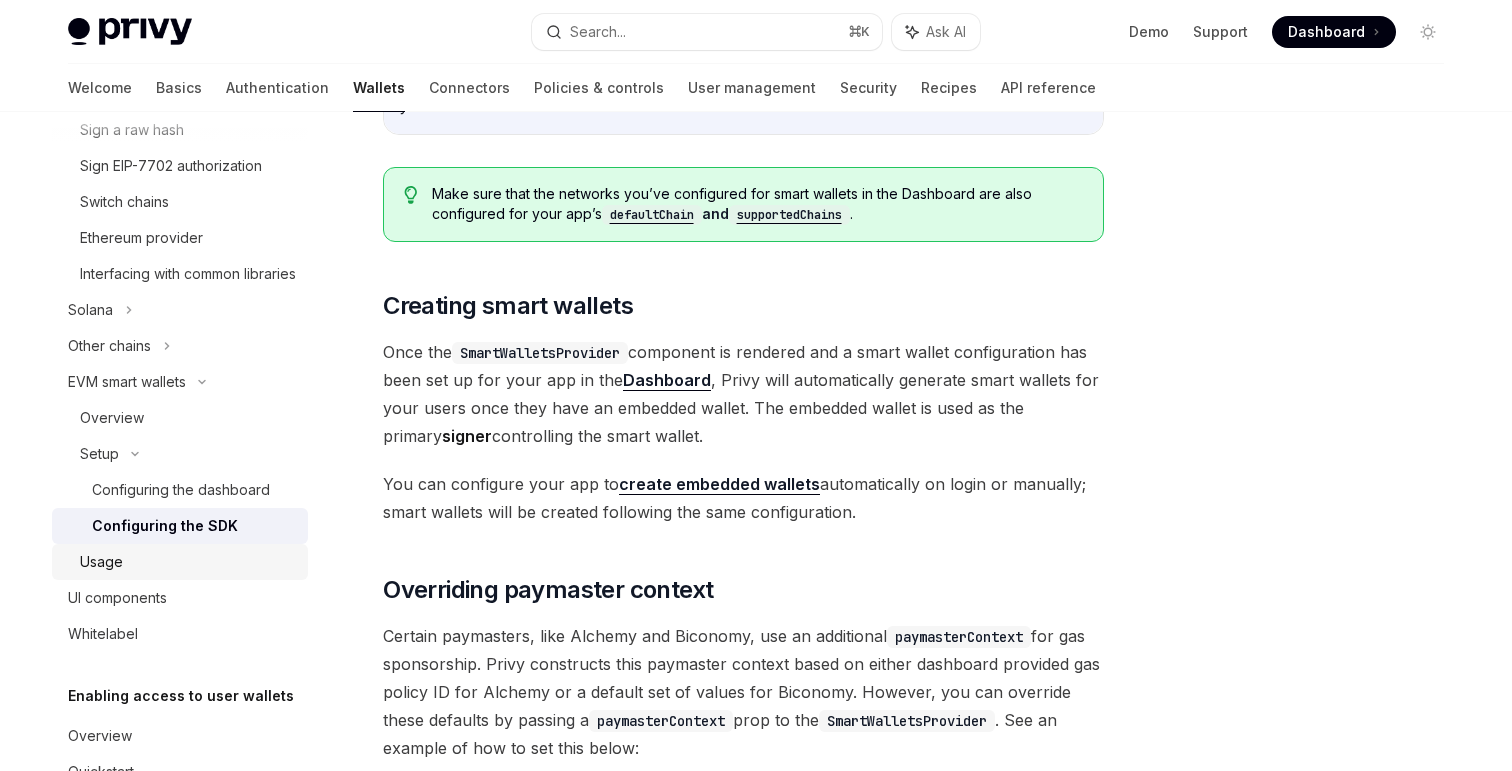 click on "Usage" at bounding box center (188, 562) 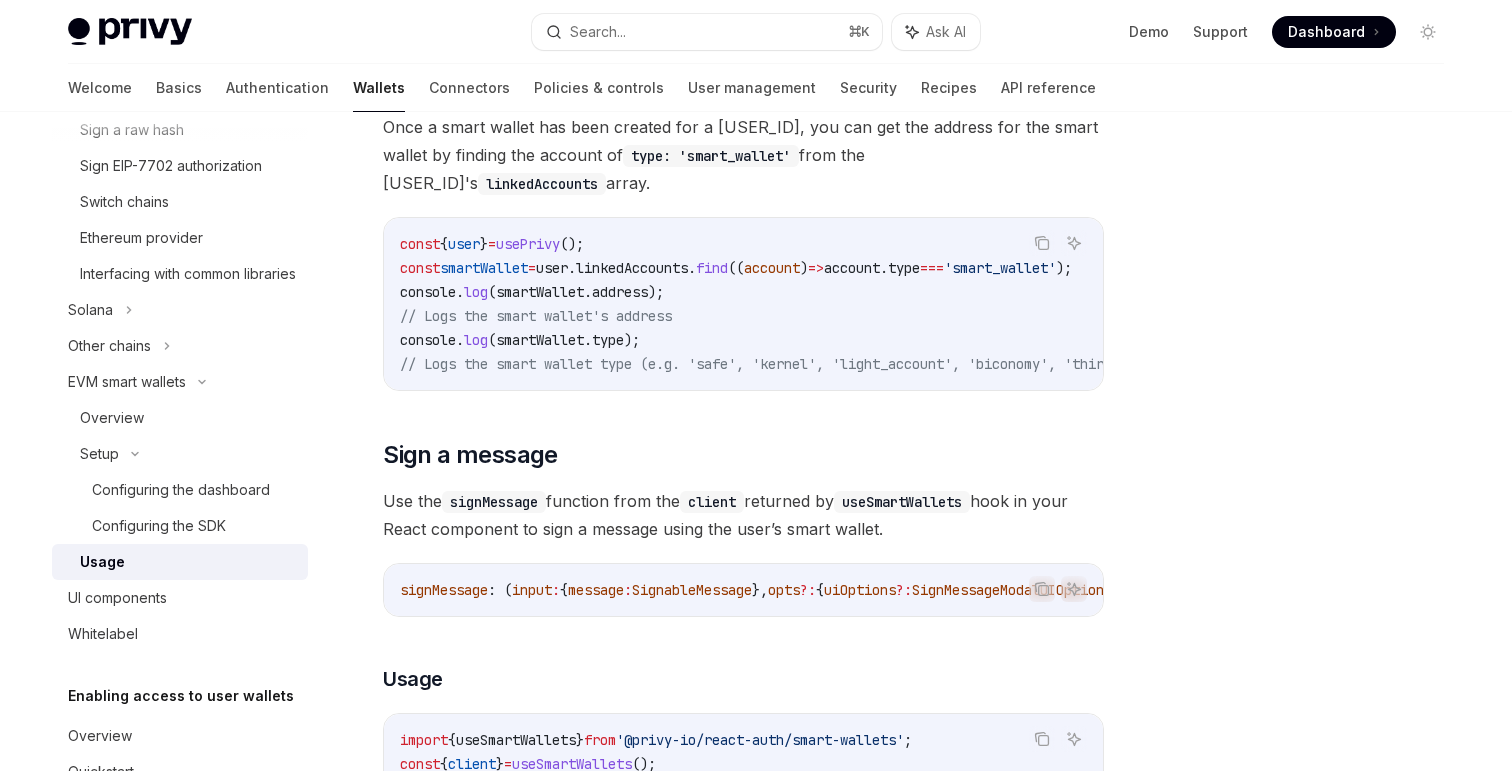 scroll, scrollTop: 408, scrollLeft: 0, axis: vertical 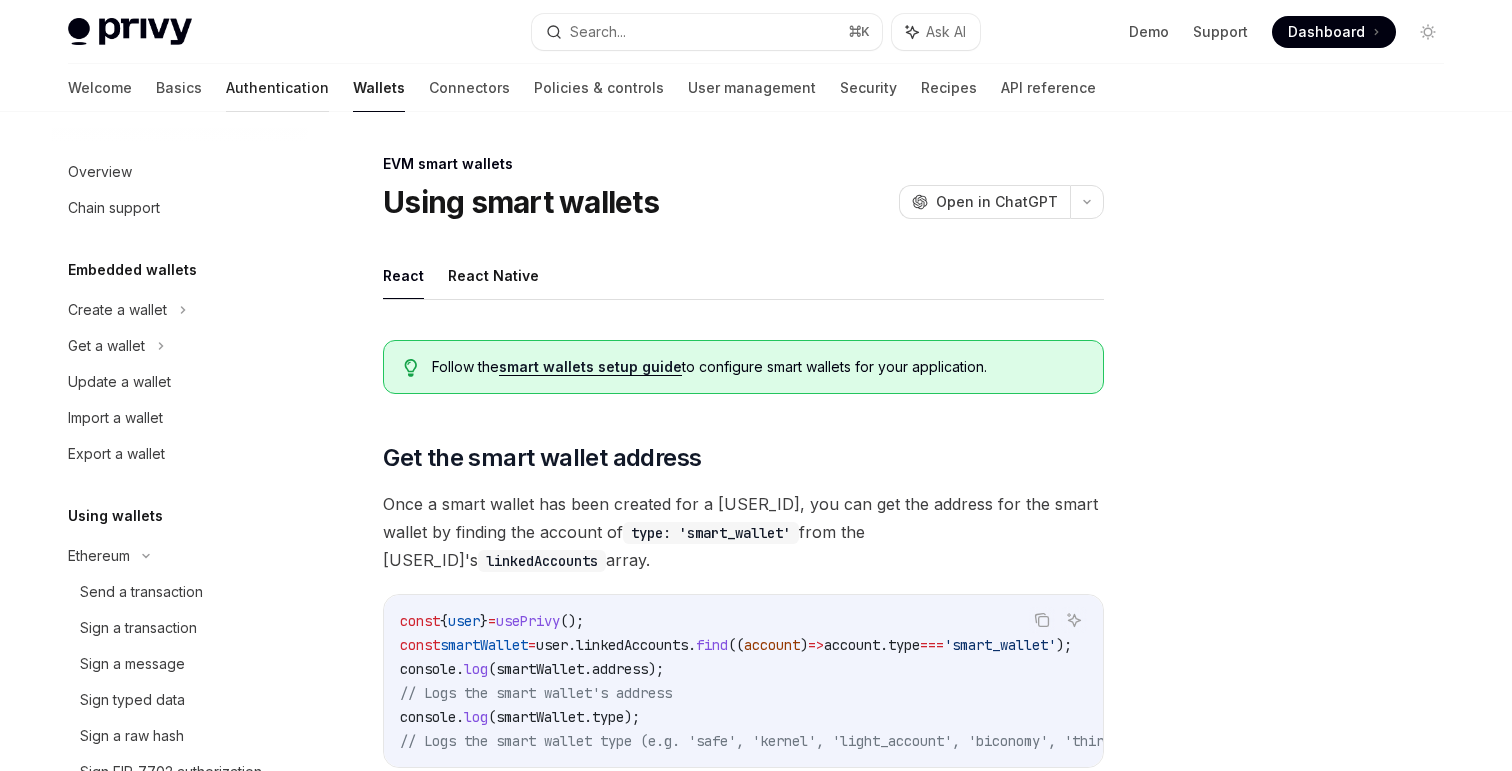 click on "Authentication" at bounding box center (277, 88) 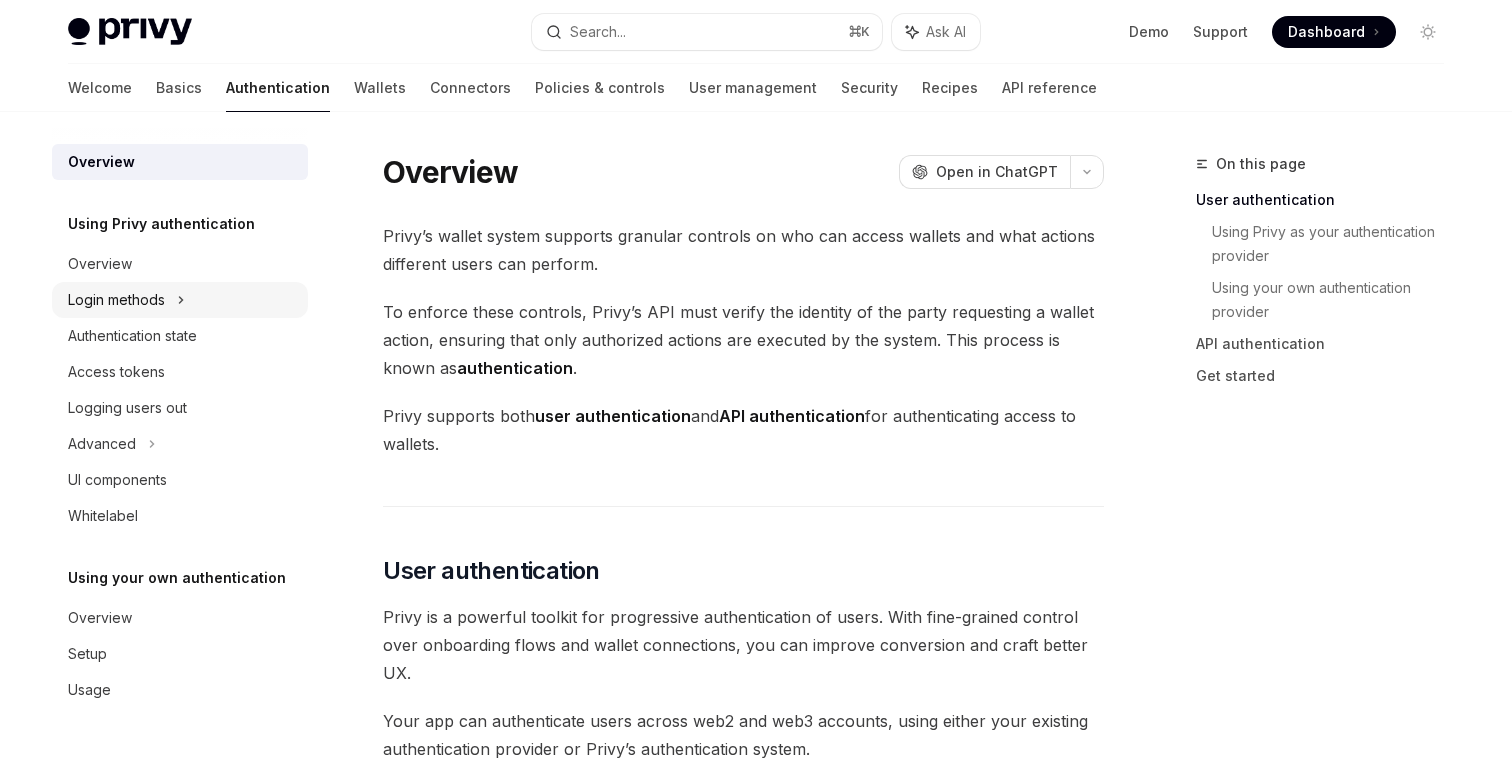 click on "Login methods" at bounding box center (116, 300) 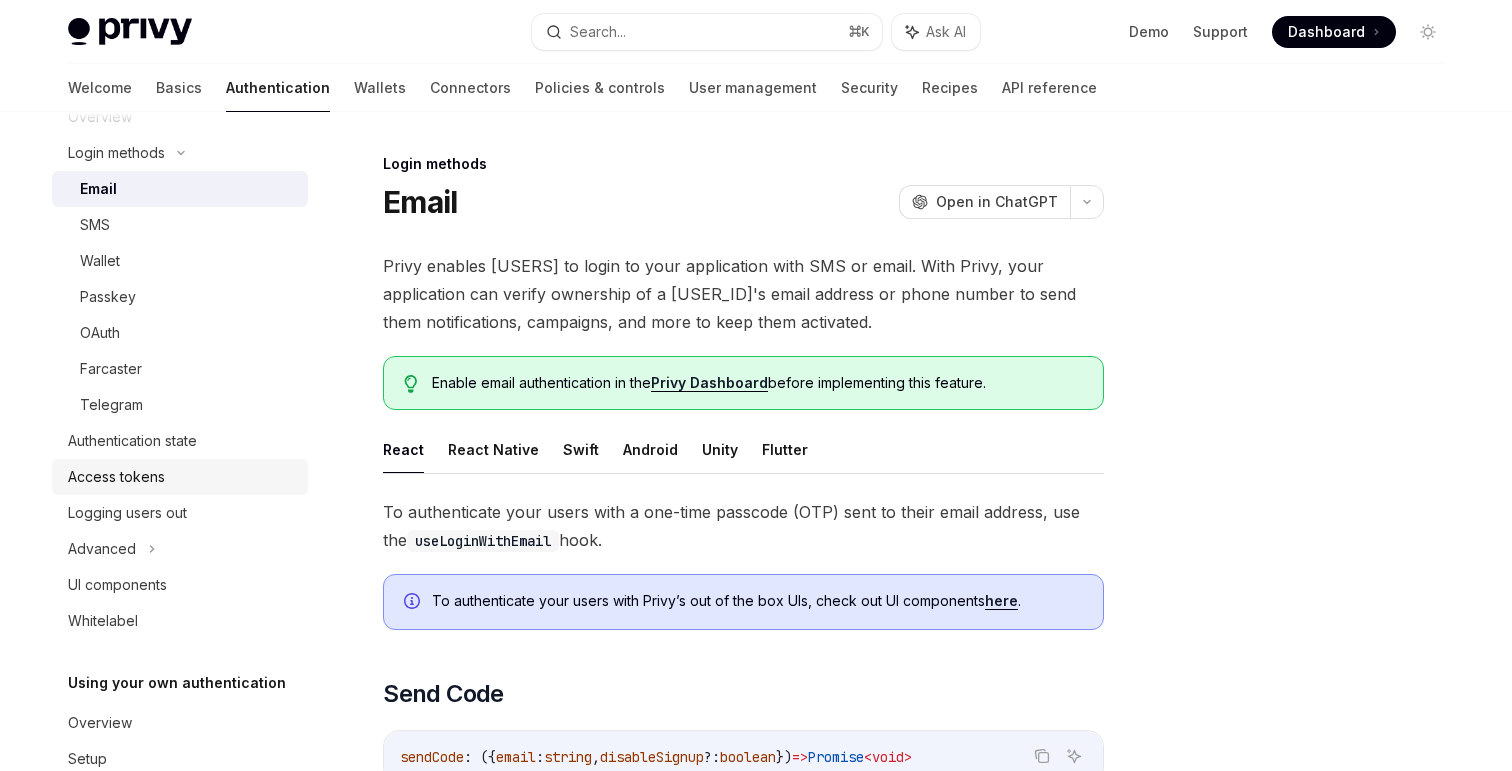 scroll, scrollTop: 0, scrollLeft: 0, axis: both 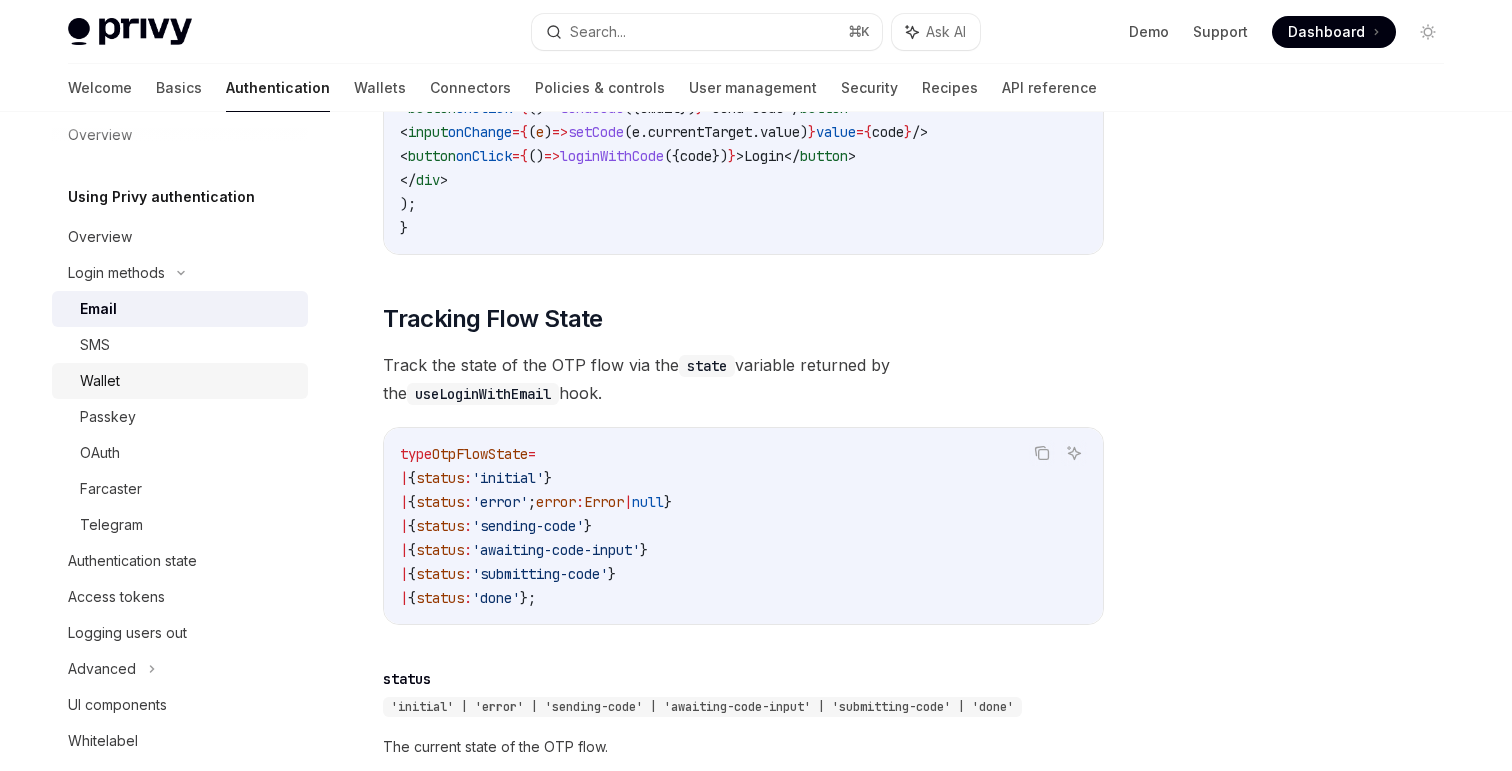 click on "Wallet" at bounding box center [188, 381] 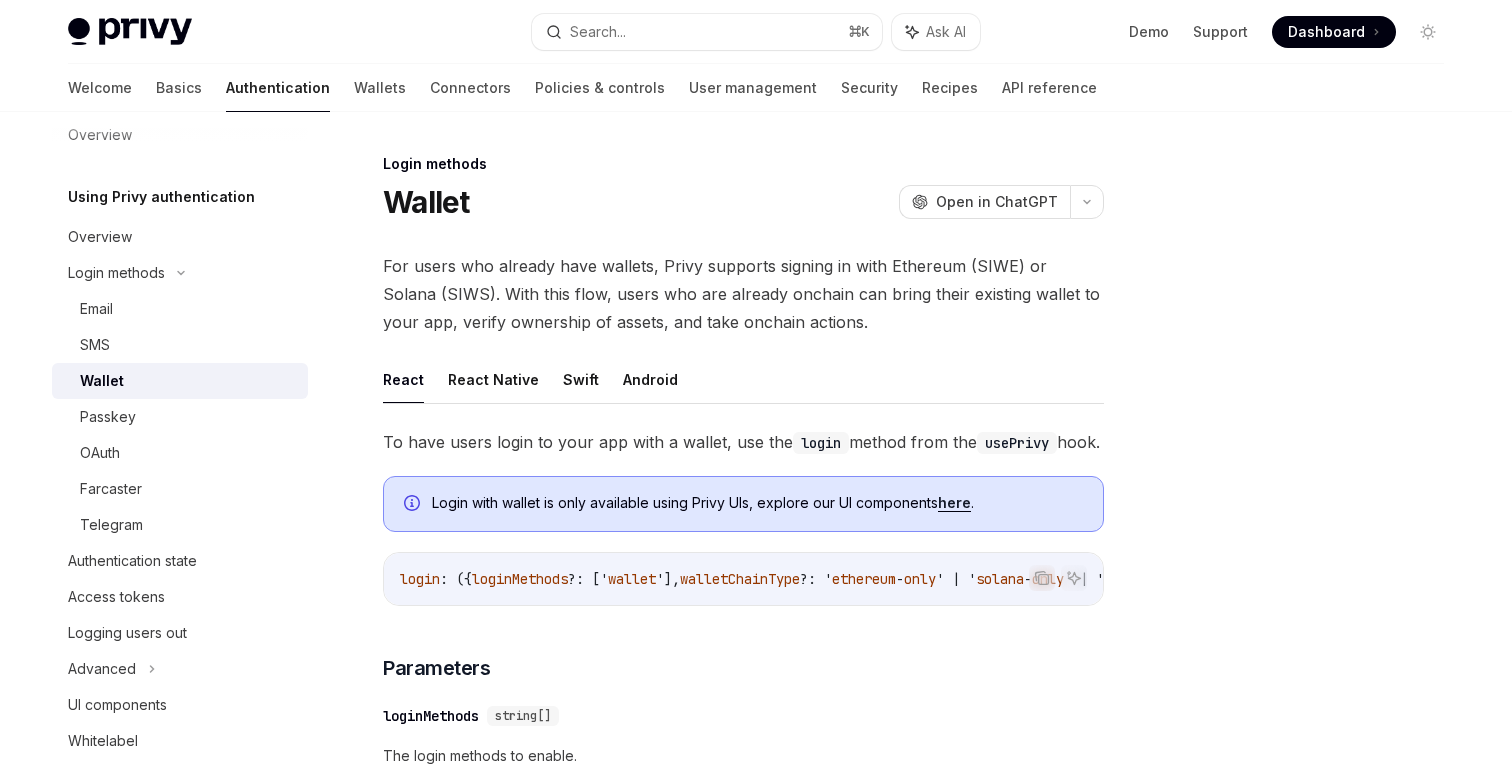 scroll, scrollTop: 194, scrollLeft: 0, axis: vertical 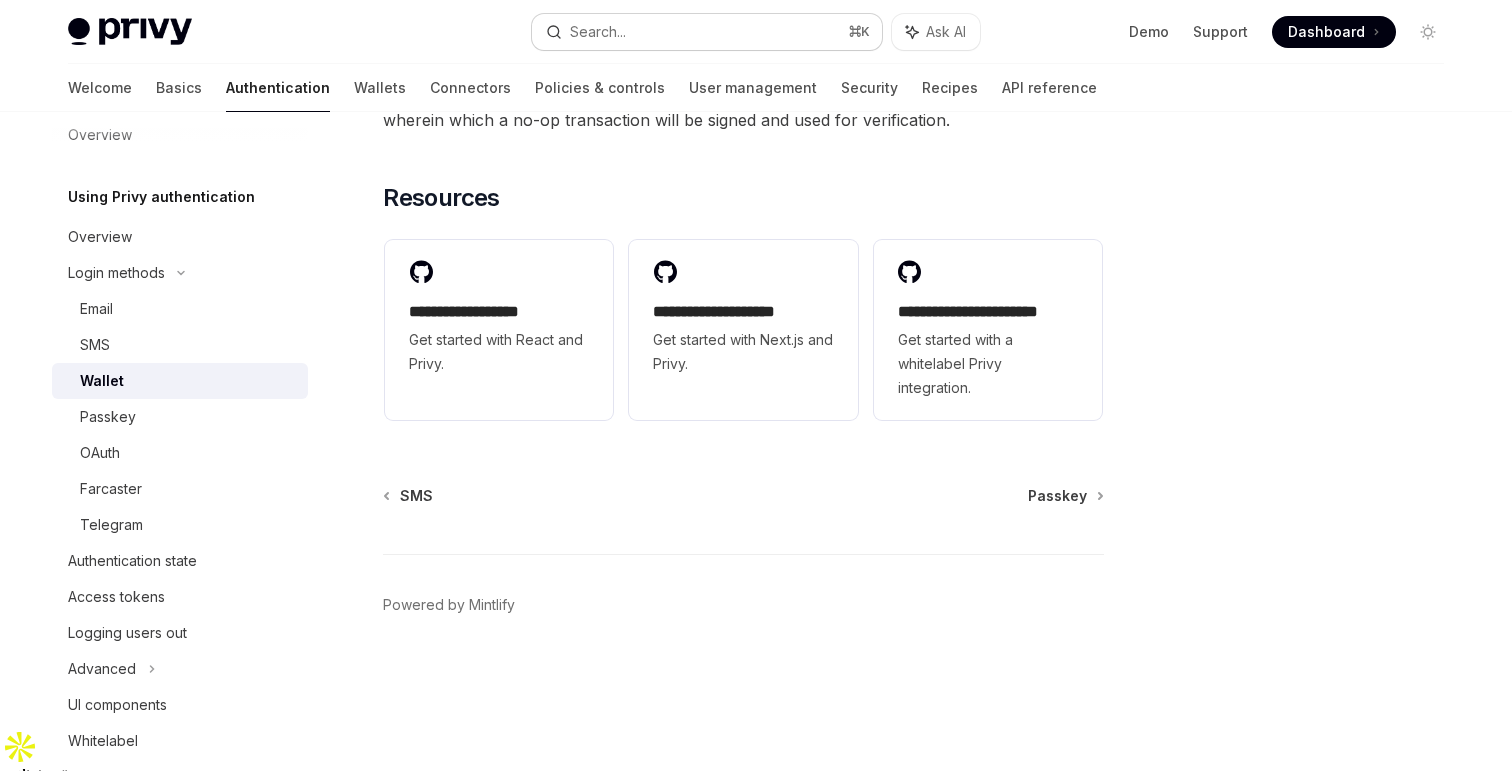 click on "Search... ⌘ K" at bounding box center [707, 32] 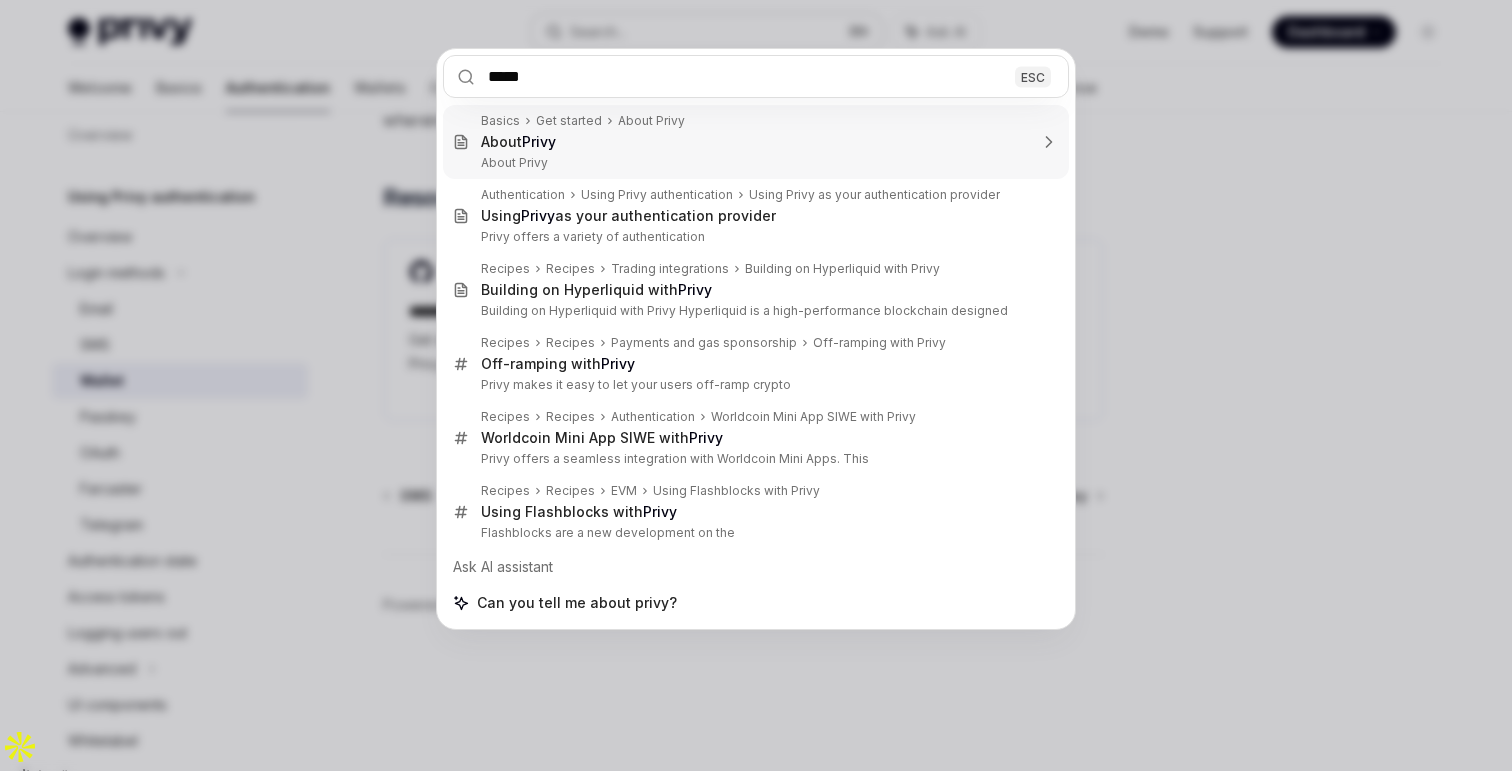 type on "******" 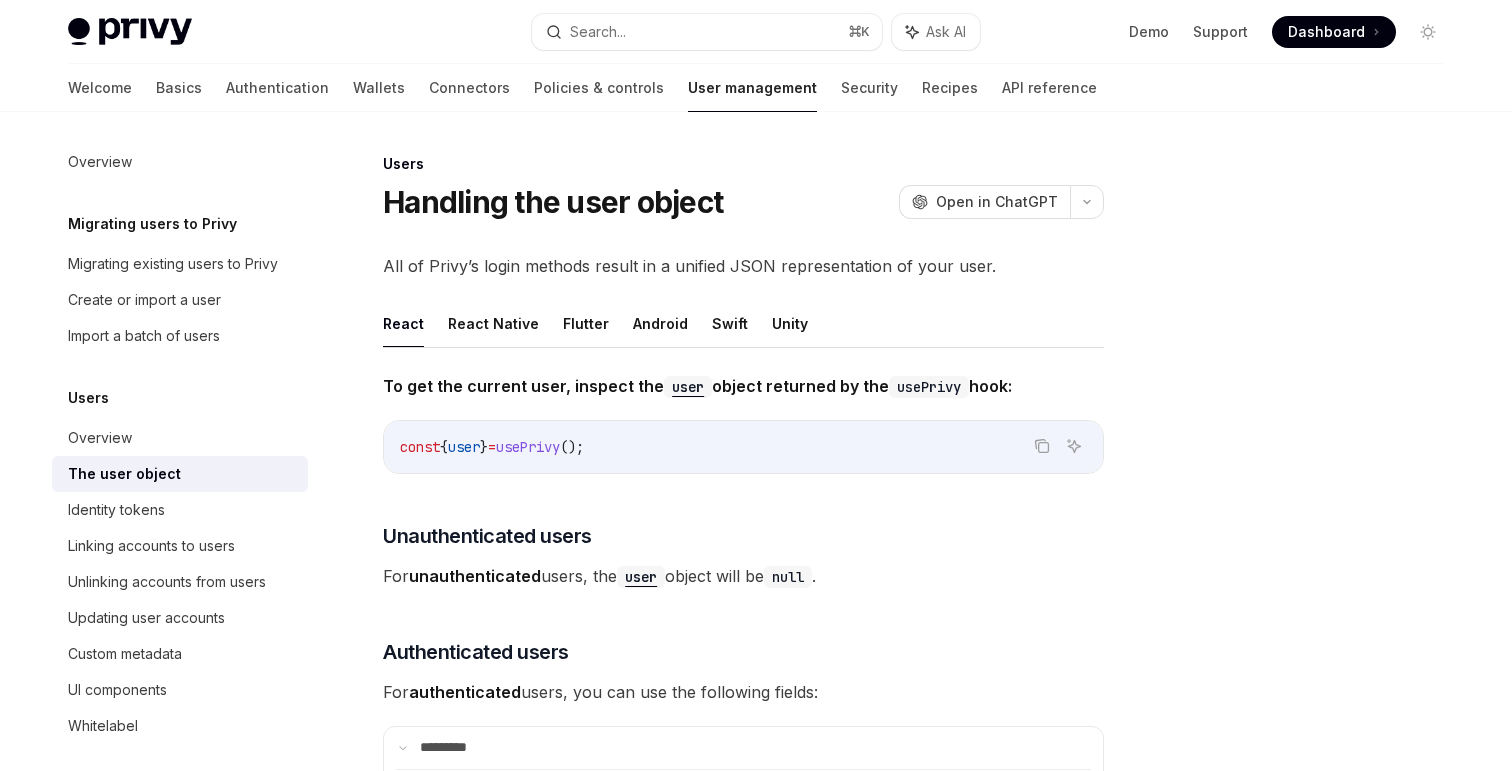 scroll, scrollTop: 1142, scrollLeft: 0, axis: vertical 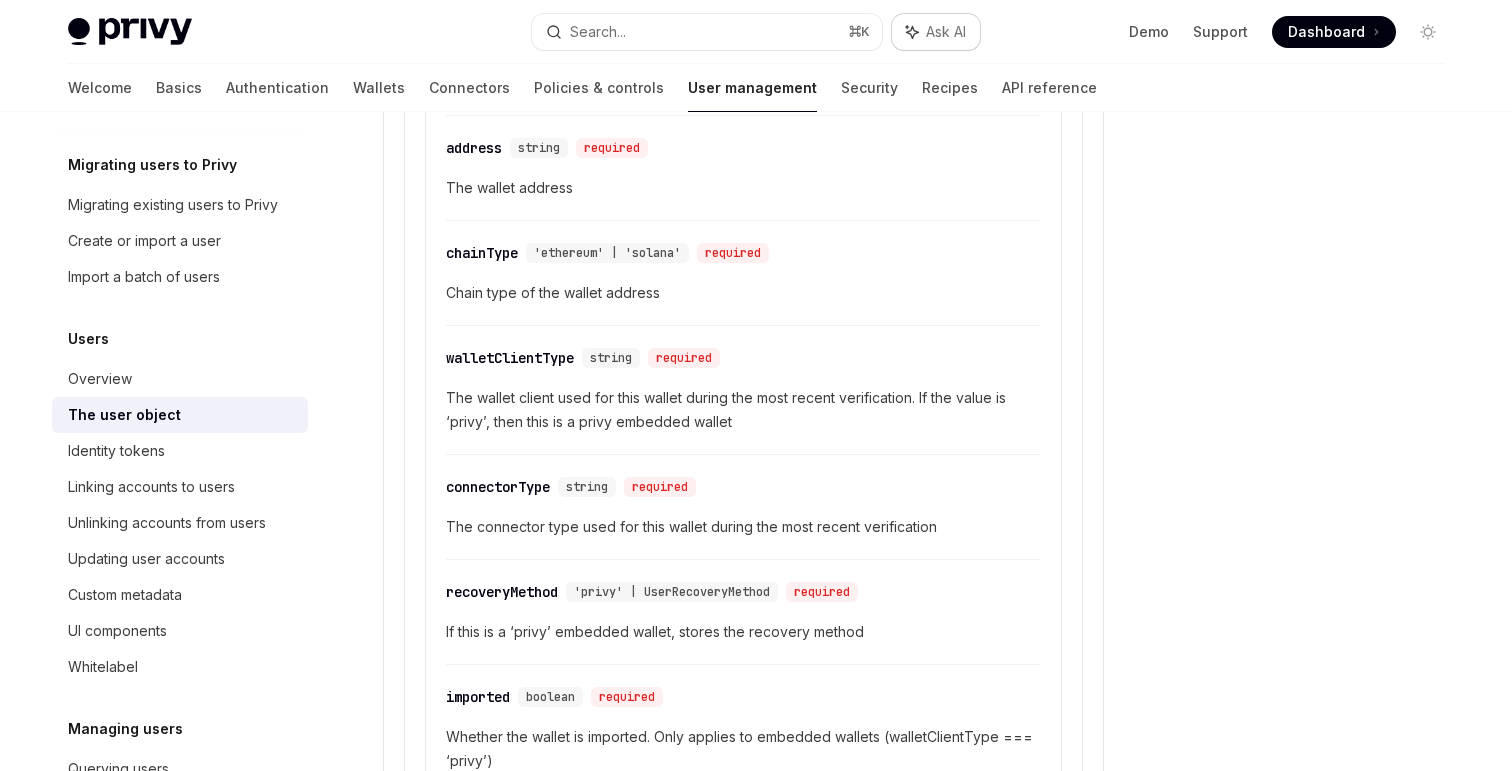 click on "Ask AI" at bounding box center [946, 32] 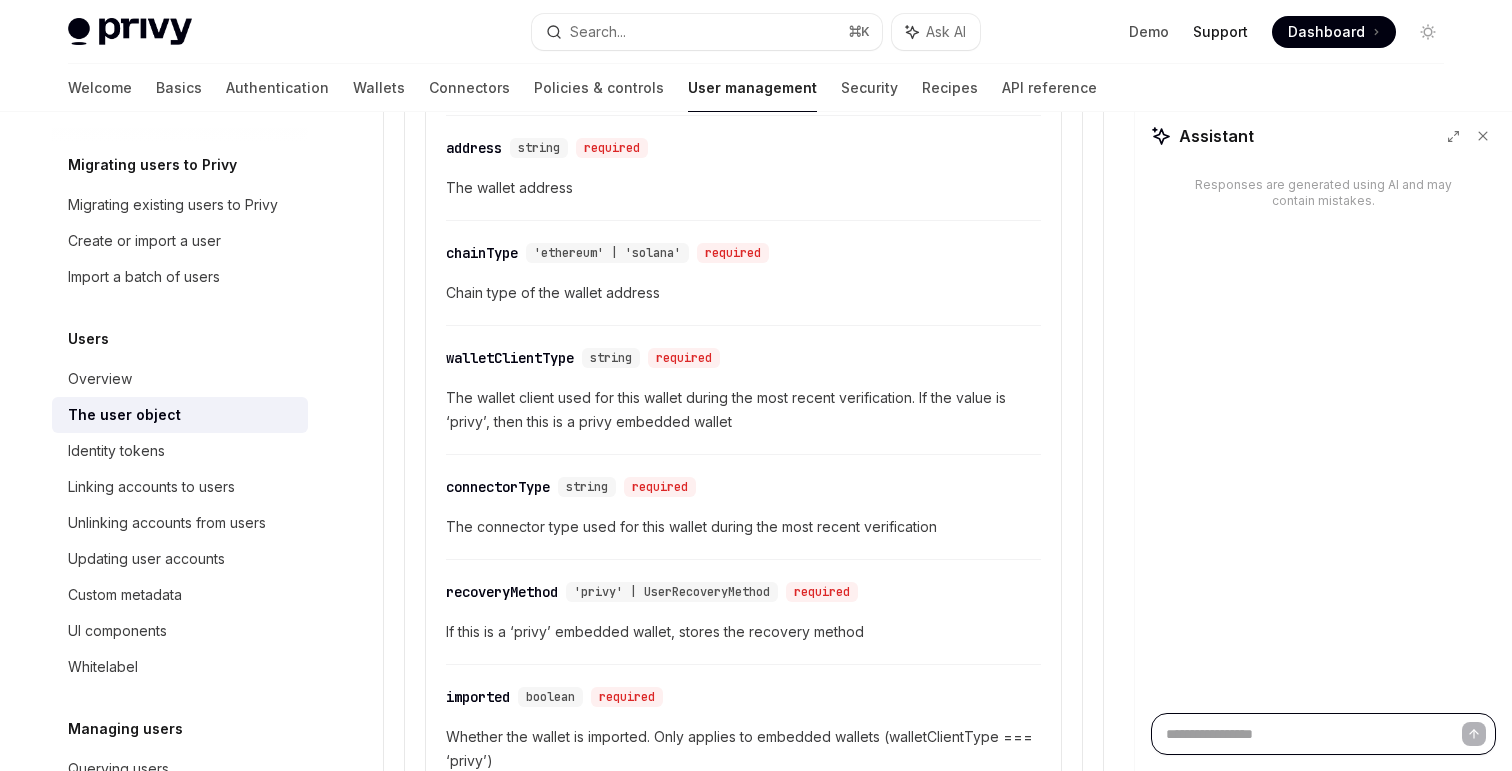 type on "*" 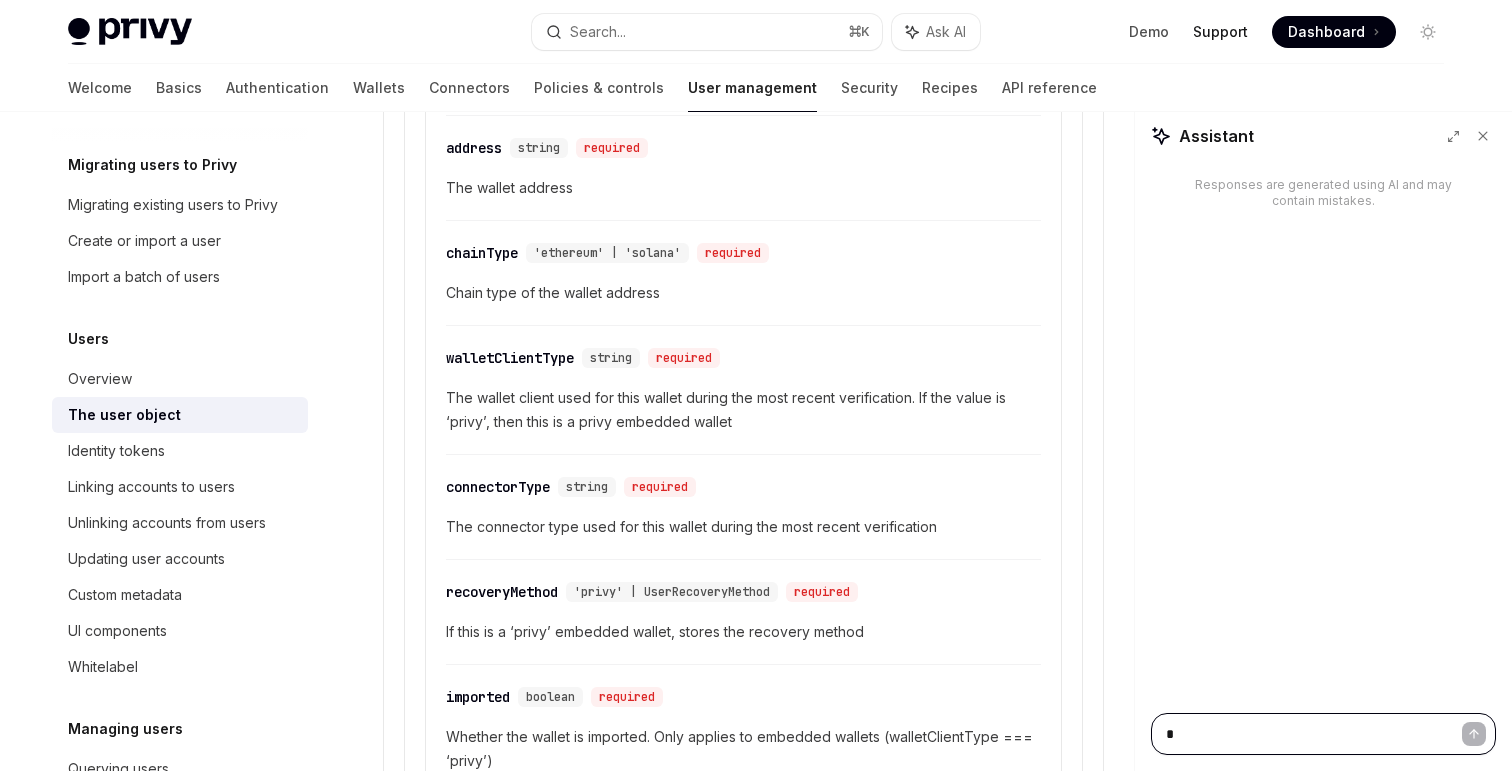 type on "**" 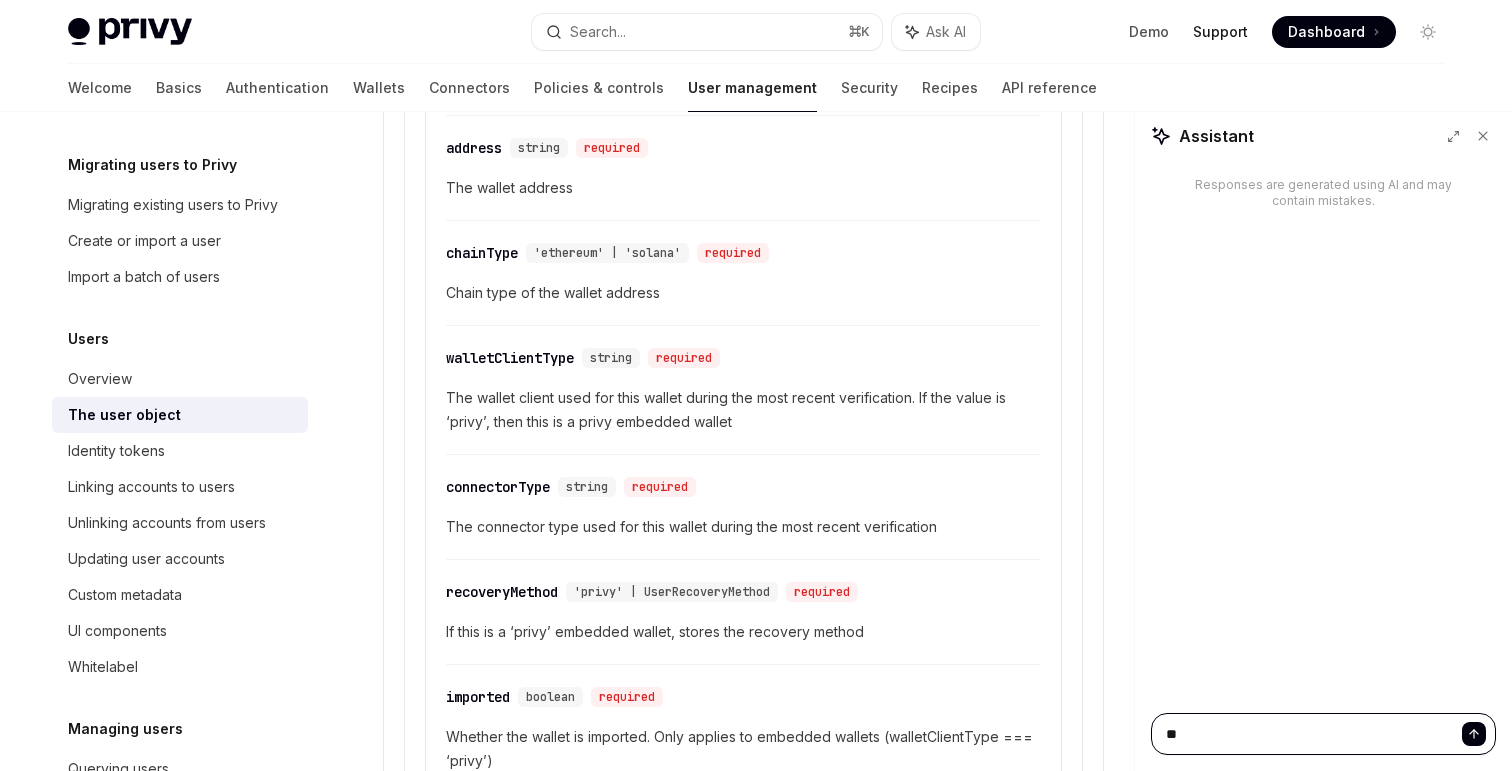 type on "***" 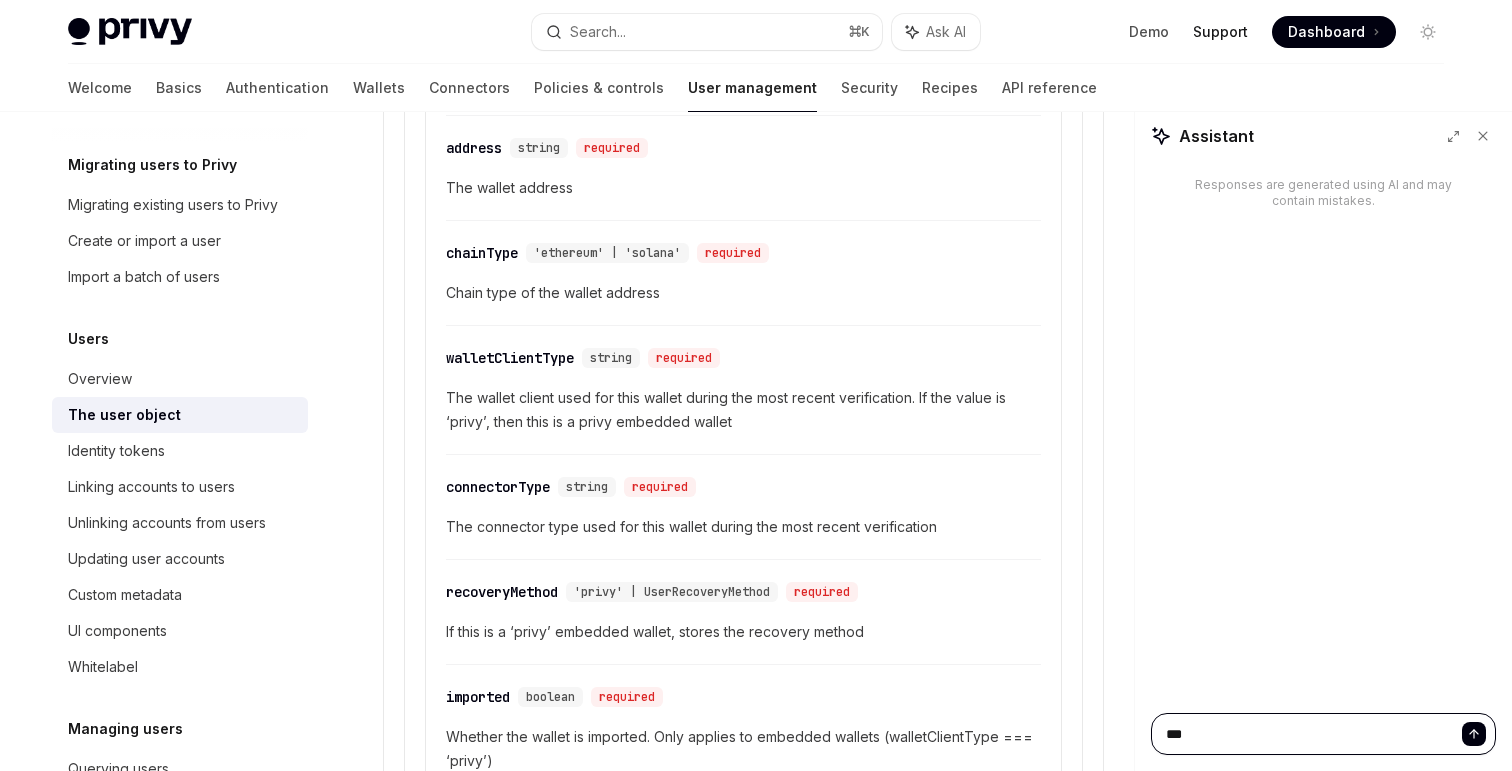 type on "****" 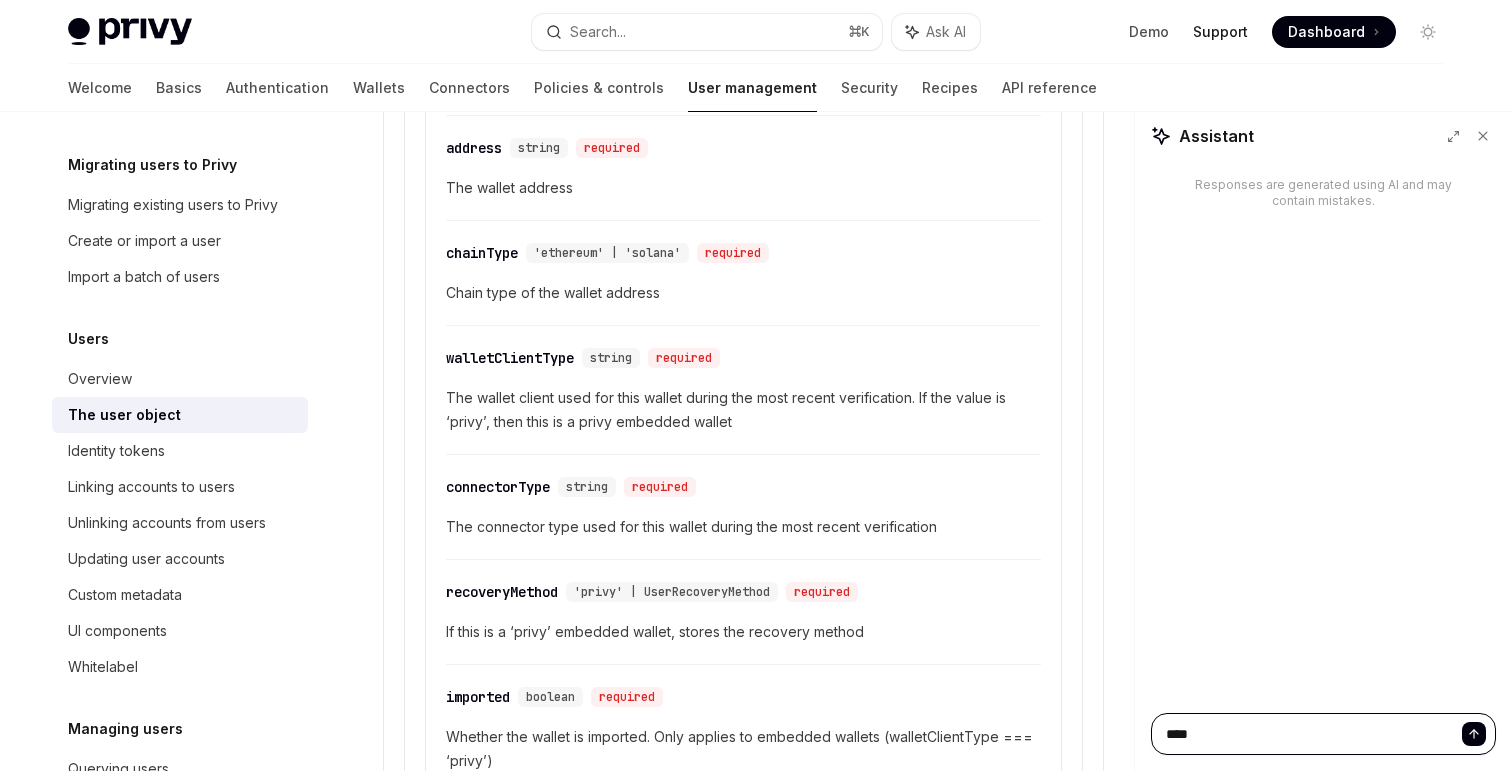 type on "*****" 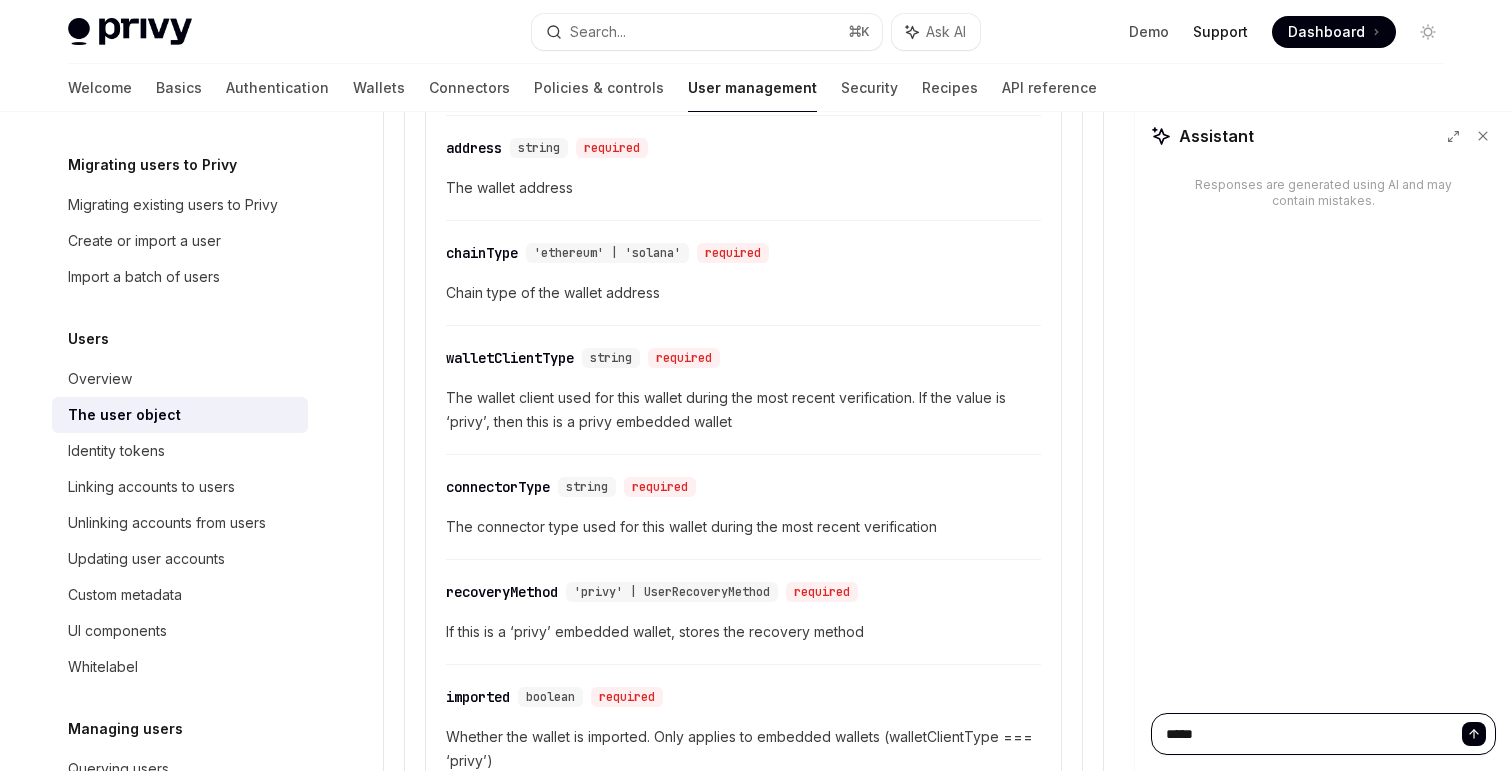 type on "******" 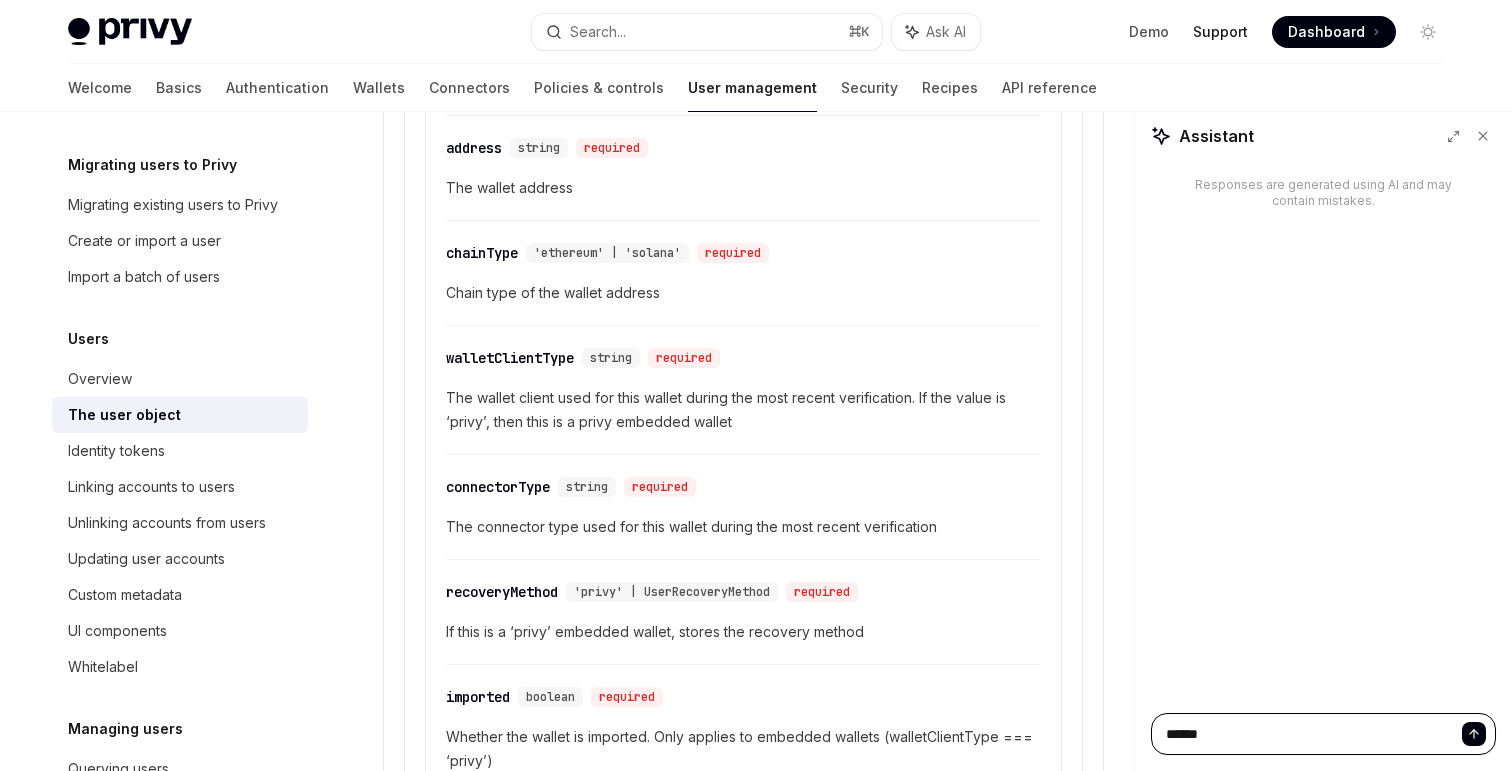 type on "******" 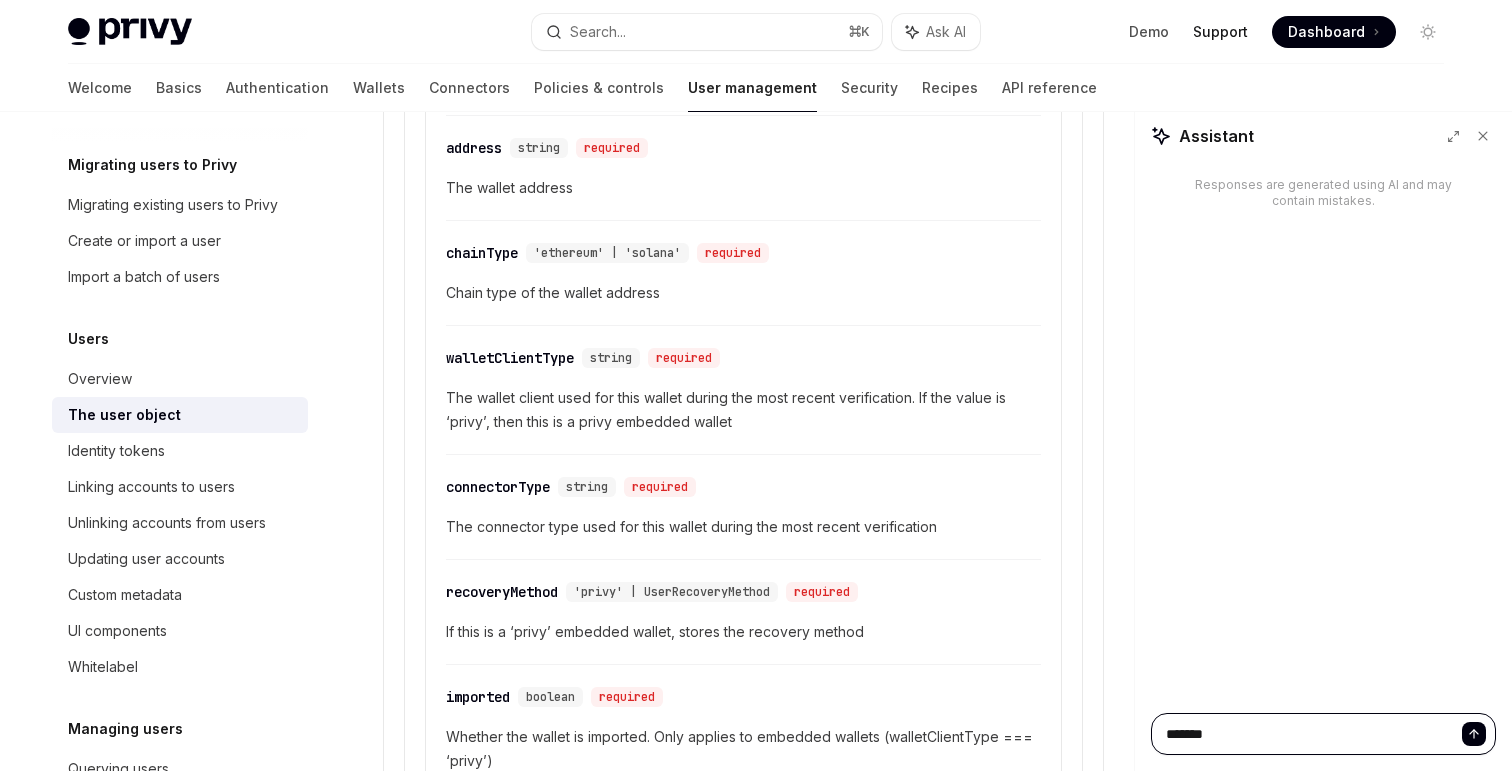 type on "********" 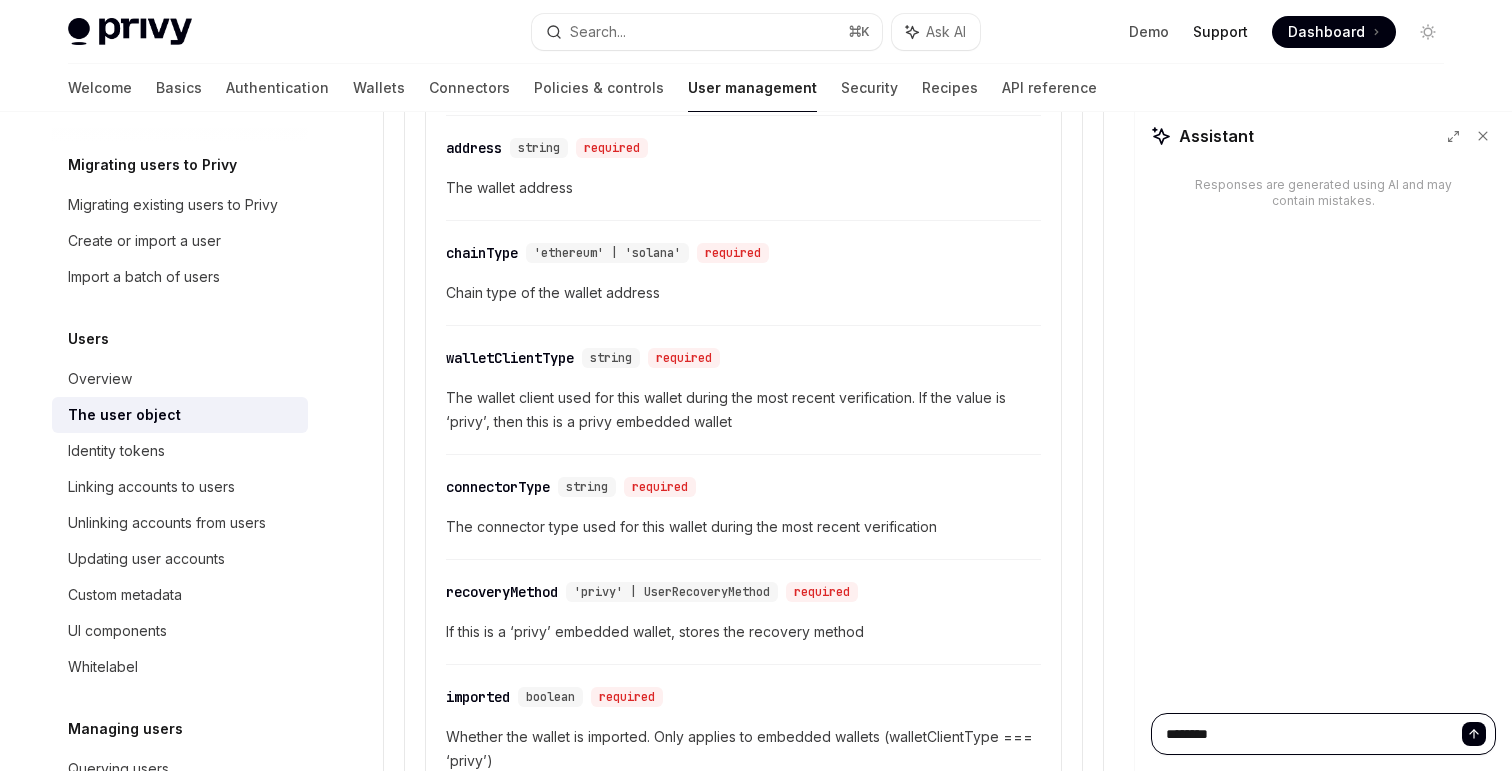 type on "*********" 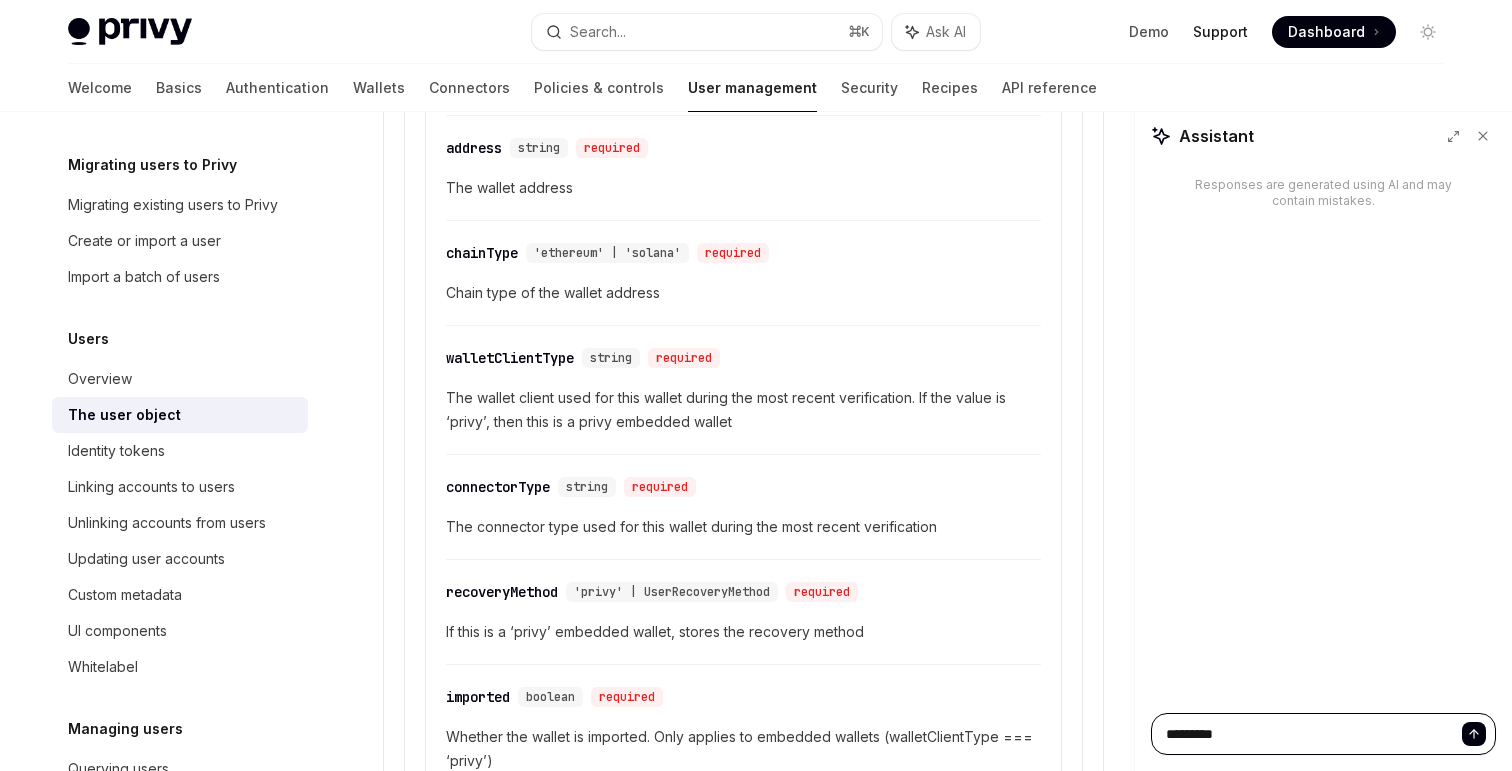 type on "*" 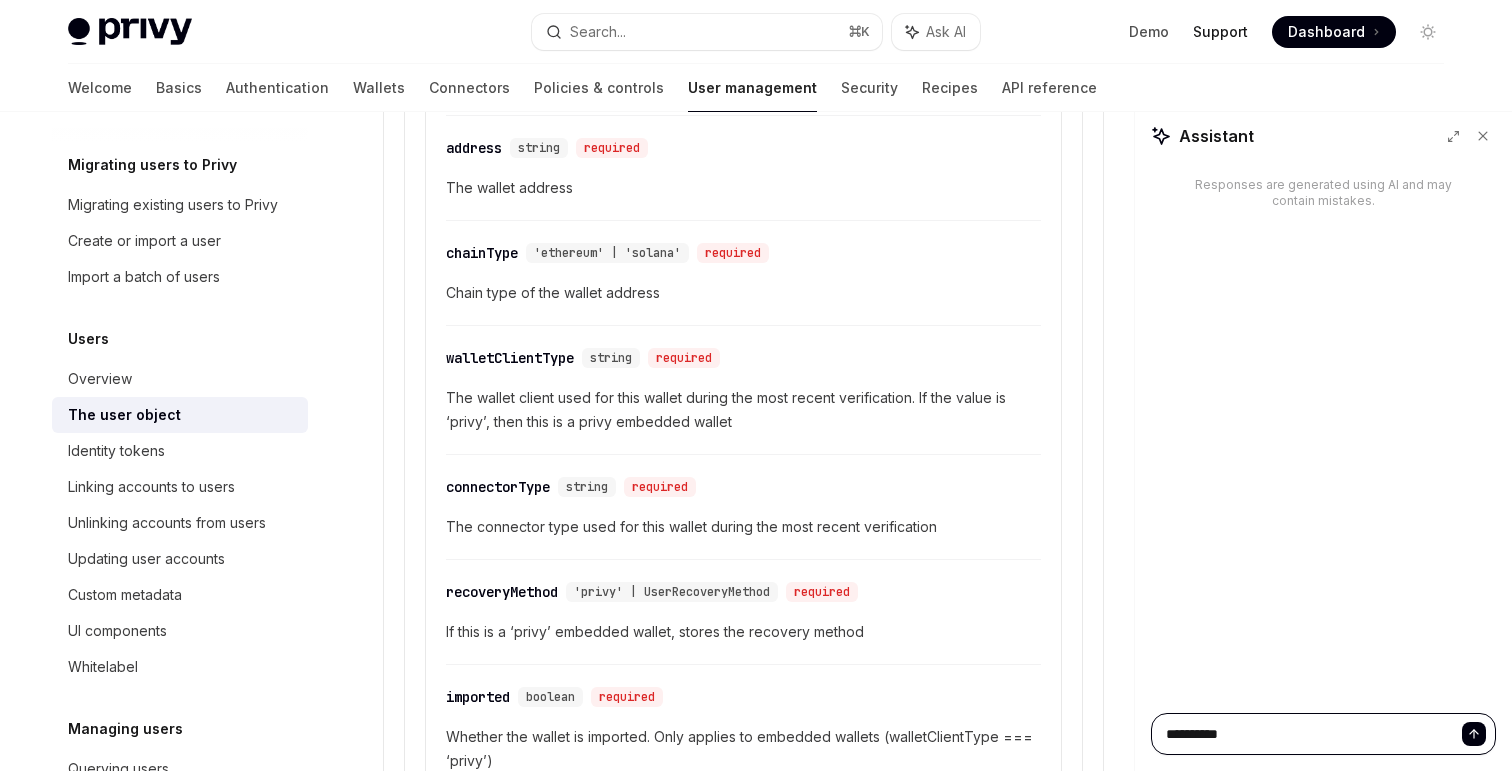 type on "**********" 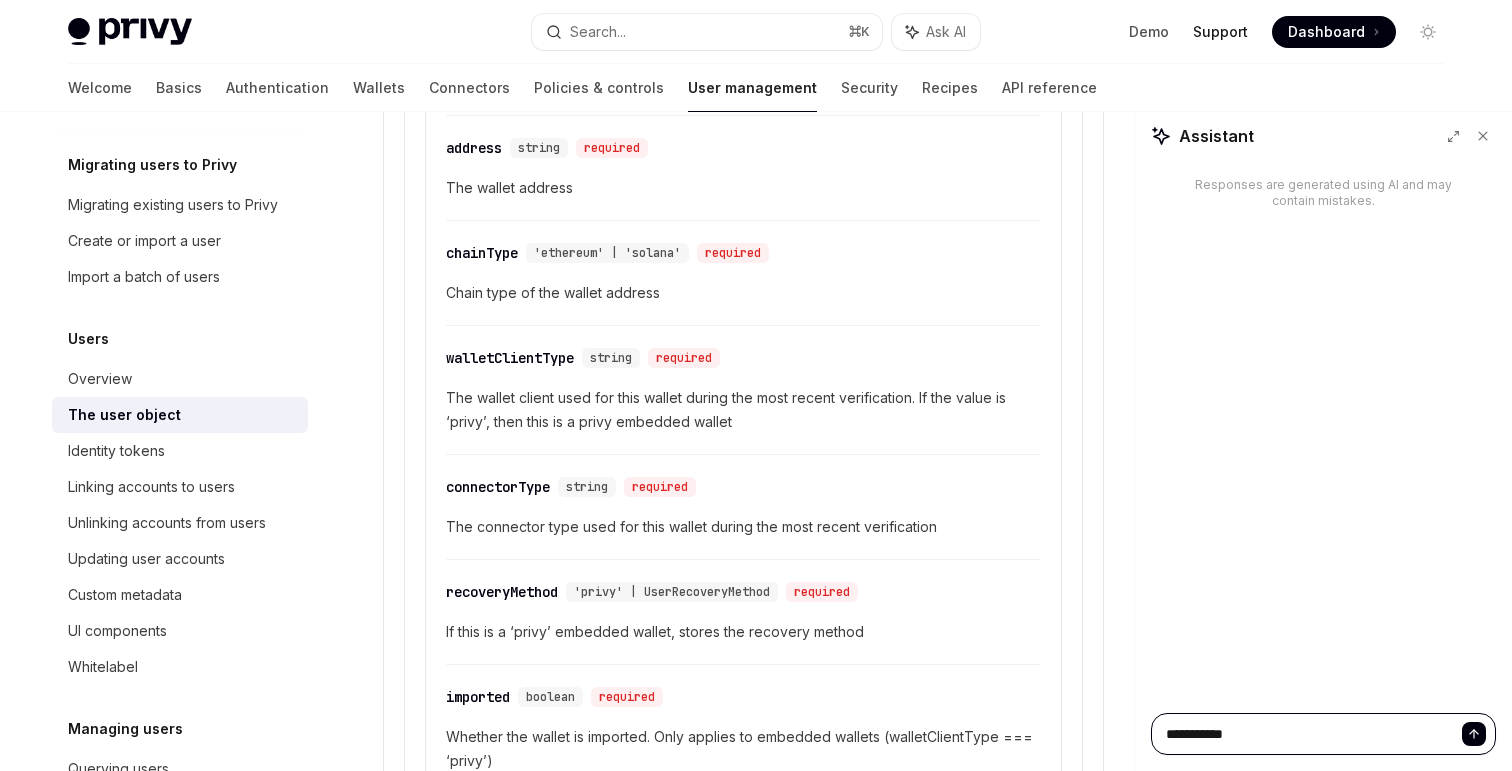 type on "*" 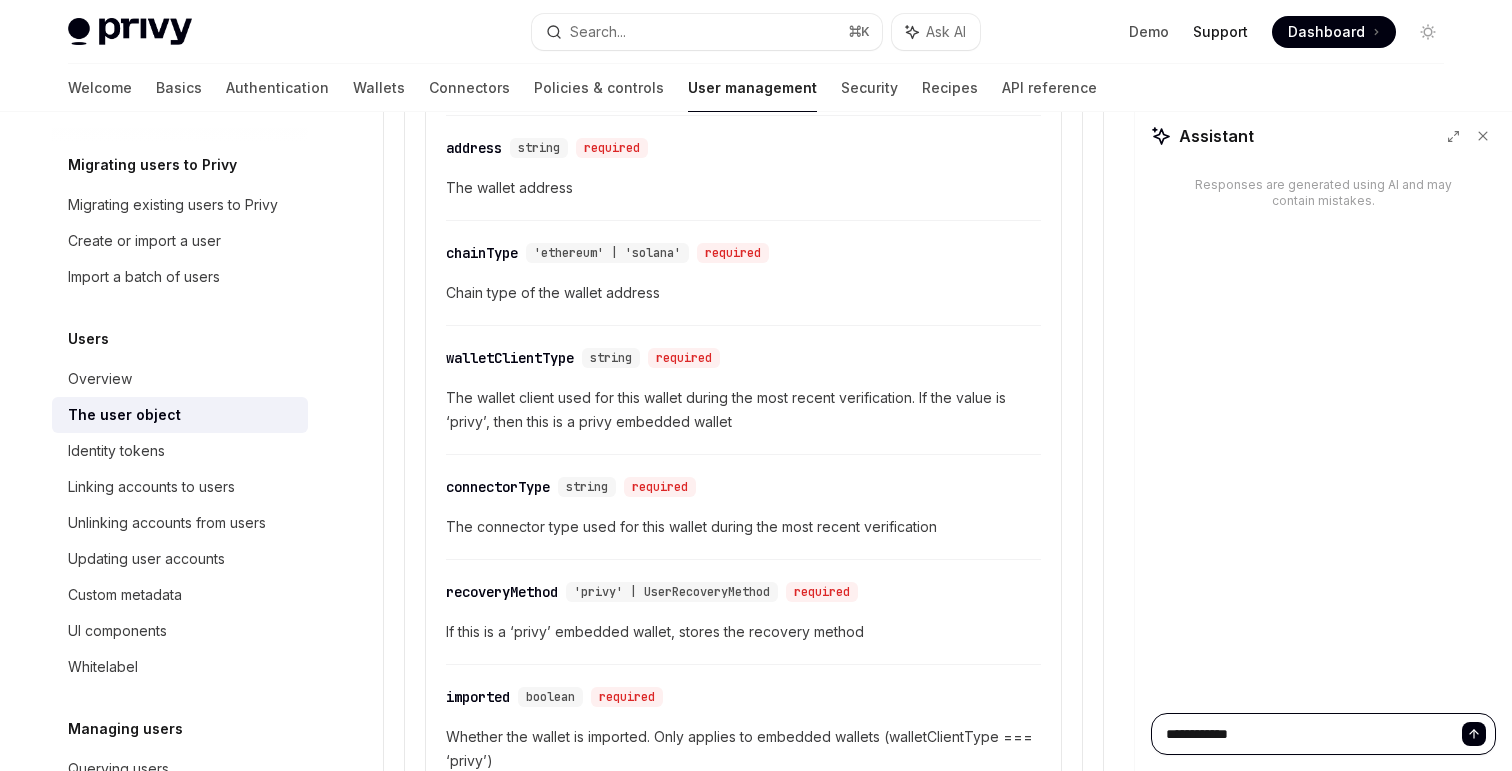 type on "**********" 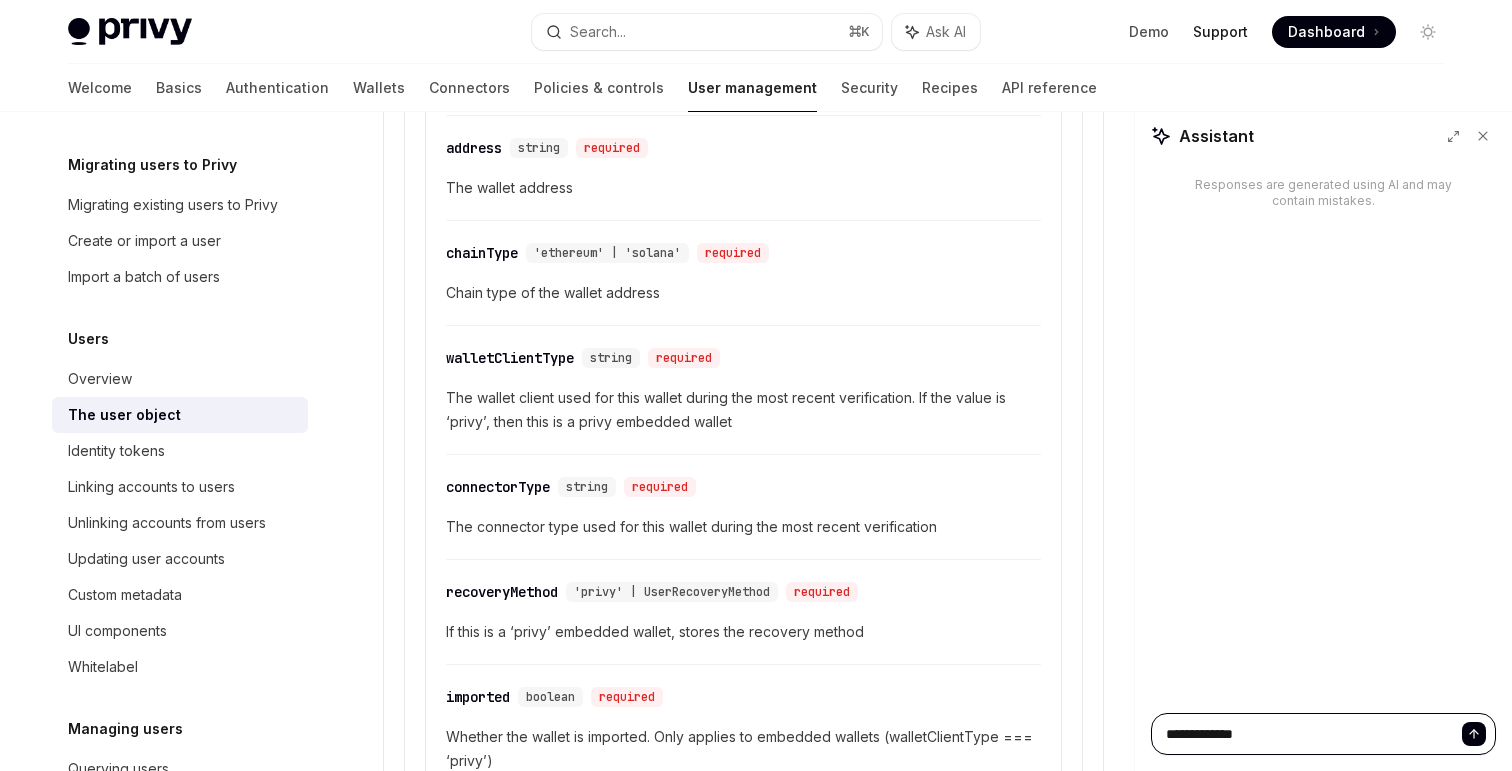 type on "**********" 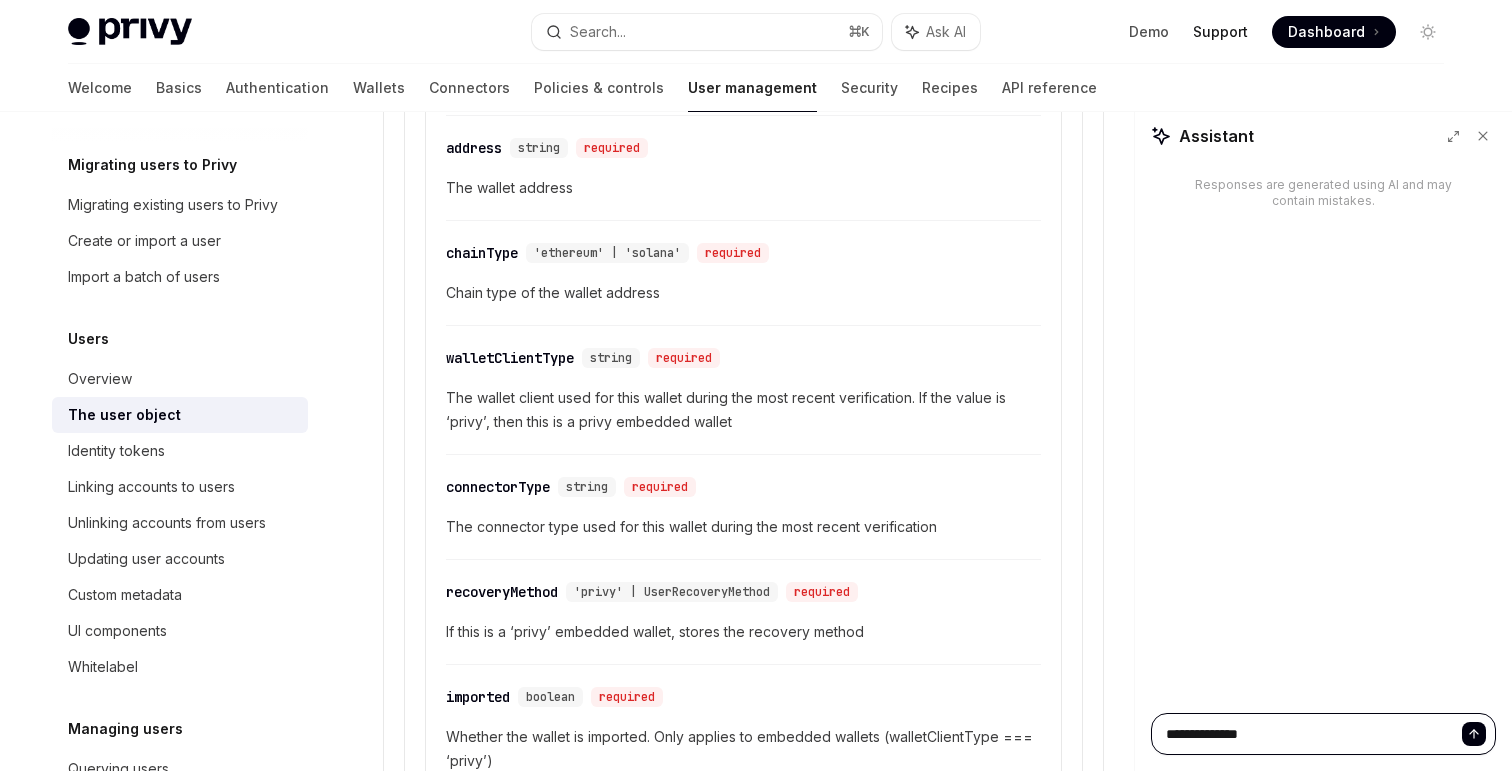 type on "**********" 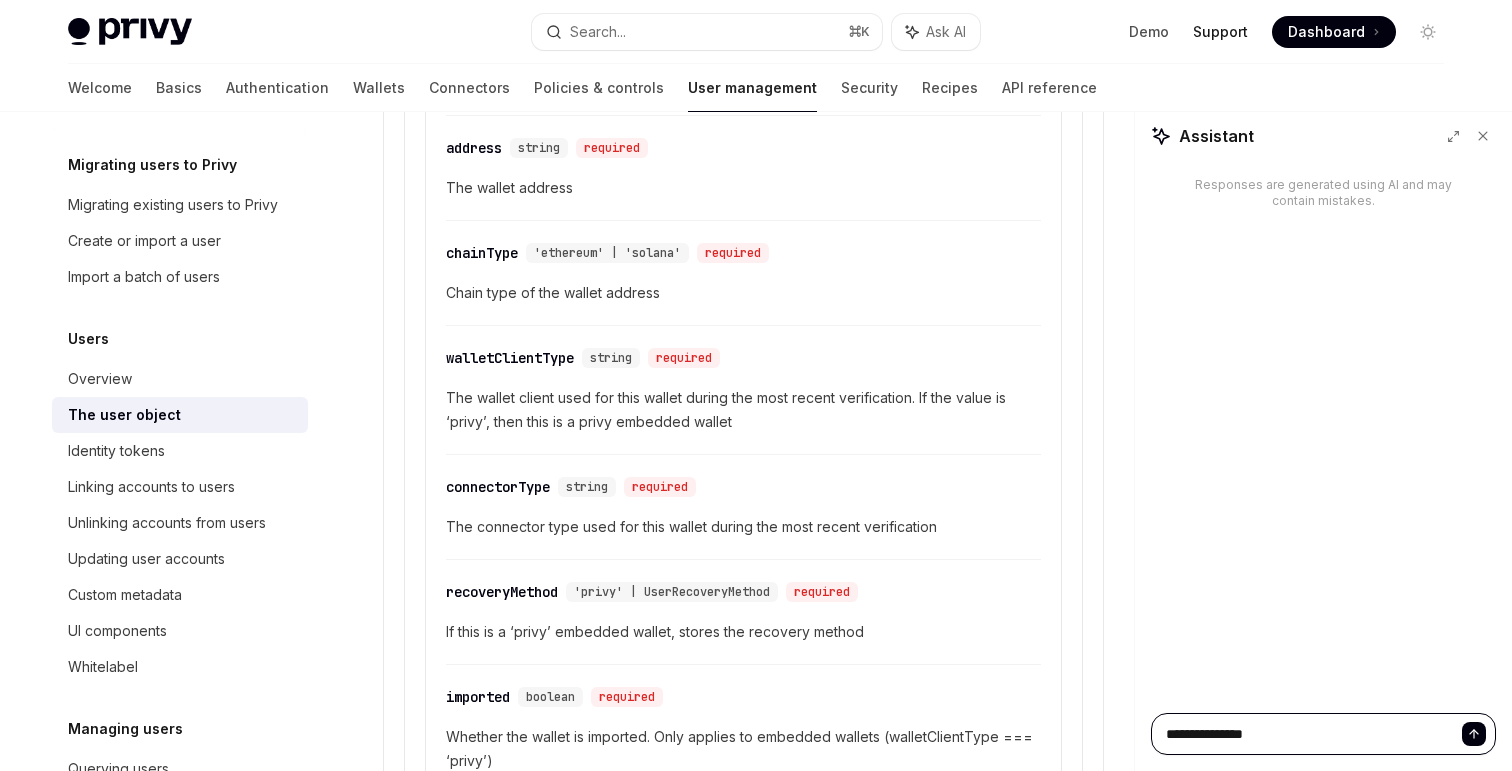 type on "**********" 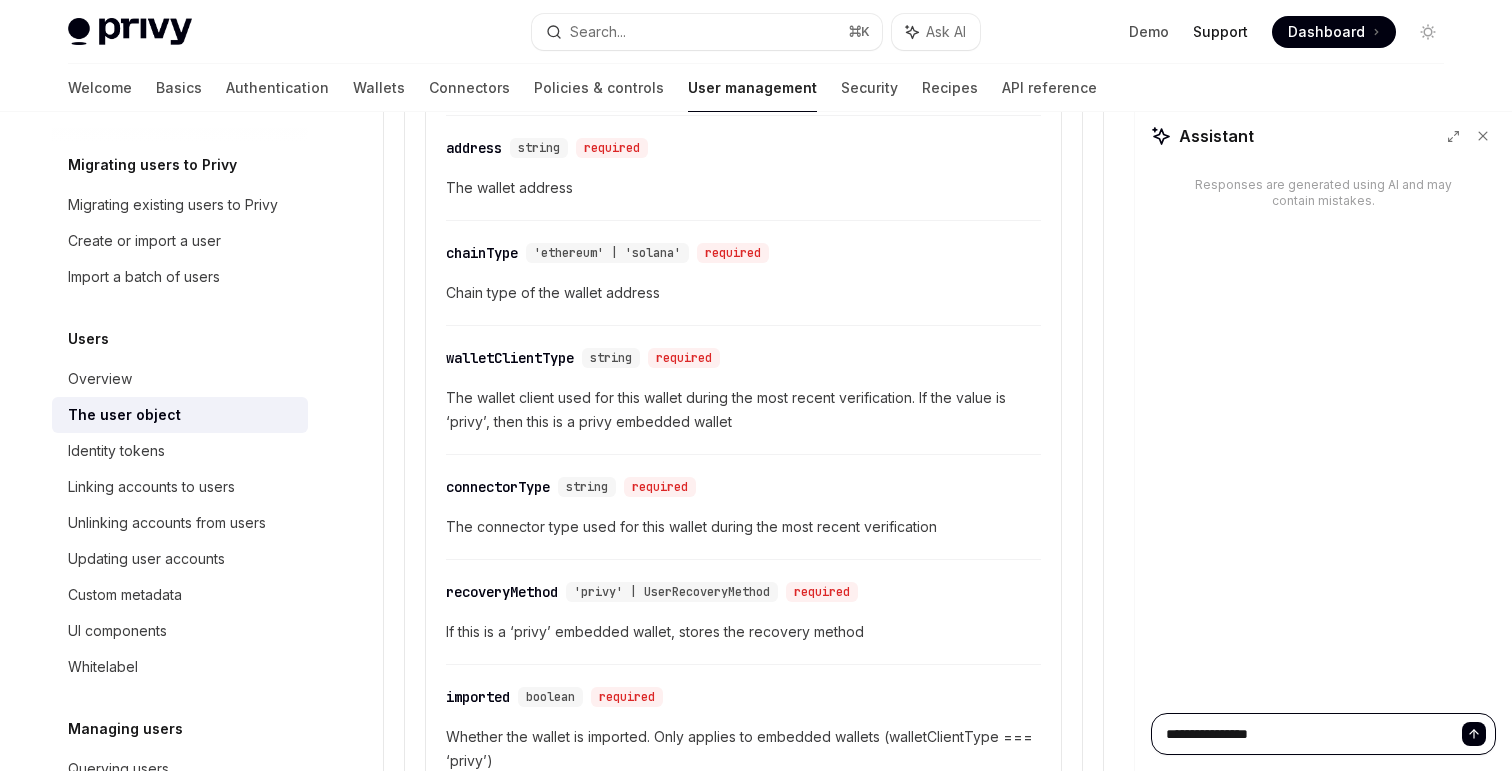 type on "**********" 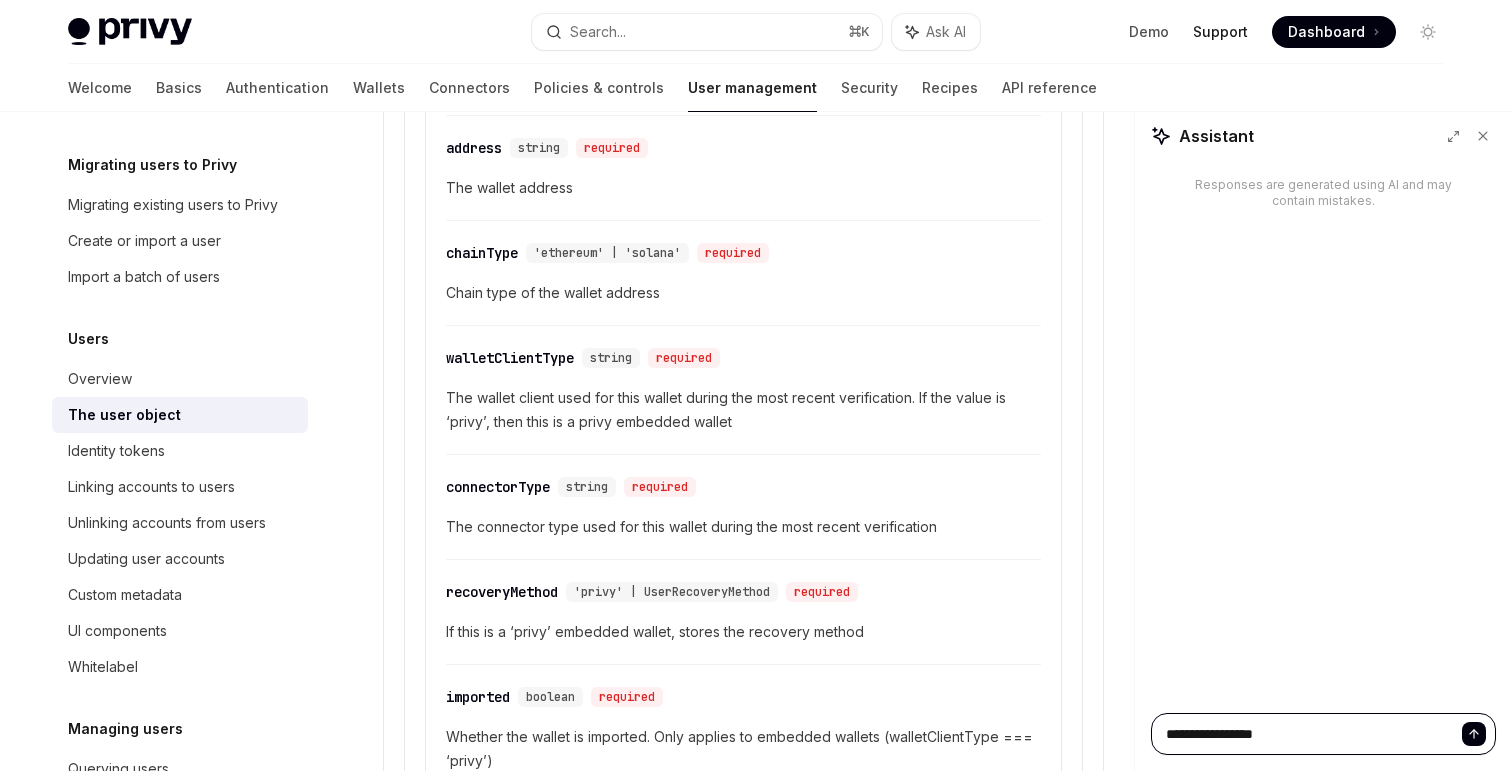 type on "**********" 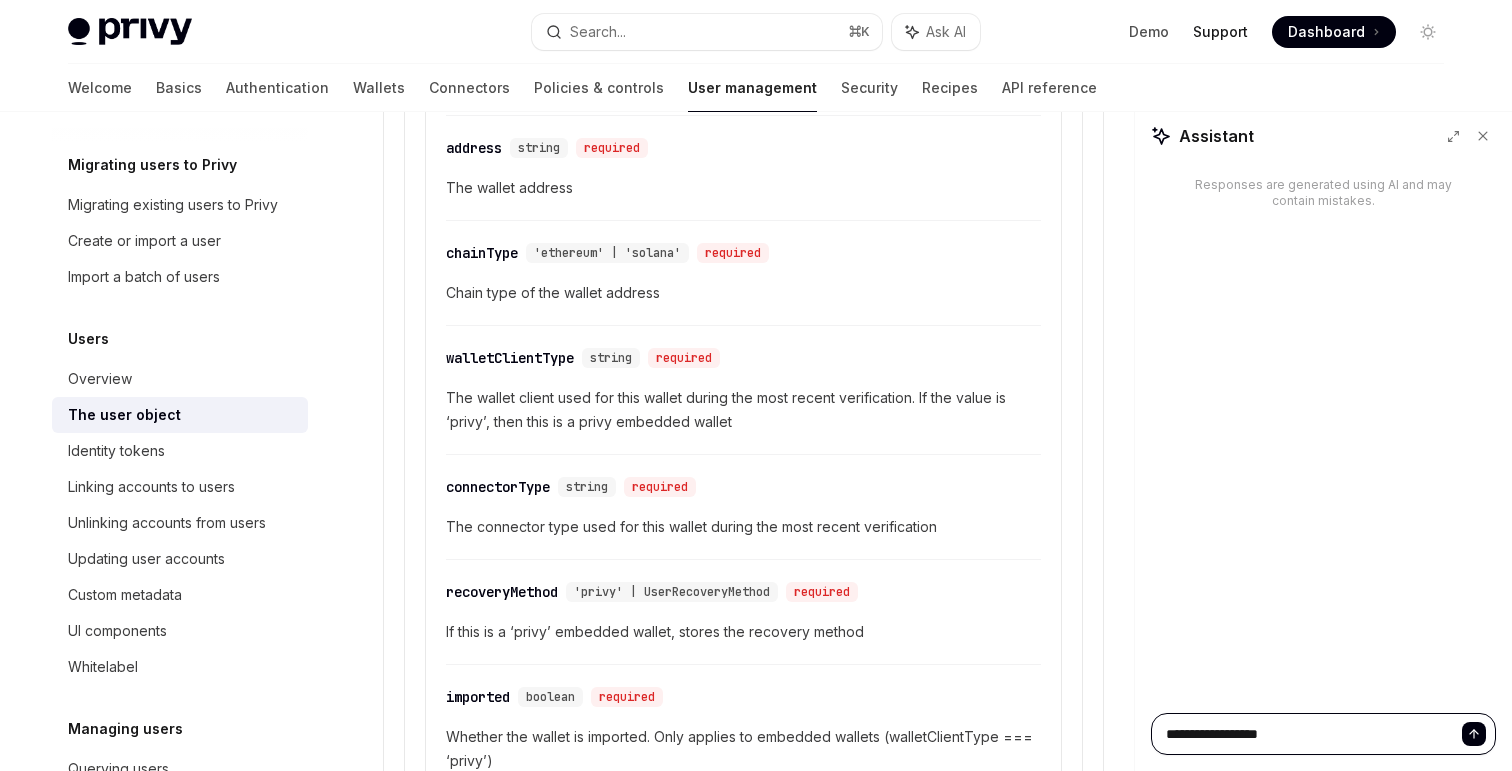 type on "**********" 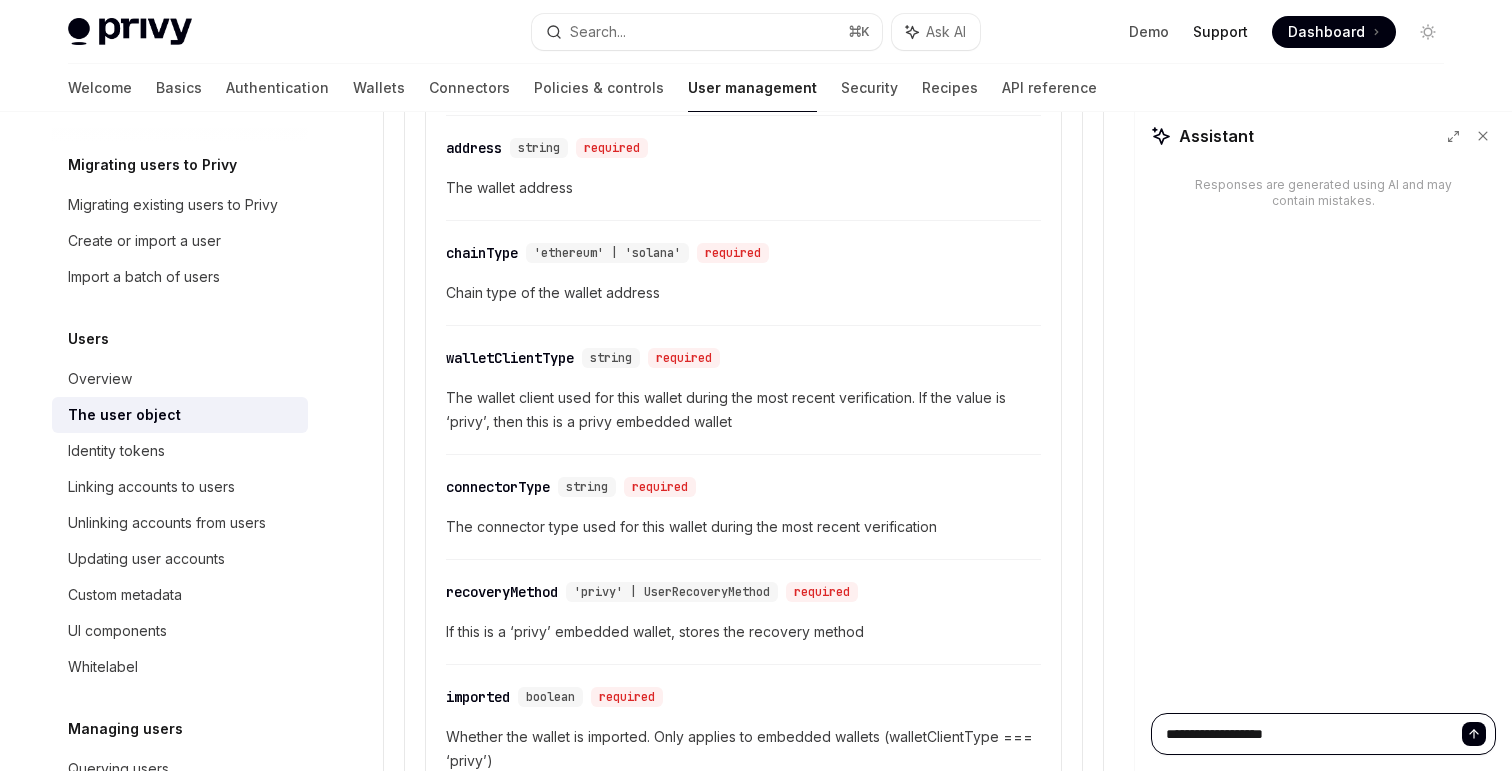 type on "**********" 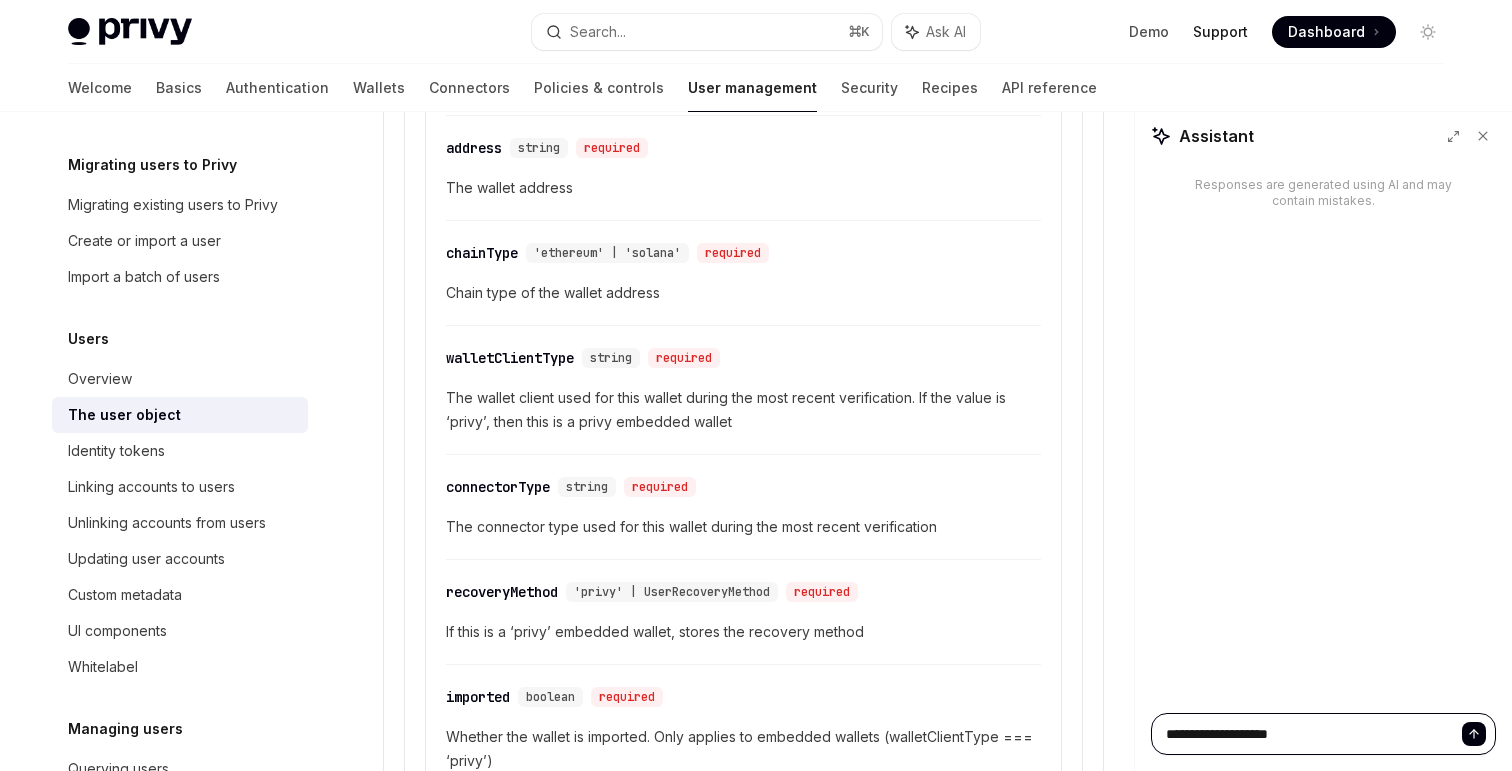 type on "**********" 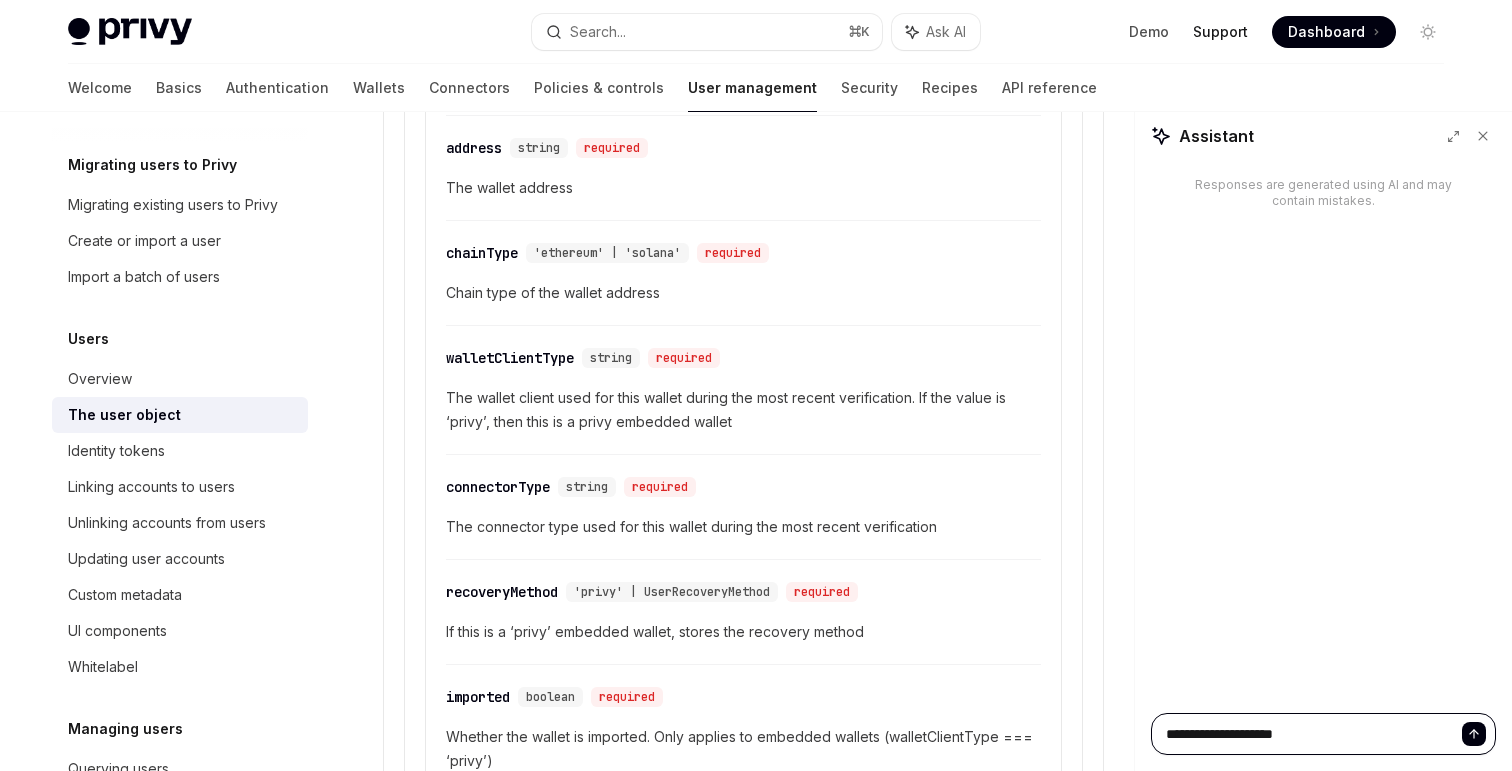 type on "**********" 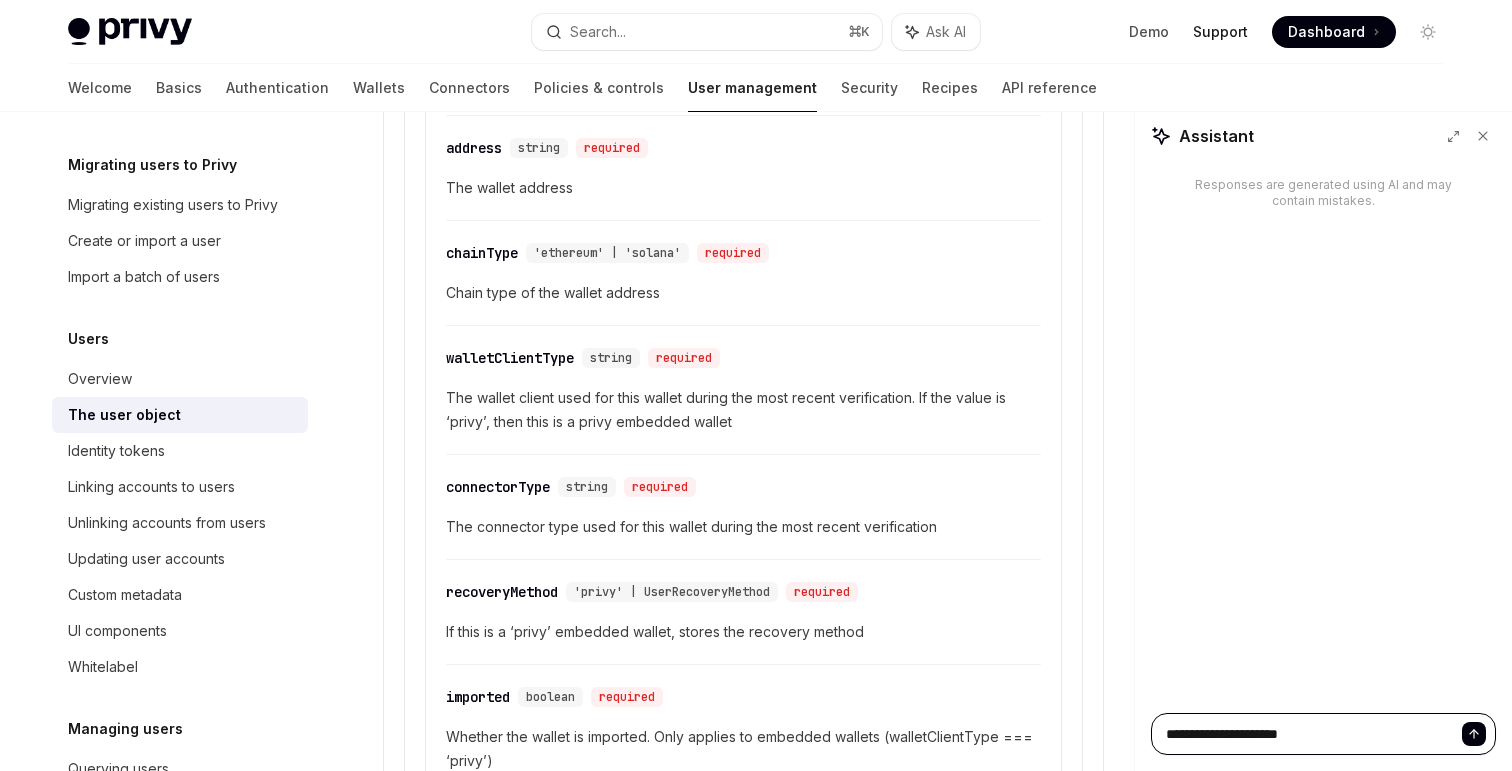 type on "**********" 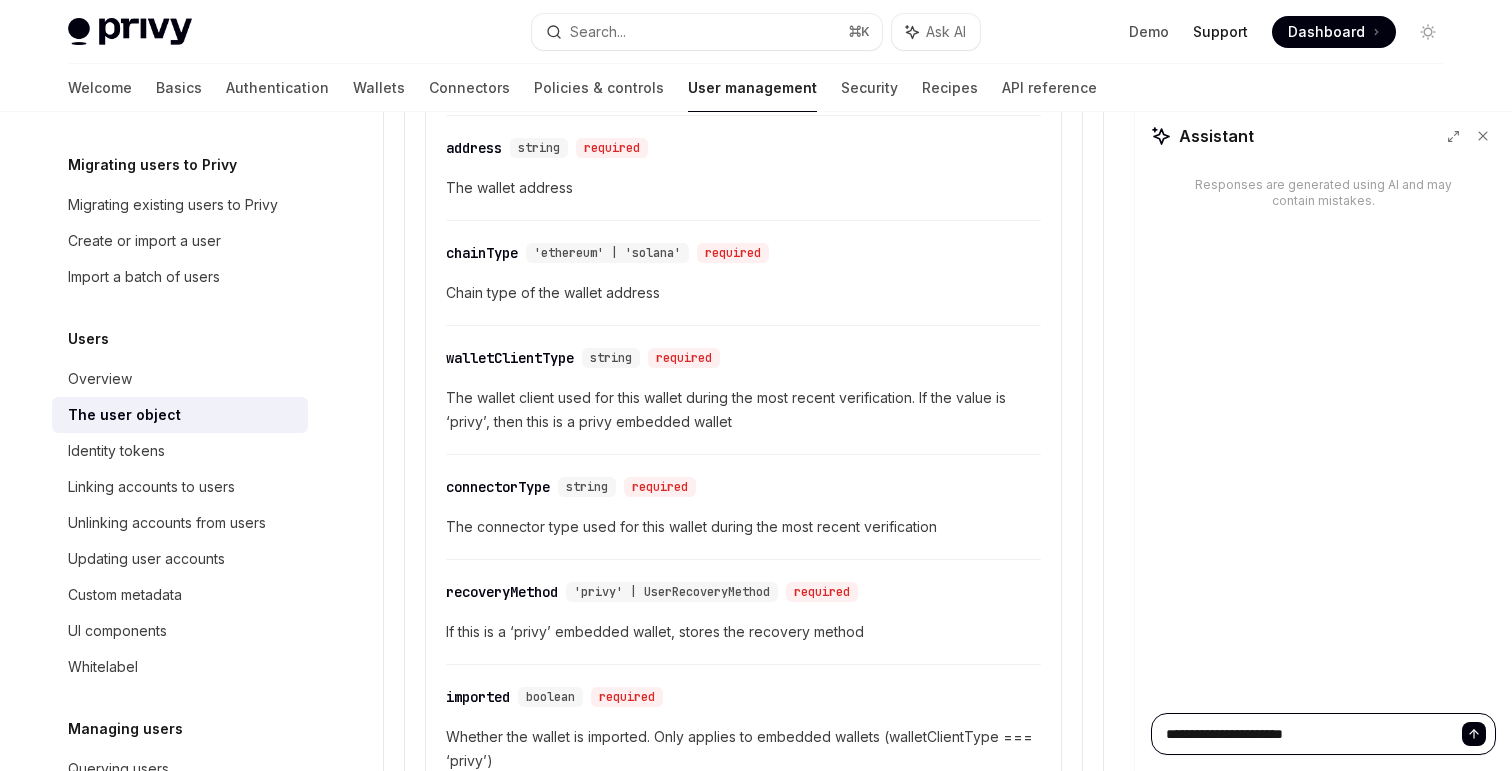 type on "**********" 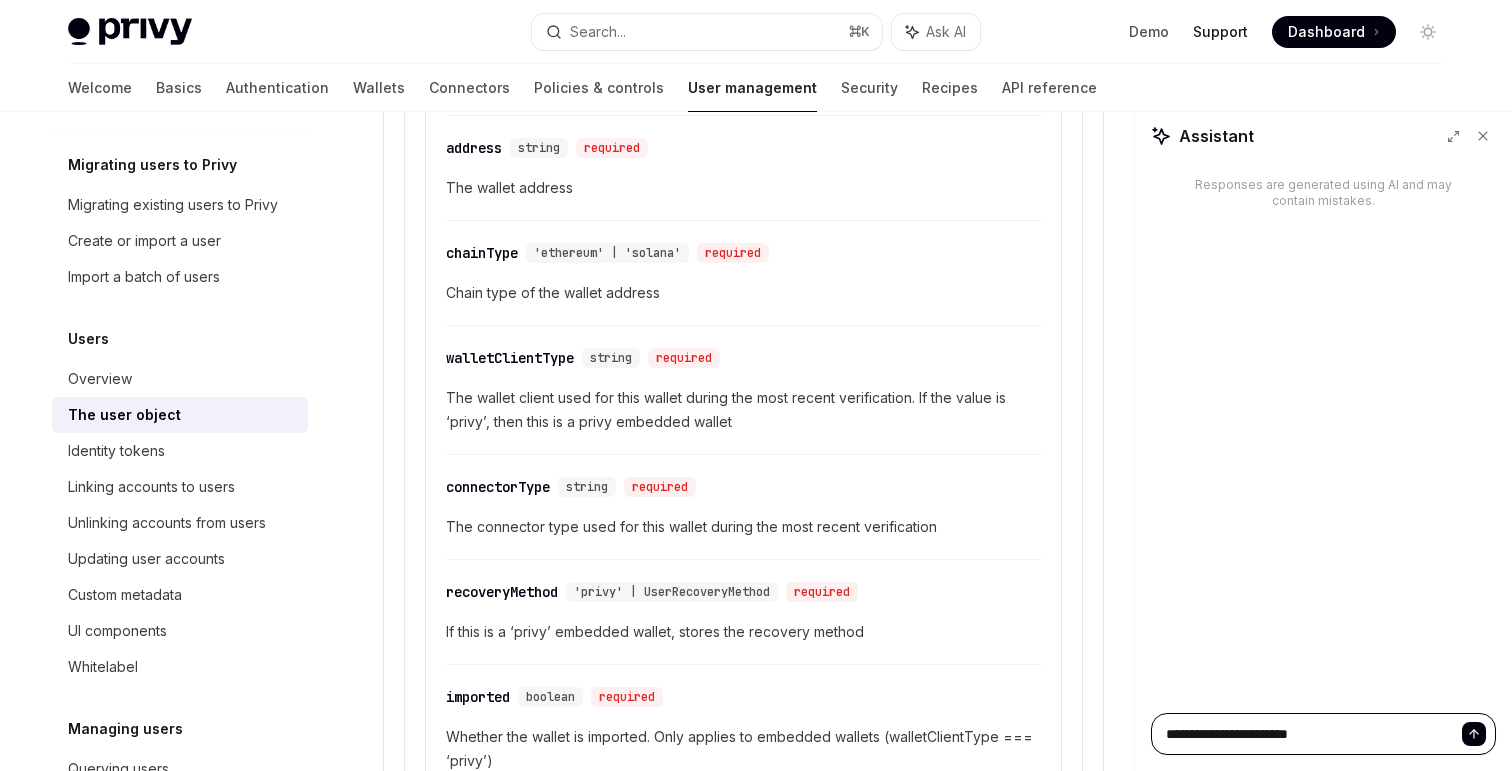 type on "**********" 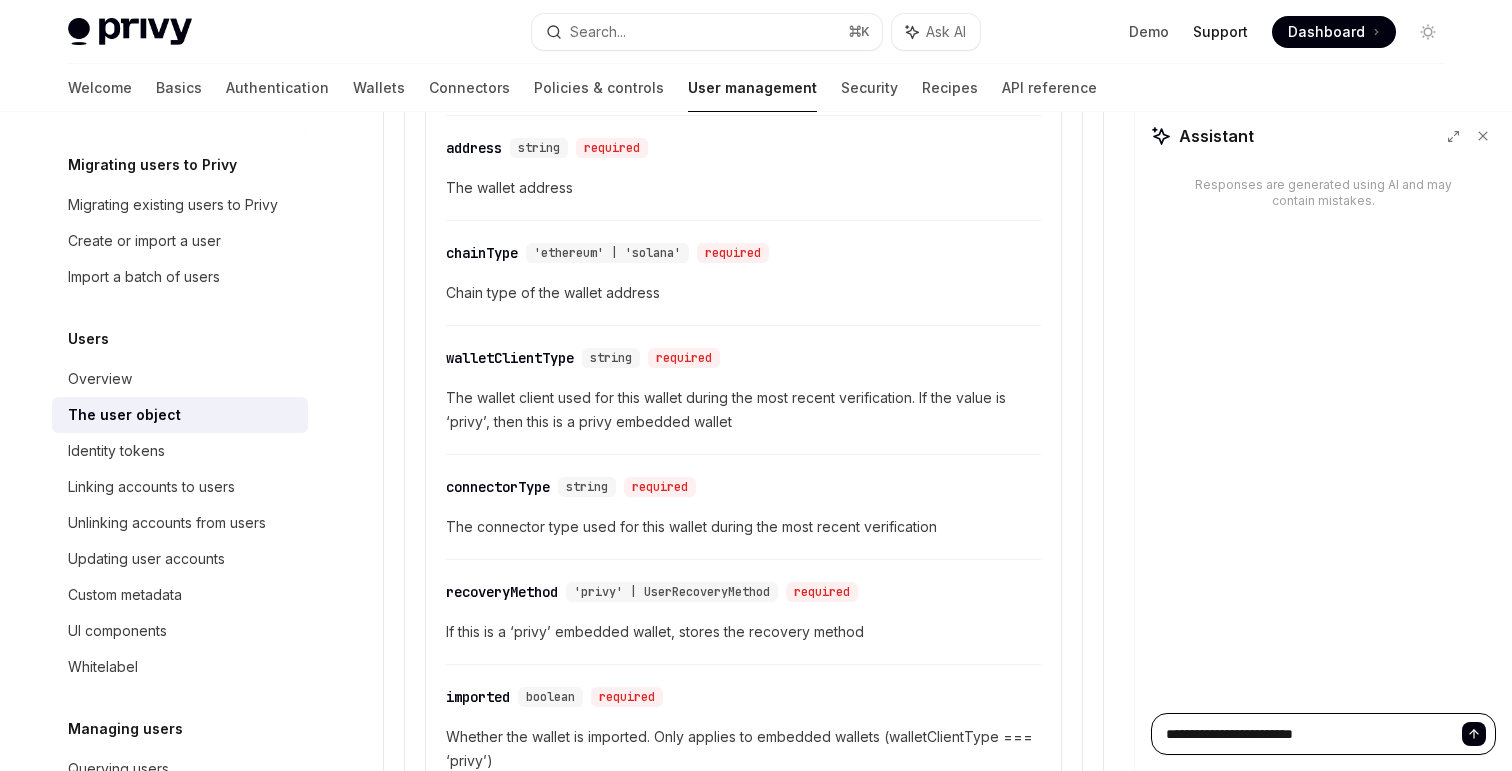 type on "**********" 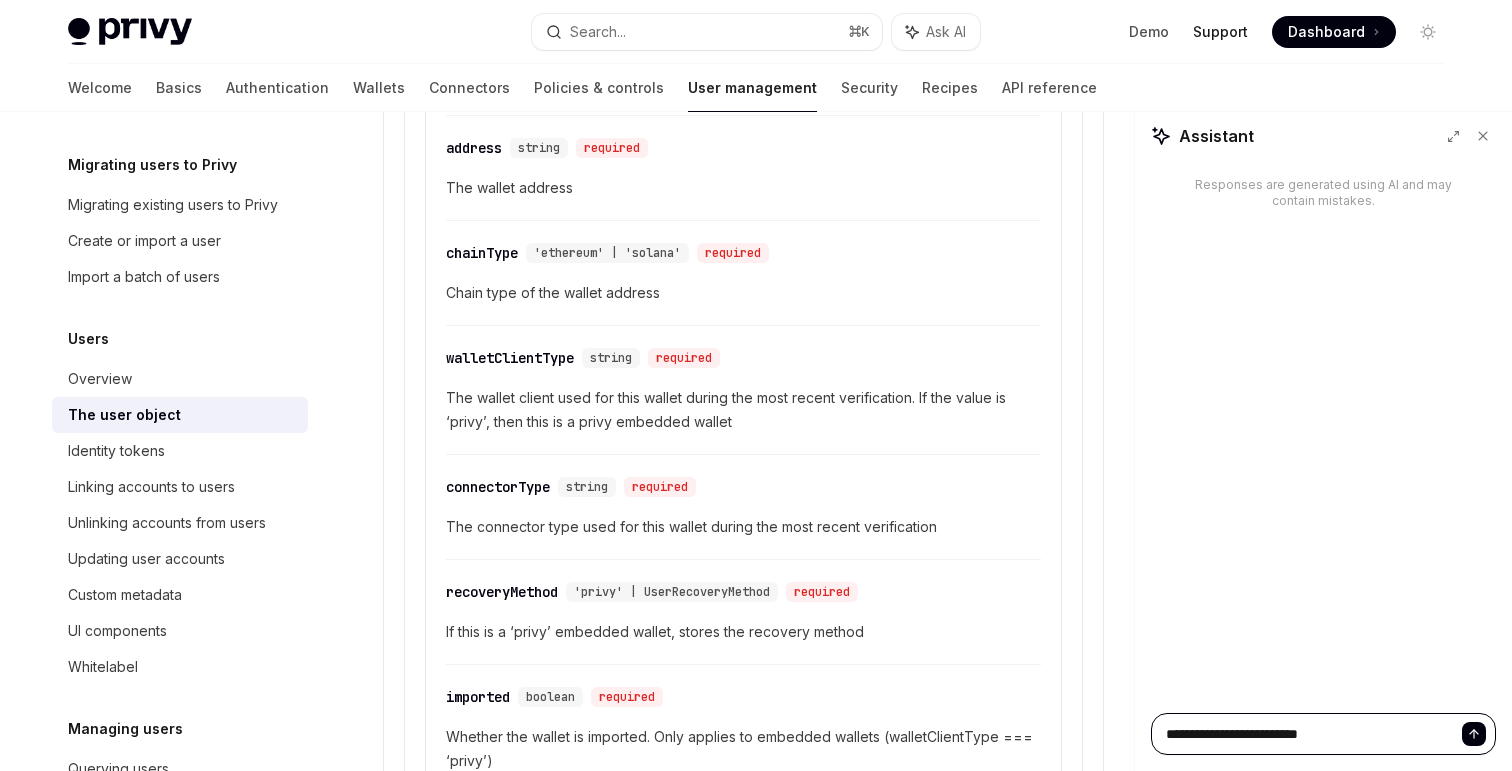 type on "**********" 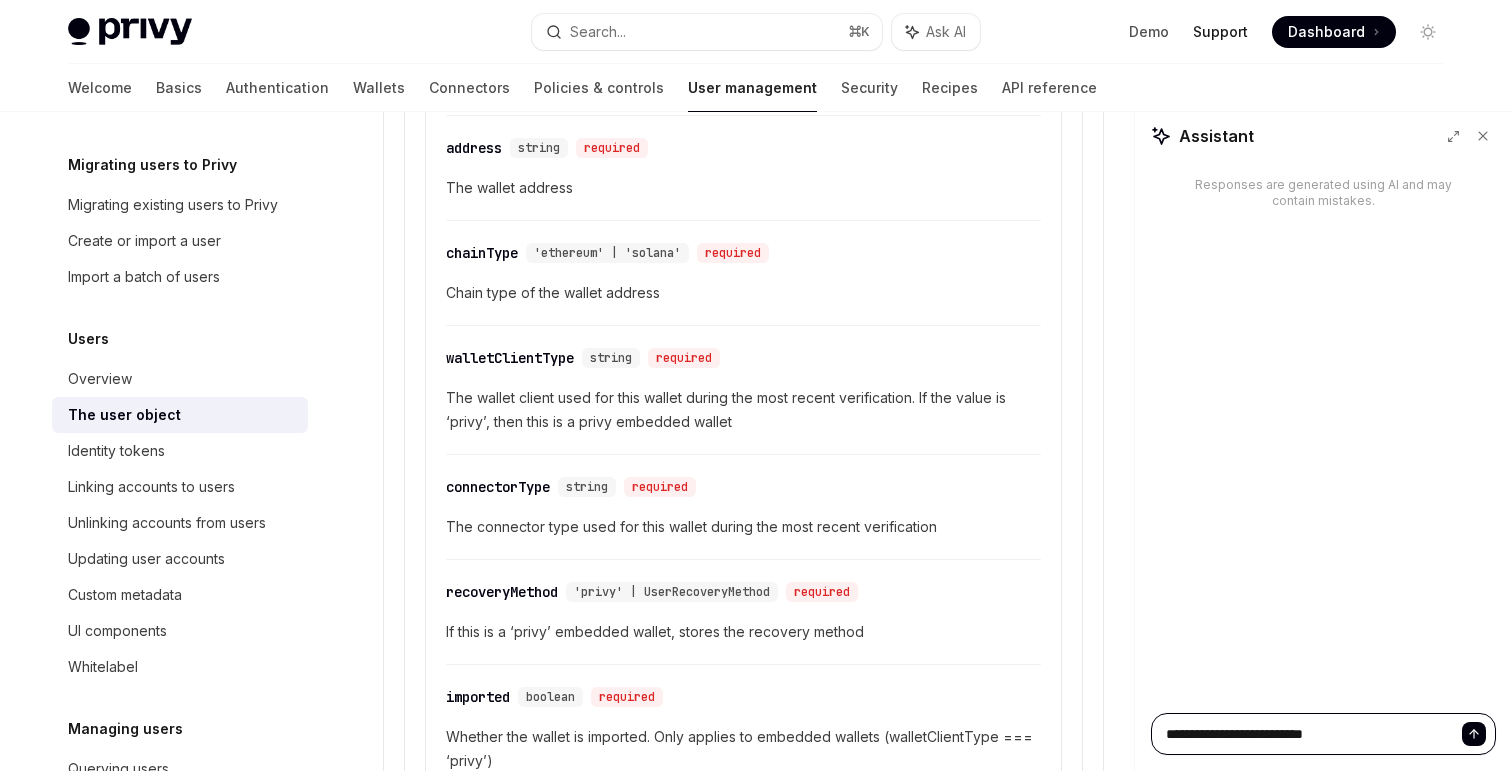 type on "**********" 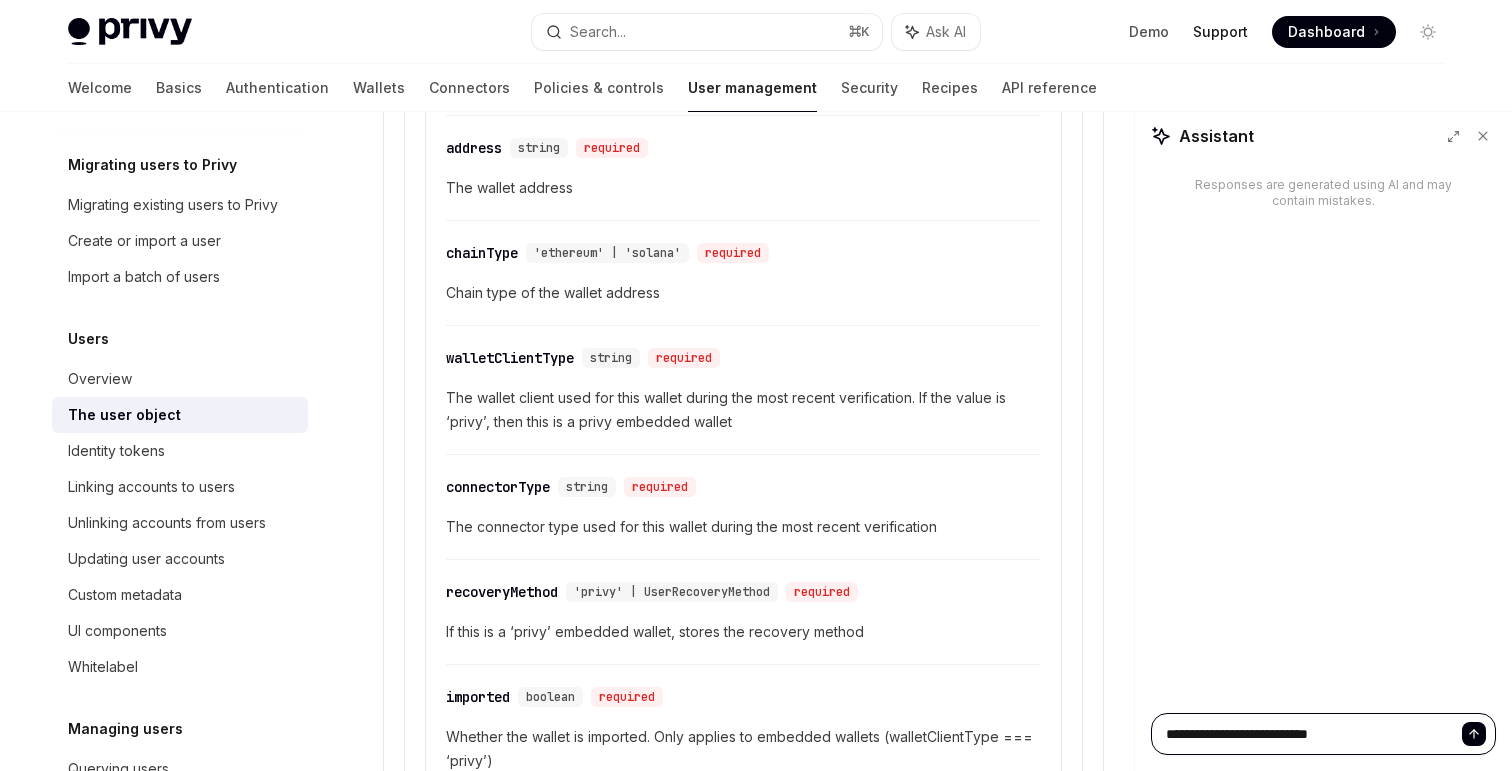 type on "**********" 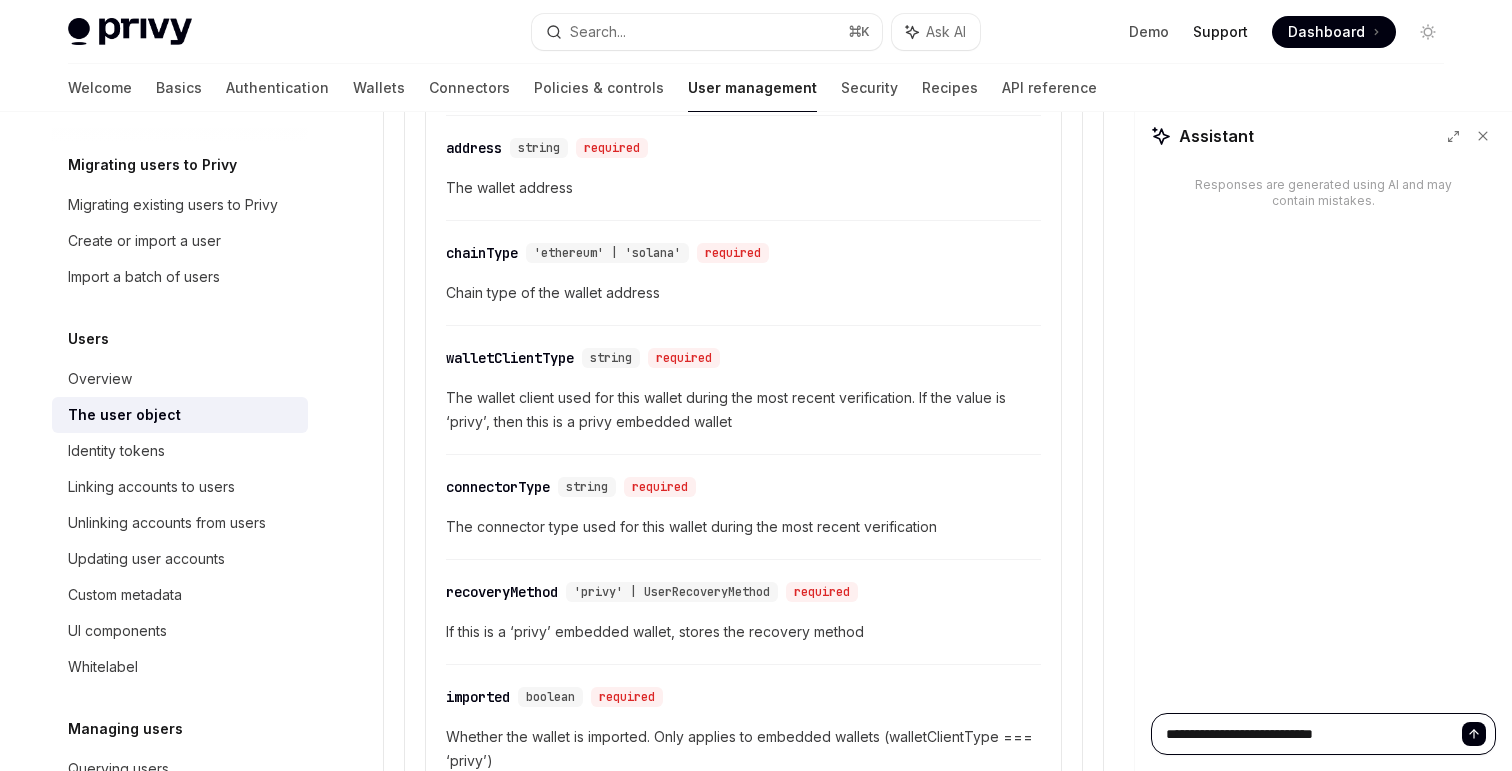 type on "**********" 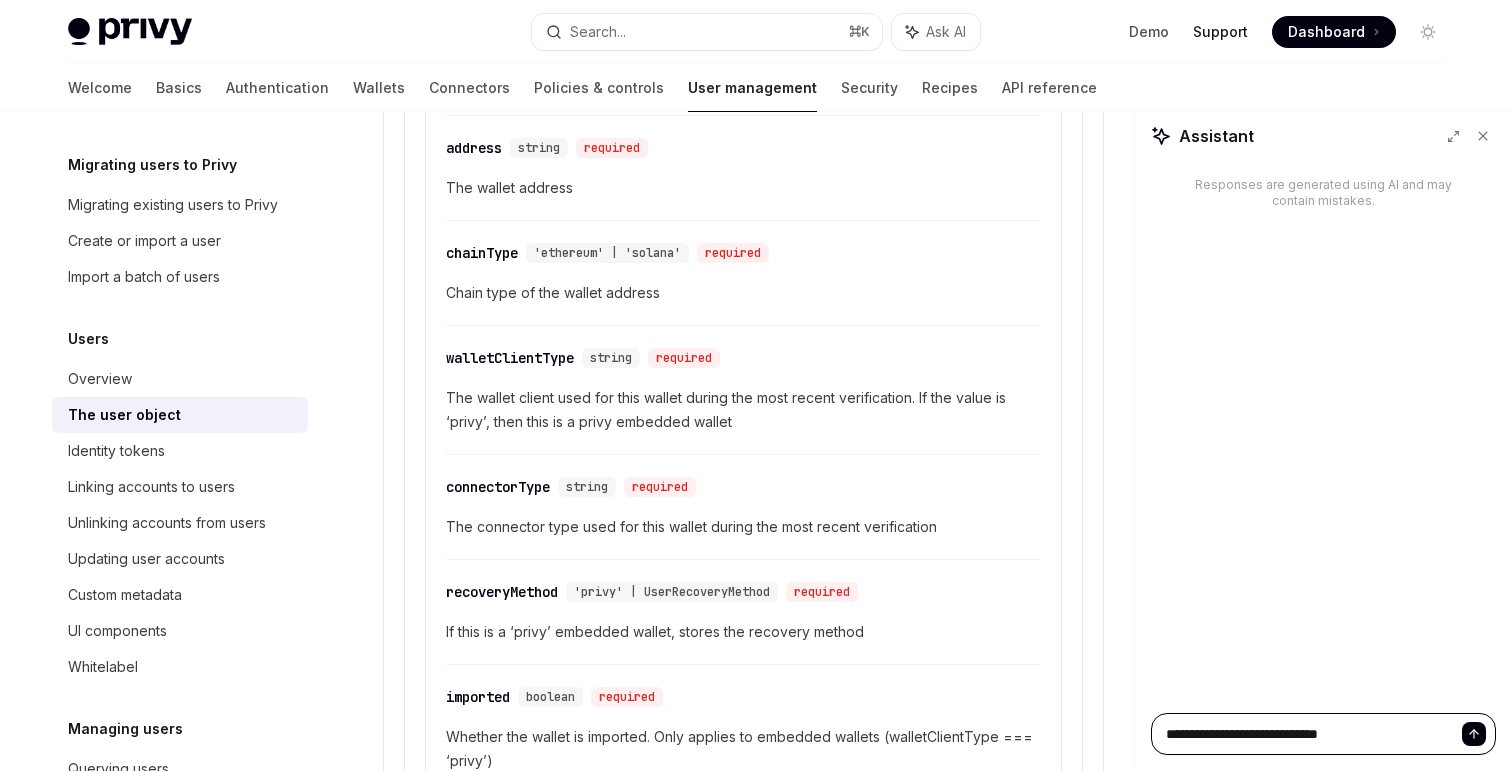 type on "**********" 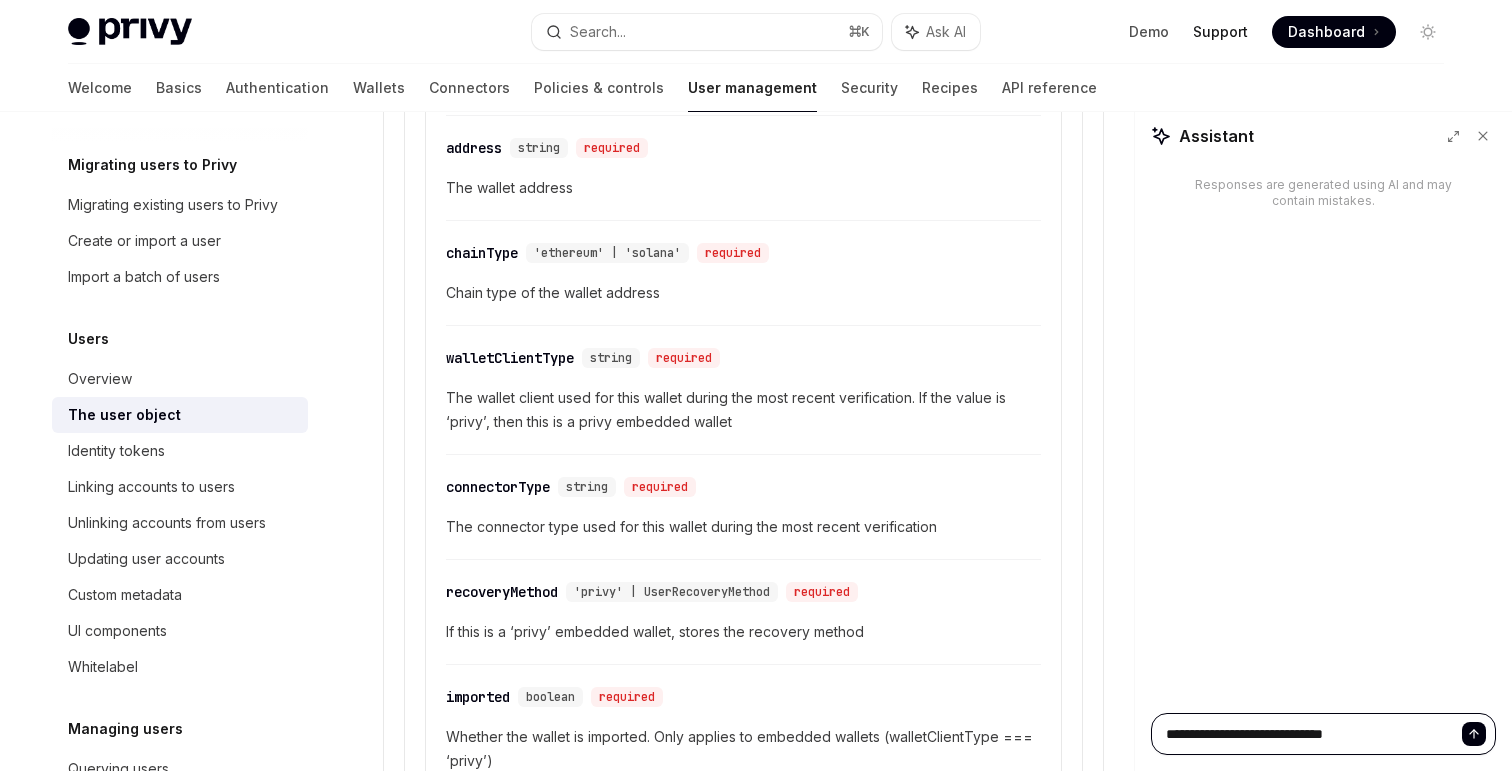 type on "**********" 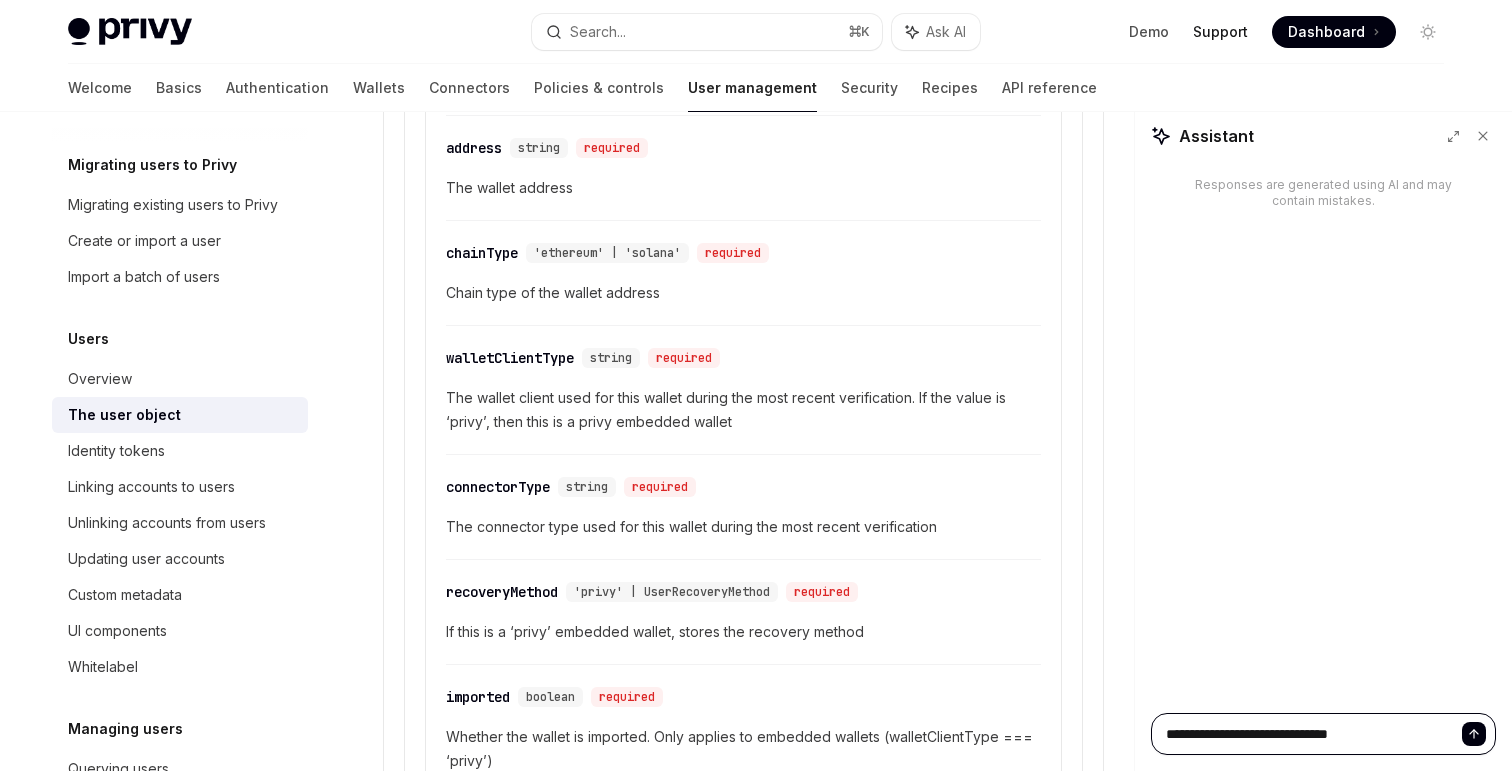 type on "**********" 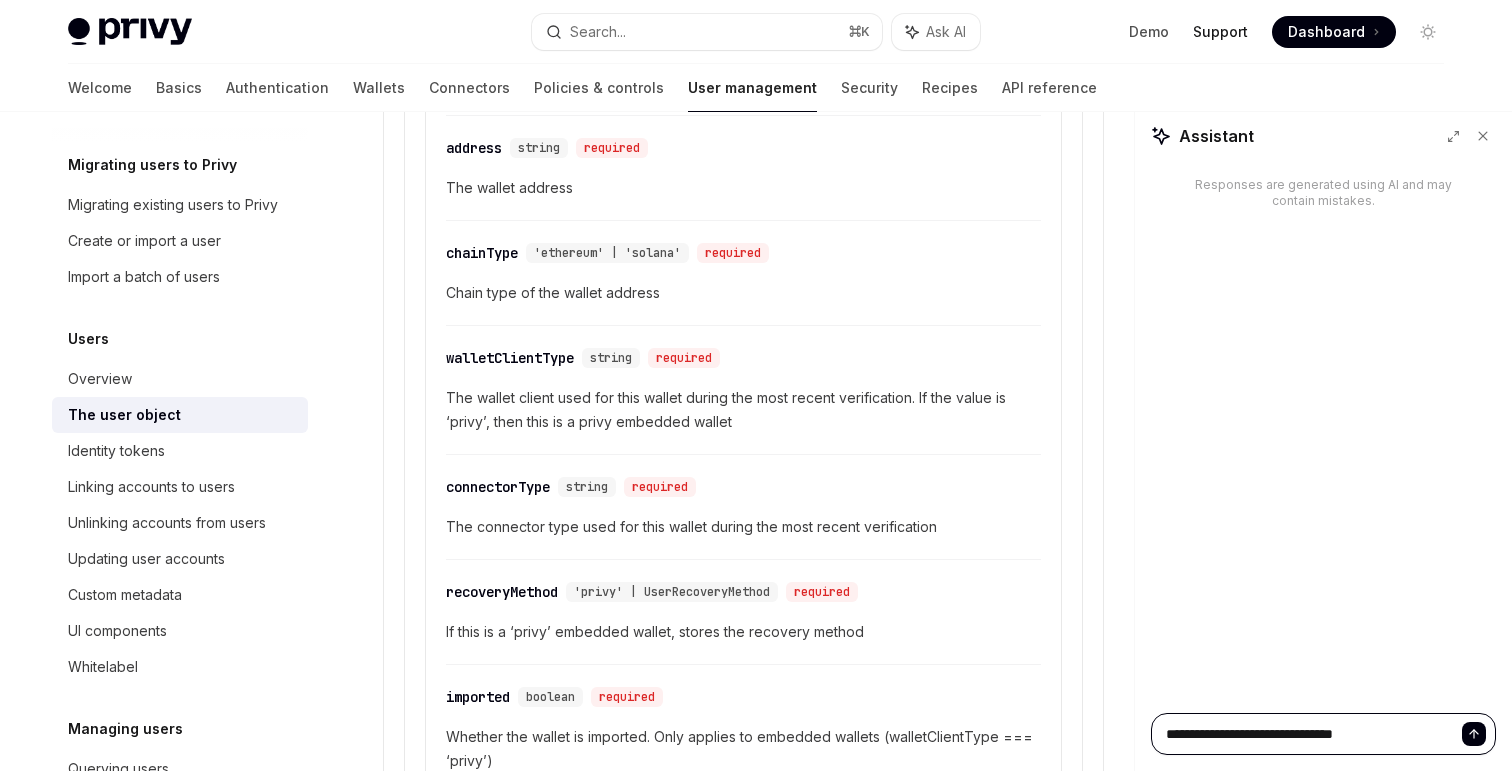 type on "**********" 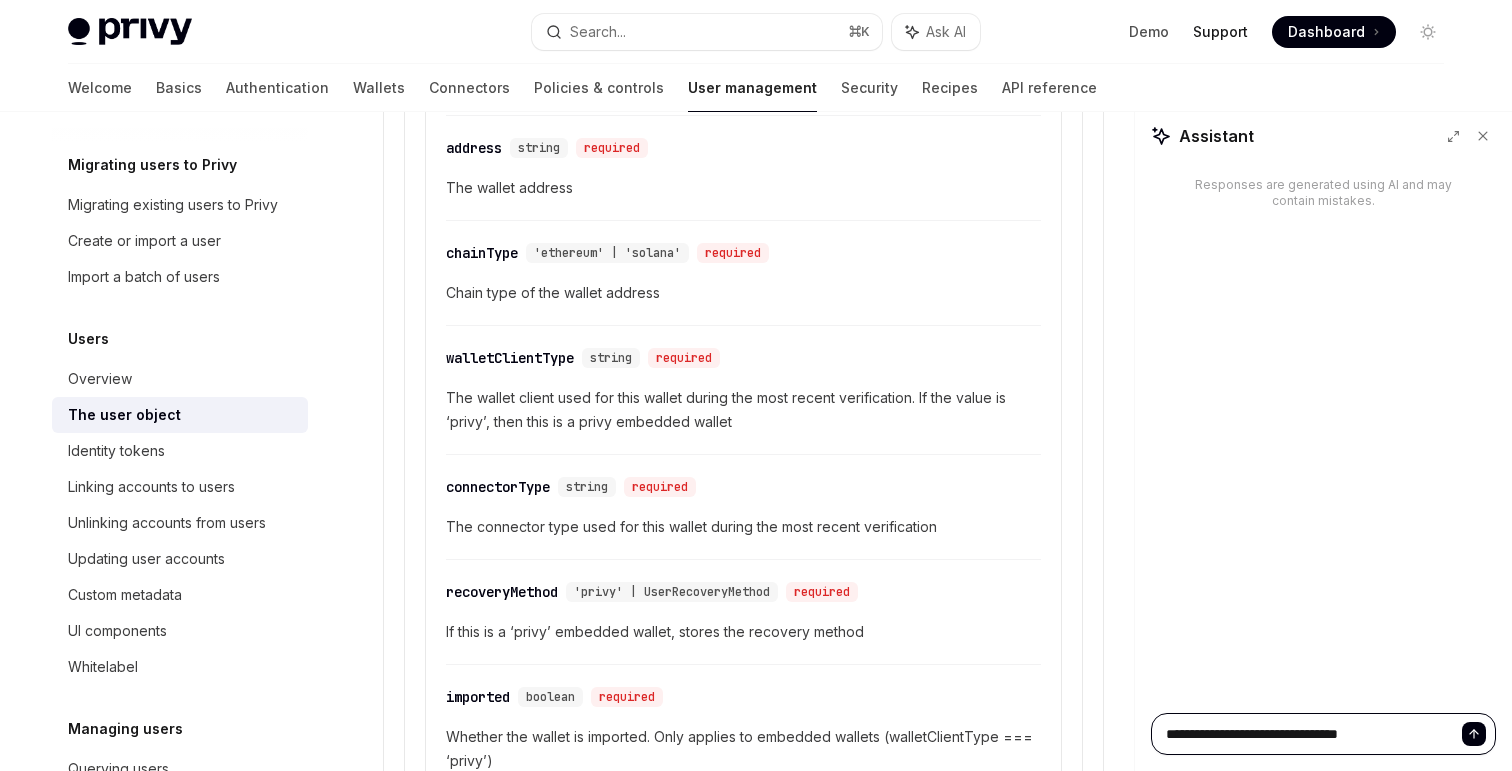 type on "**********" 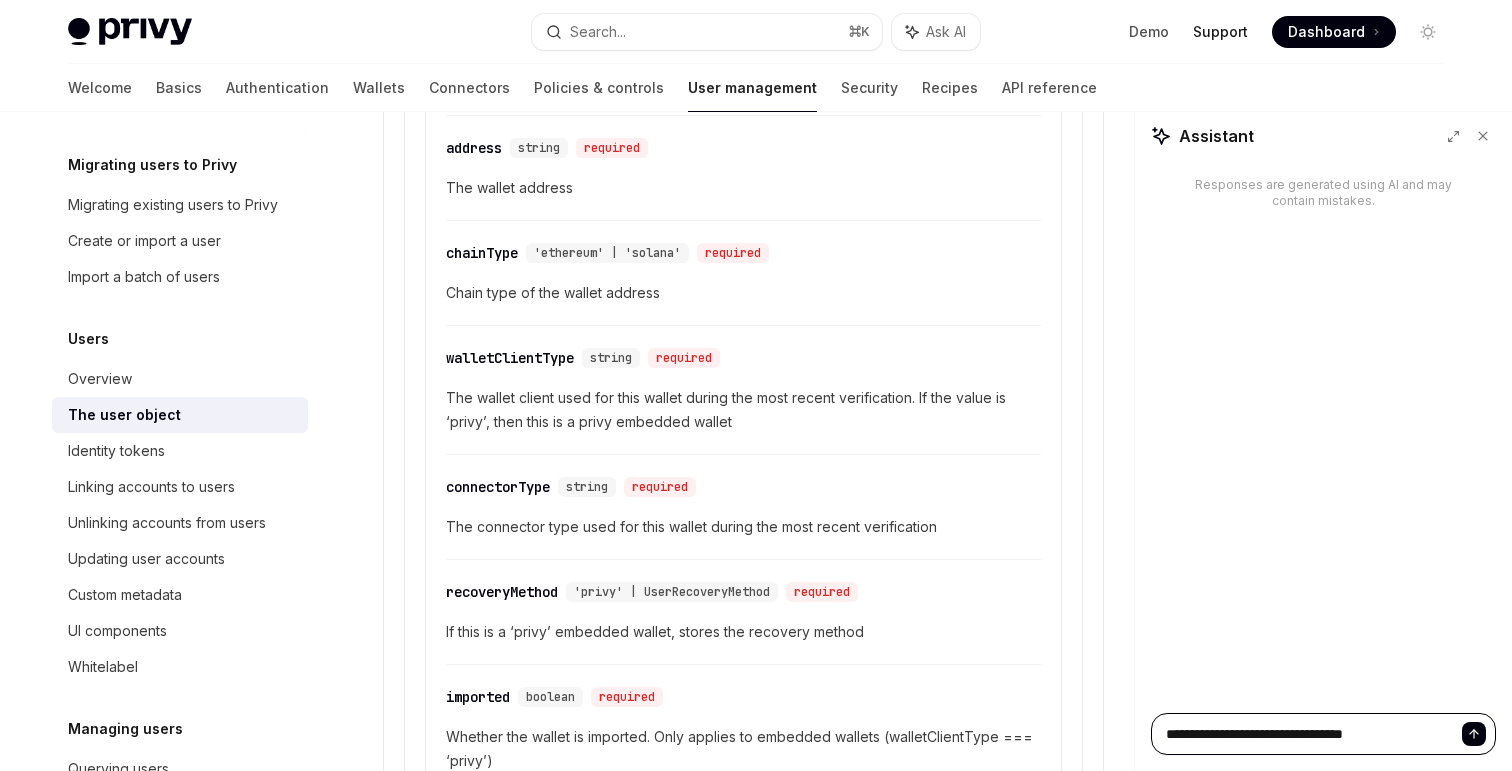 type on "**********" 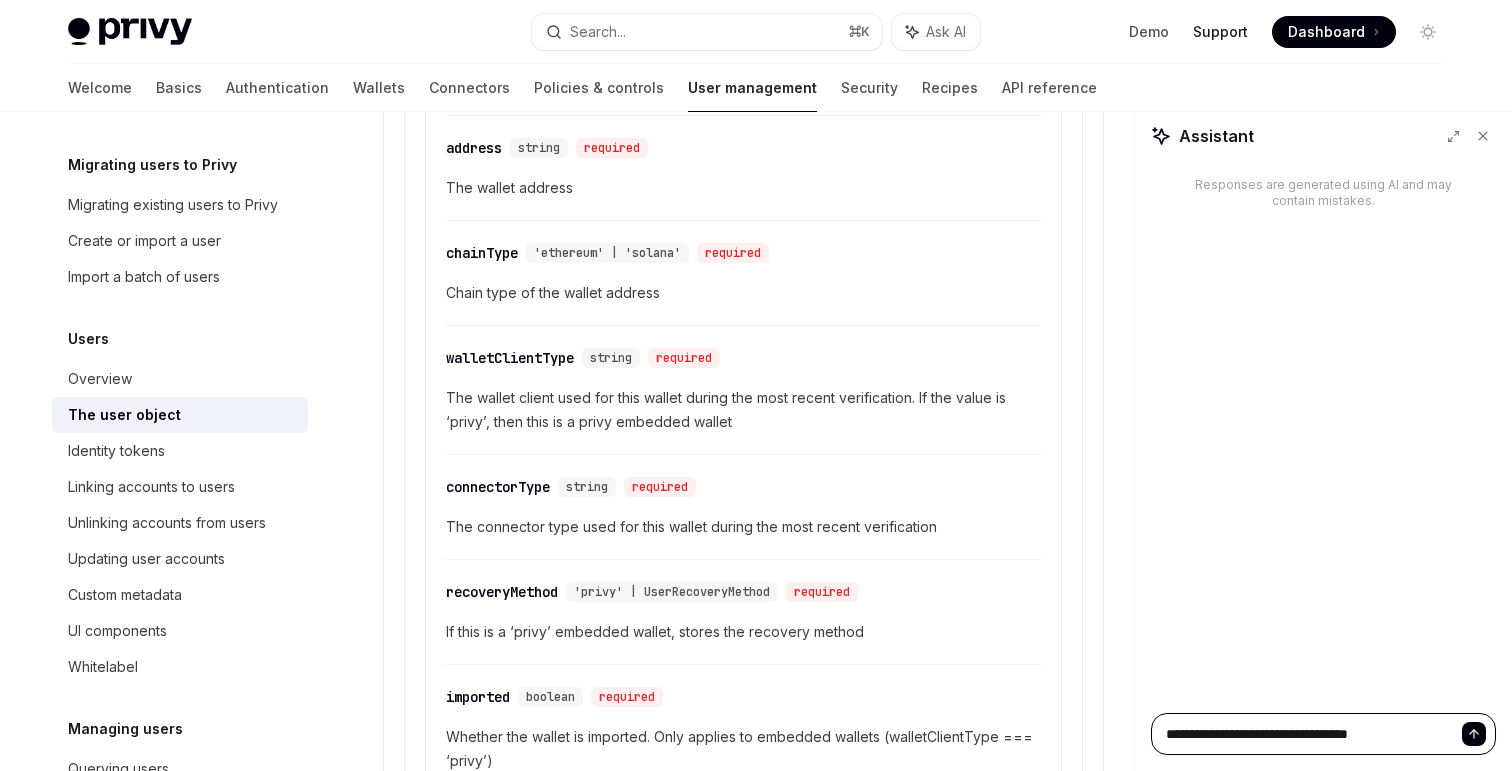 type on "**********" 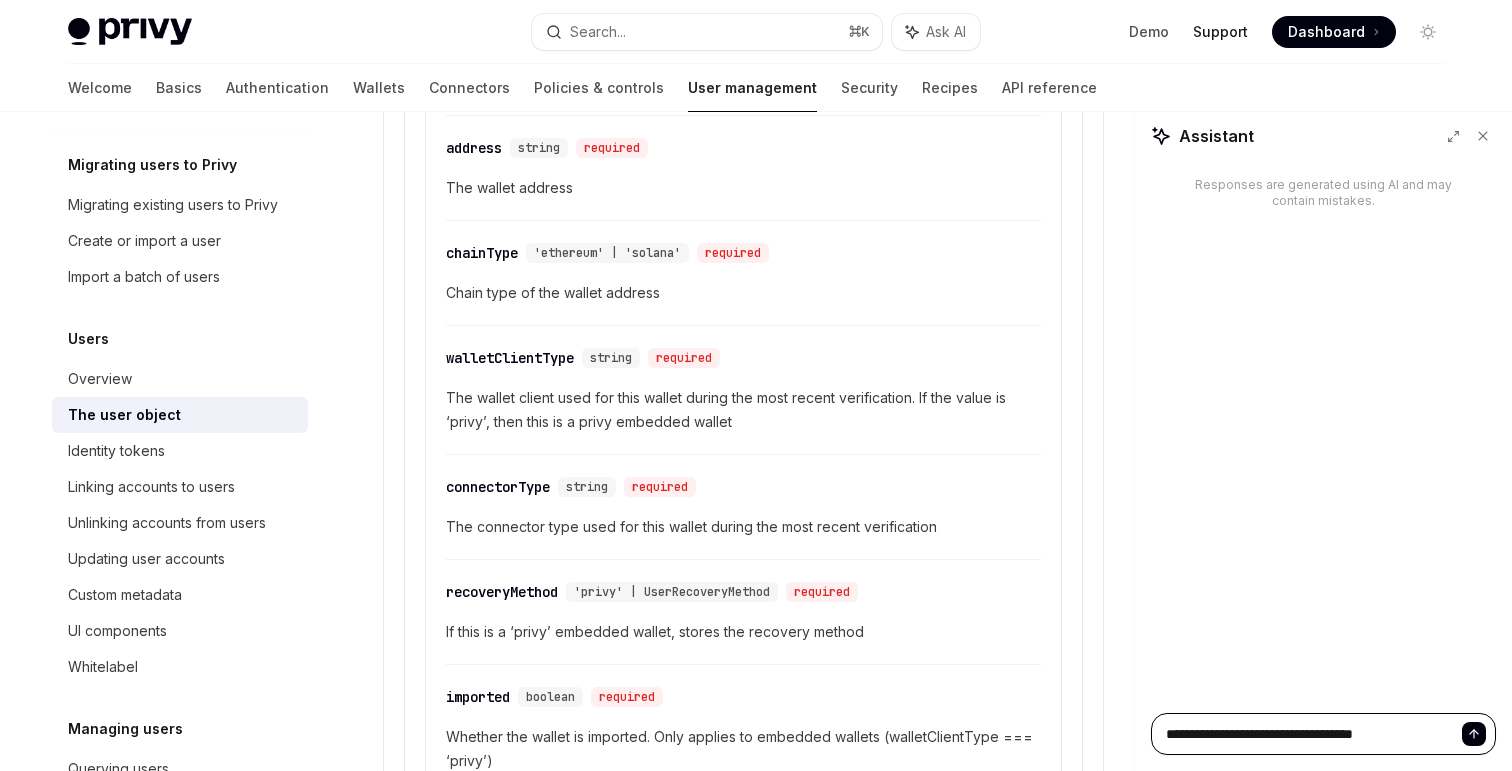 type on "**********" 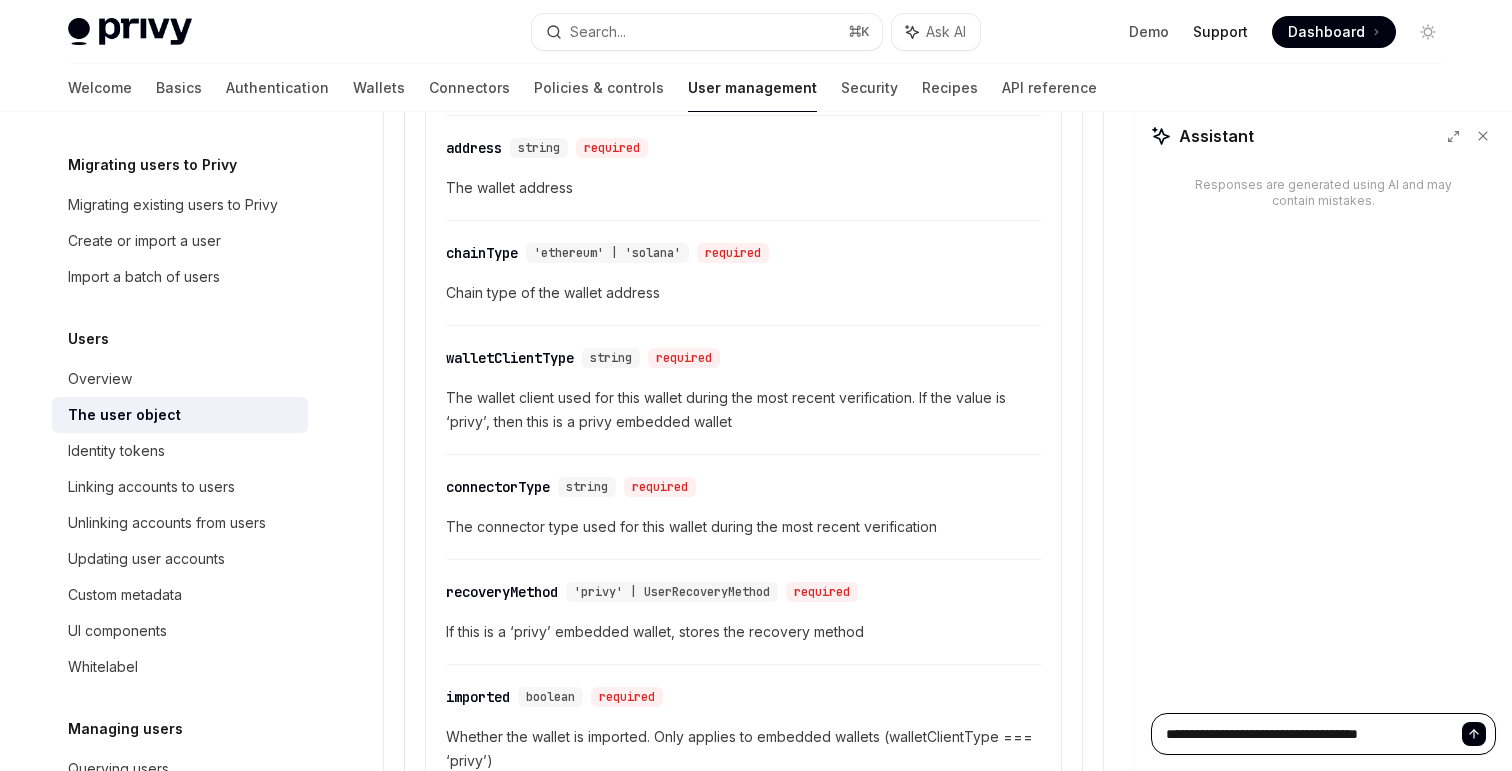 type on "**********" 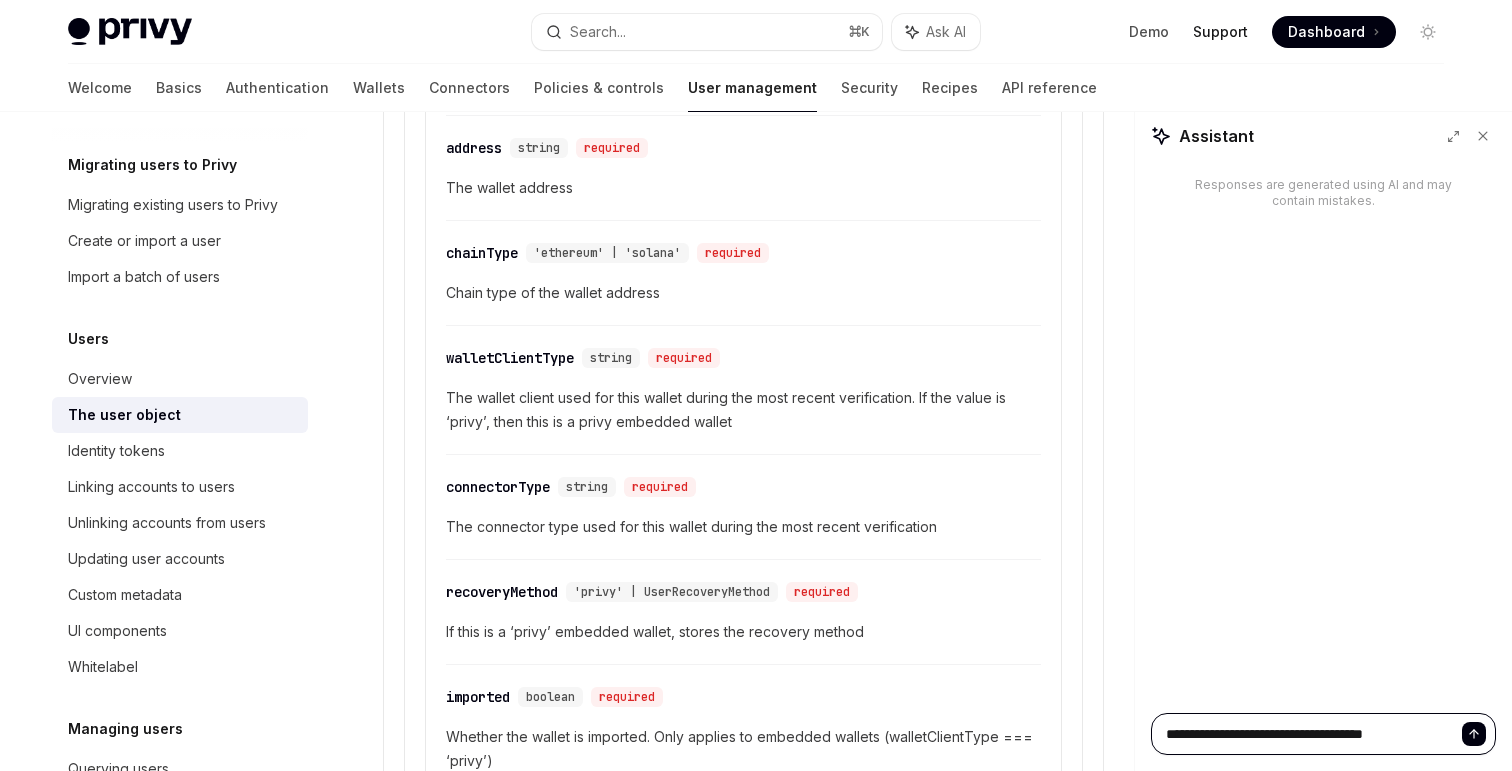 type on "**********" 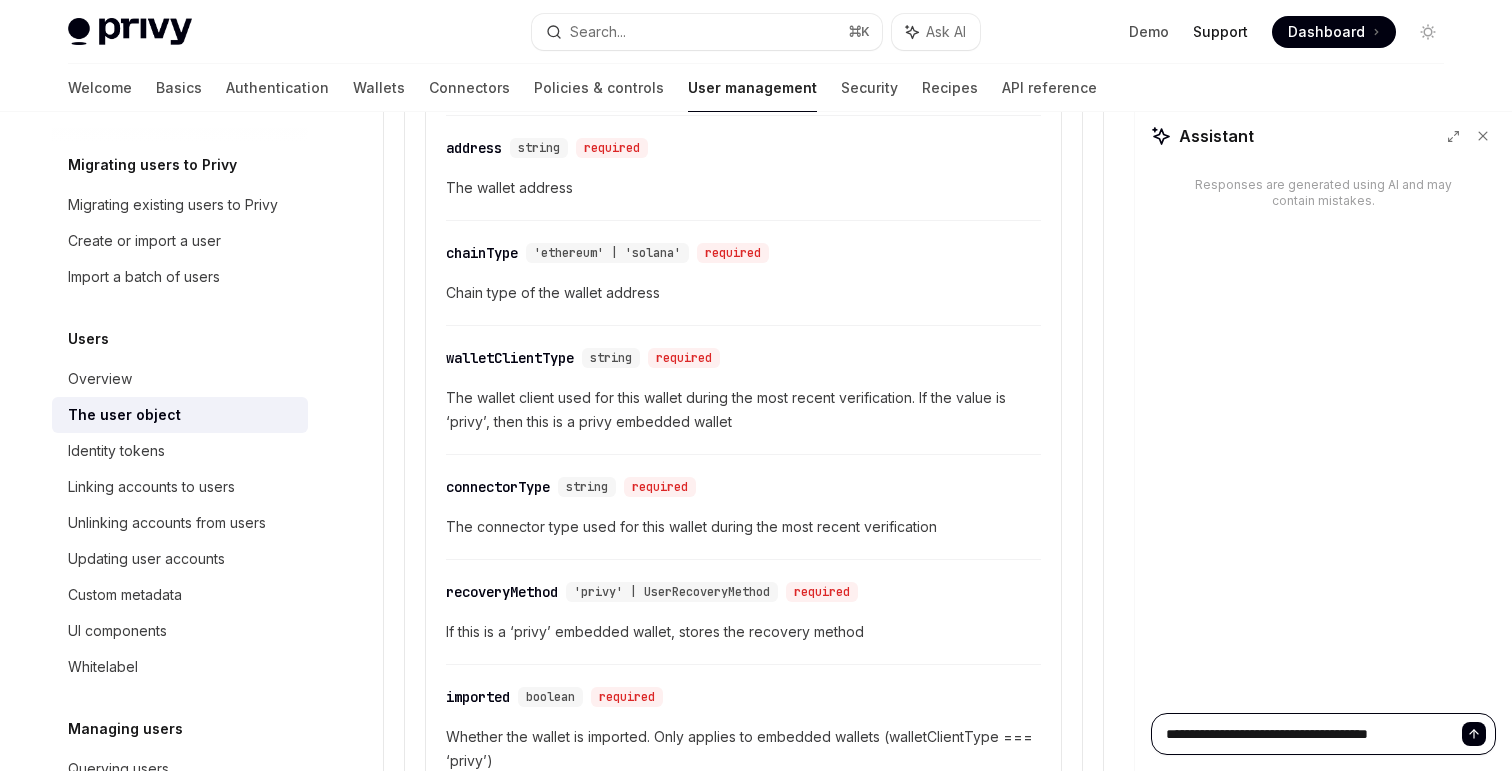 type on "**********" 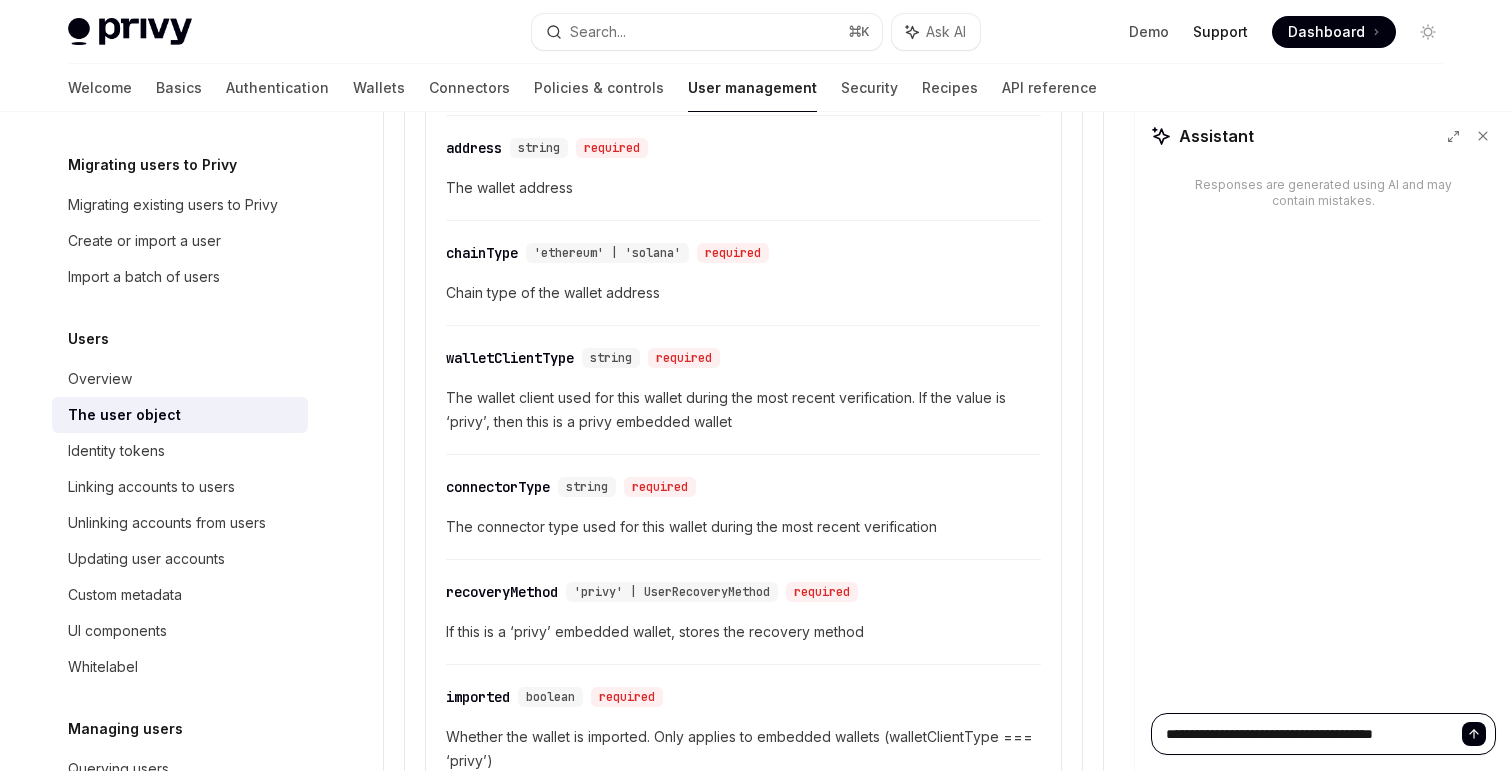 type on "**********" 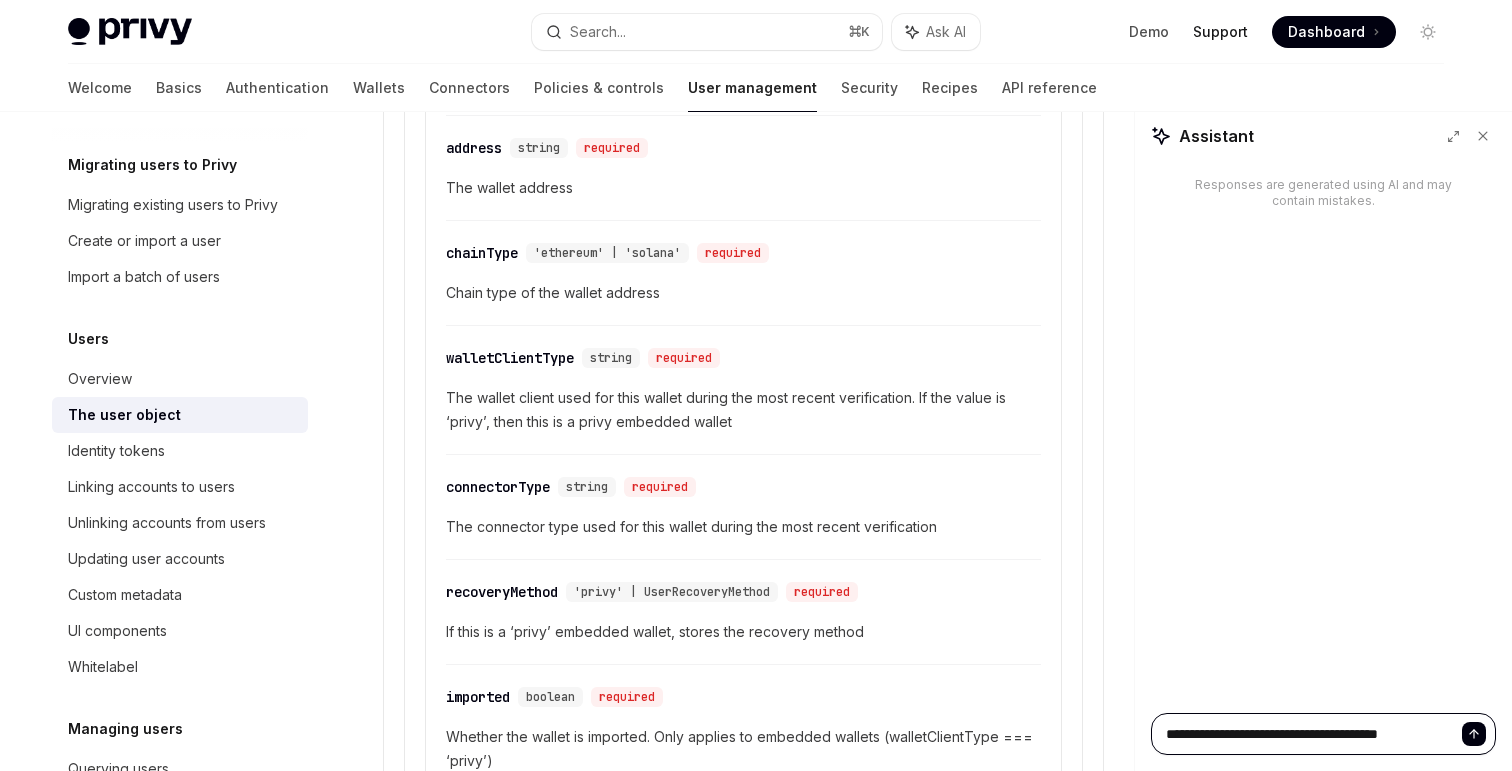 type on "**********" 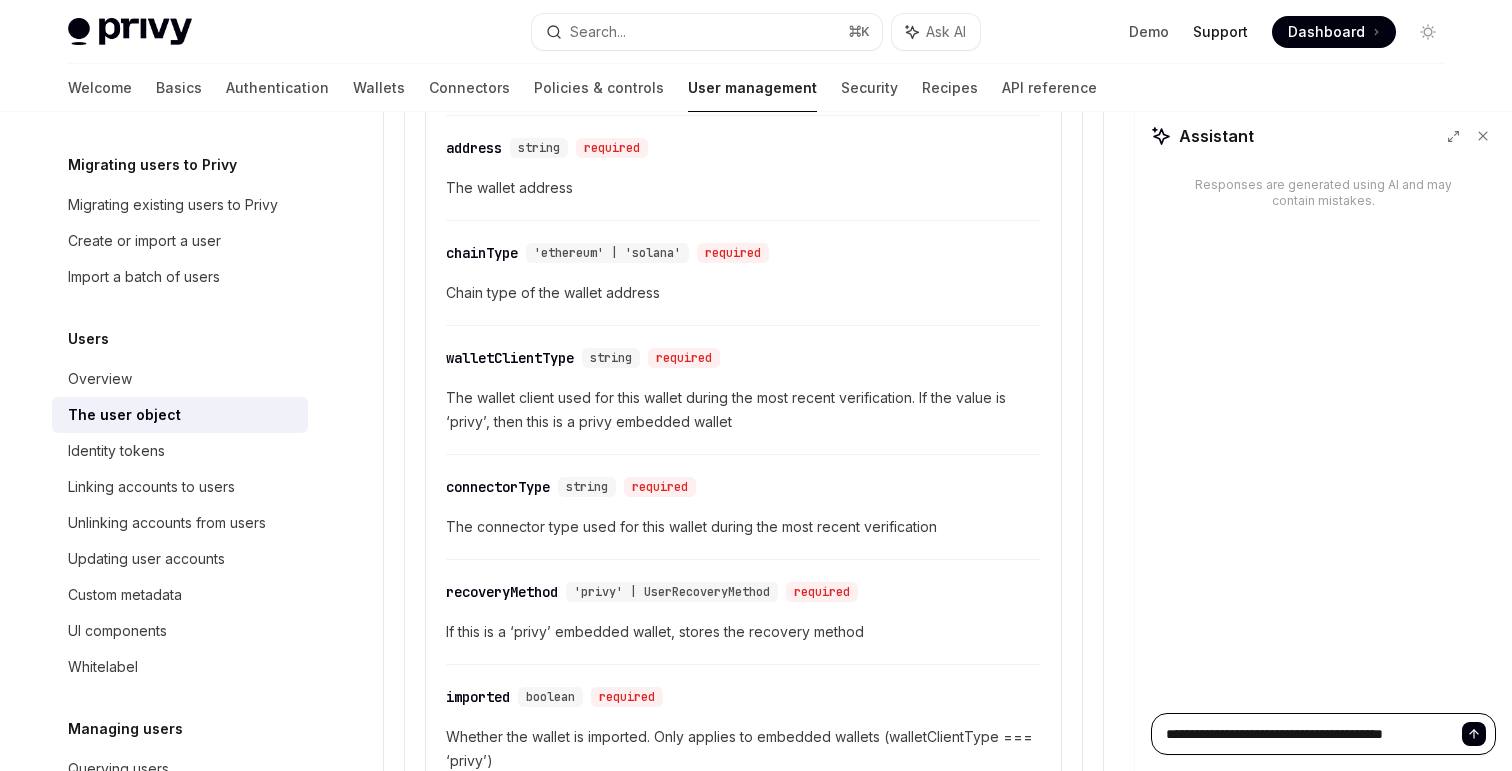 type on "**********" 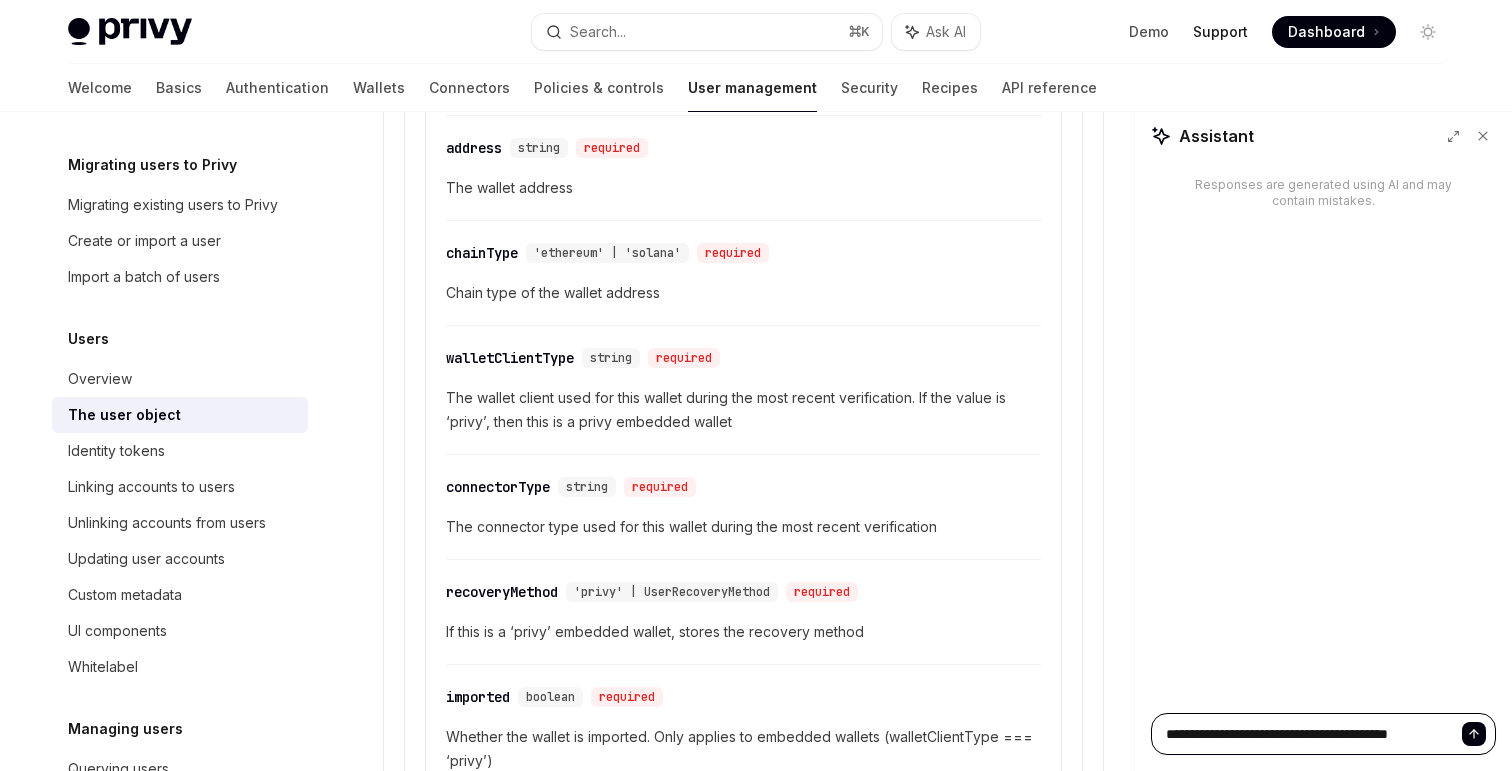 type on "**********" 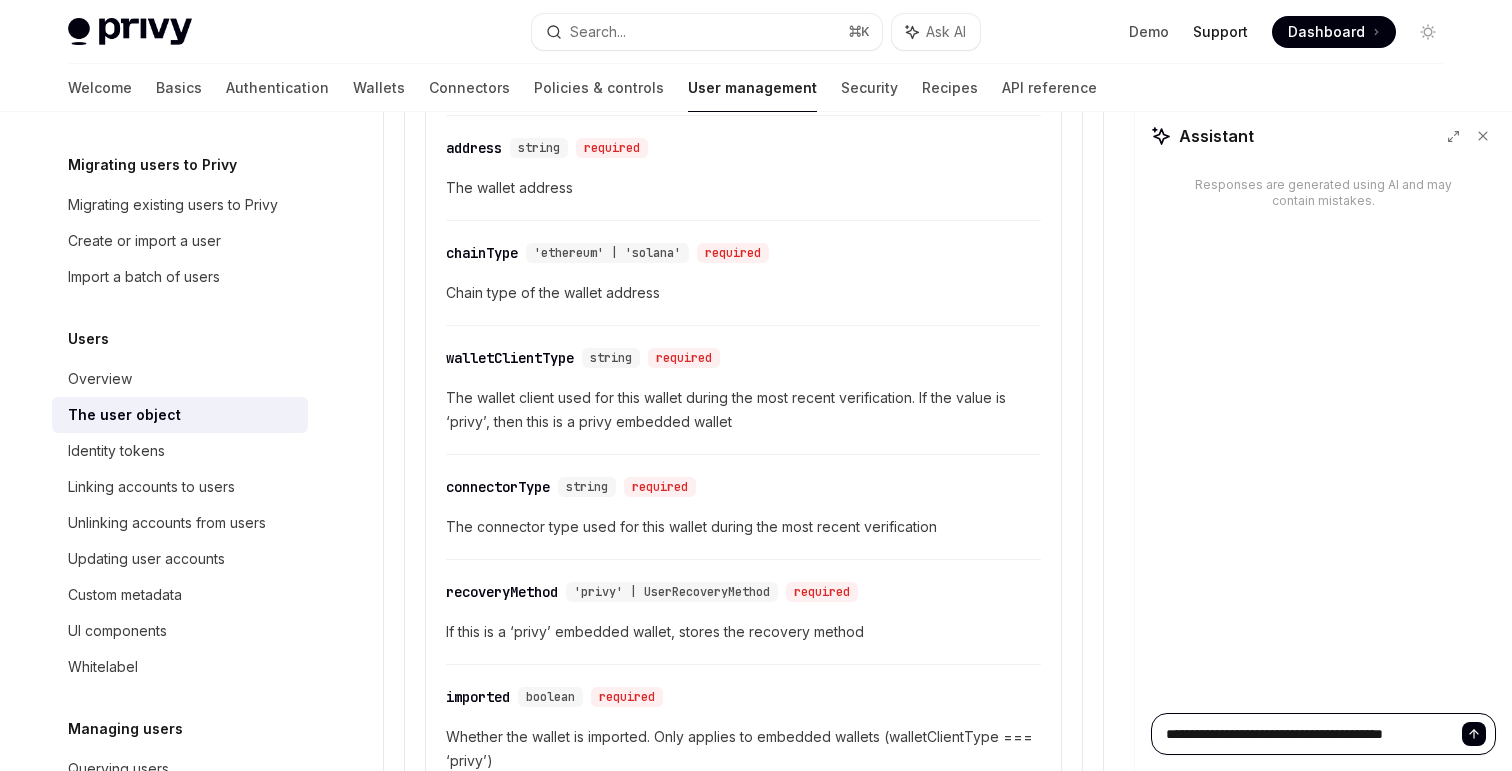 type on "*" 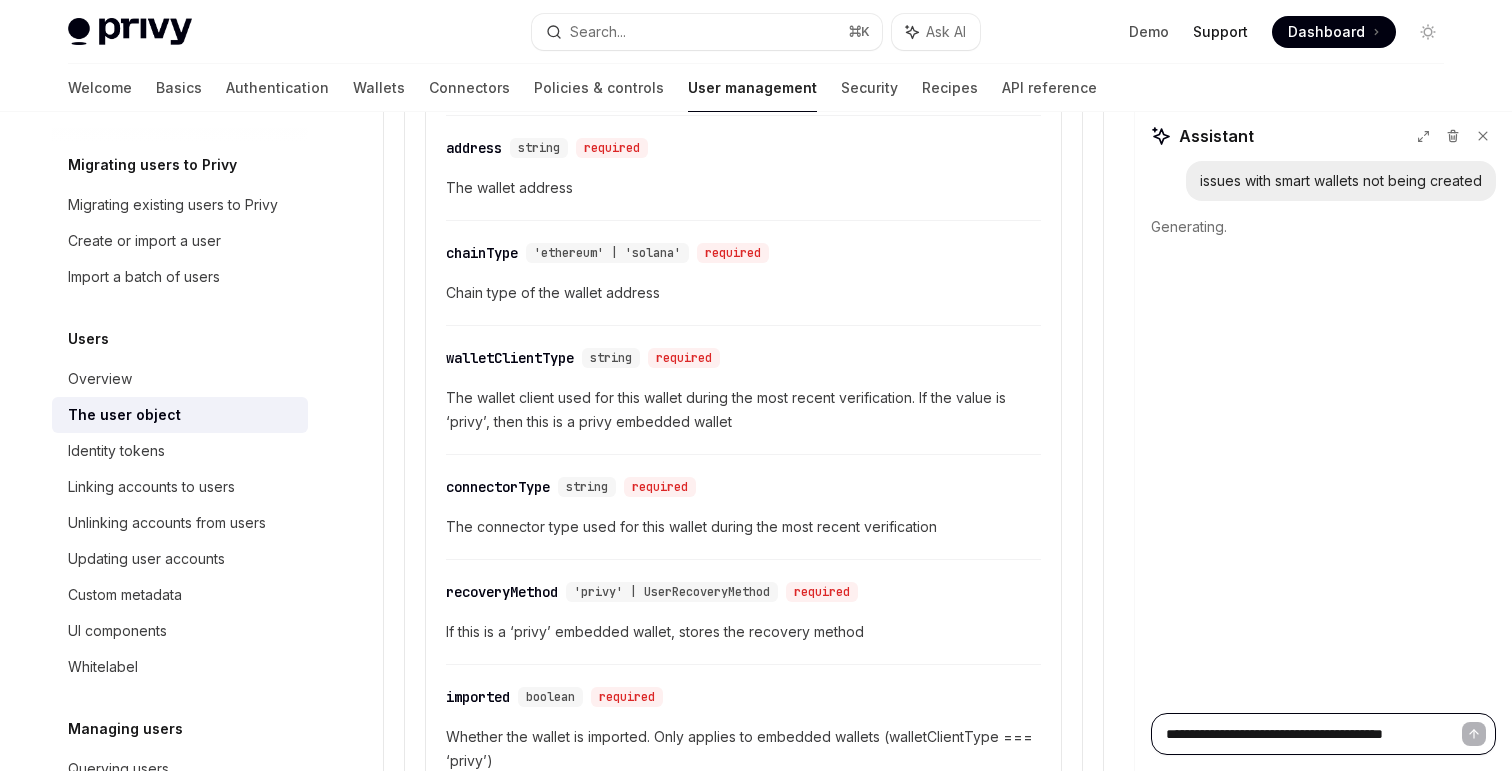 type 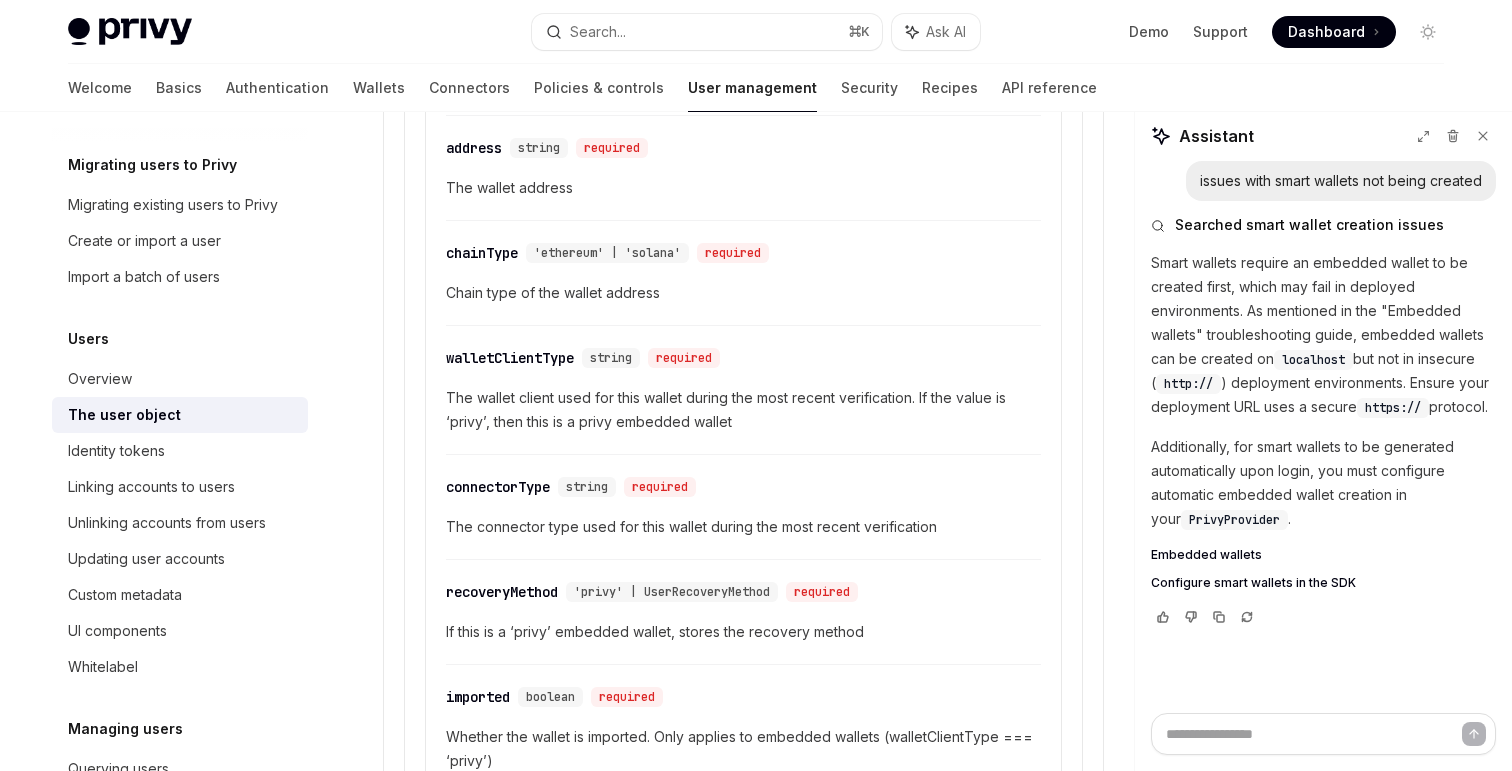 type on "*" 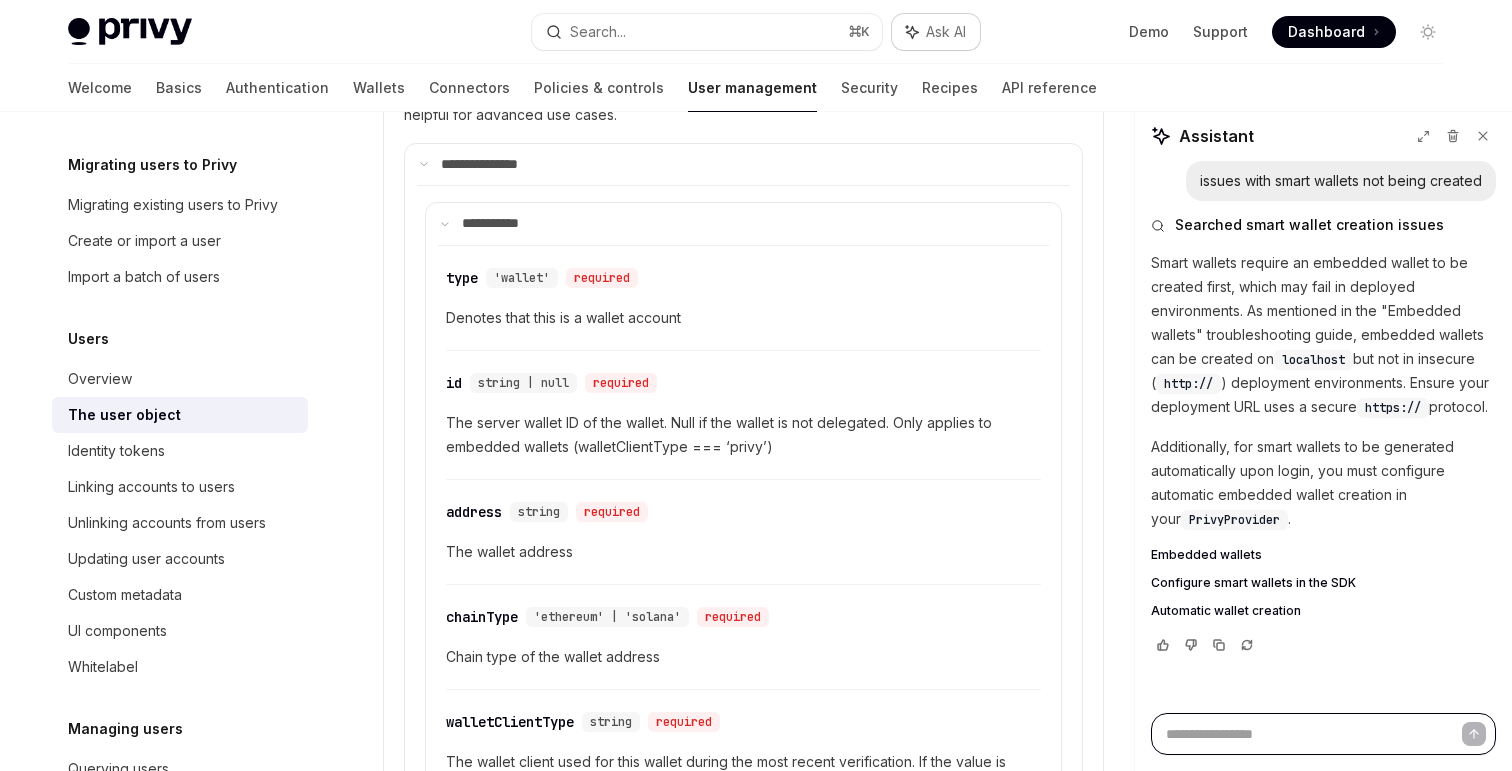 scroll, scrollTop: 693, scrollLeft: 0, axis: vertical 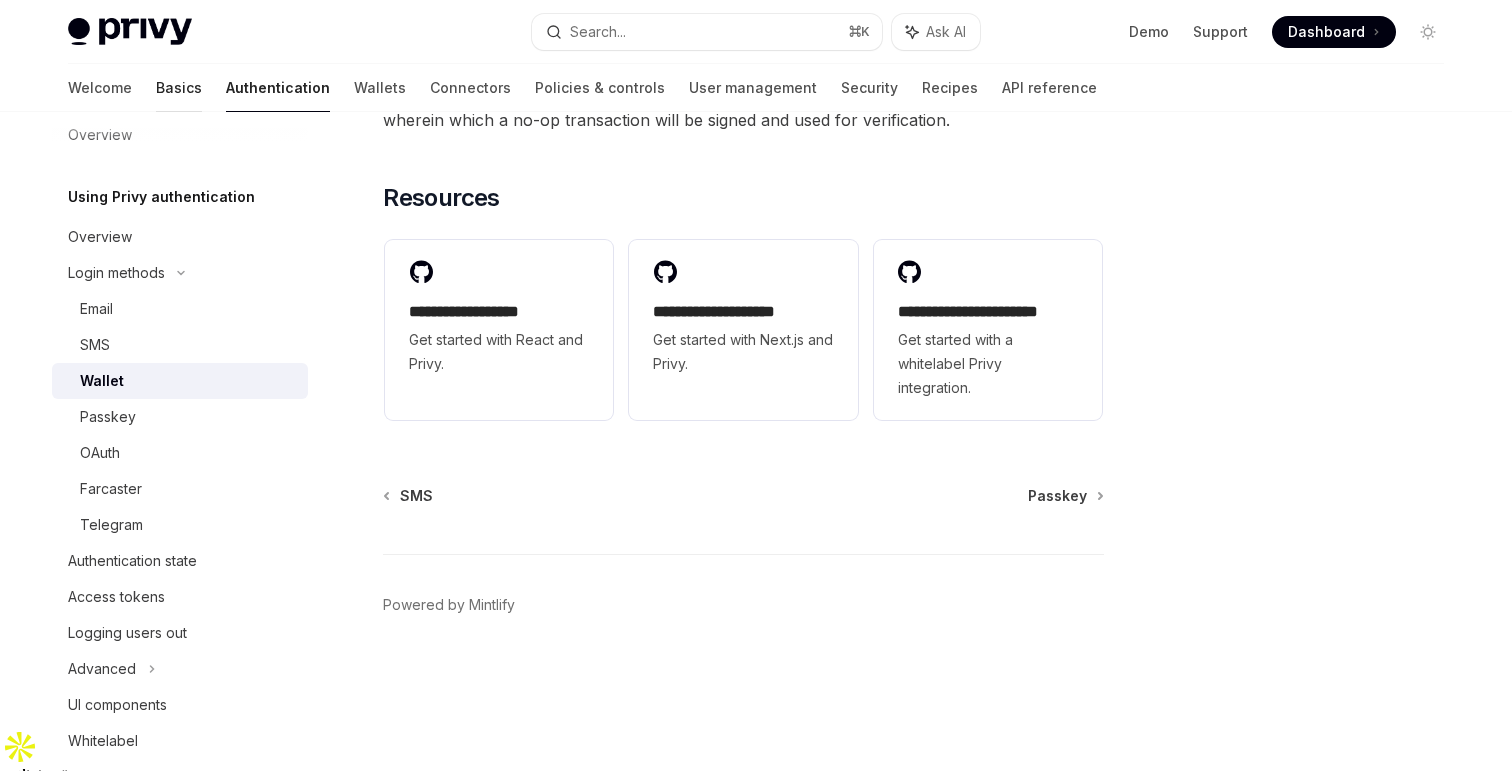 click on "Basics" at bounding box center (179, 88) 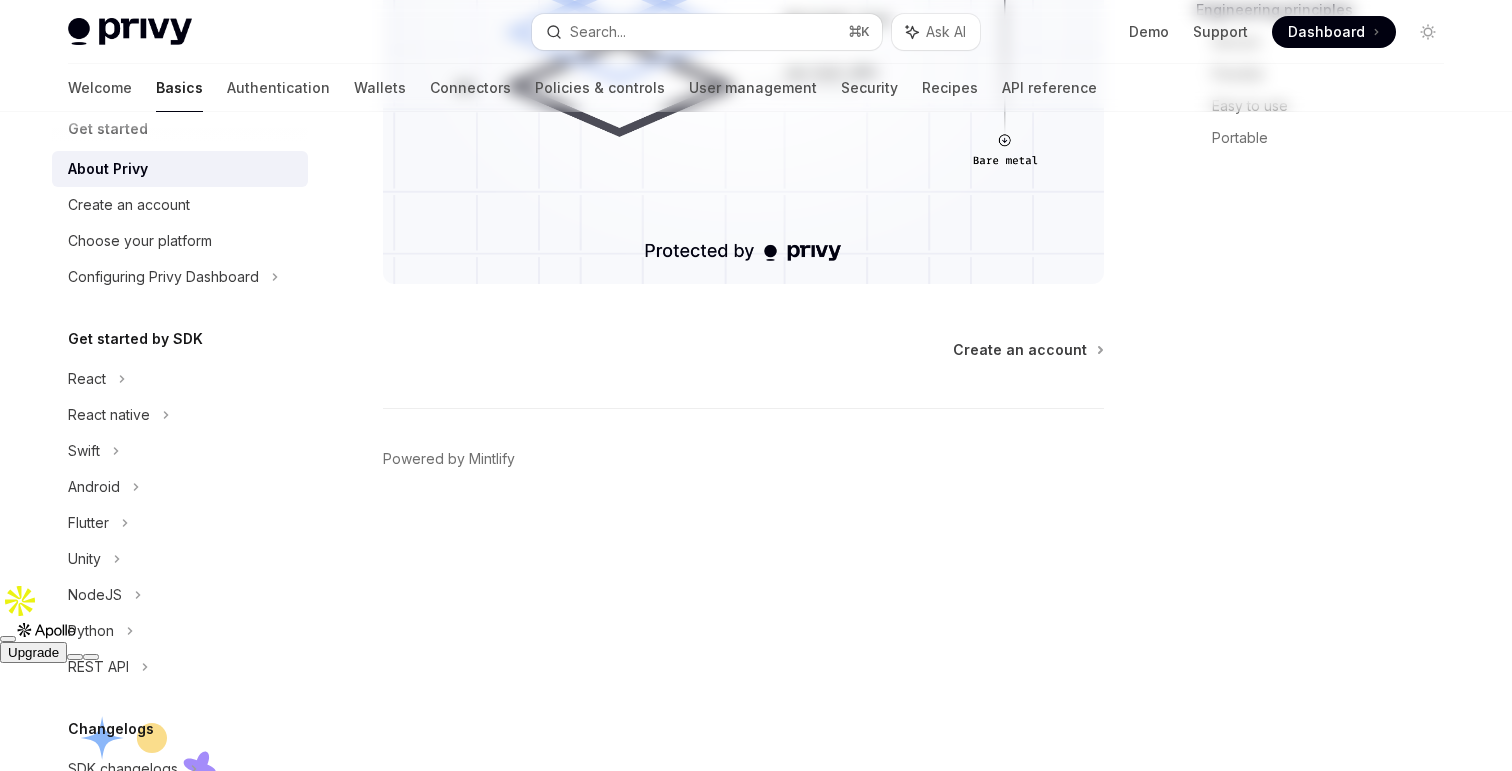 scroll, scrollTop: 0, scrollLeft: 0, axis: both 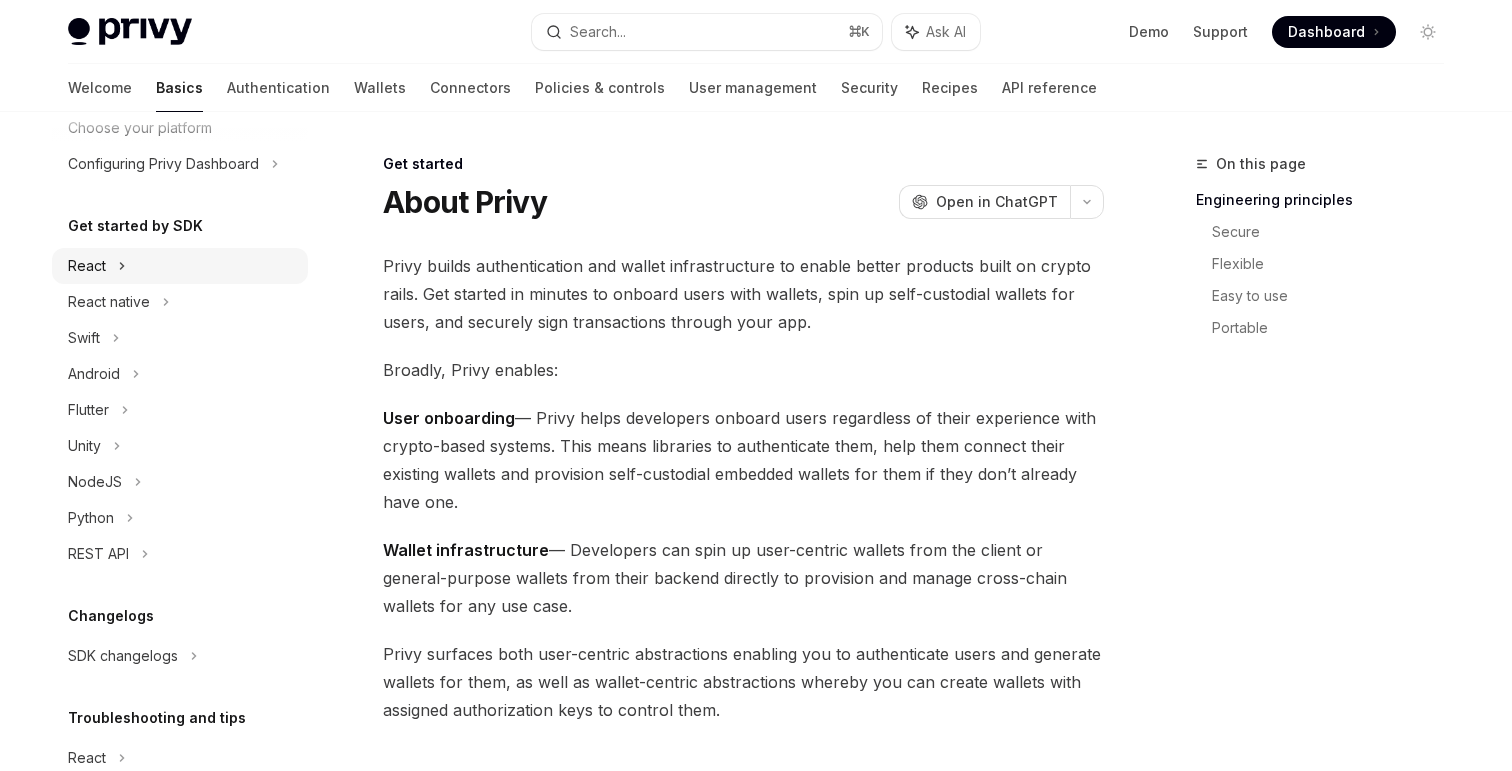 click on "React" at bounding box center (180, 266) 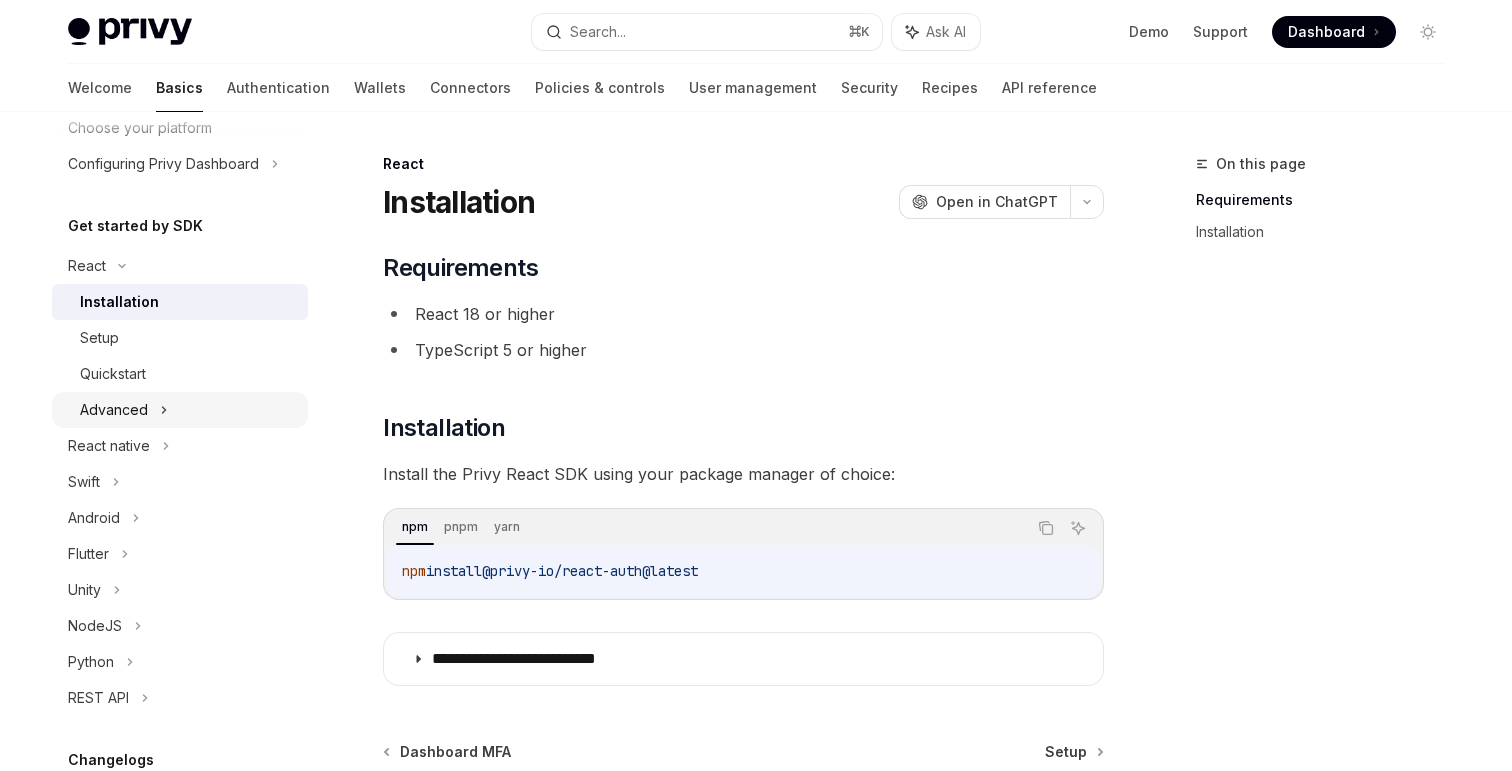 click on "Advanced" at bounding box center (114, 410) 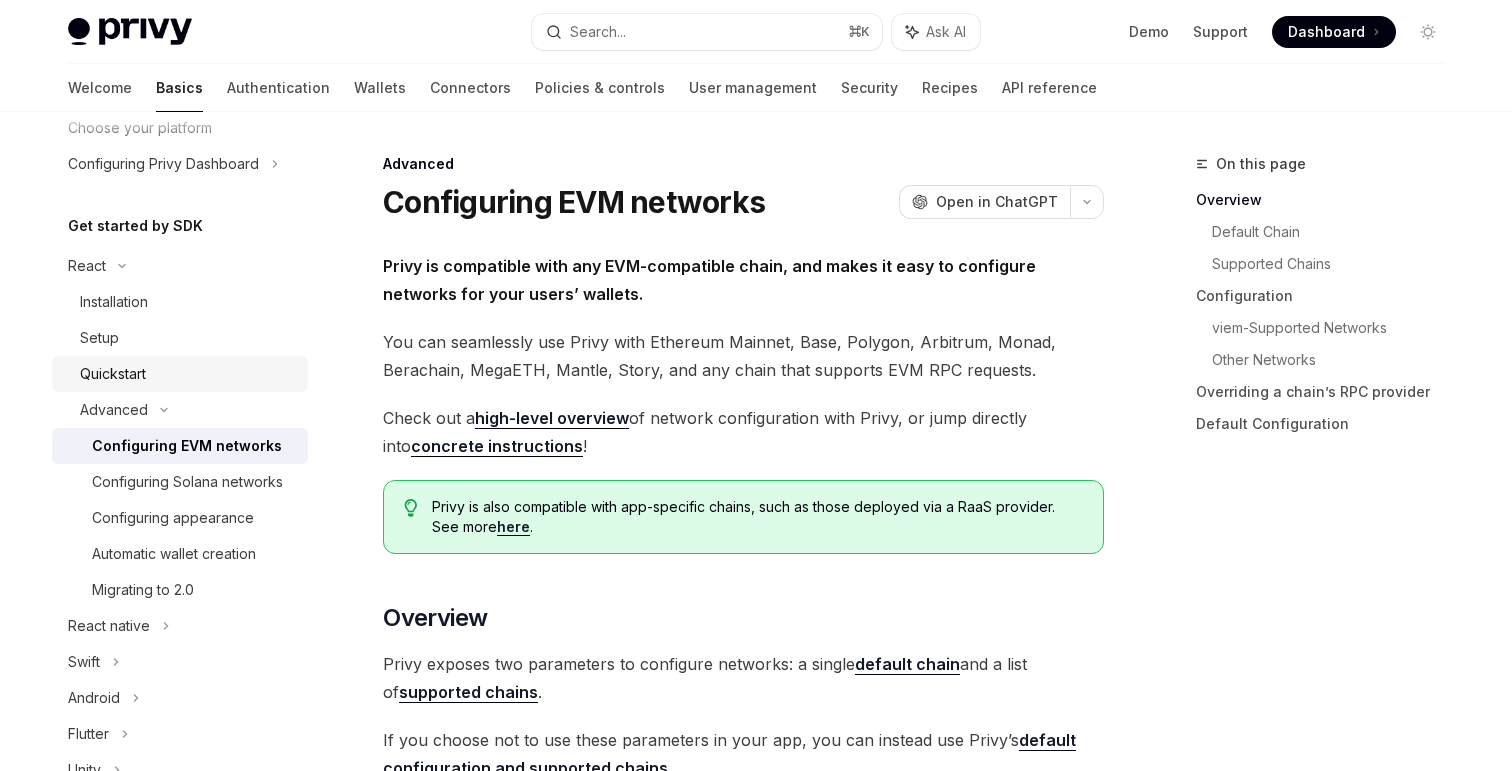 click on "Quickstart" at bounding box center (180, 374) 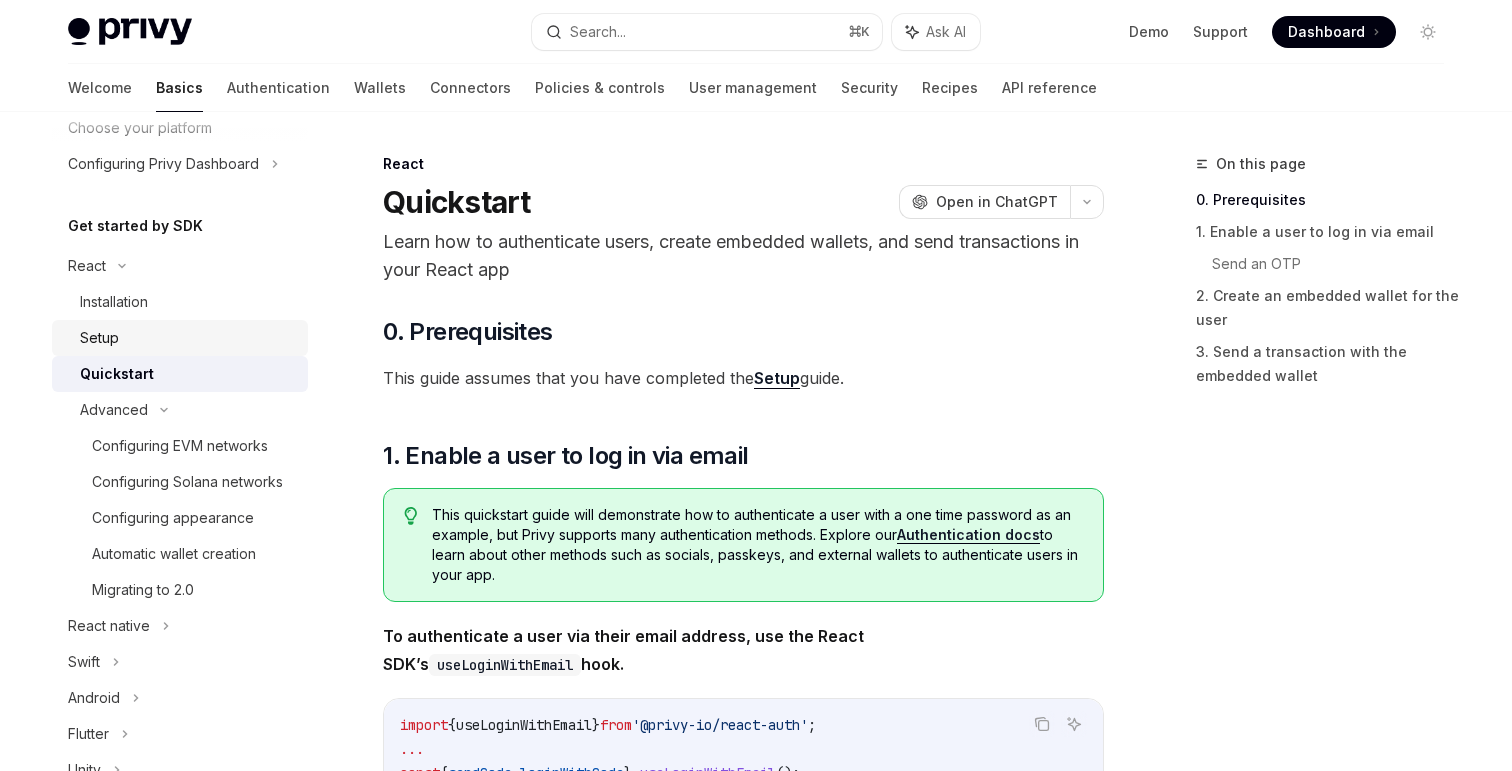 click on "Setup" at bounding box center (188, 338) 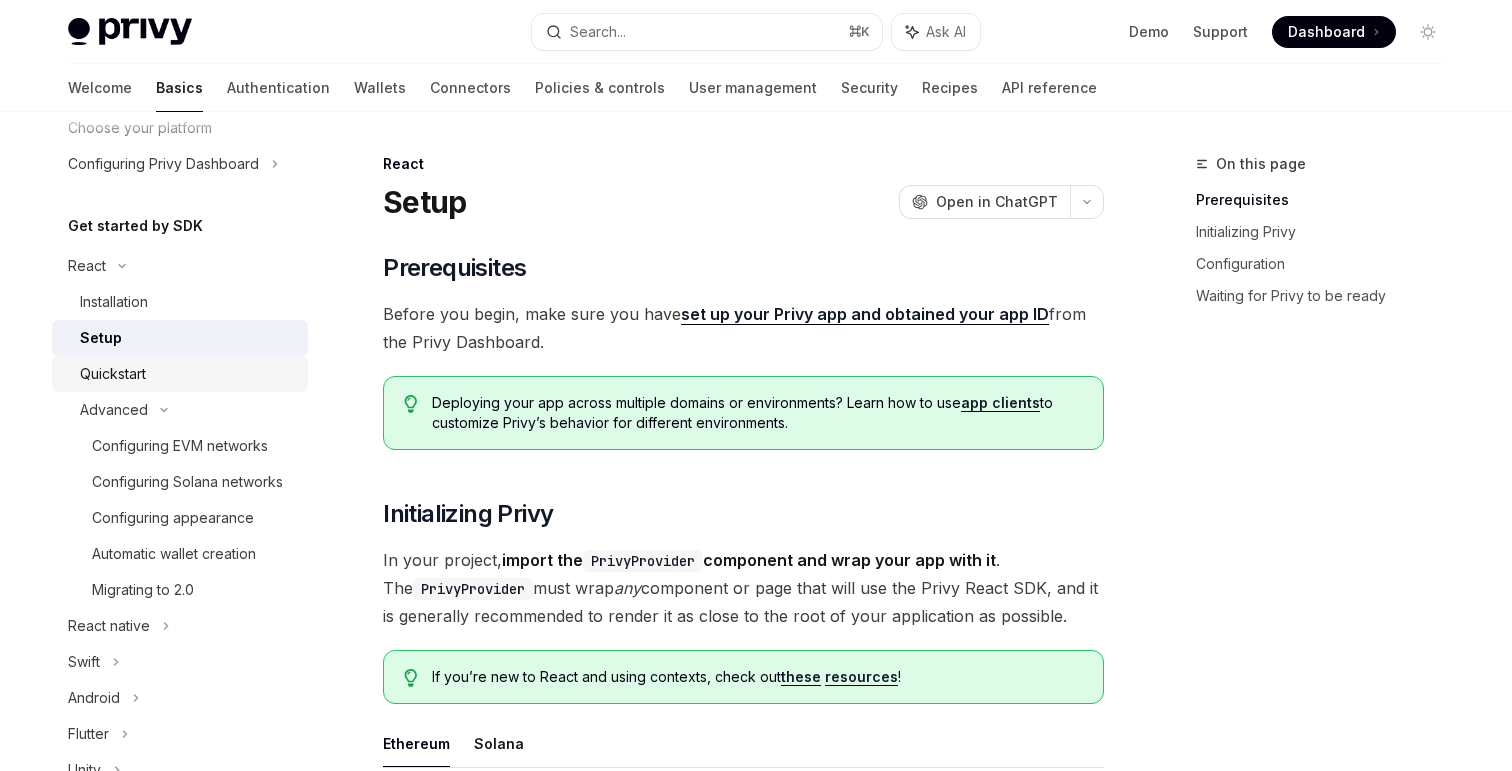 click on "Quickstart" at bounding box center [188, 374] 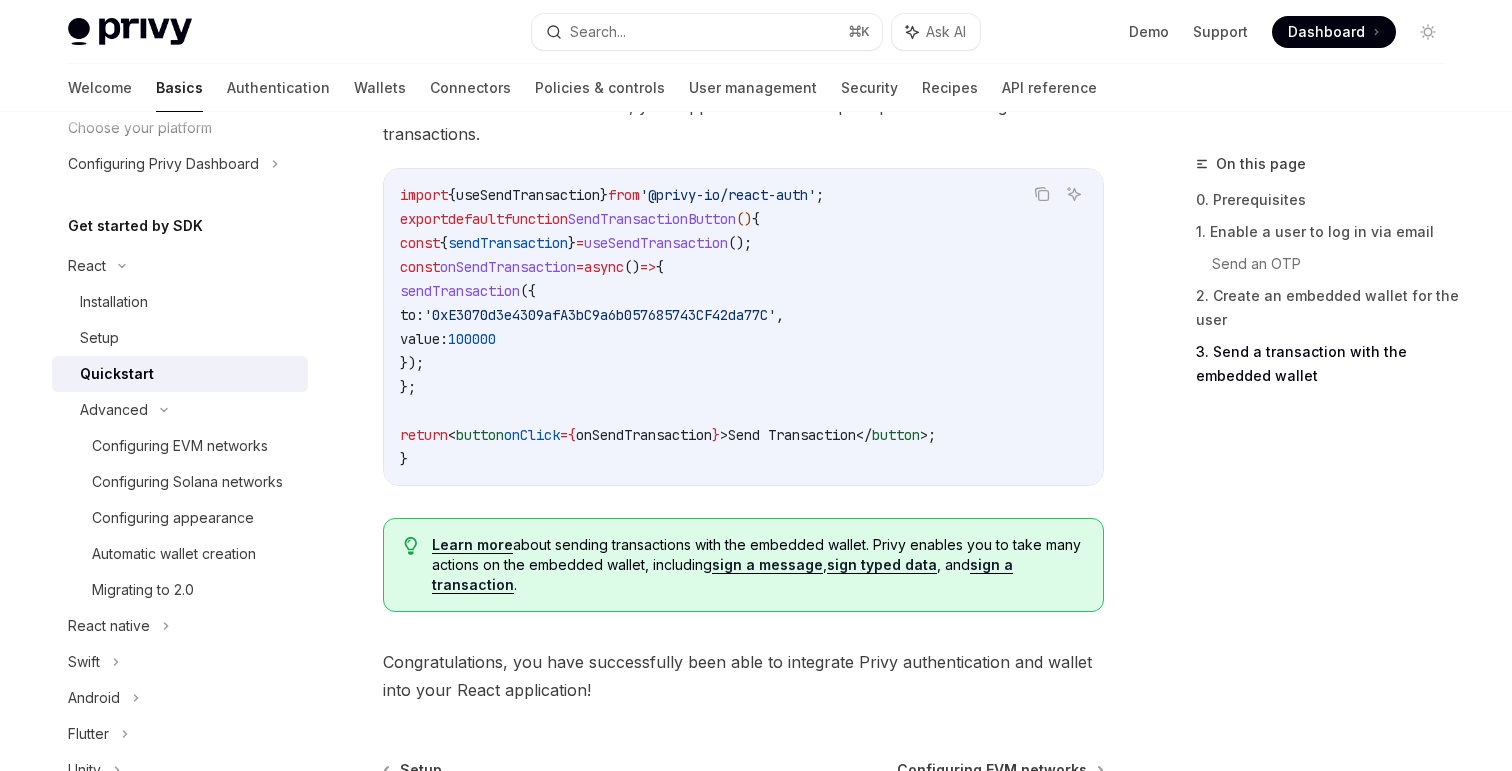 scroll, scrollTop: 2136, scrollLeft: 0, axis: vertical 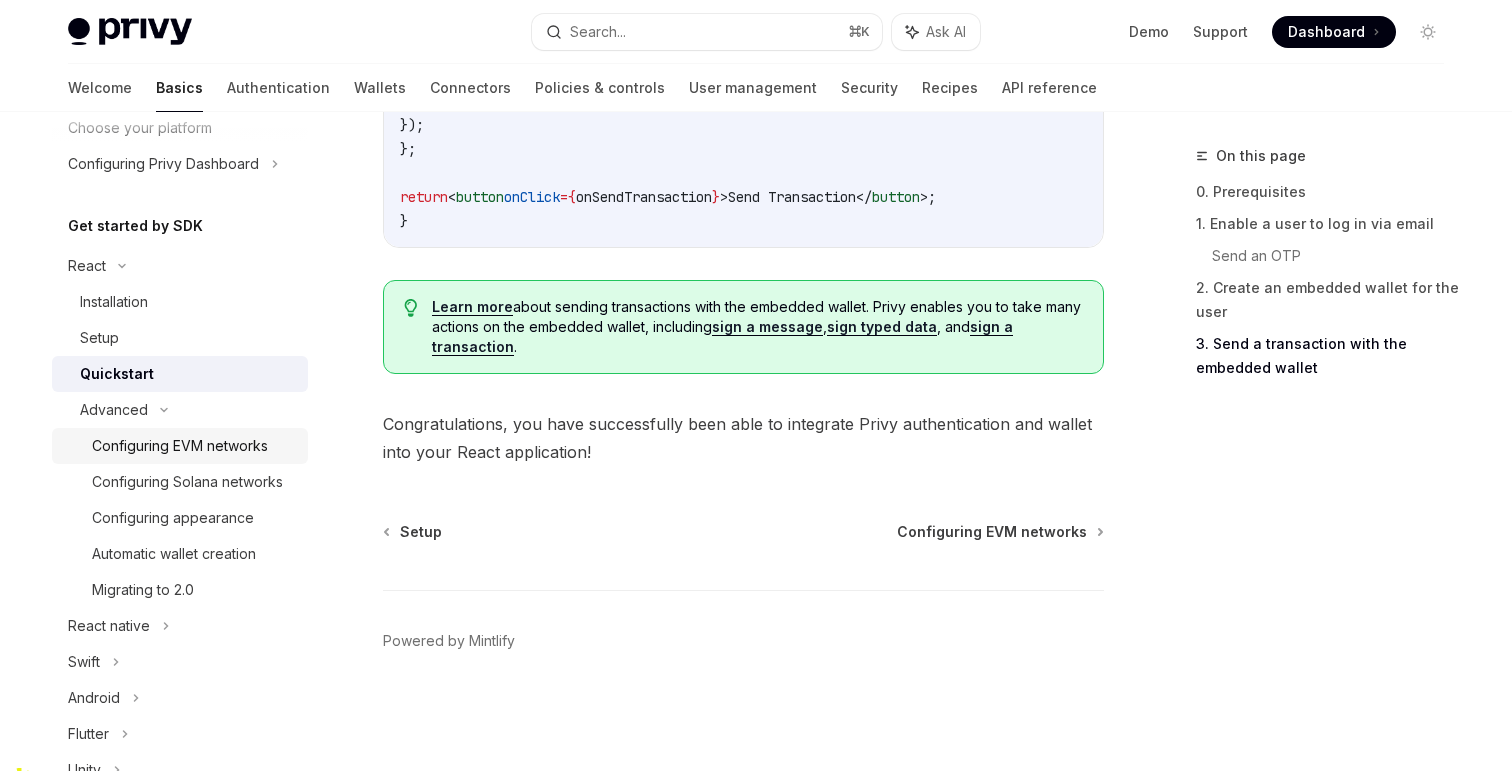 click on "Configuring EVM networks" at bounding box center (180, 446) 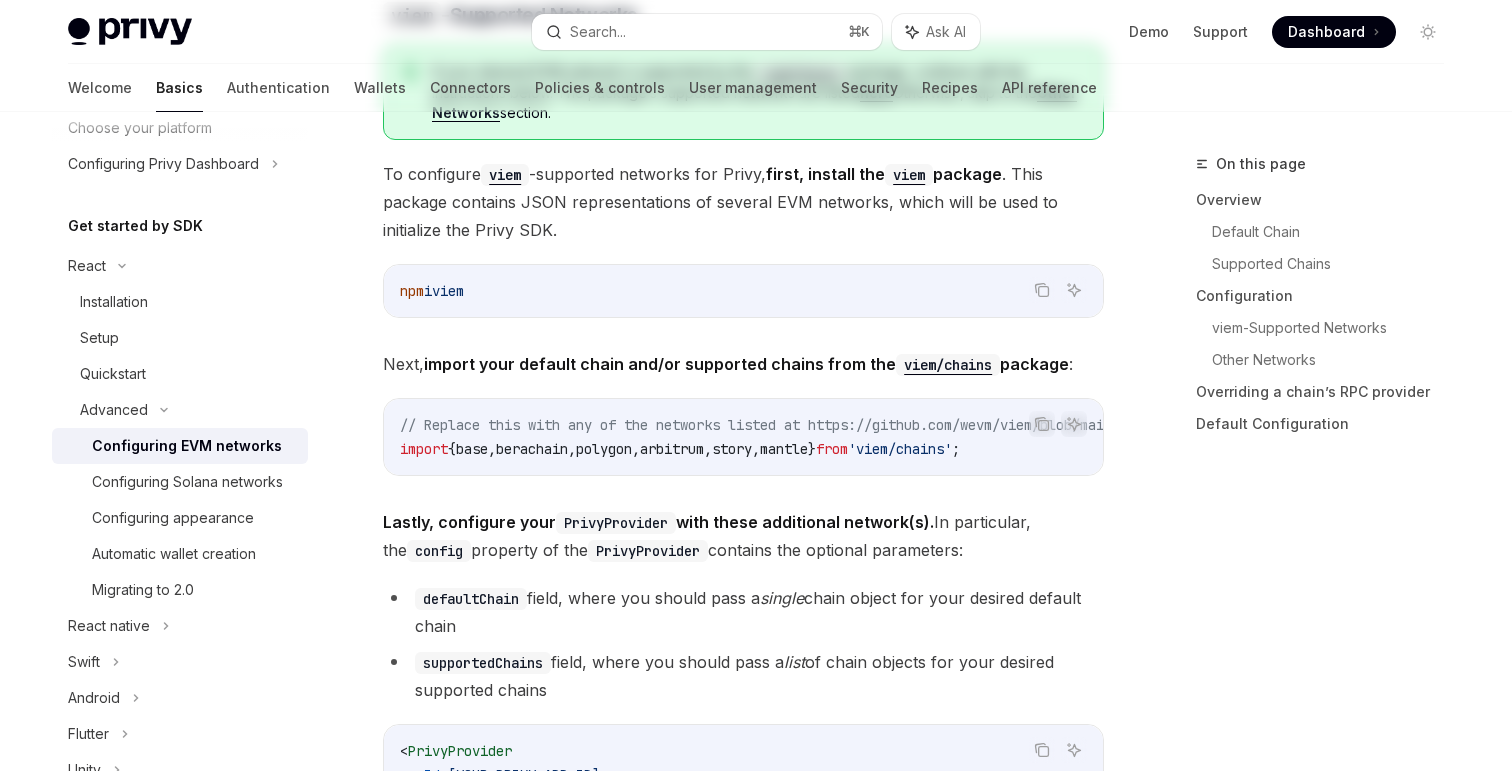 scroll, scrollTop: 0, scrollLeft: 0, axis: both 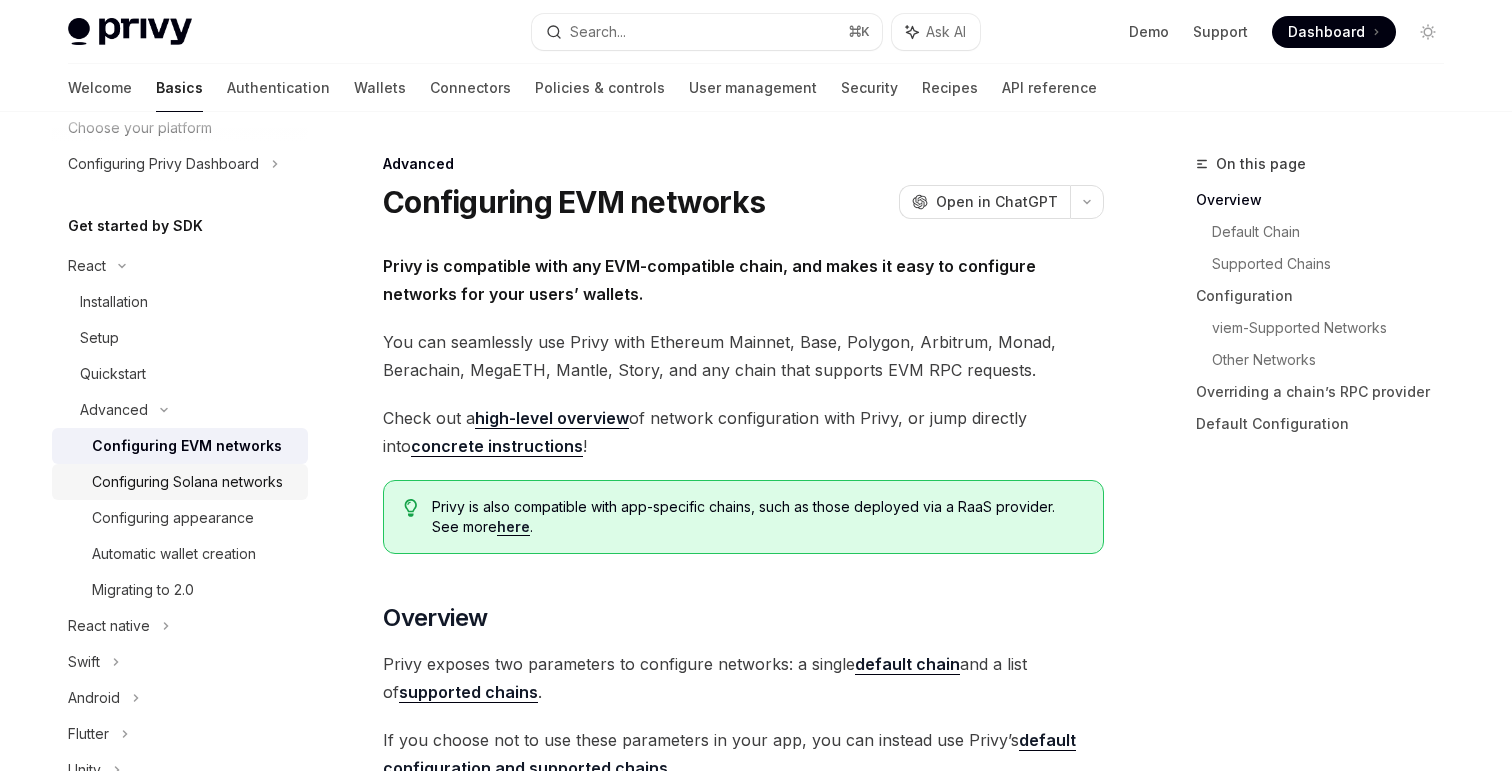 click on "Configuring Solana networks" at bounding box center (187, 482) 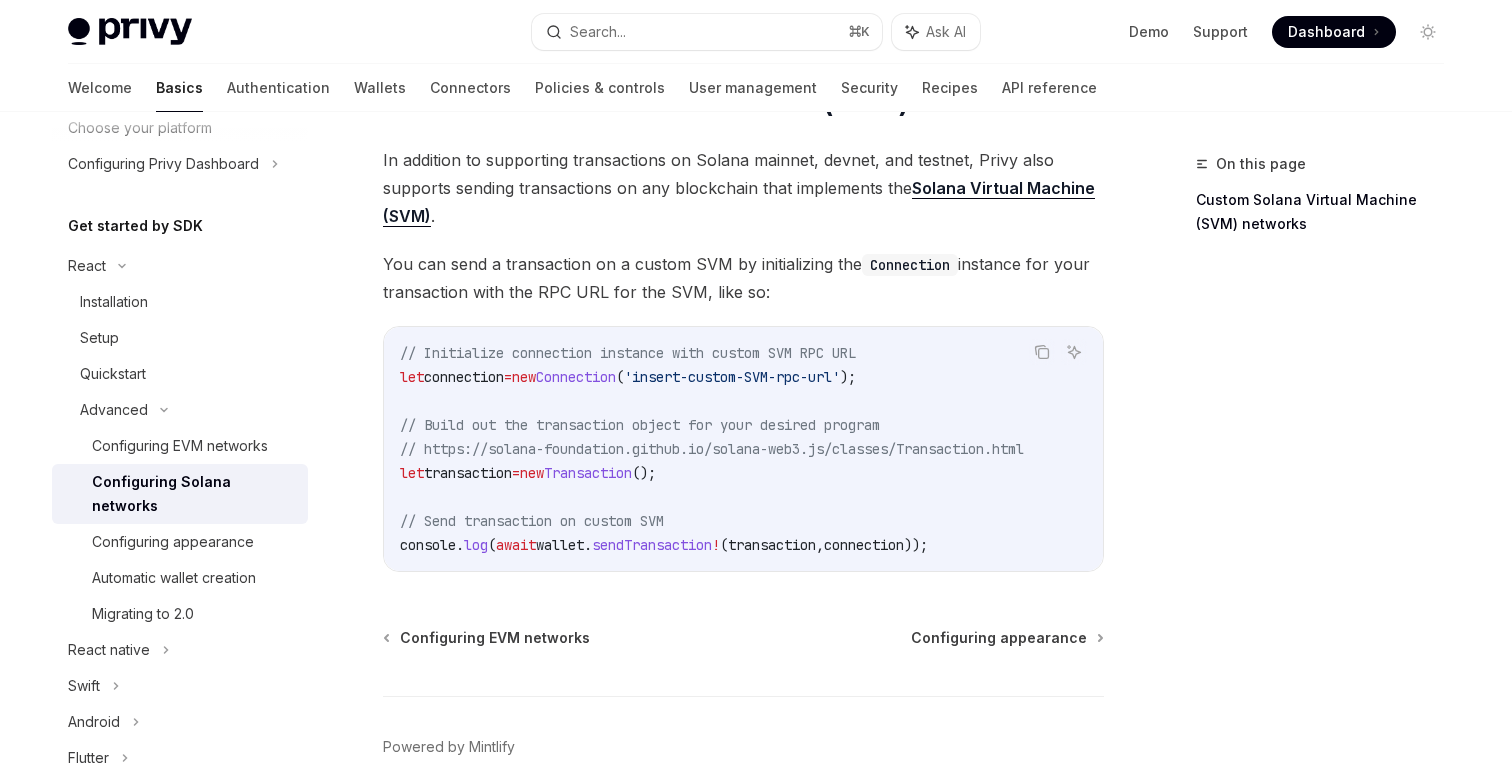 scroll, scrollTop: 953, scrollLeft: 0, axis: vertical 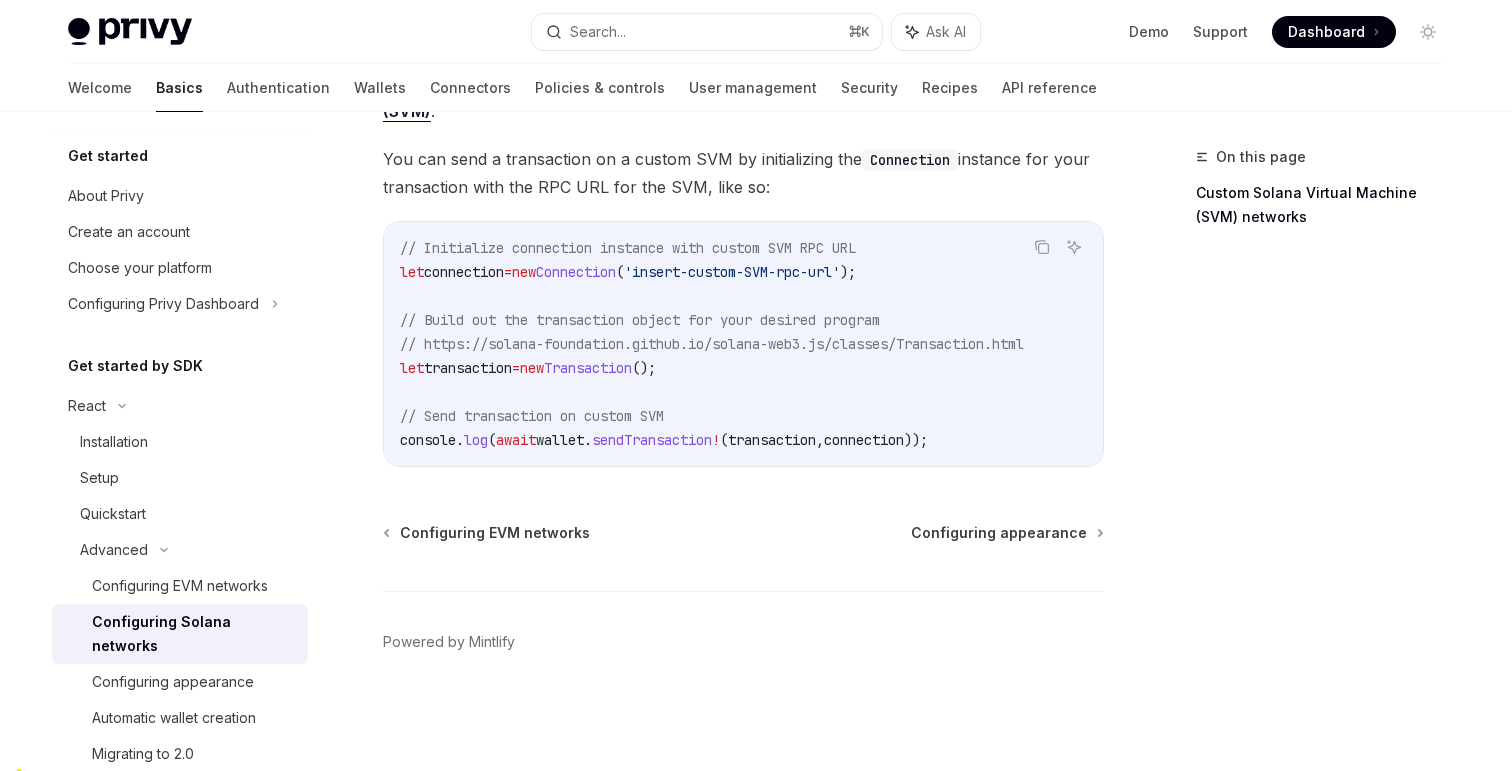click at bounding box center (180, 128) 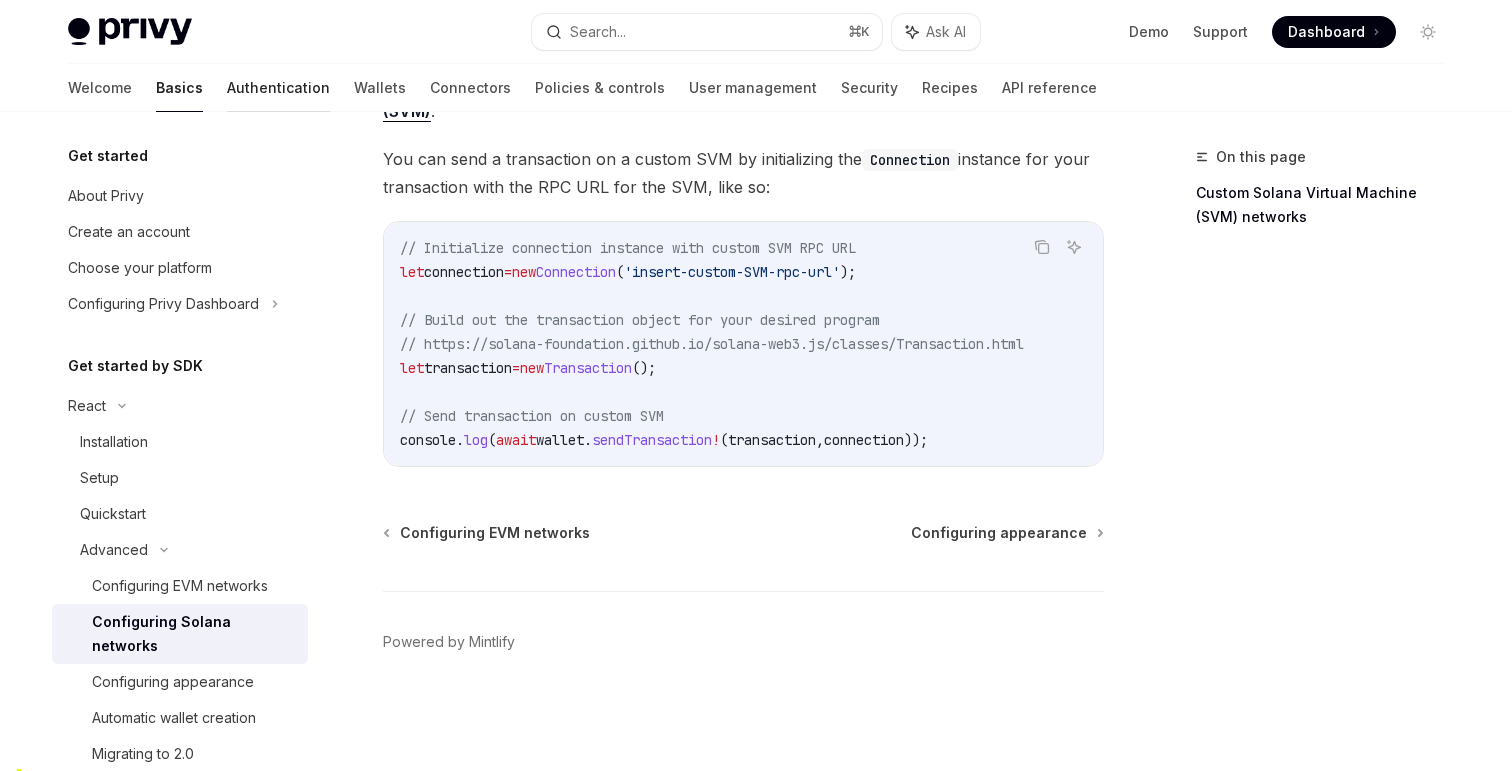 click on "Authentication" at bounding box center [278, 88] 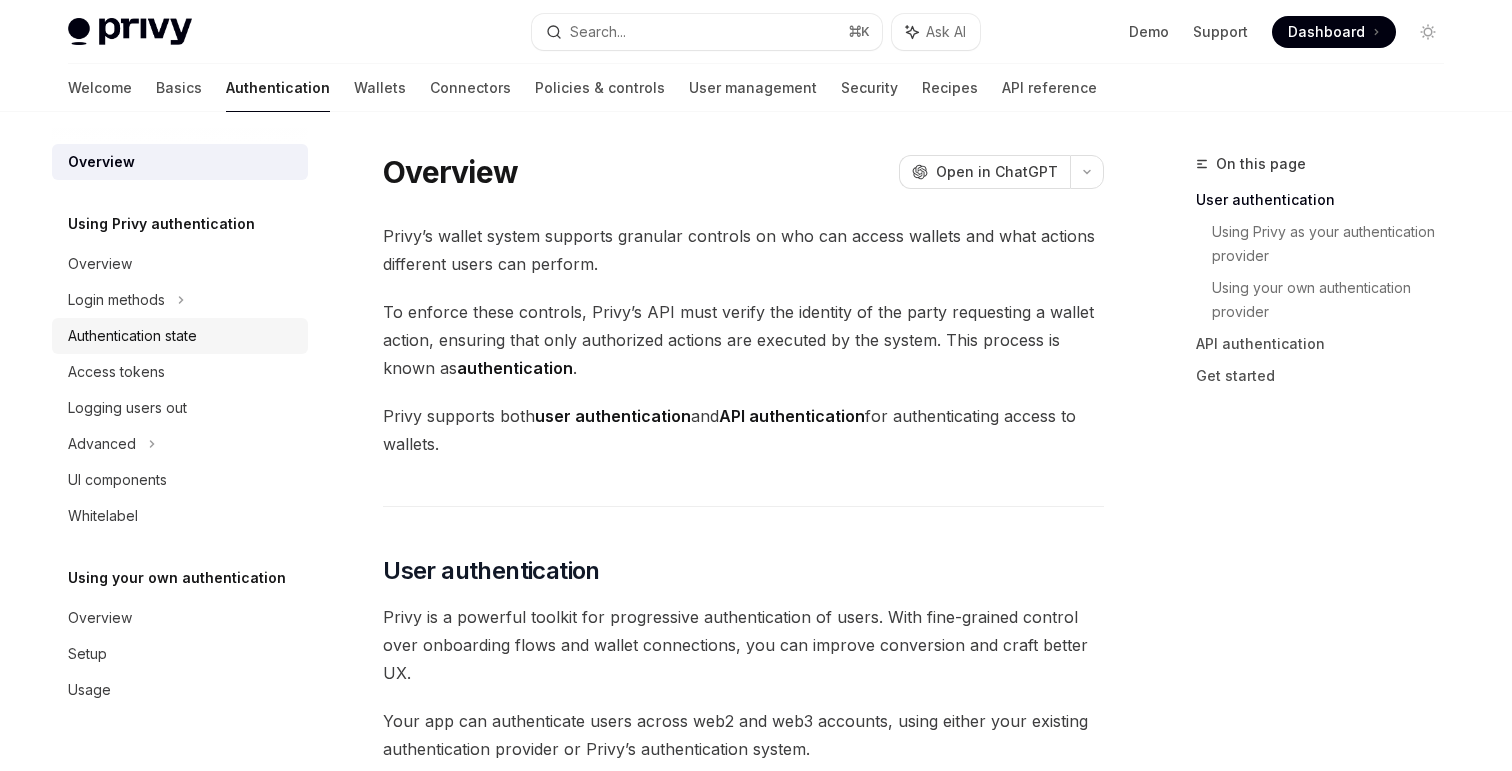 scroll, scrollTop: 58, scrollLeft: 0, axis: vertical 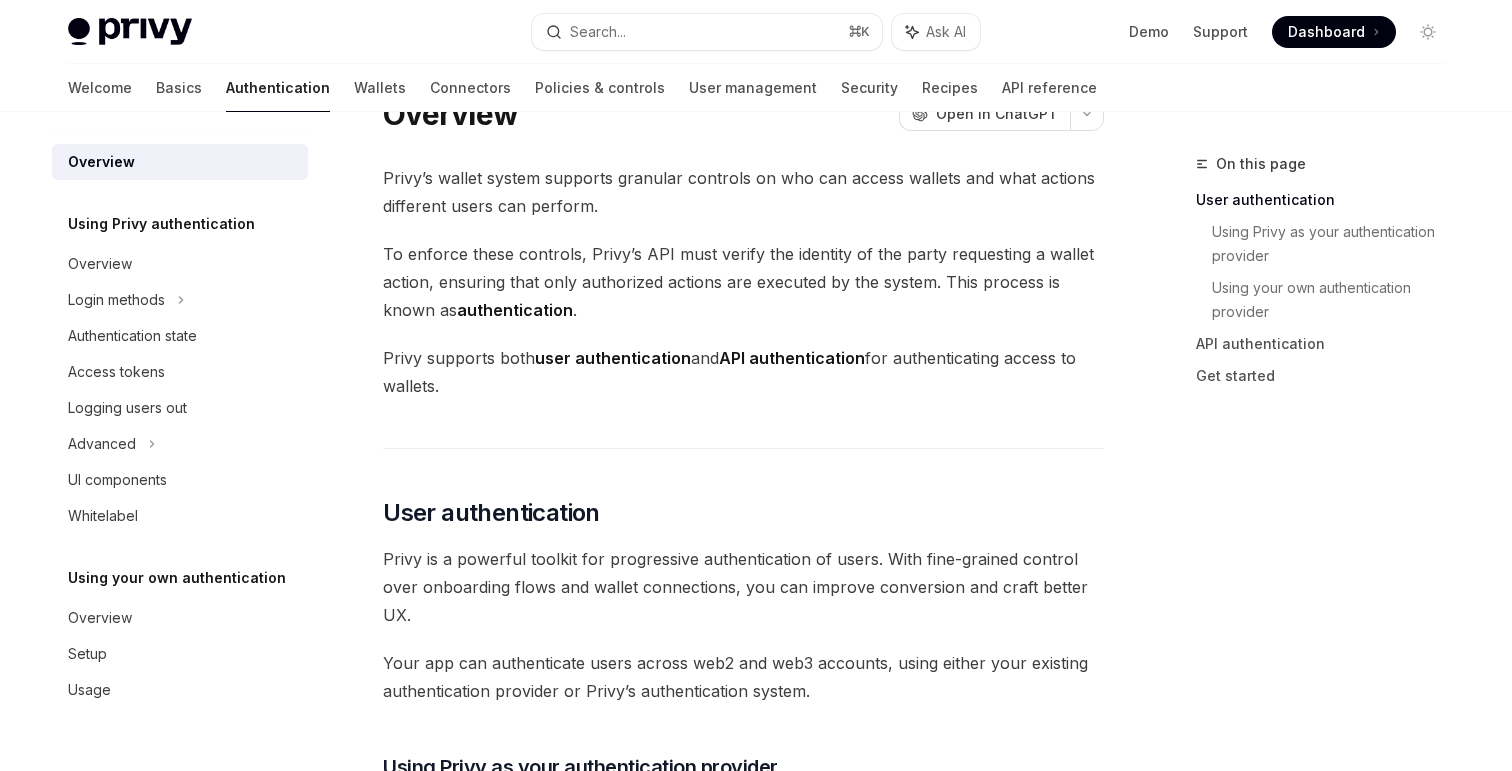 click on "Using Privy authentication" at bounding box center [161, 224] 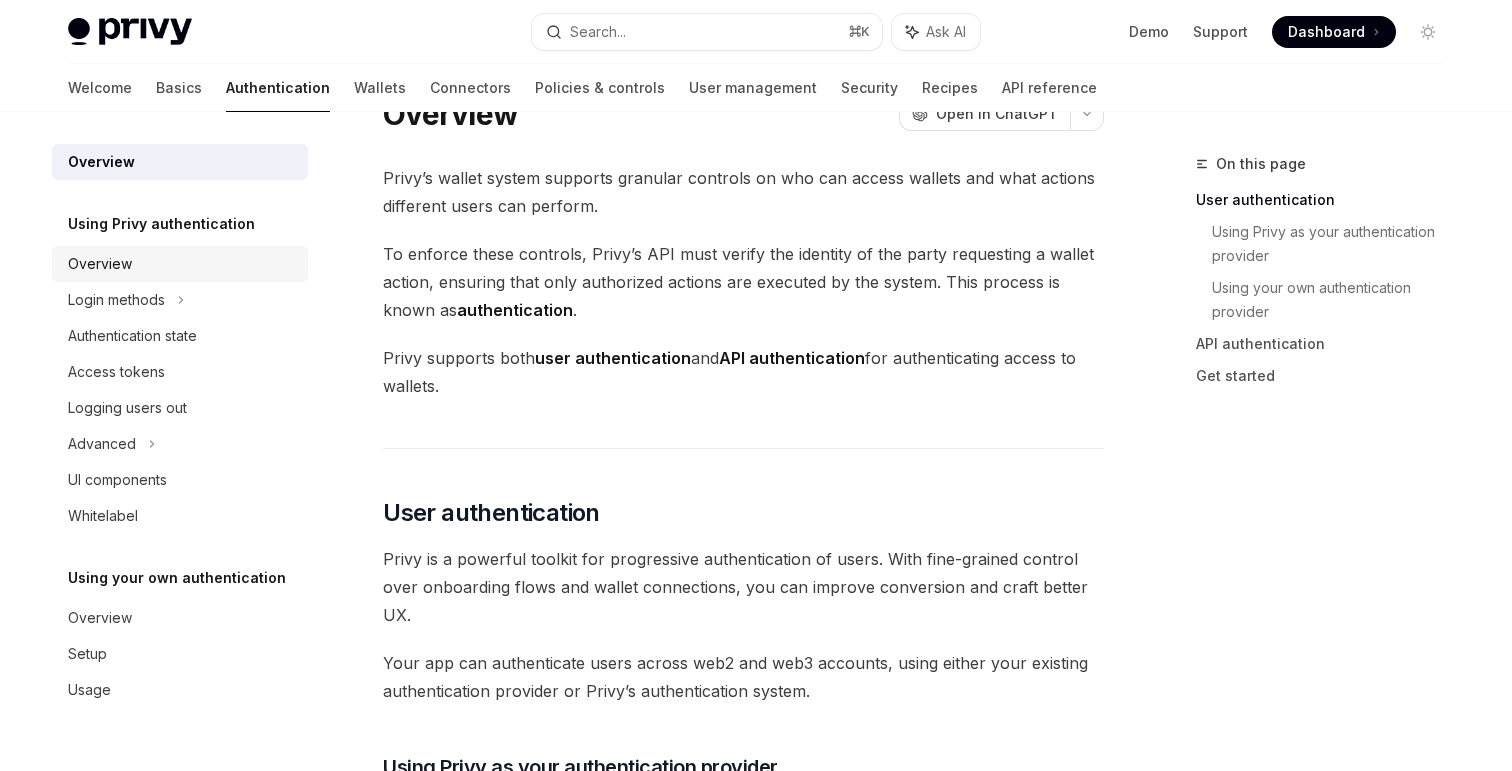 click on "Overview" at bounding box center (182, 264) 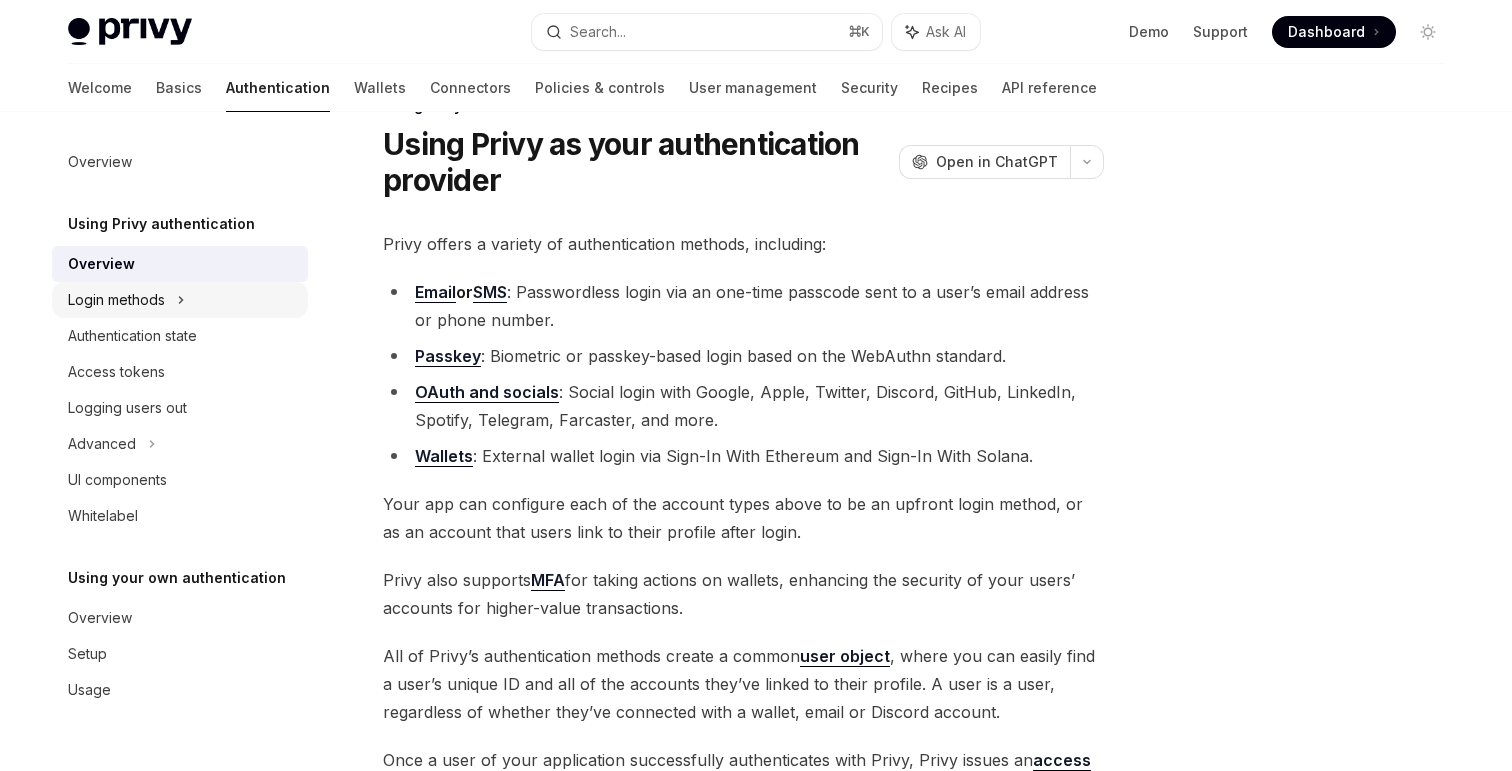 click on "Login methods" at bounding box center [180, 300] 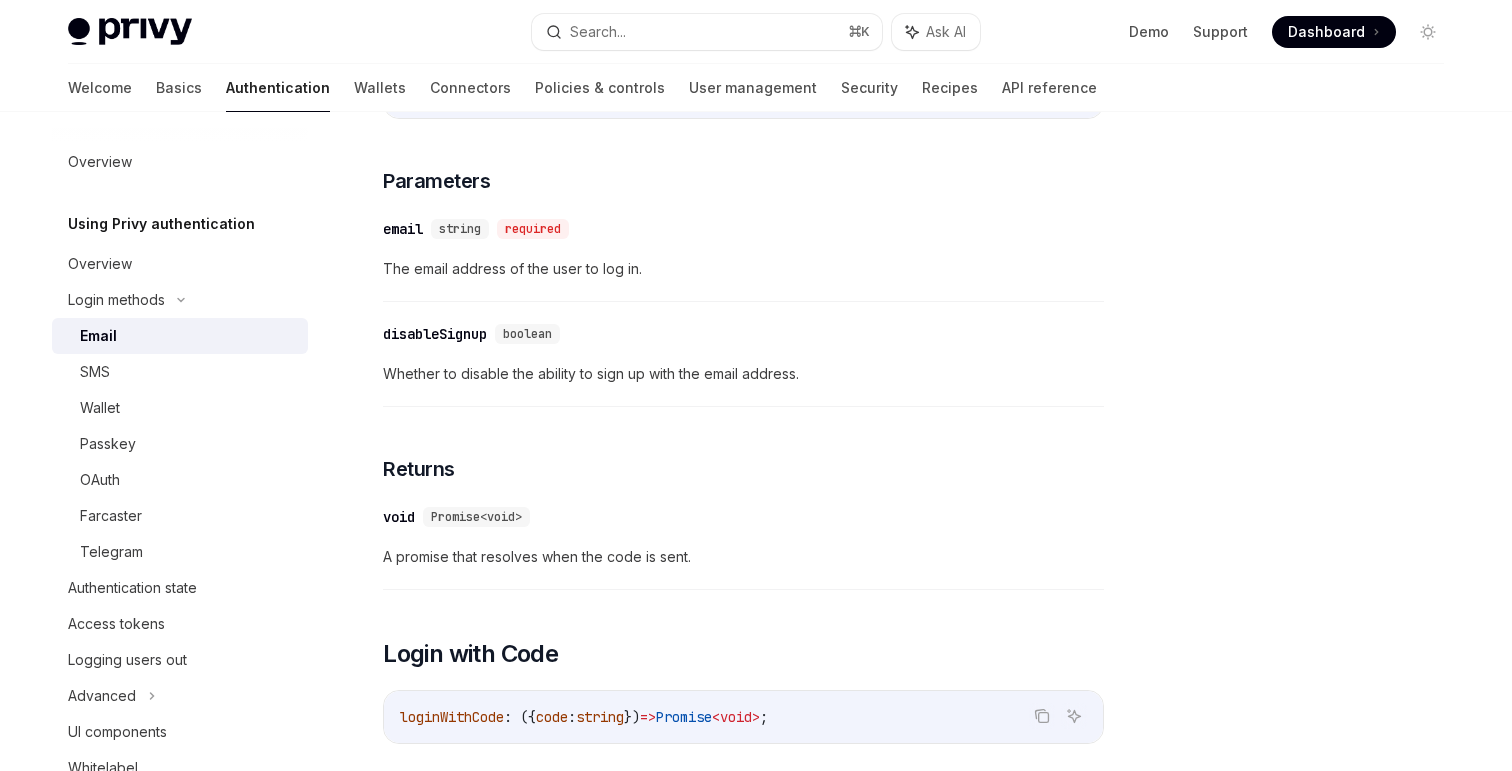 scroll, scrollTop: 668, scrollLeft: 0, axis: vertical 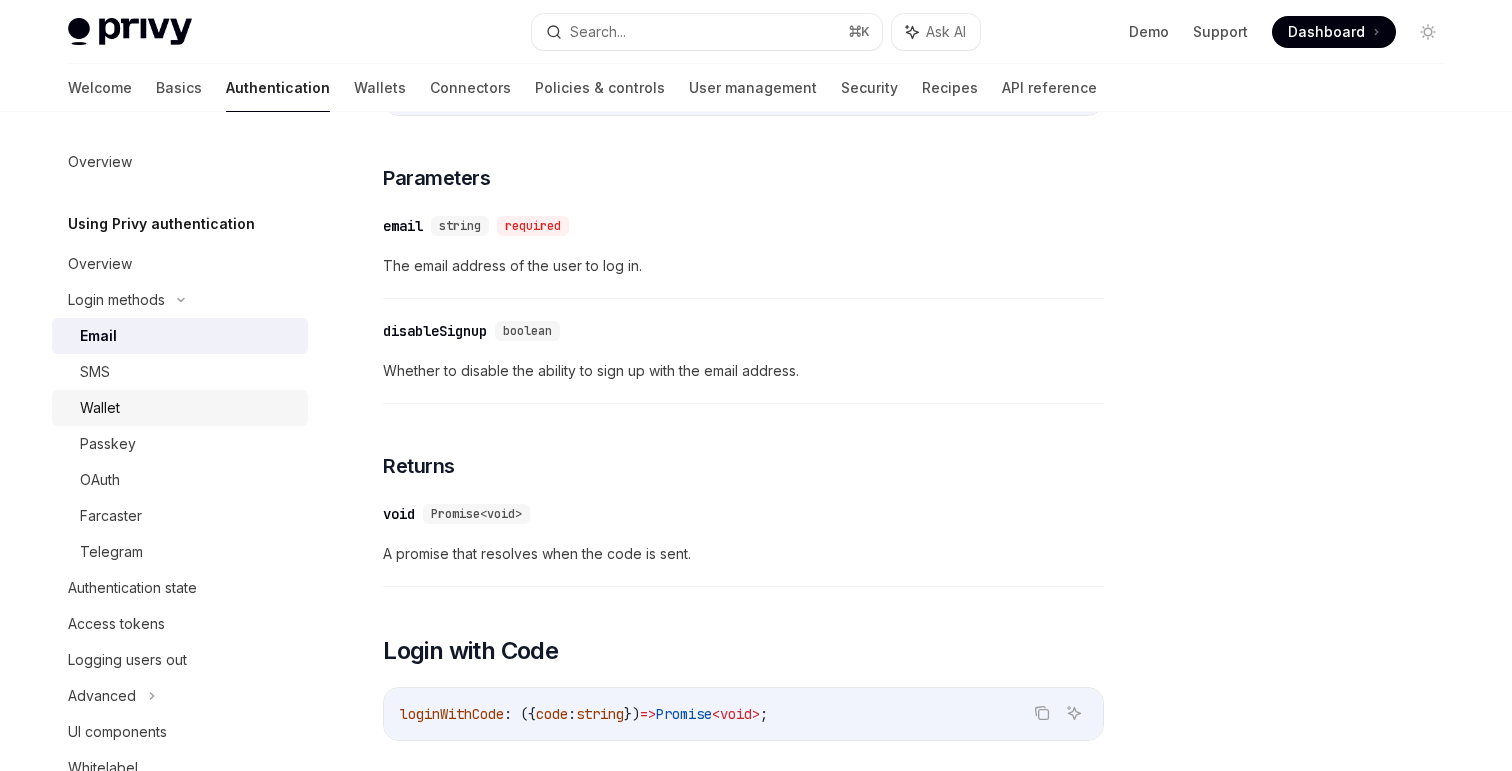 click on "Wallet" at bounding box center (188, 408) 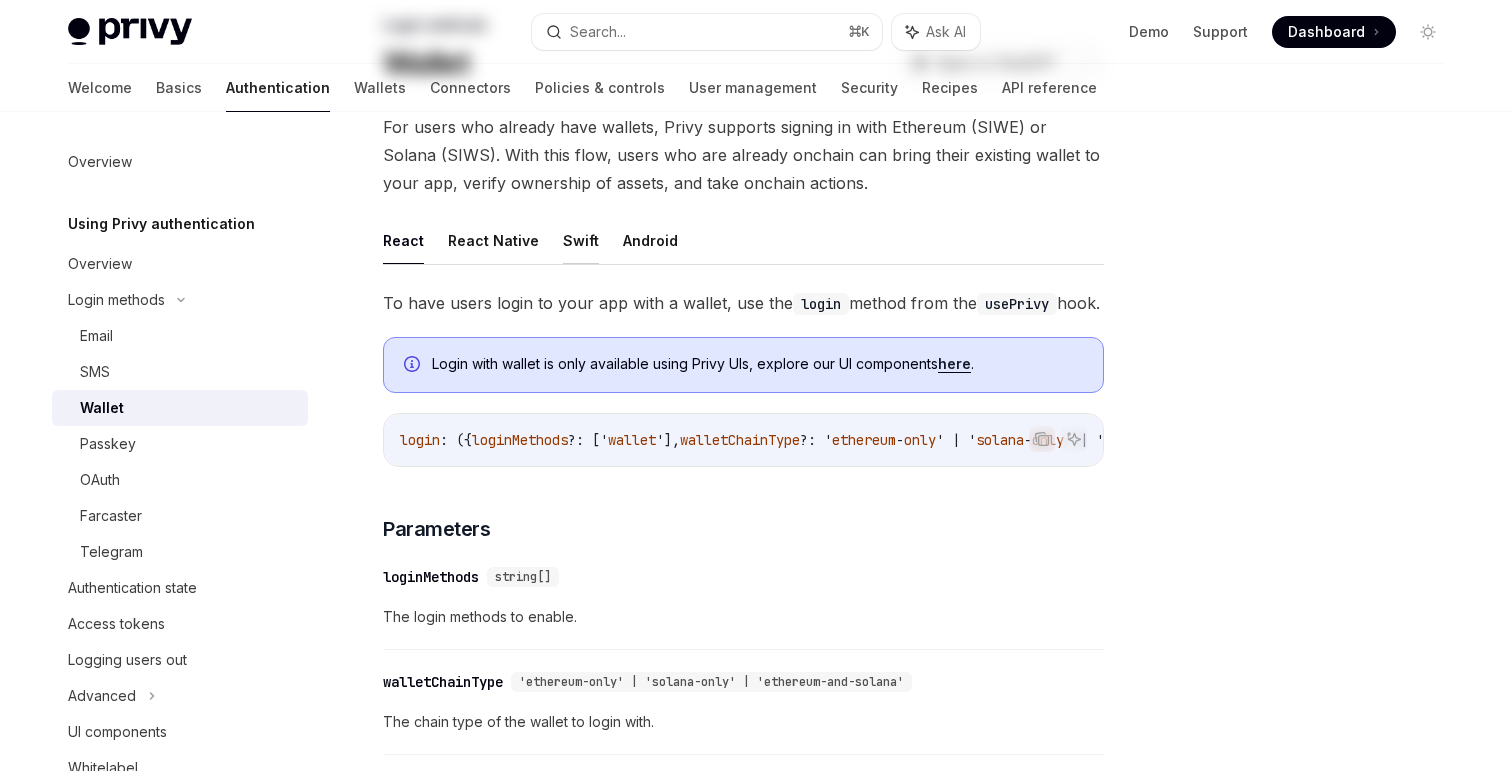 scroll, scrollTop: 140, scrollLeft: 0, axis: vertical 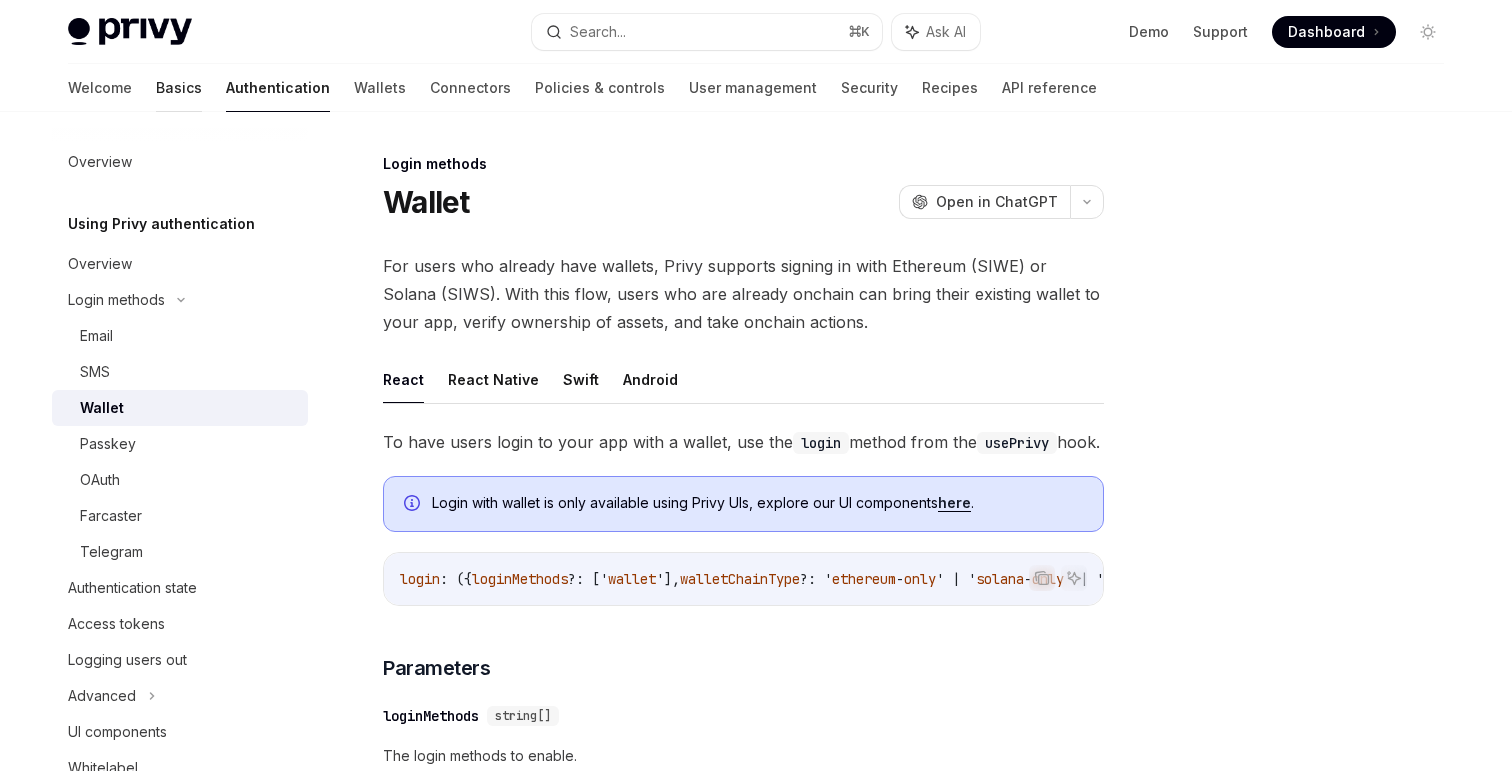 click on "Basics" at bounding box center (179, 88) 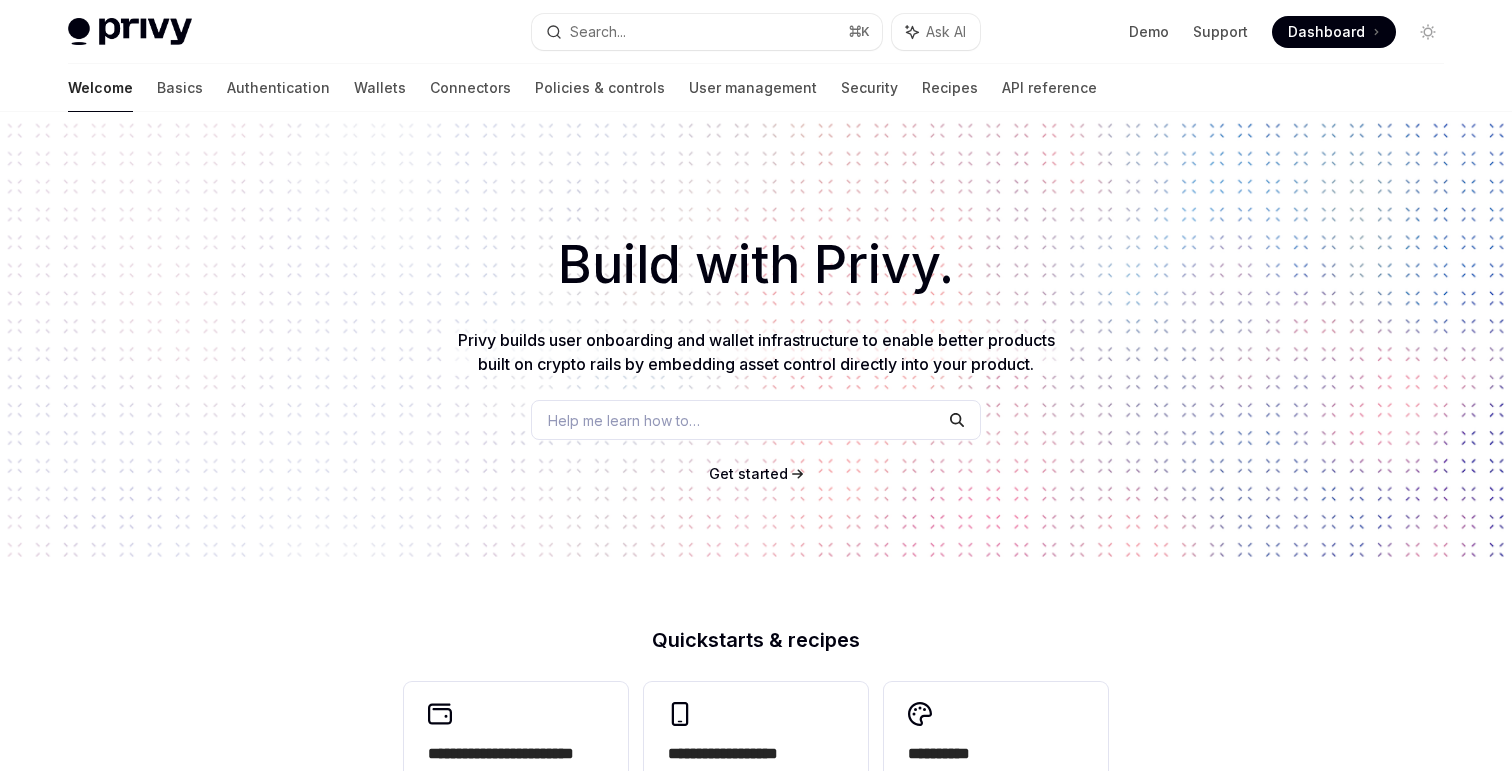 scroll, scrollTop: 0, scrollLeft: 0, axis: both 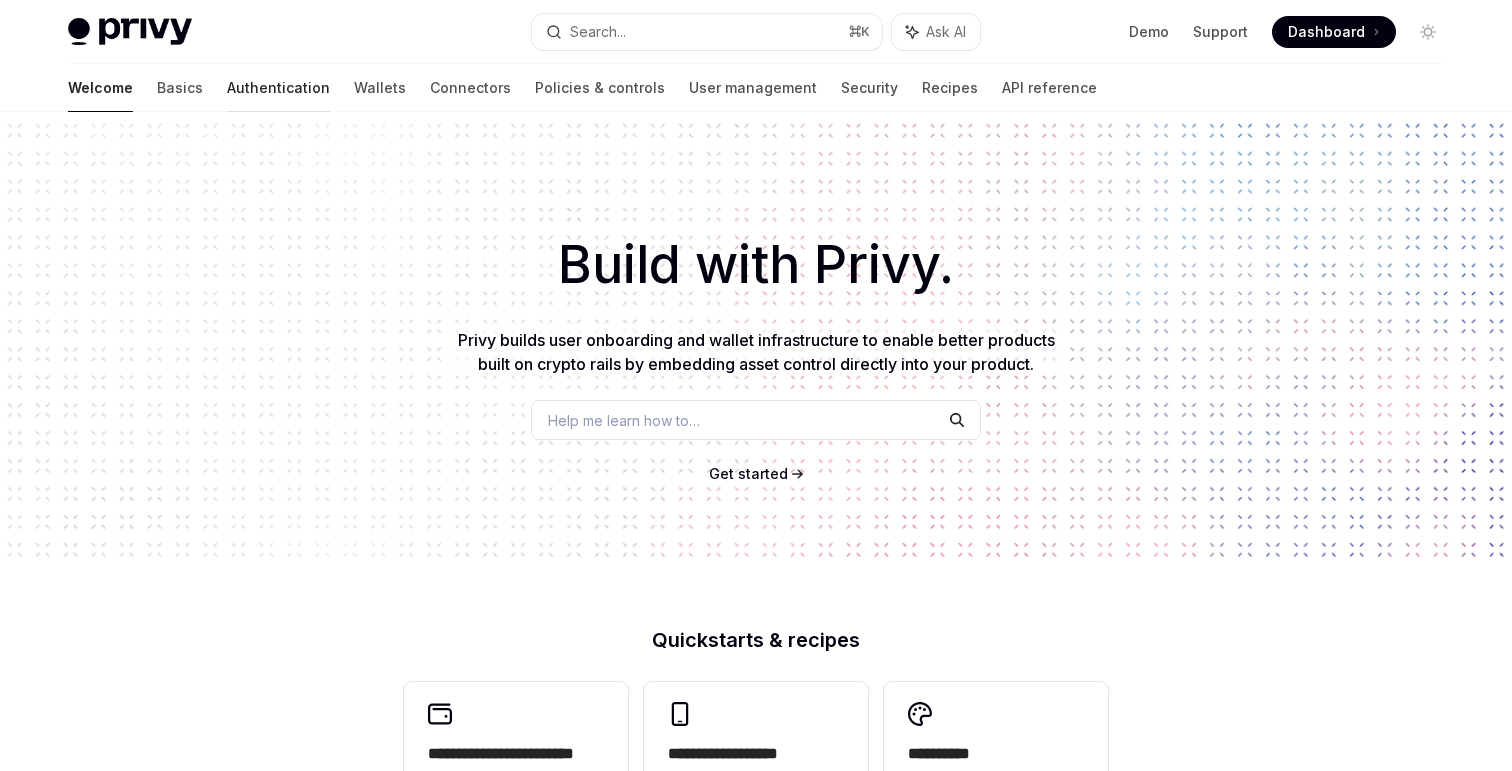 click on "Authentication" at bounding box center [278, 88] 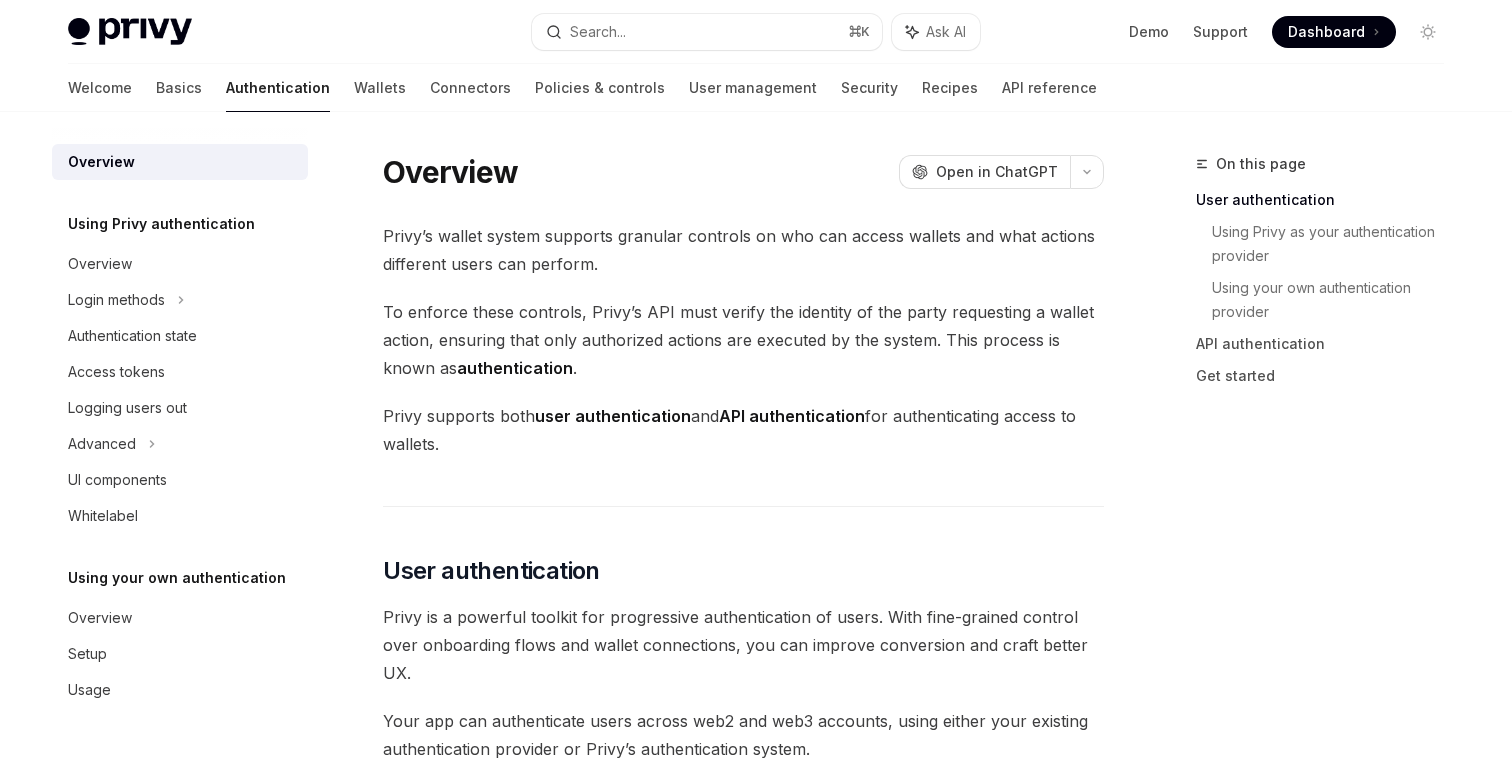 scroll, scrollTop: 0, scrollLeft: 0, axis: both 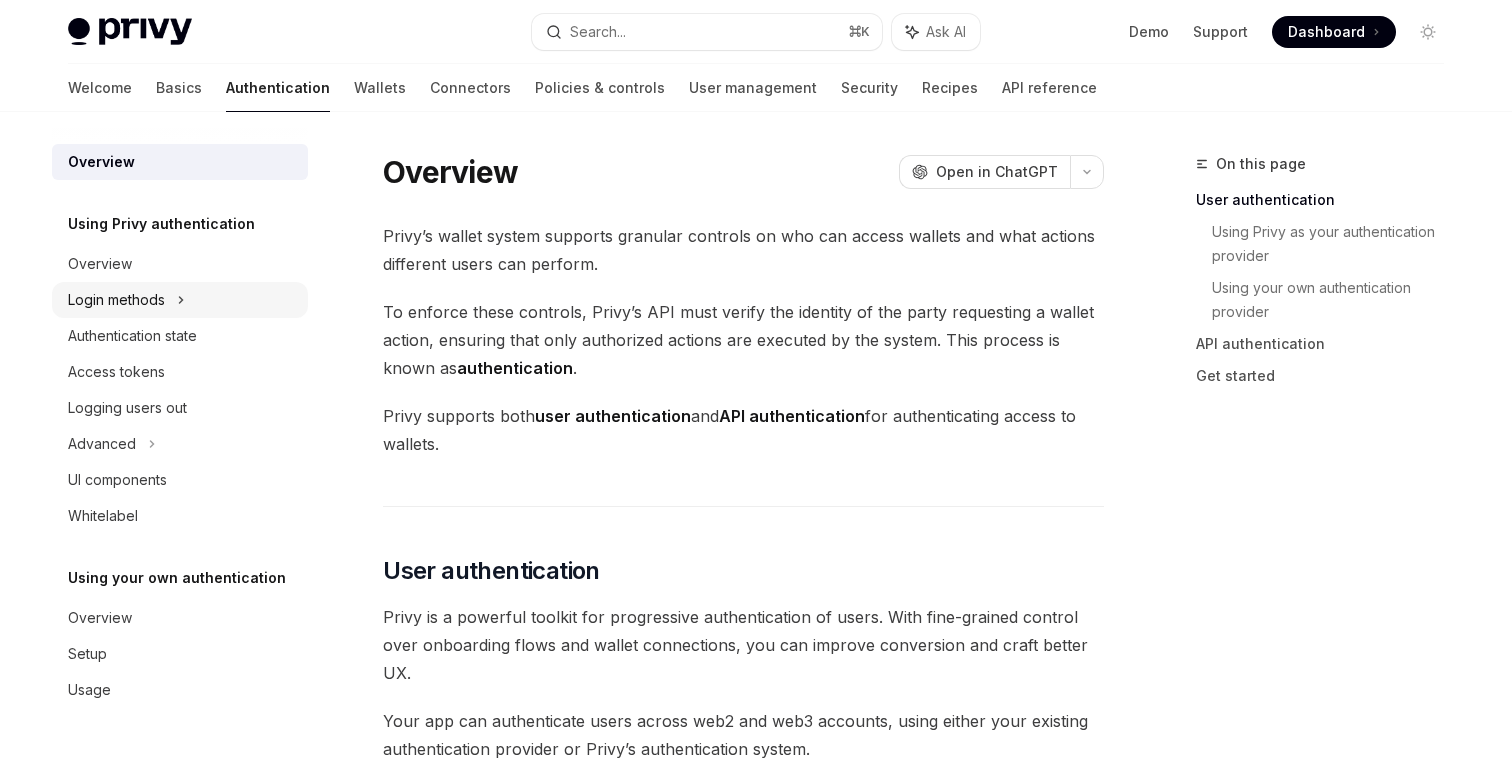 click on "Login methods" at bounding box center [116, 300] 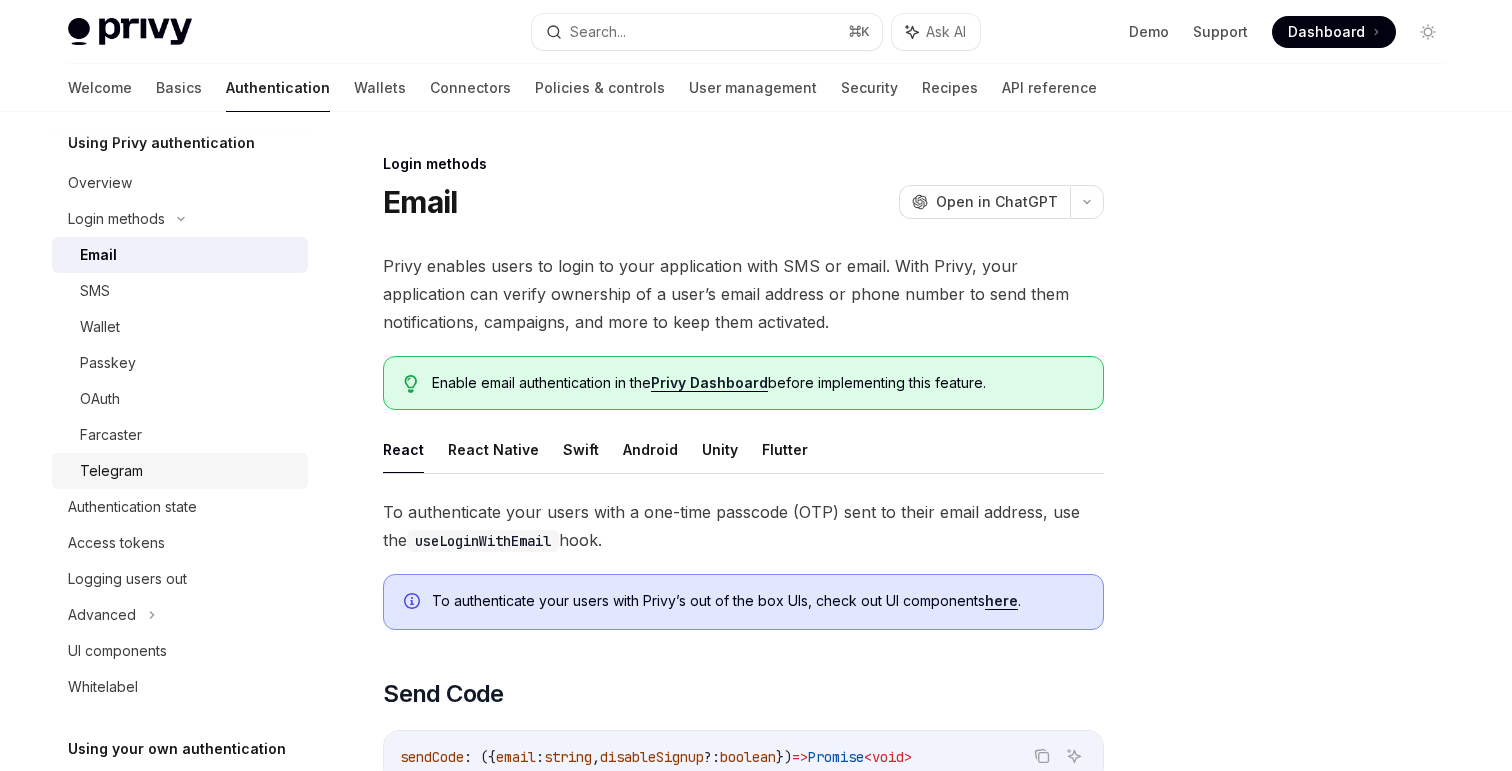 scroll, scrollTop: 0, scrollLeft: 0, axis: both 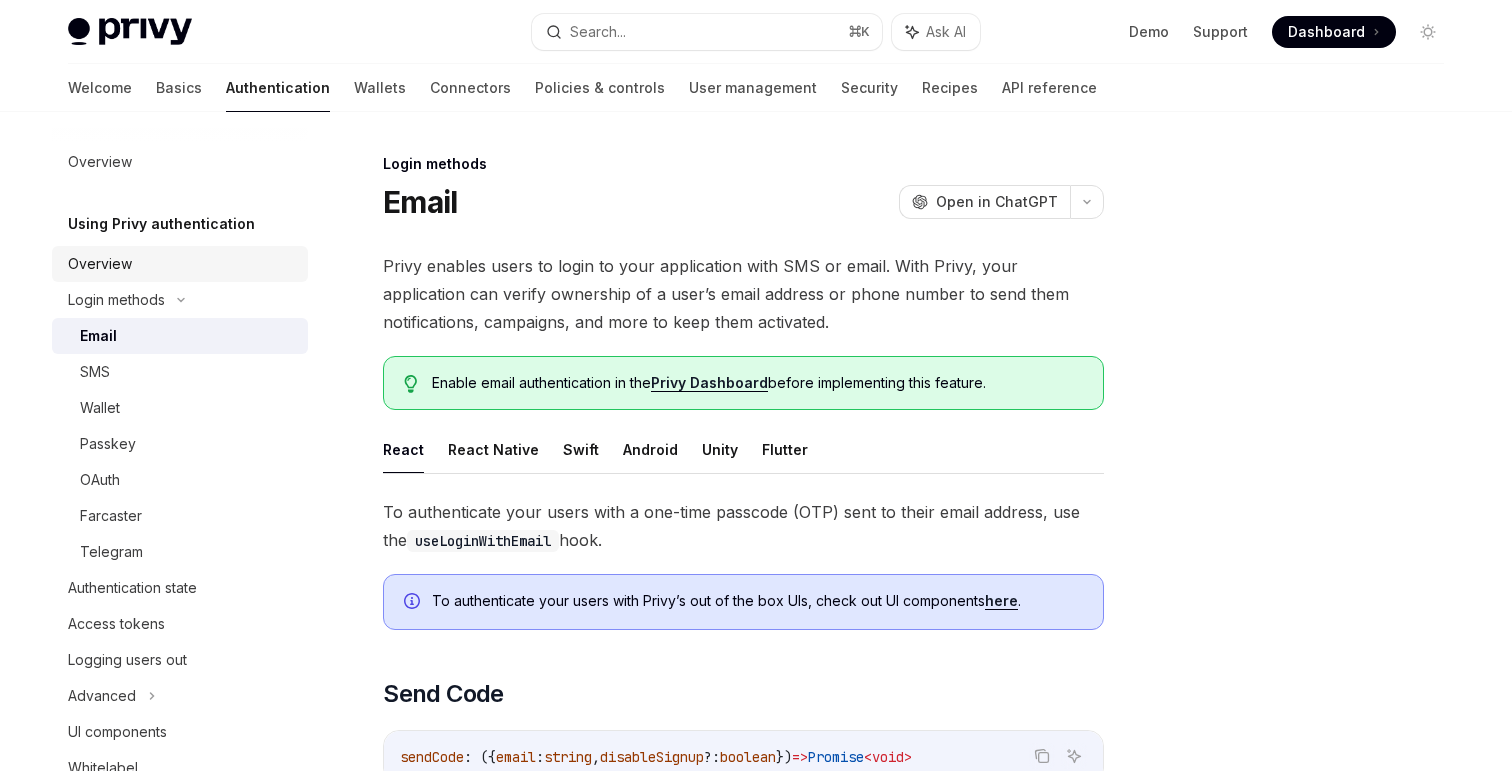 click on "Overview" at bounding box center [100, 264] 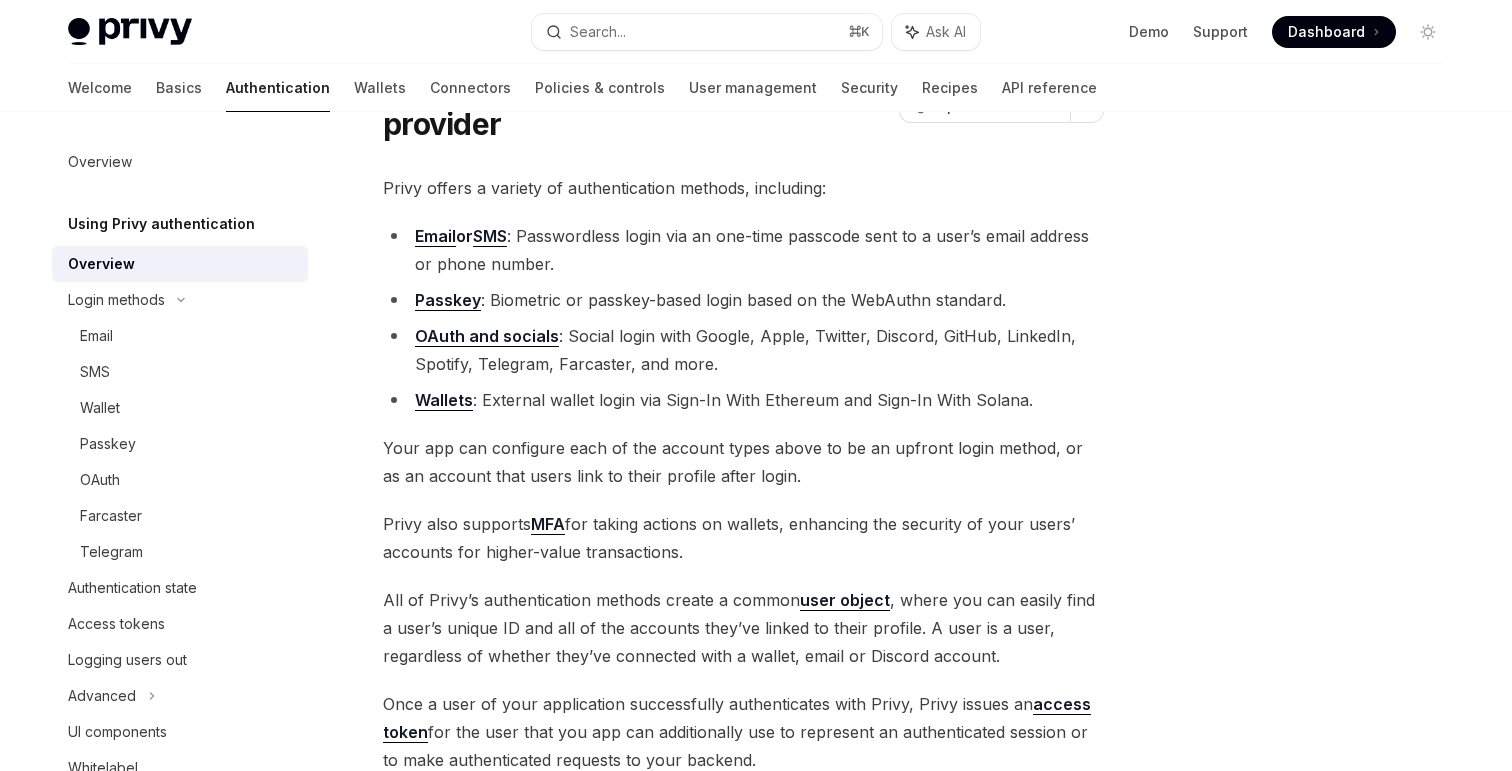 scroll, scrollTop: 171, scrollLeft: 0, axis: vertical 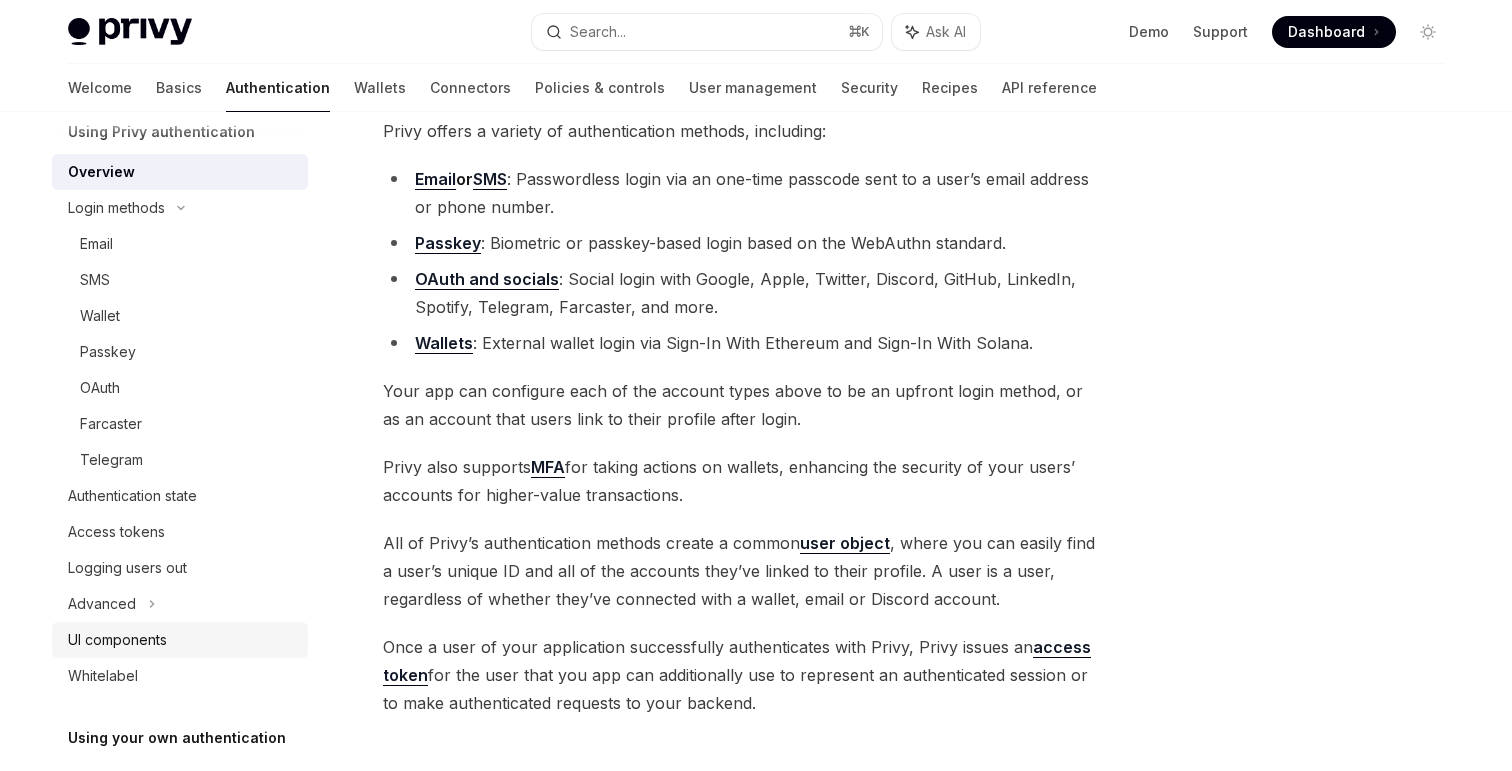 click on "UI components" at bounding box center (180, 640) 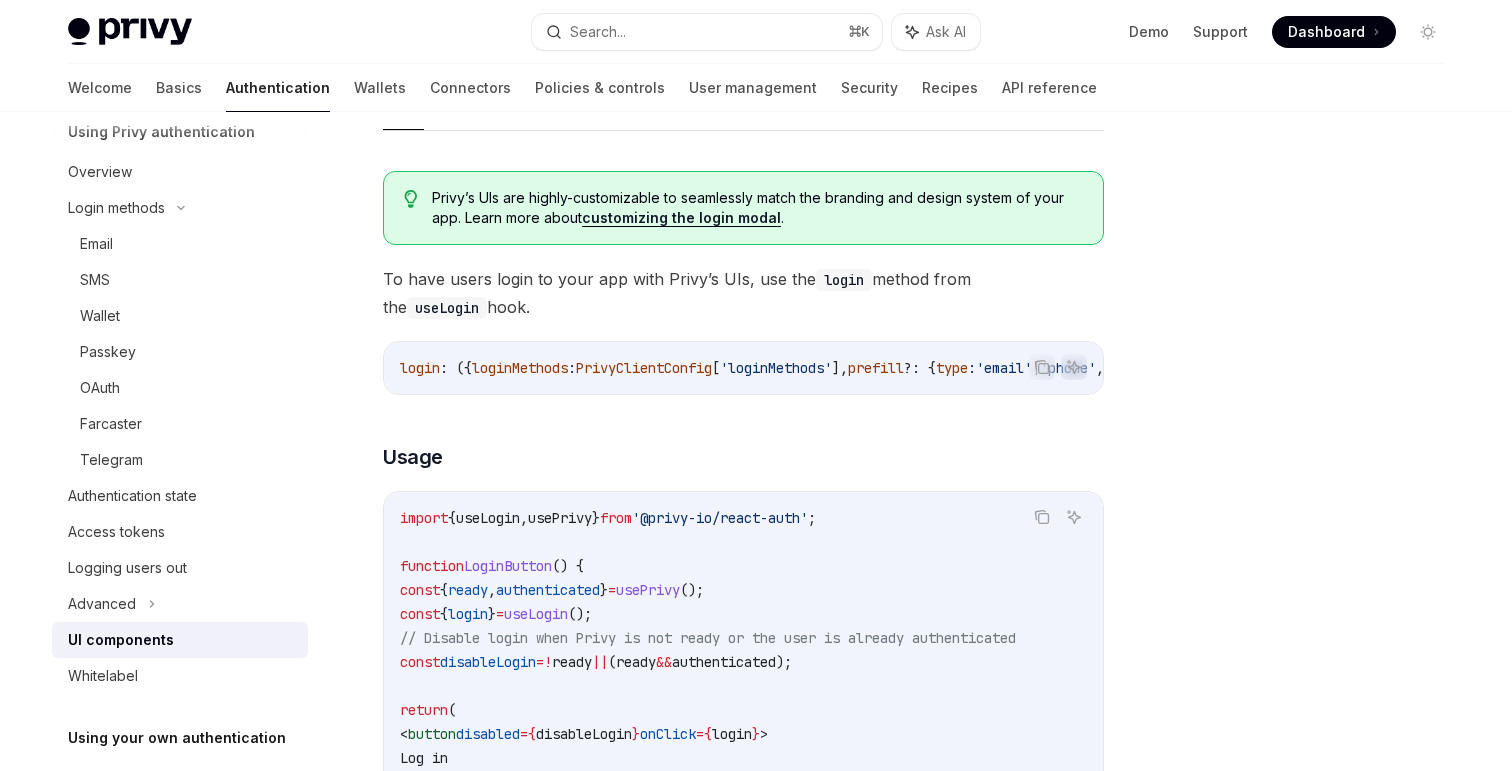 scroll, scrollTop: 1042, scrollLeft: 0, axis: vertical 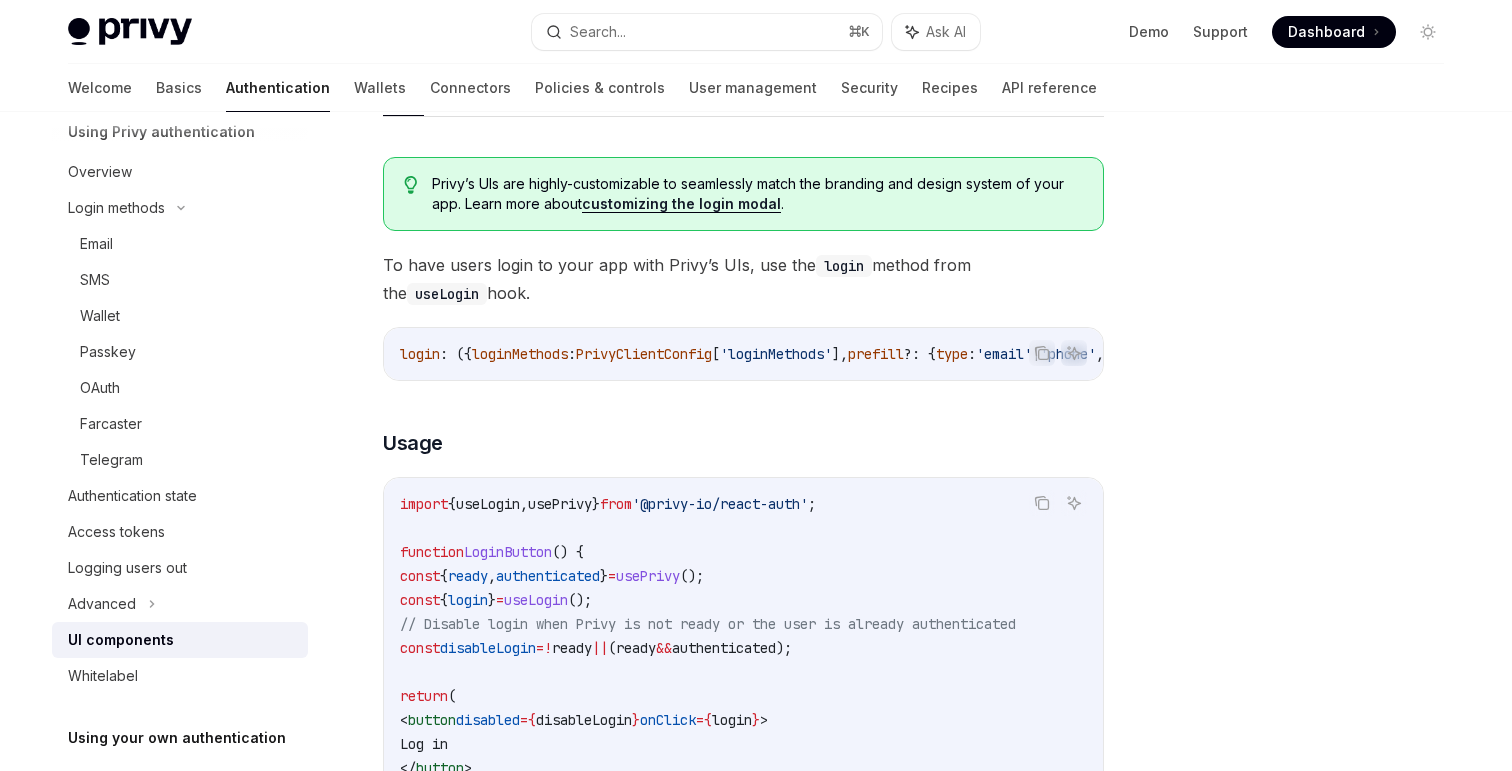 click on "customizing the login modal" at bounding box center [681, 204] 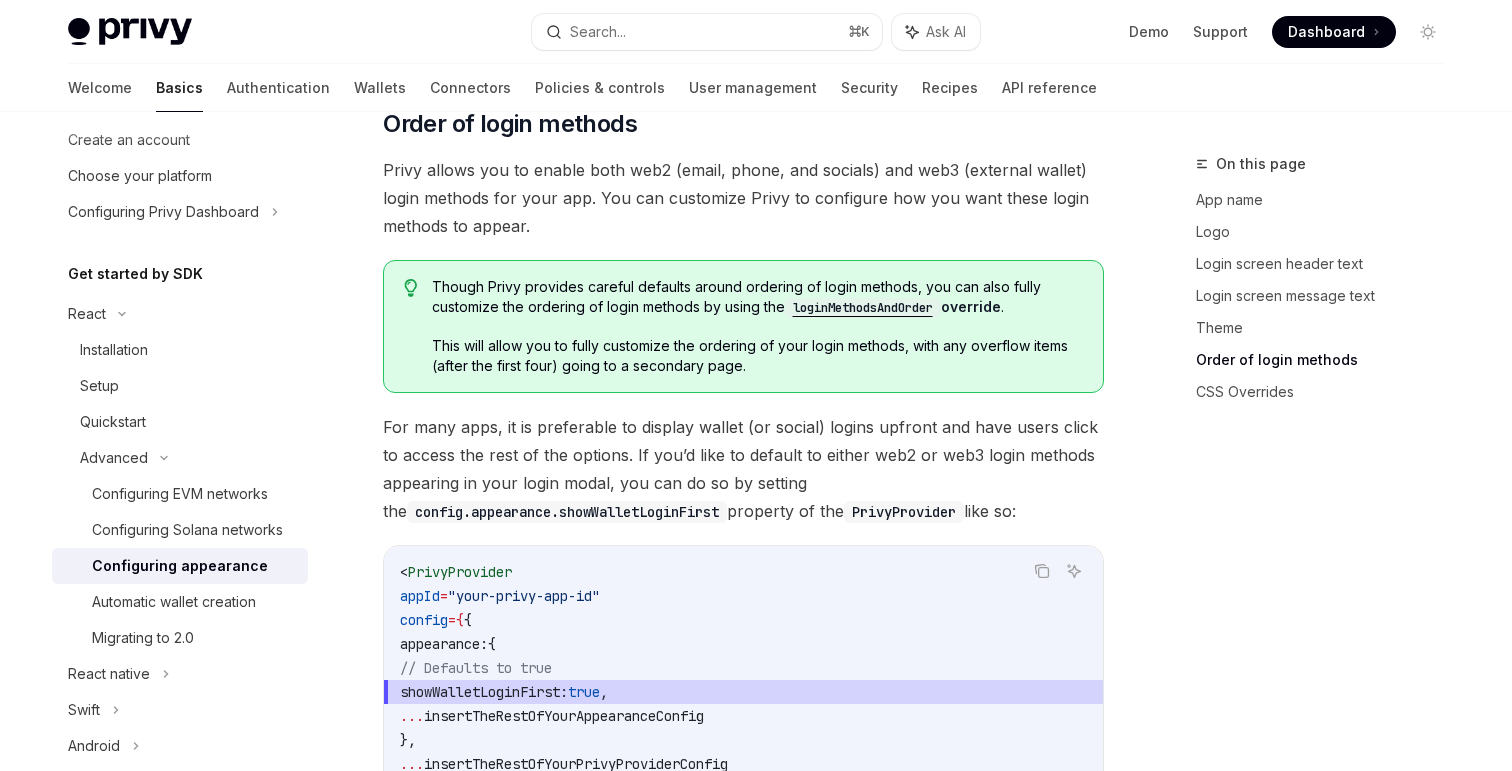 scroll, scrollTop: 3838, scrollLeft: 0, axis: vertical 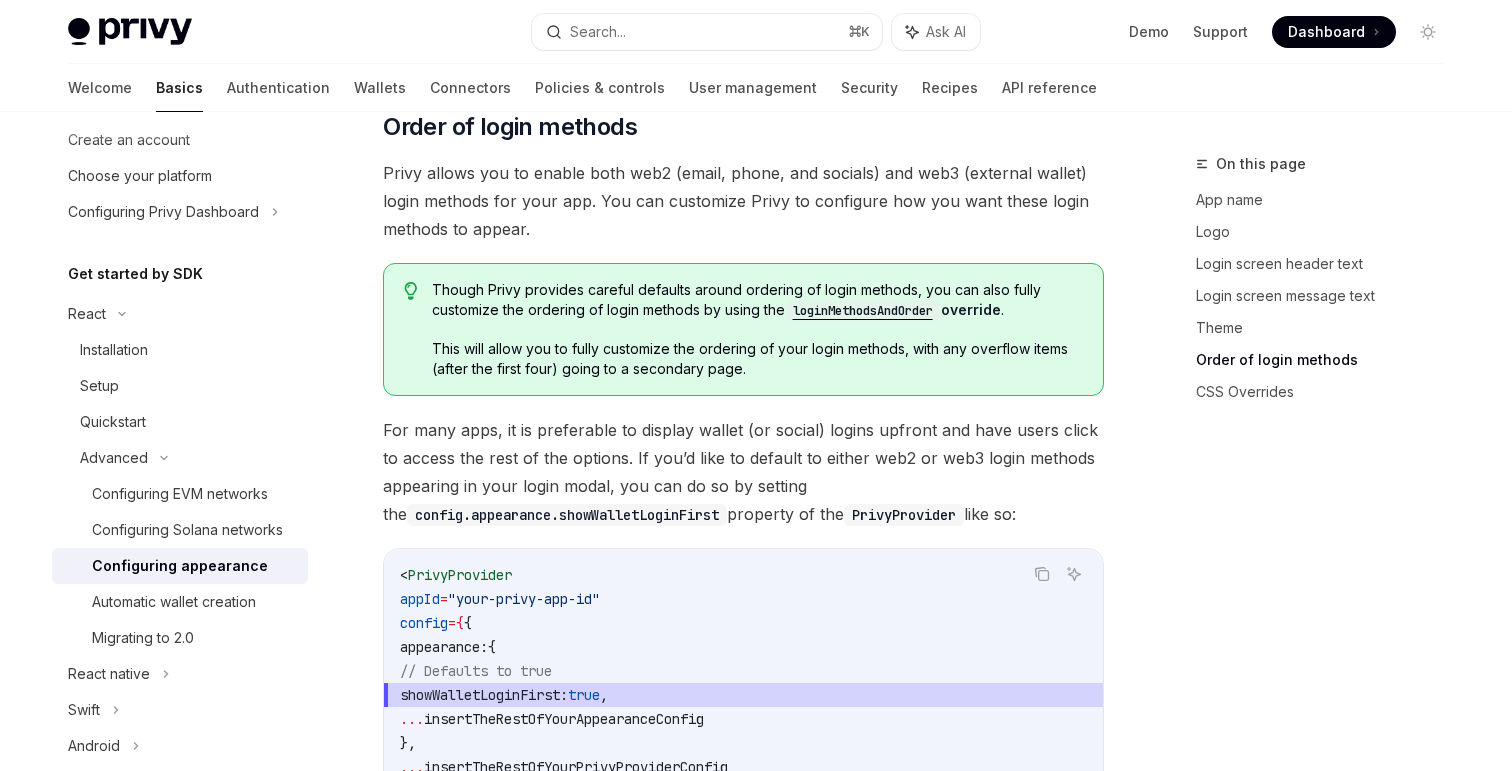click on "loginMethodsAndOrder" at bounding box center [863, 311] 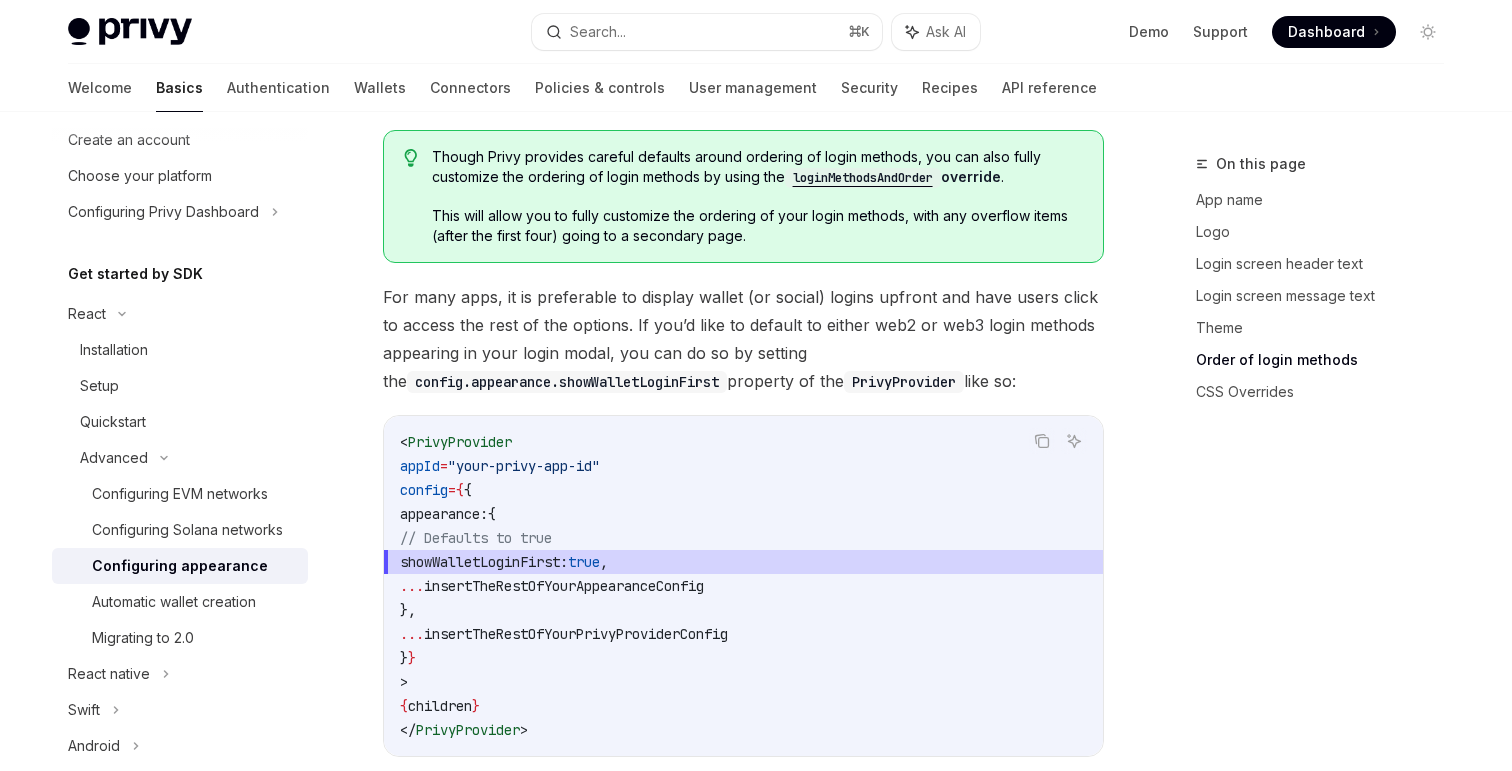 scroll, scrollTop: 3942, scrollLeft: 0, axis: vertical 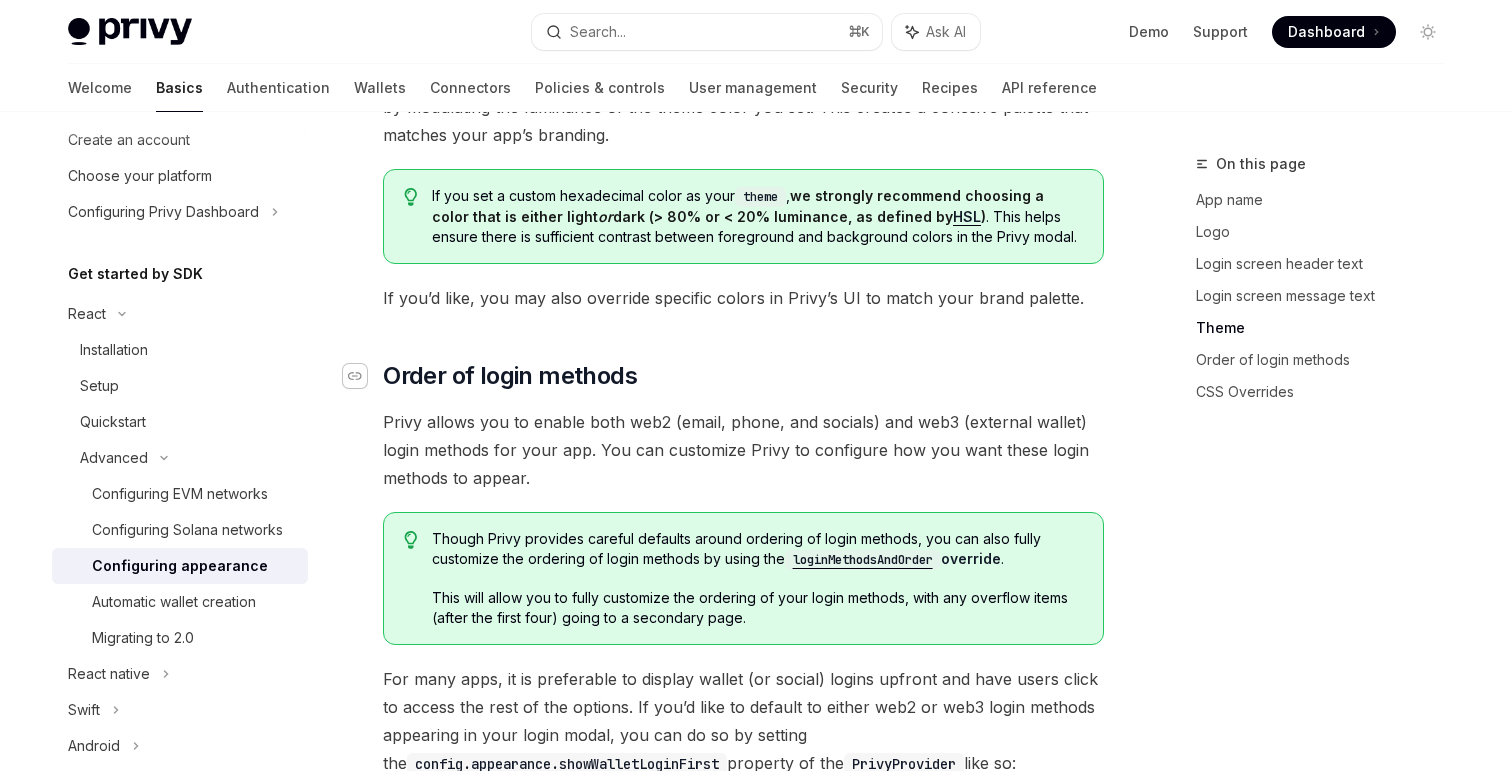 click 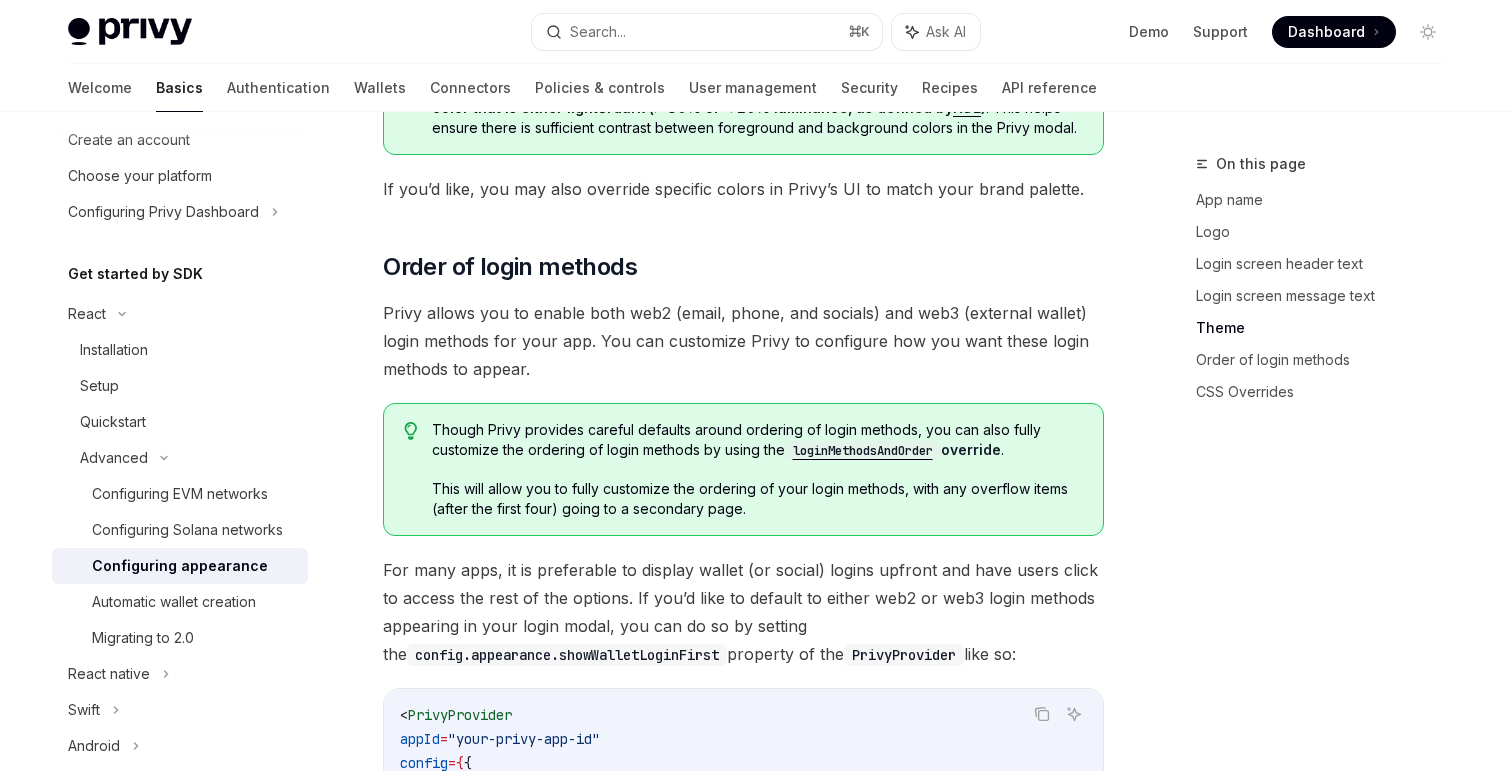 scroll, scrollTop: 3796, scrollLeft: 0, axis: vertical 